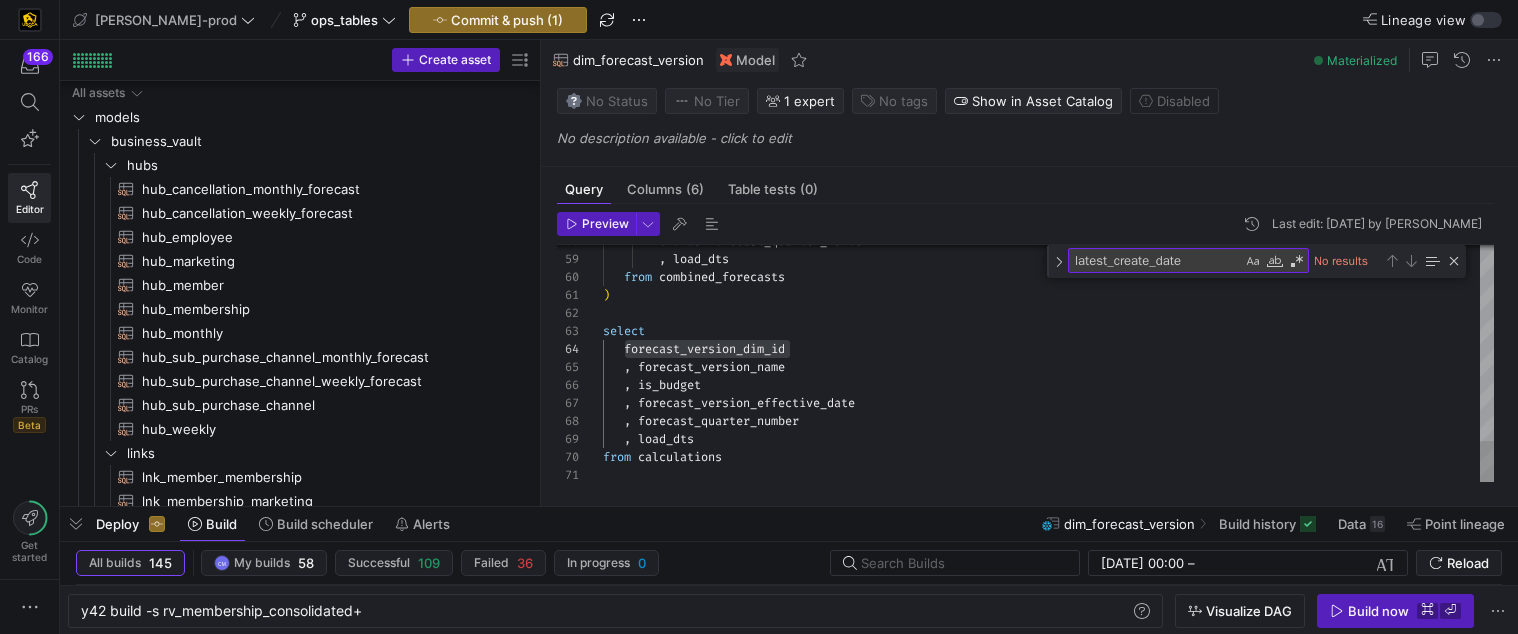 scroll, scrollTop: 0, scrollLeft: 0, axis: both 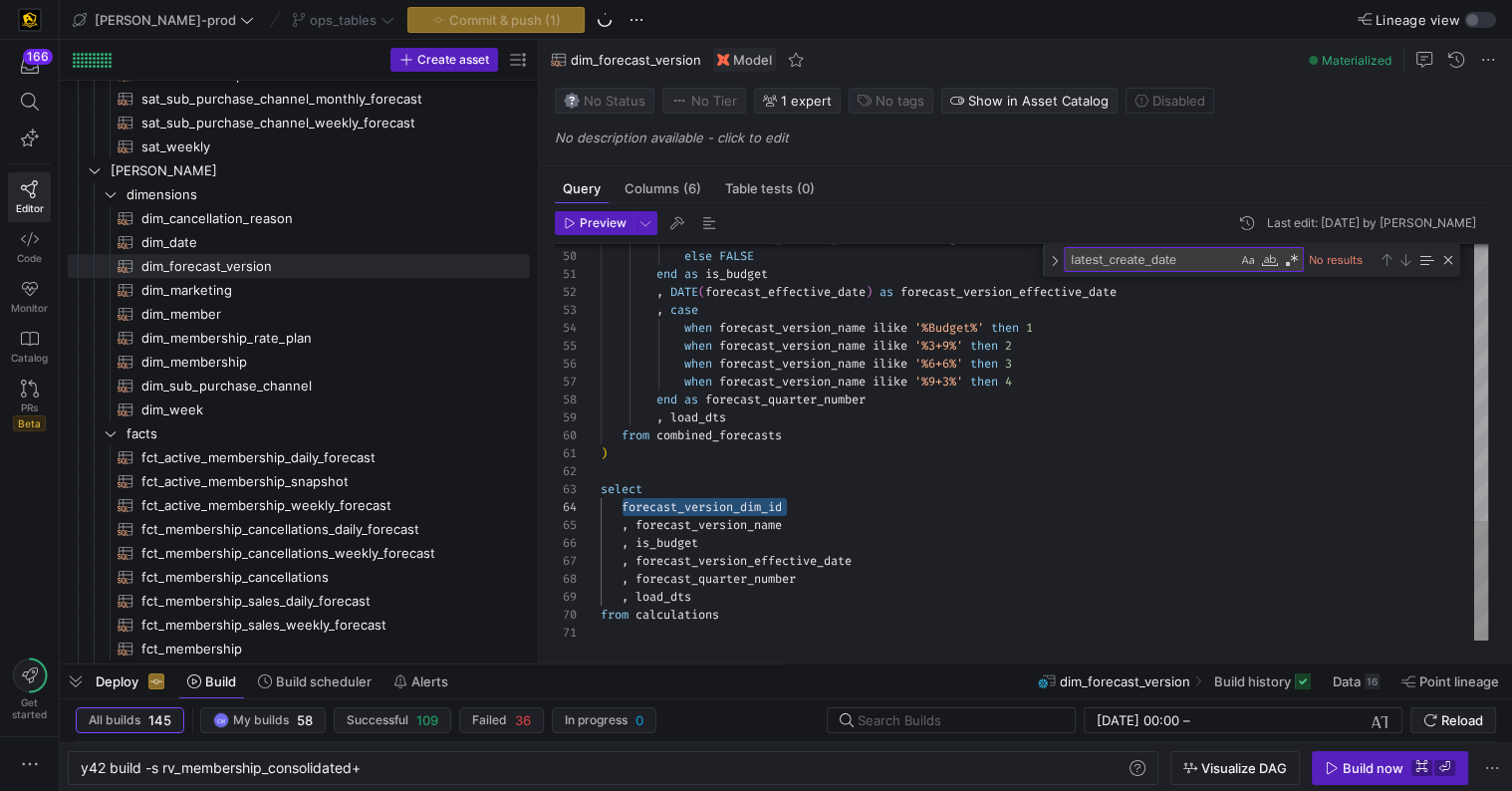 type on "end as is_budget
, DATE(forecast_effective_date) as forecast_version_effective_date
, case
when forecast_version_name ilike '%Budget%' then 1
when forecast_version_name ilike '%3+9%' then 2
when forecast_version_name ilike '%6+6%' then 3
when forecast_version_name ilike '%9+3%' then 4
end as forecast_quarter_number
, load_dts
from combined_forecasts" 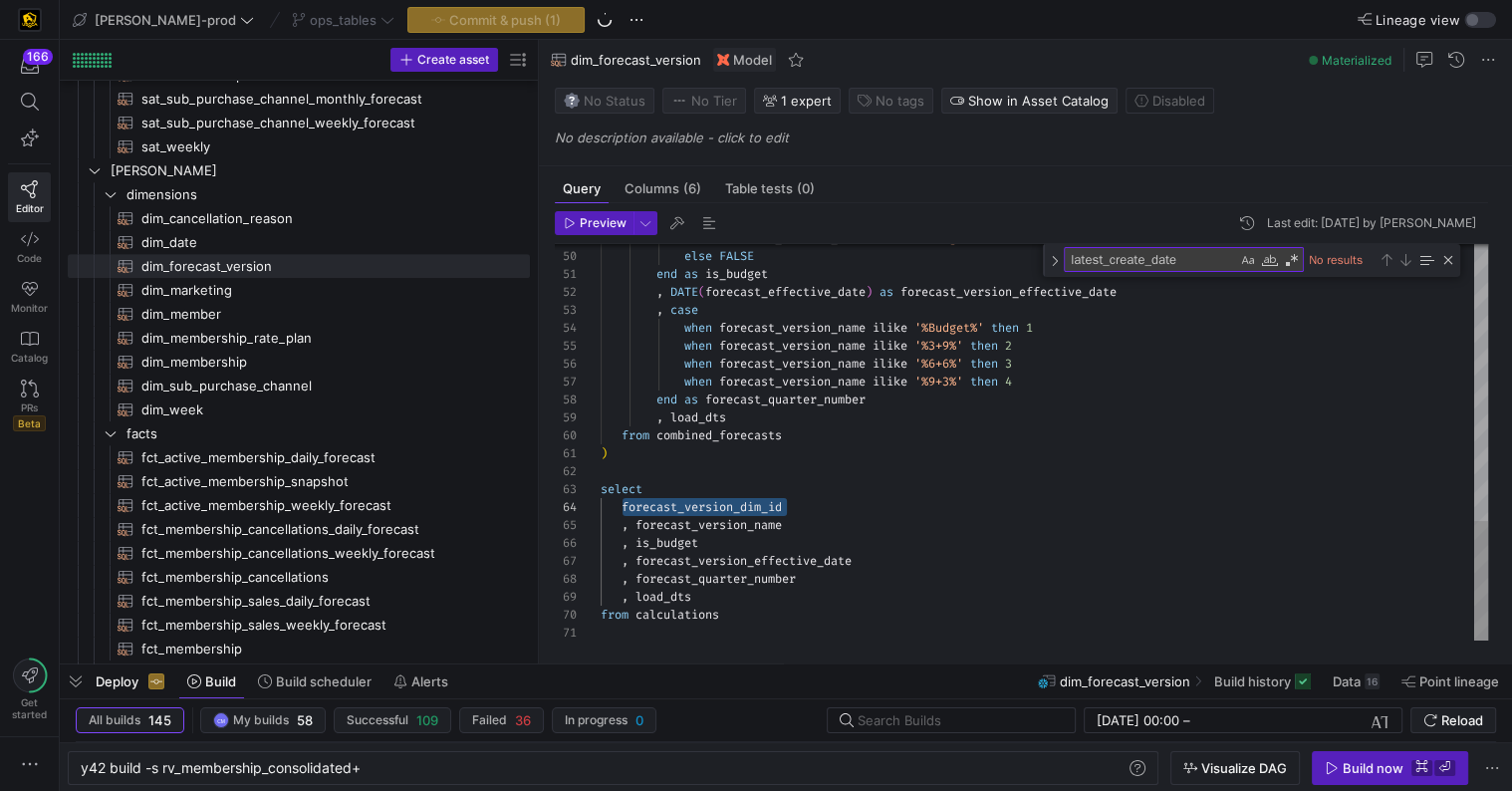 scroll, scrollTop: 161, scrollLeft: 179, axis: both 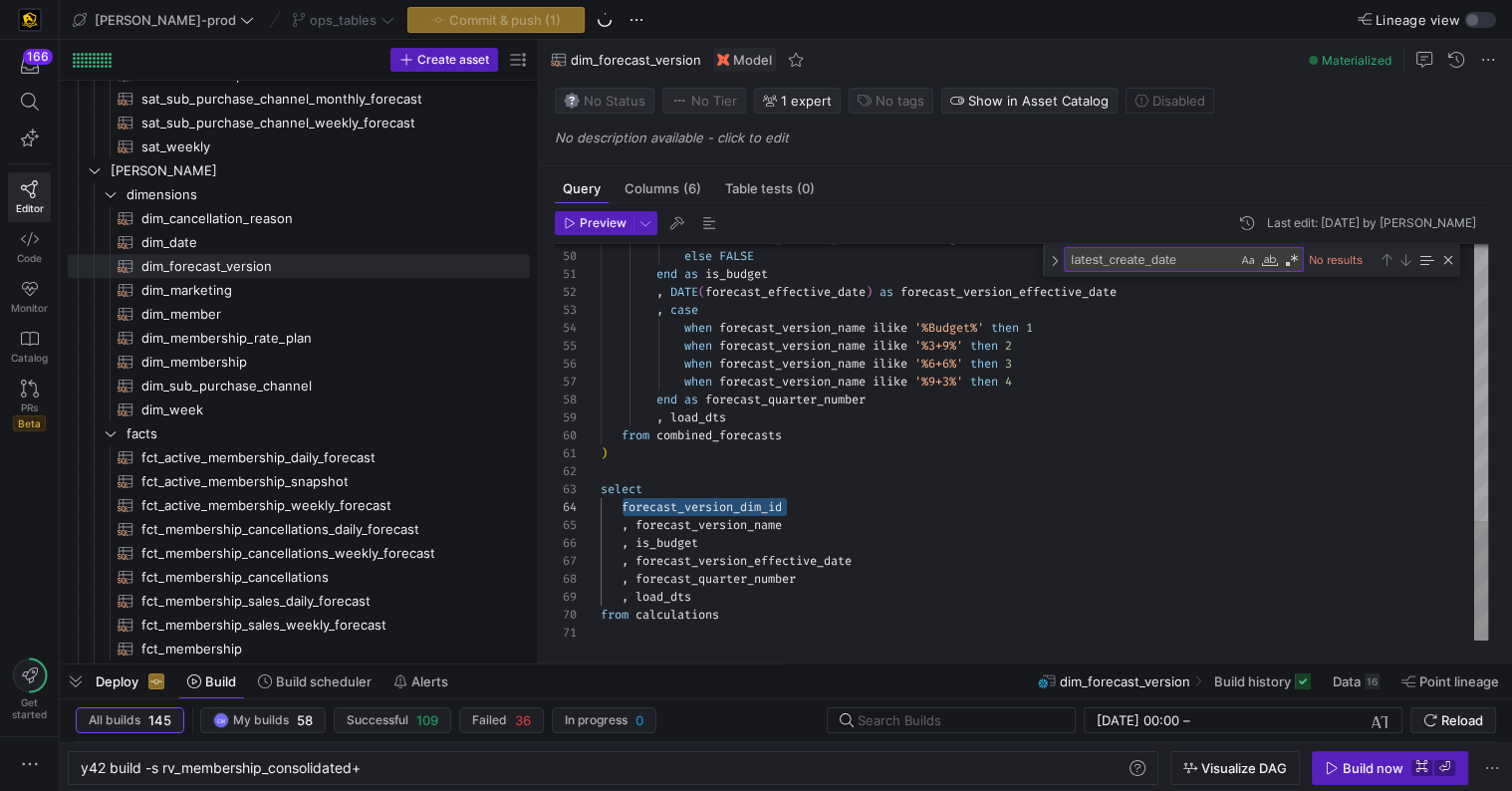 click on "end   as   forecast_quarter_number          ,   load_dts     from   combined_forecasts ) select     forecast_version_dim_id     ,   forecast_version_name     ,   is_budget     ,   forecast_version_effective_date     ,   forecast_quarter_number     ,   load_dts from   calculations              when   forecast_version_name   ilike   '%Budget%'   then   TRUE                else   FALSE            end   as   is_budget          ,   DATE ( forecast_effective_date )   as   forecast_version_effective_date          ,   case                when   forecast_version_name   ilike   '%Budget%'   then   1              when   forecast_version_name   ilike   '%3+9%'   then   2              when   forecast_version_name   ilike   '%6+6%'   then   3              when   forecast_version_name   ilike   '%9+3%'   then   4" at bounding box center (1044, -12) 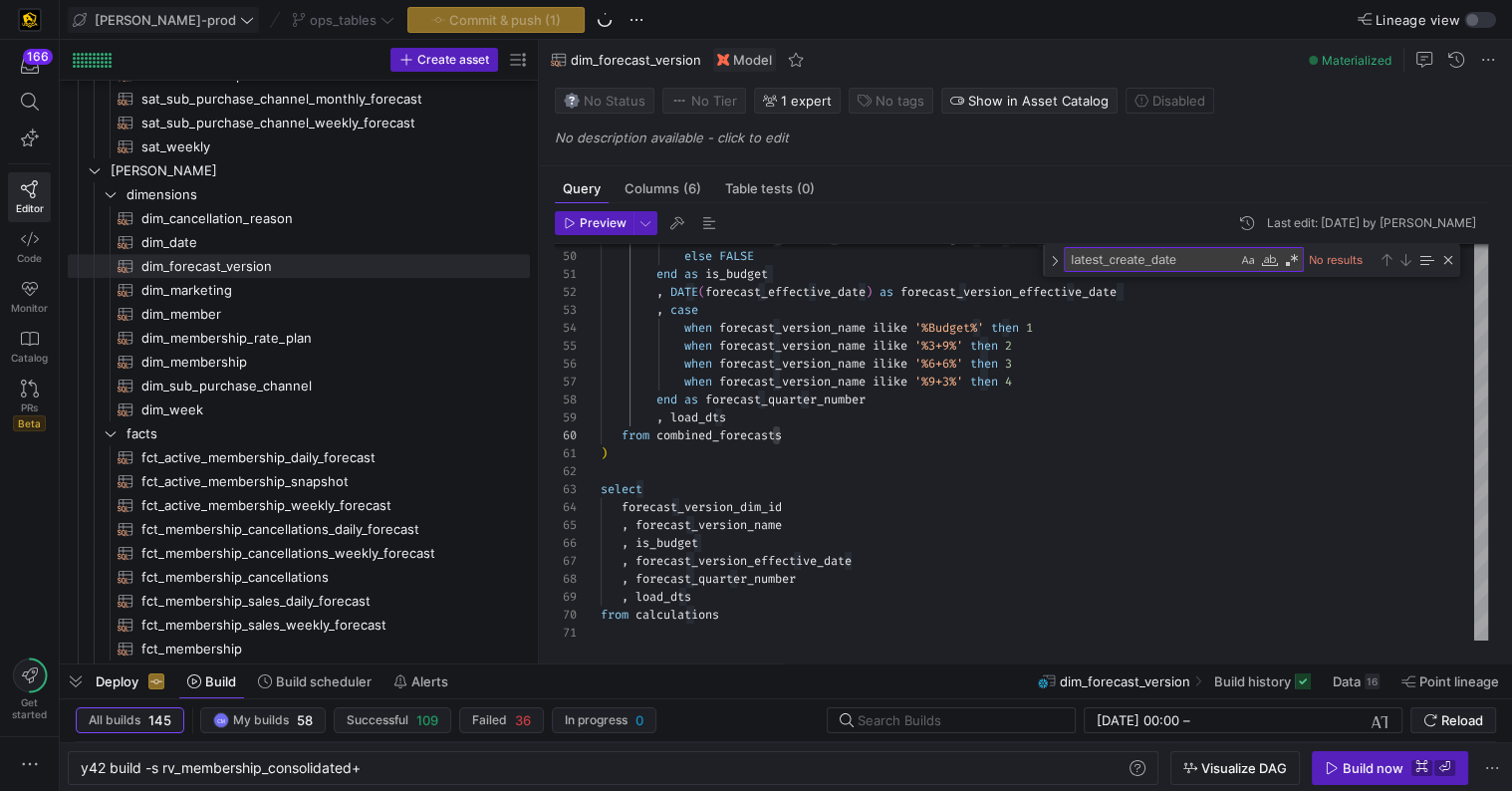 click on "[PERSON_NAME]-prod" 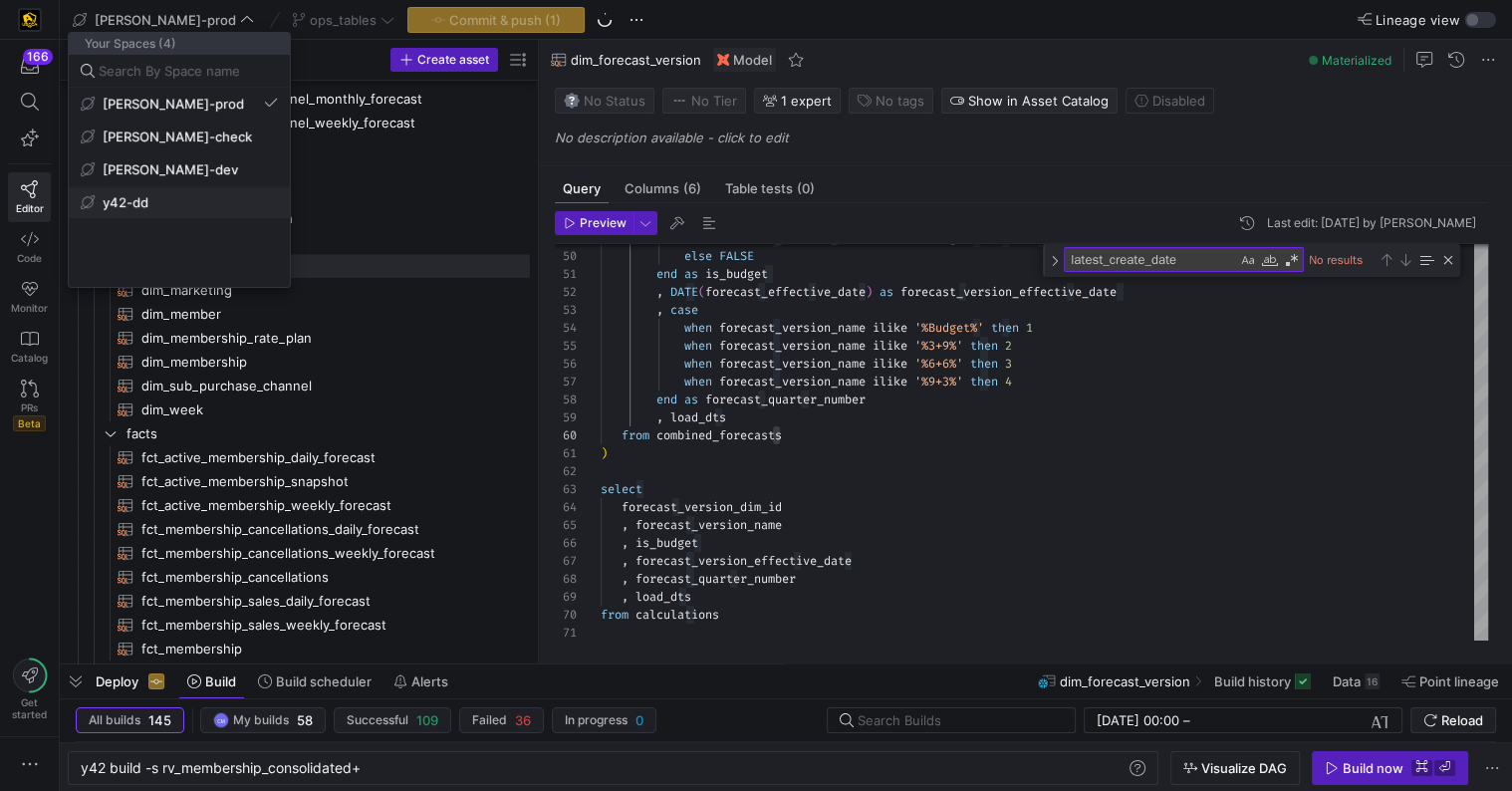 click on "y42-dd" at bounding box center [179, 202] 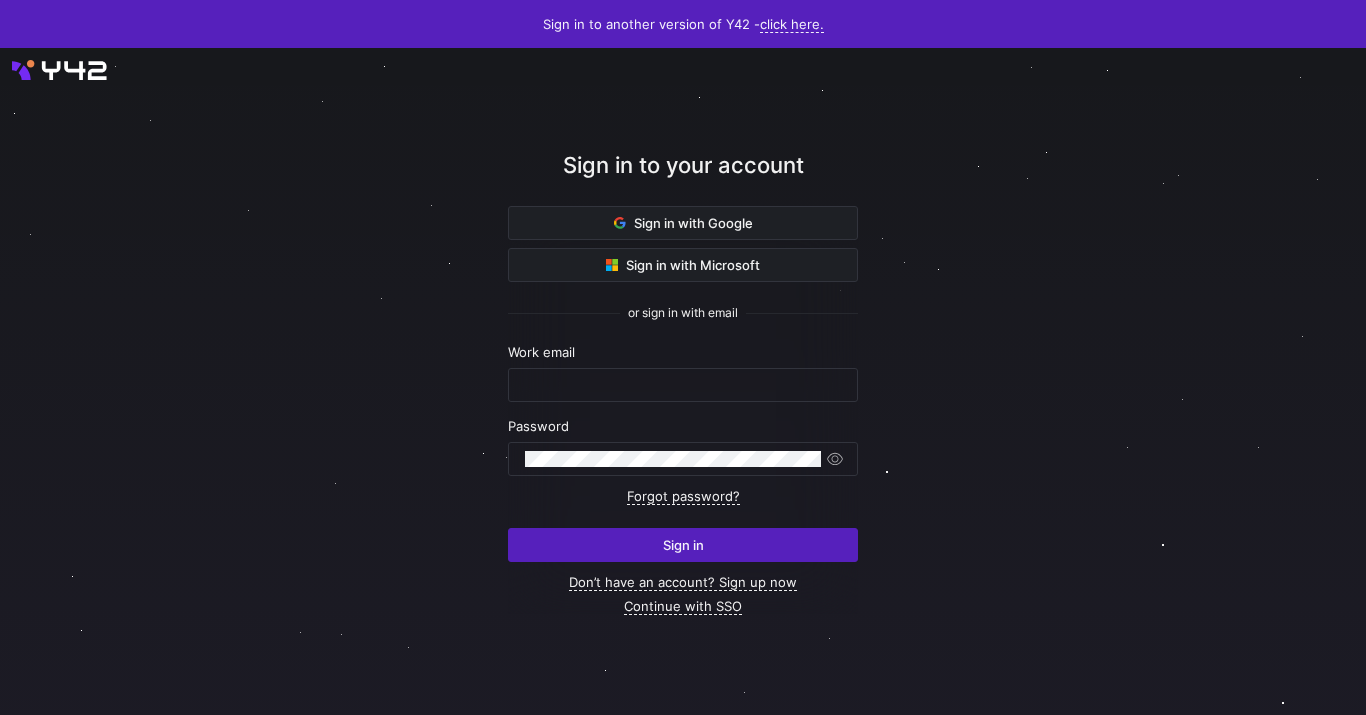 scroll, scrollTop: 0, scrollLeft: 0, axis: both 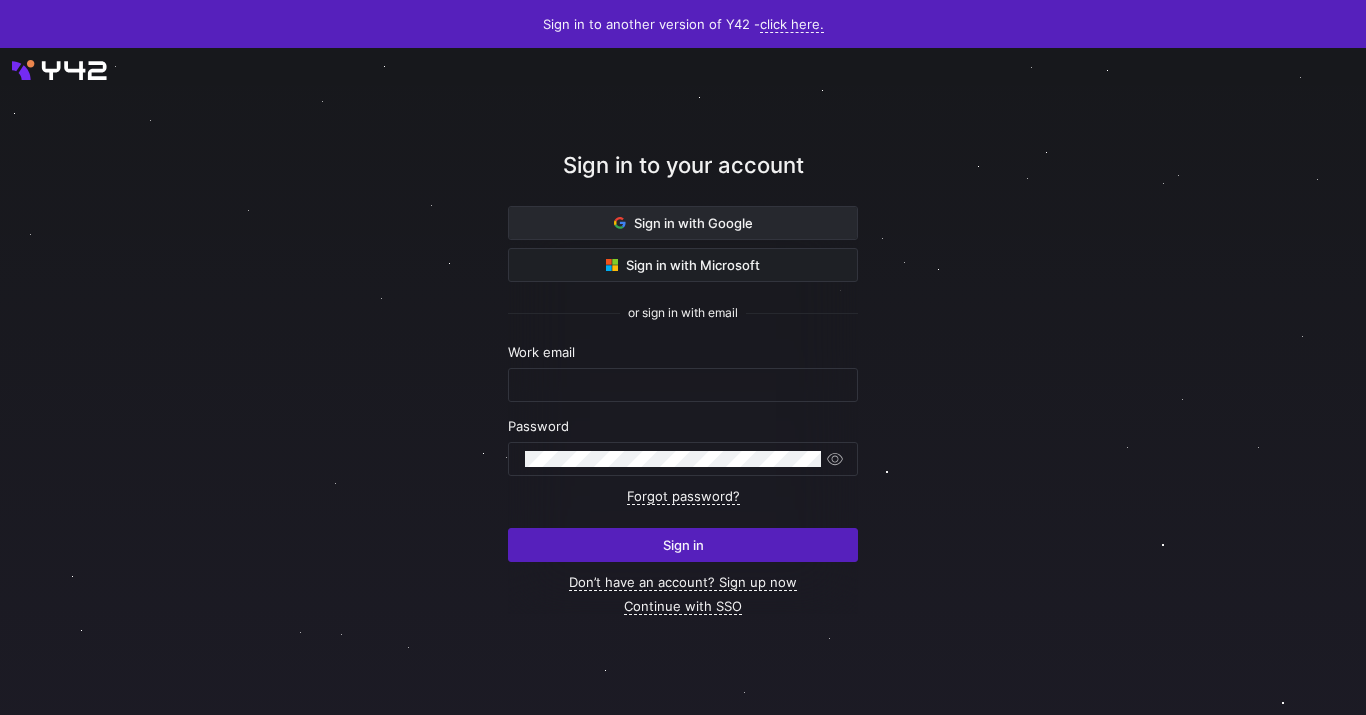 click 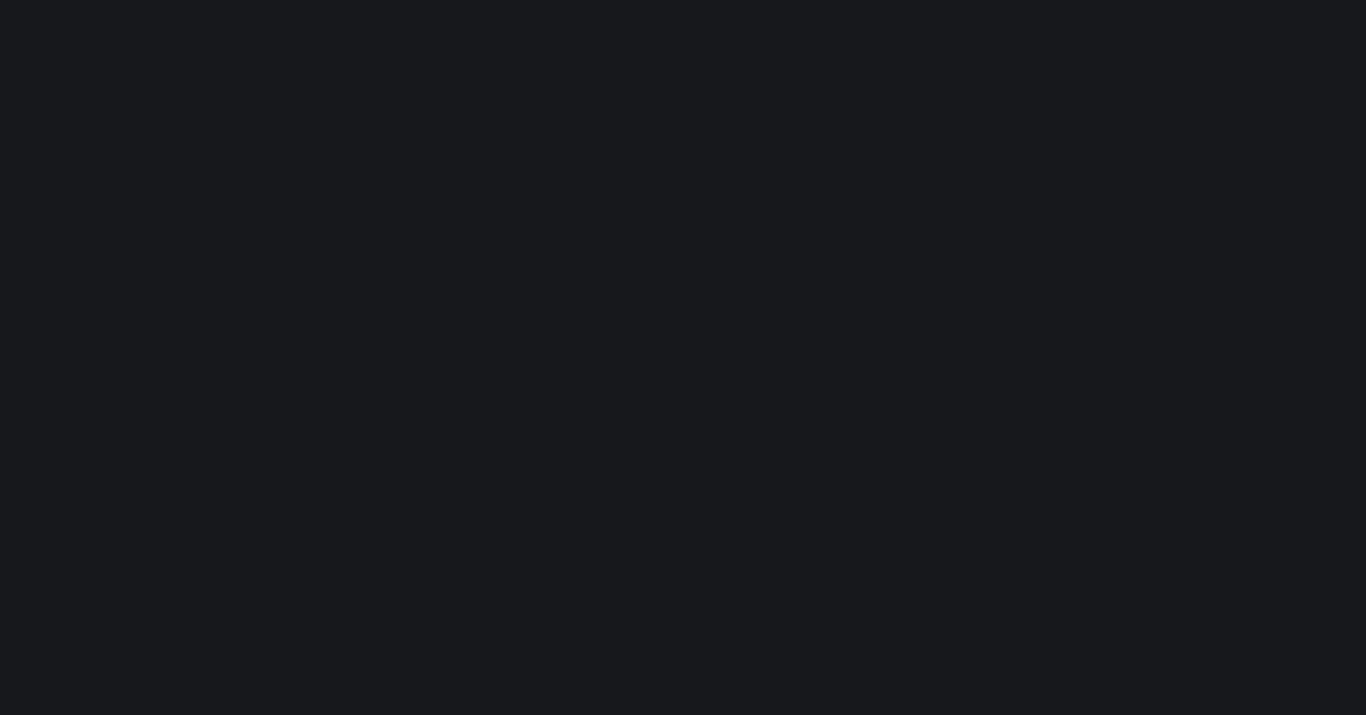 scroll, scrollTop: 0, scrollLeft: 0, axis: both 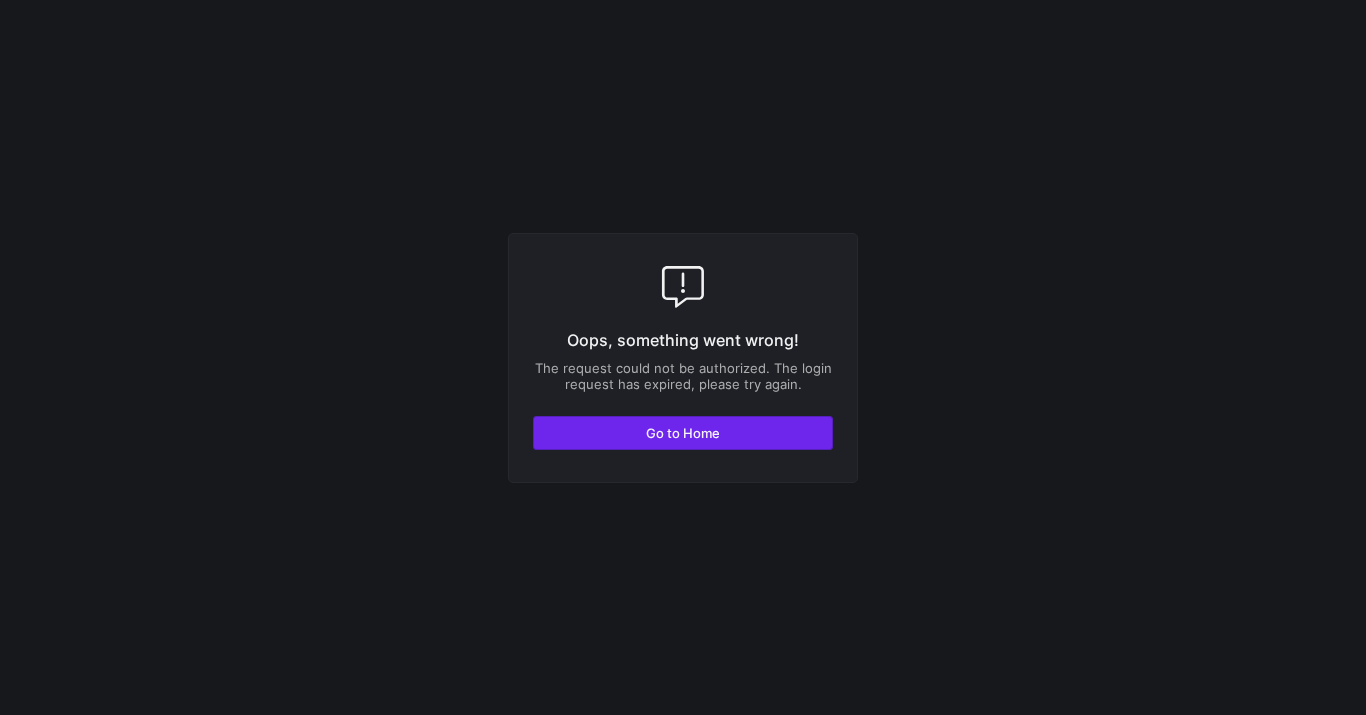 click at bounding box center (683, 433) 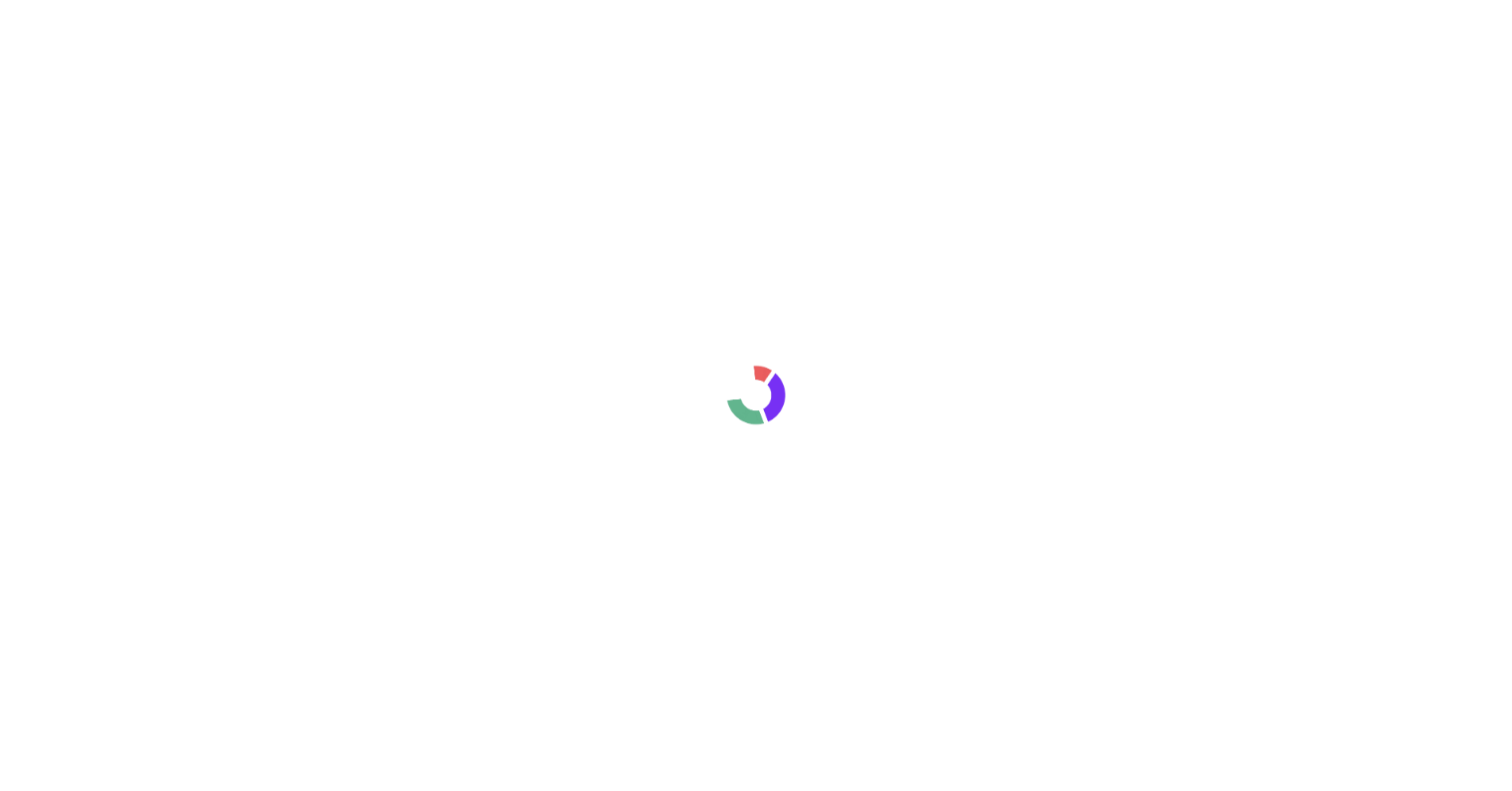 scroll, scrollTop: 0, scrollLeft: 0, axis: both 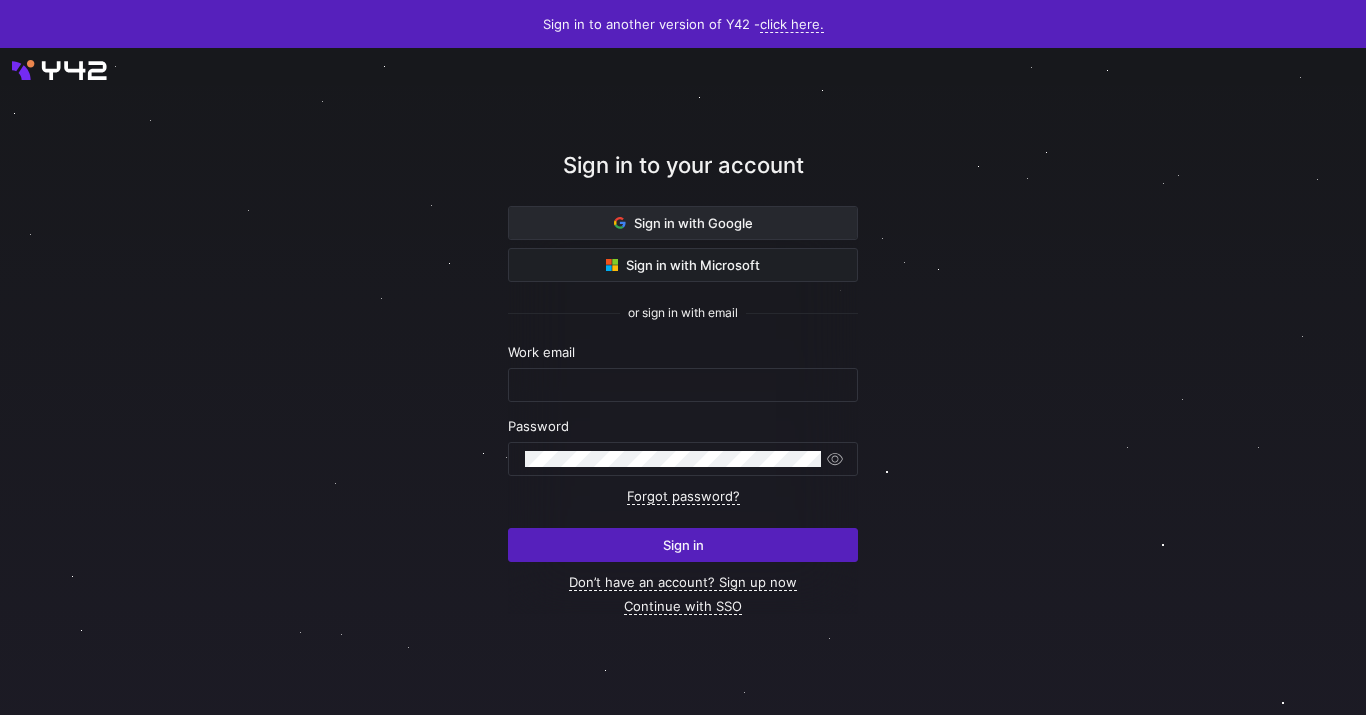 click on "Sign in with Google" 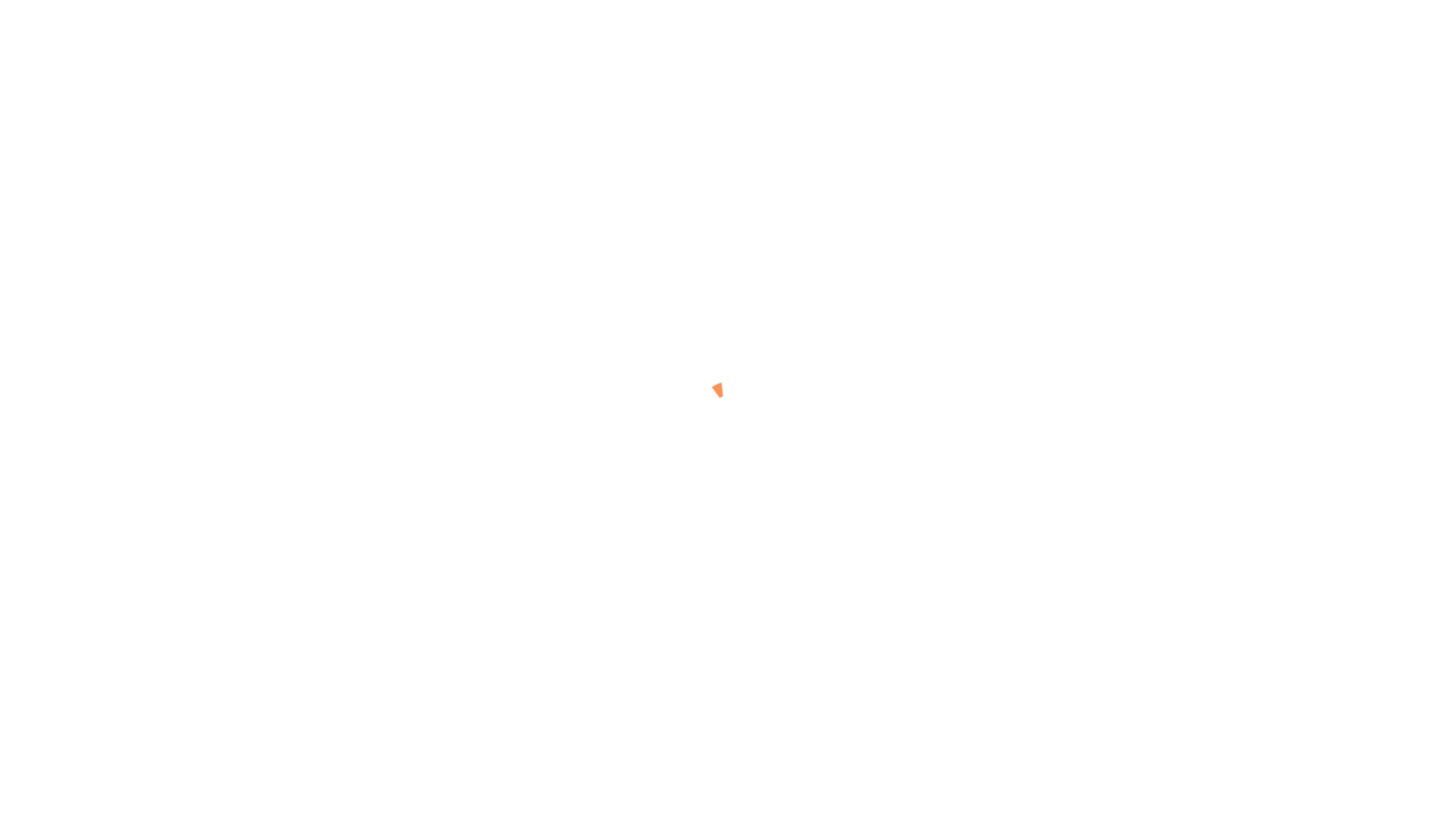 scroll, scrollTop: 0, scrollLeft: 0, axis: both 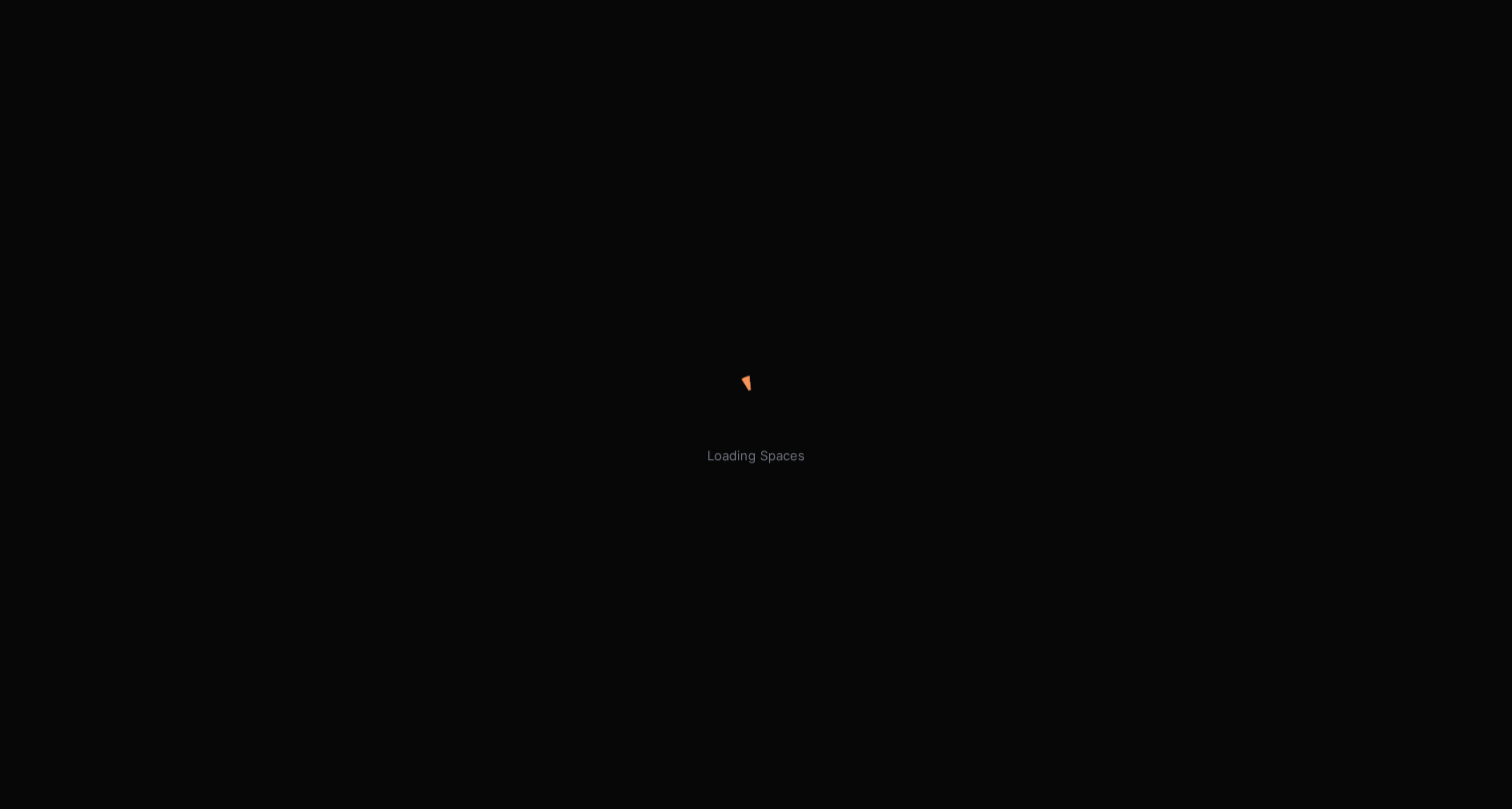 click on "Loading Spaces" at bounding box center (756, 404) 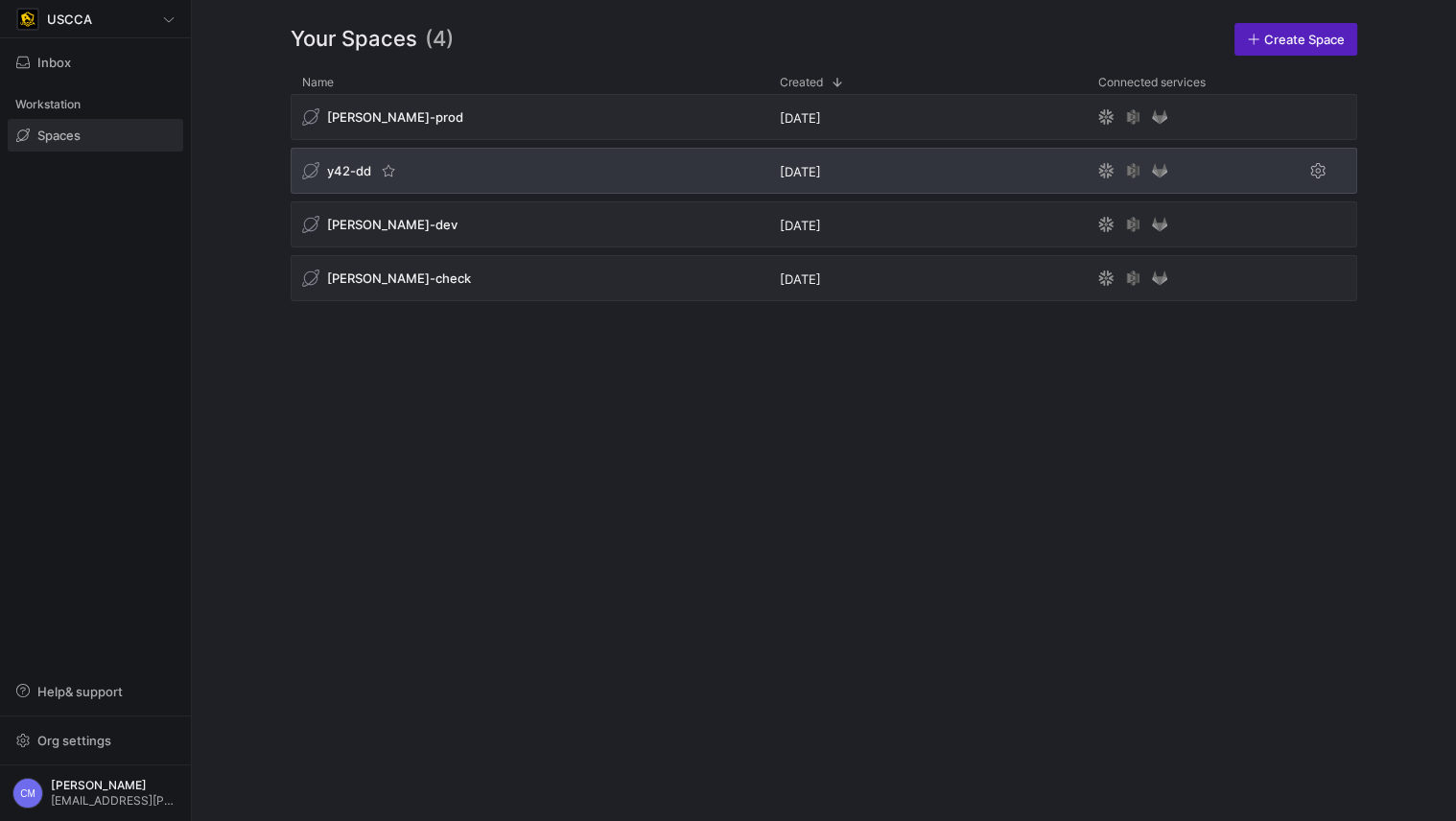 click on "y42-dd" 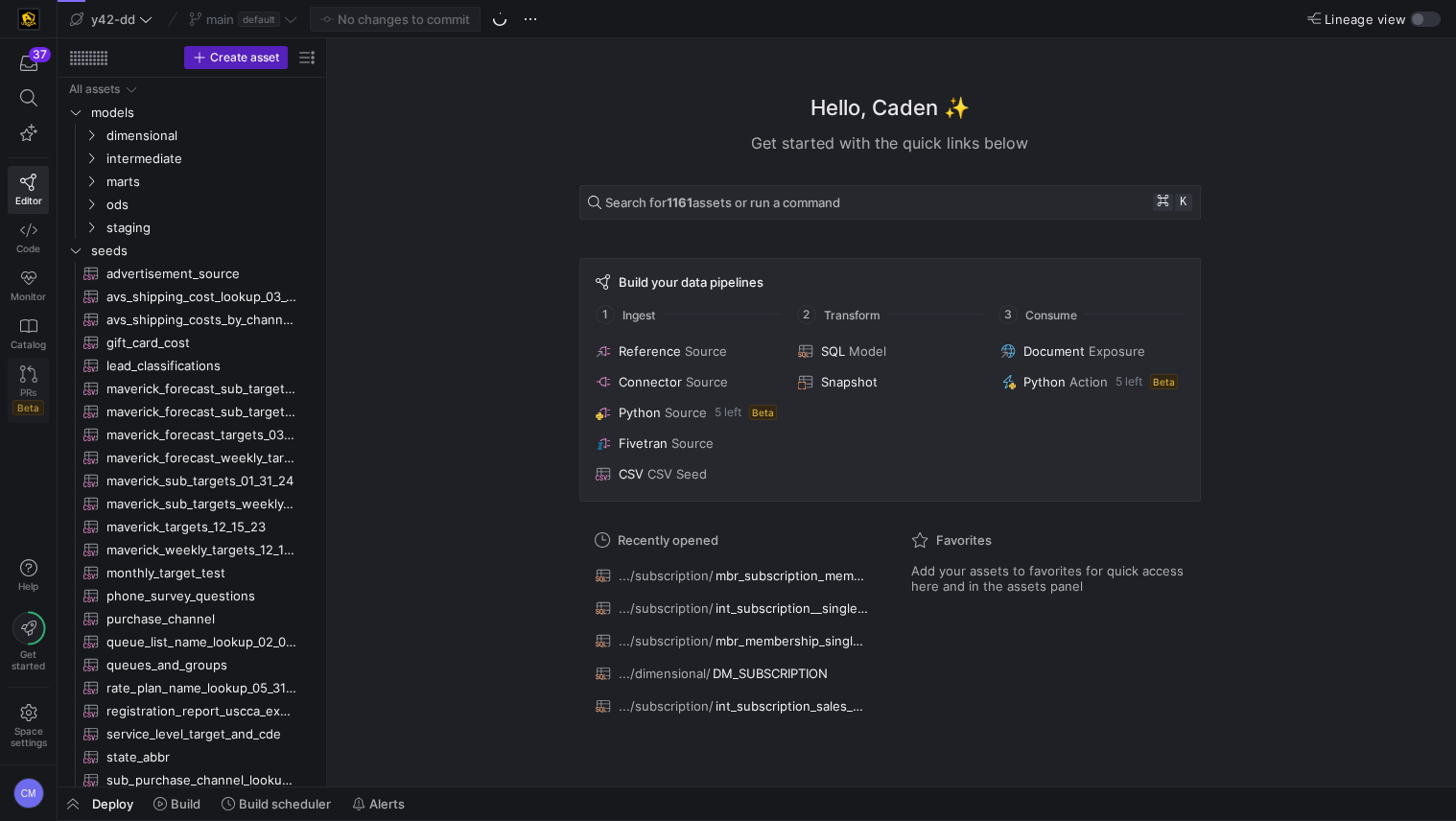 click on "PRs   Beta" 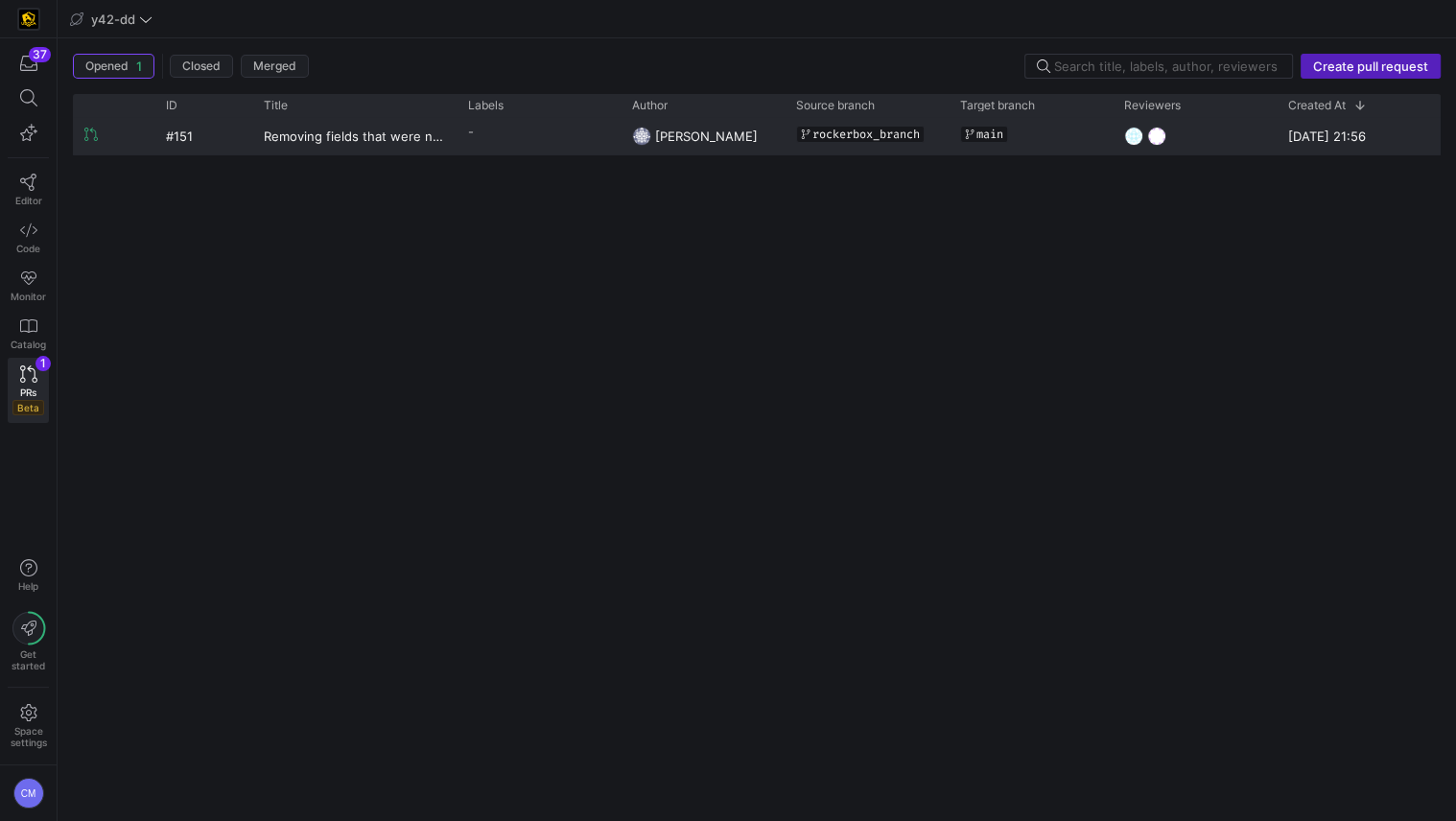 click on "Removing fields that were not included on the RB specs." 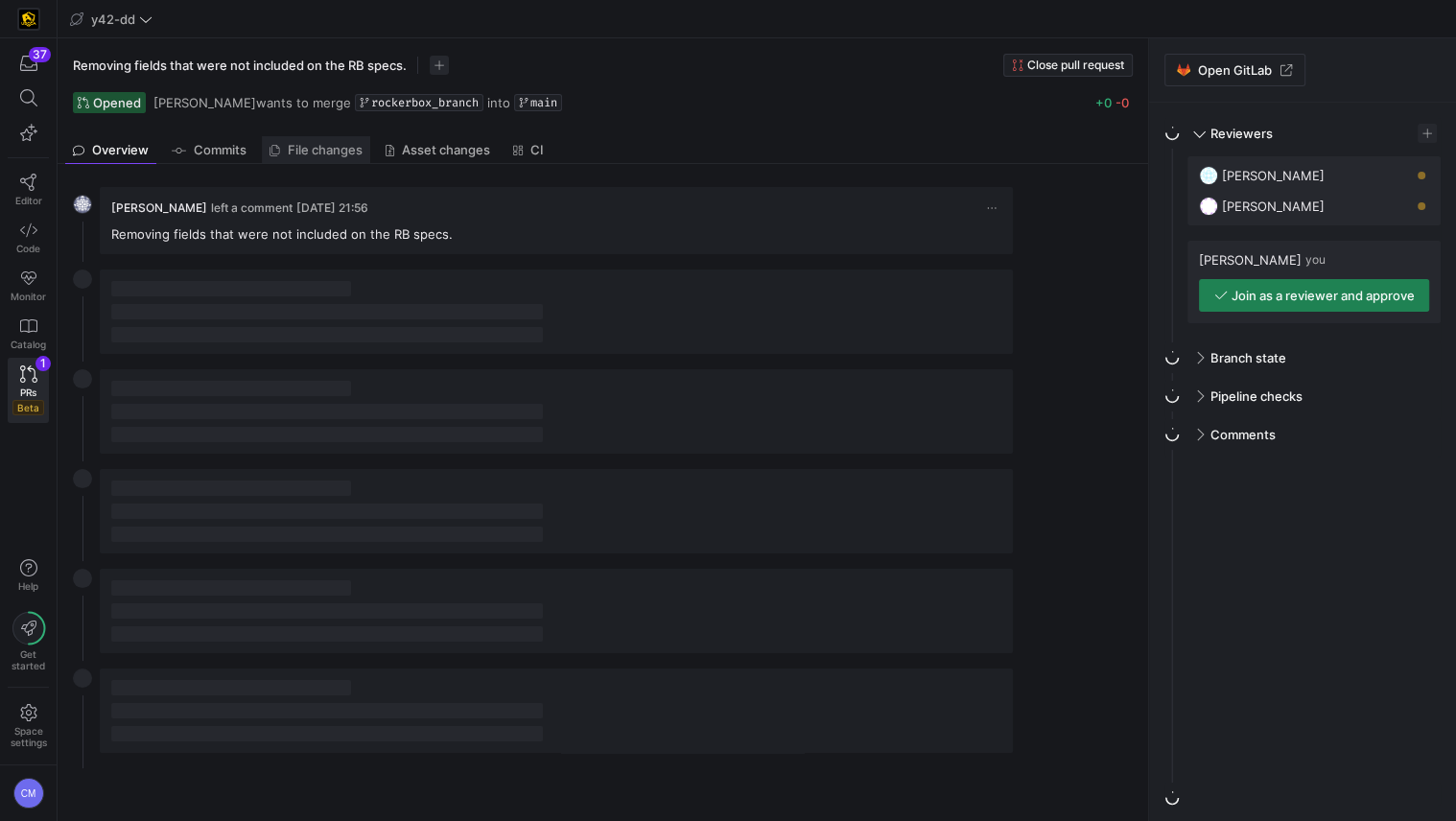 click on "File changes" at bounding box center (325, 150) 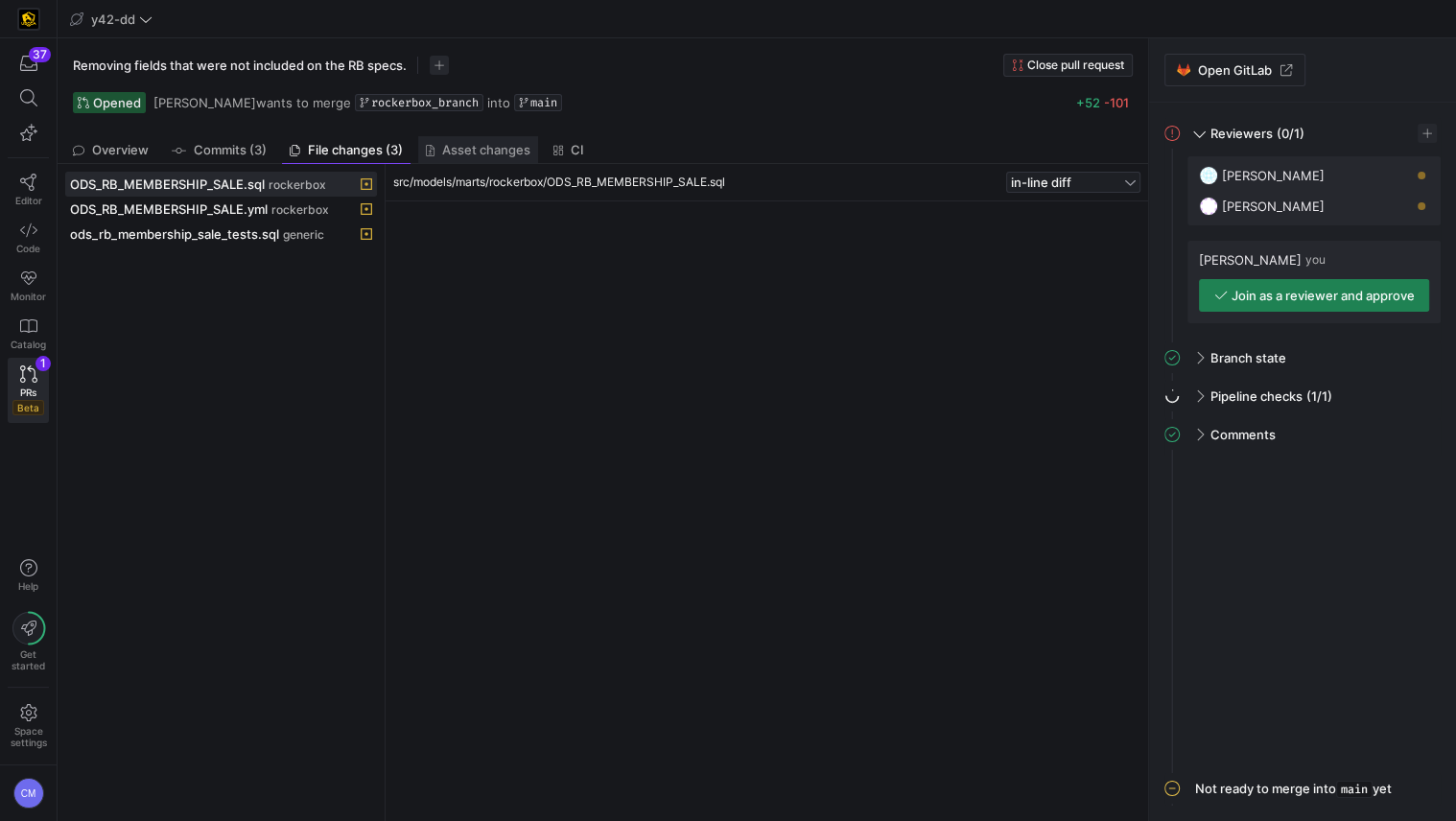 click on "Asset changes" at bounding box center (486, 150) 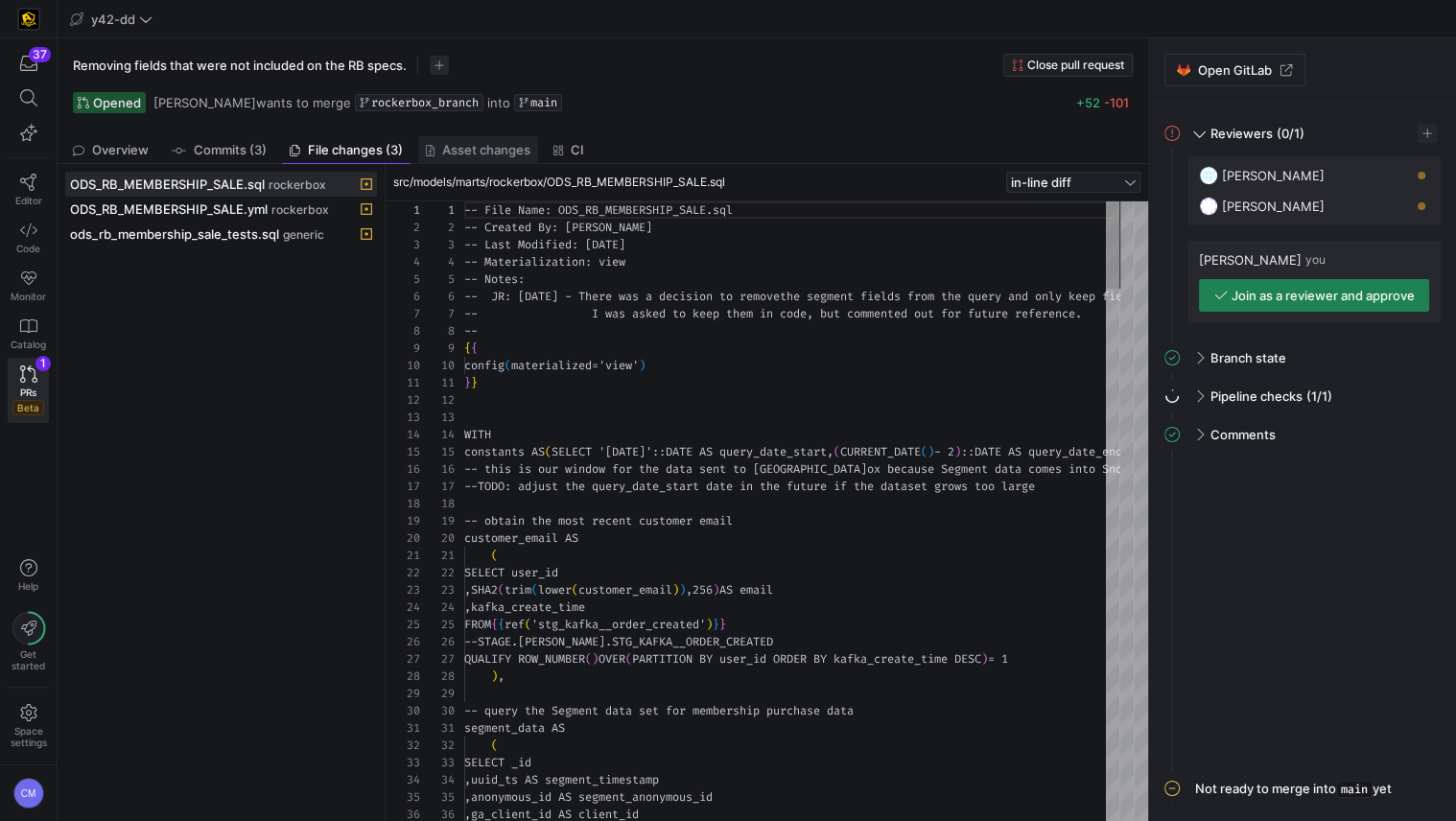 scroll, scrollTop: 173, scrollLeft: 0, axis: vertical 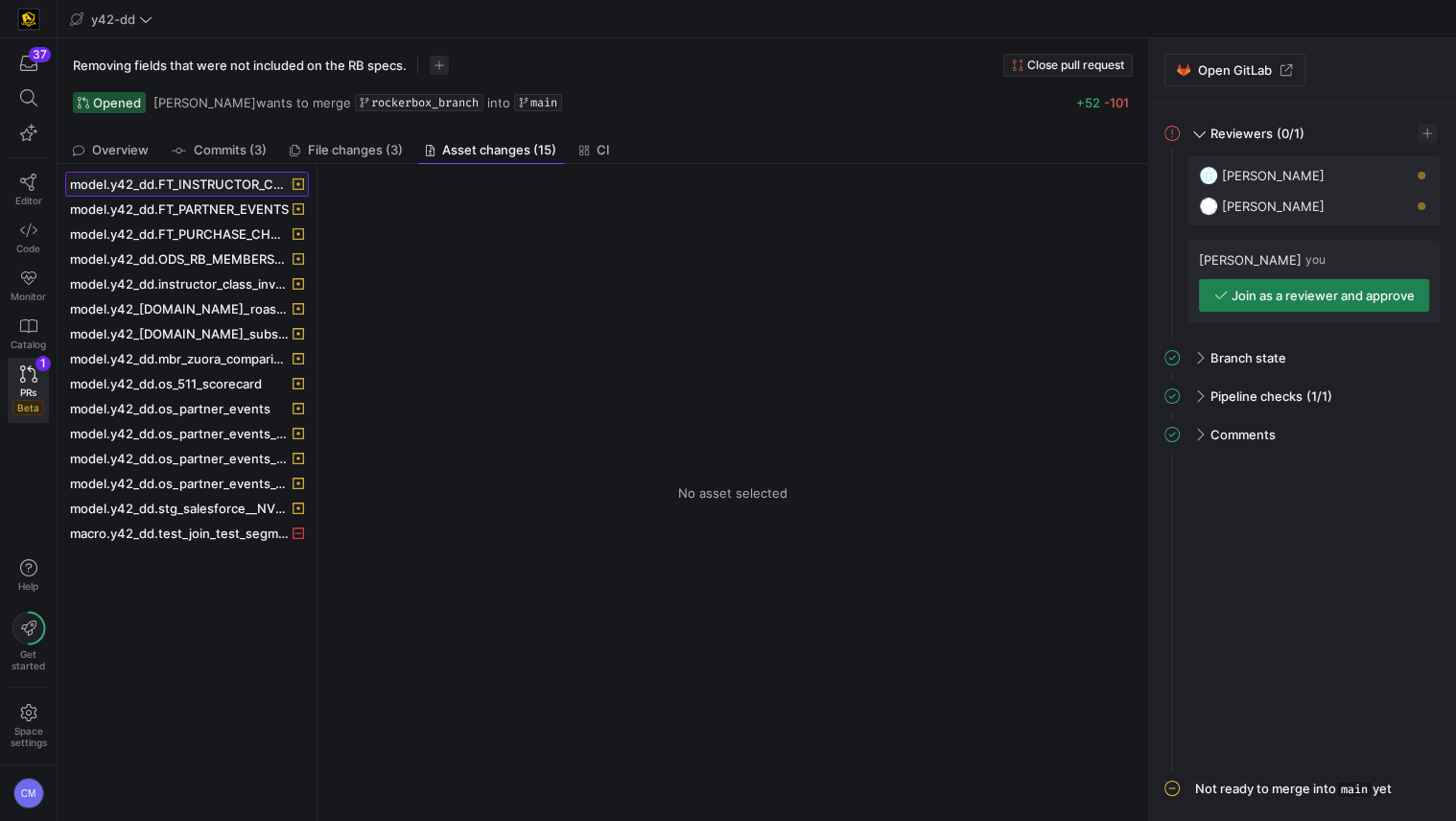 click on "model.y42_dd.FT_INSTRUCTOR_COURSE_INVOICE" 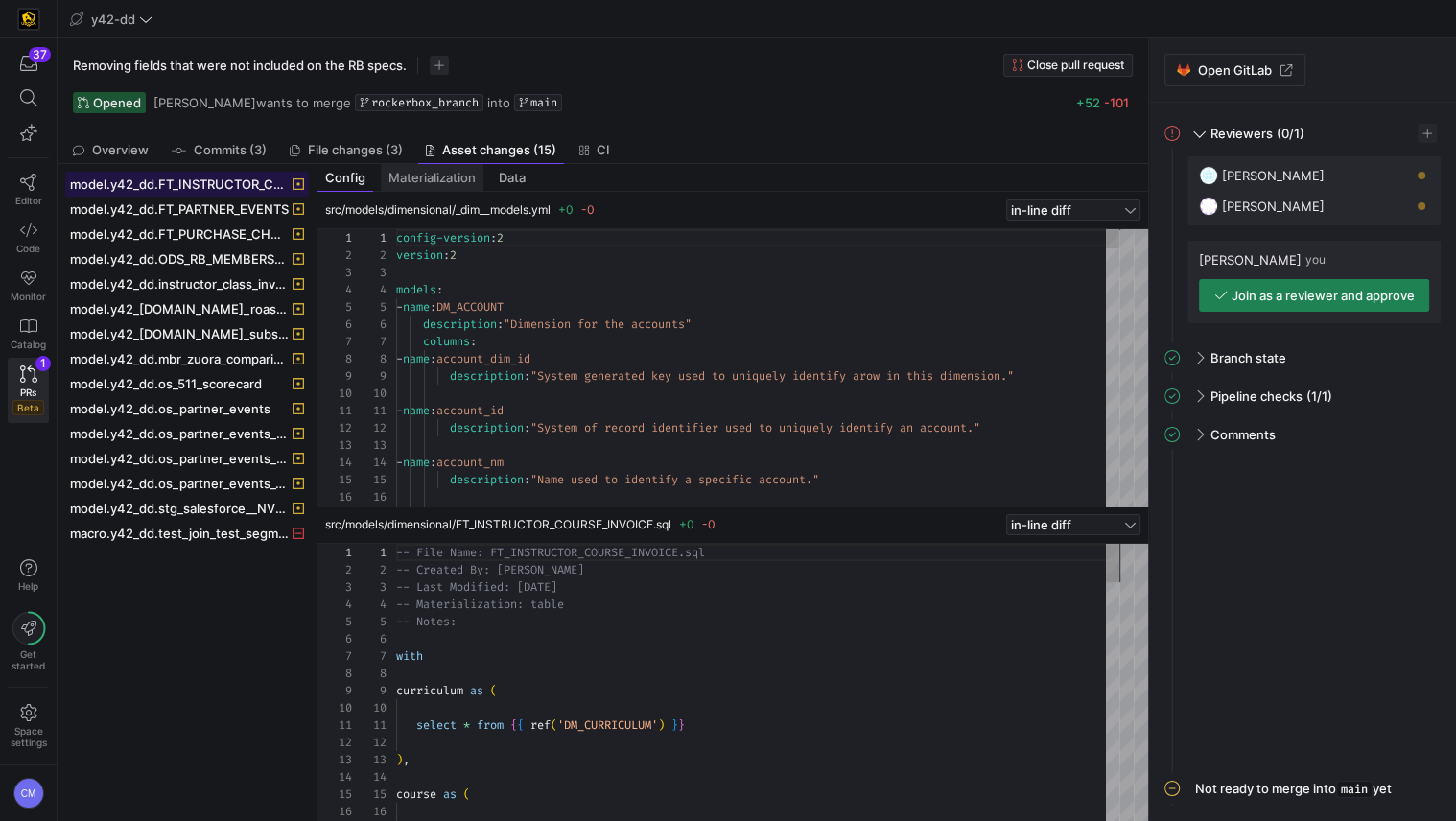 scroll, scrollTop: 173, scrollLeft: 0, axis: vertical 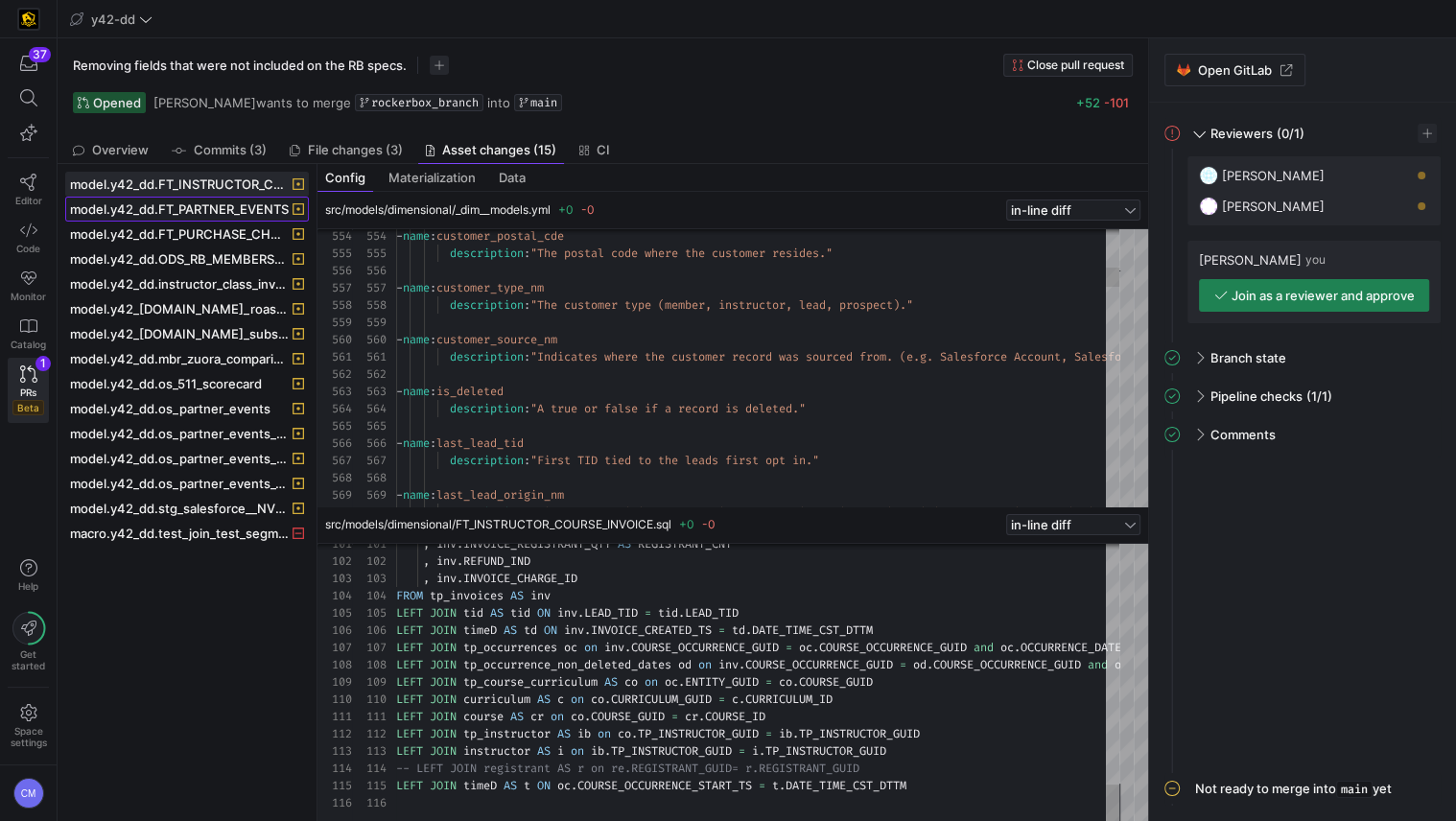 click 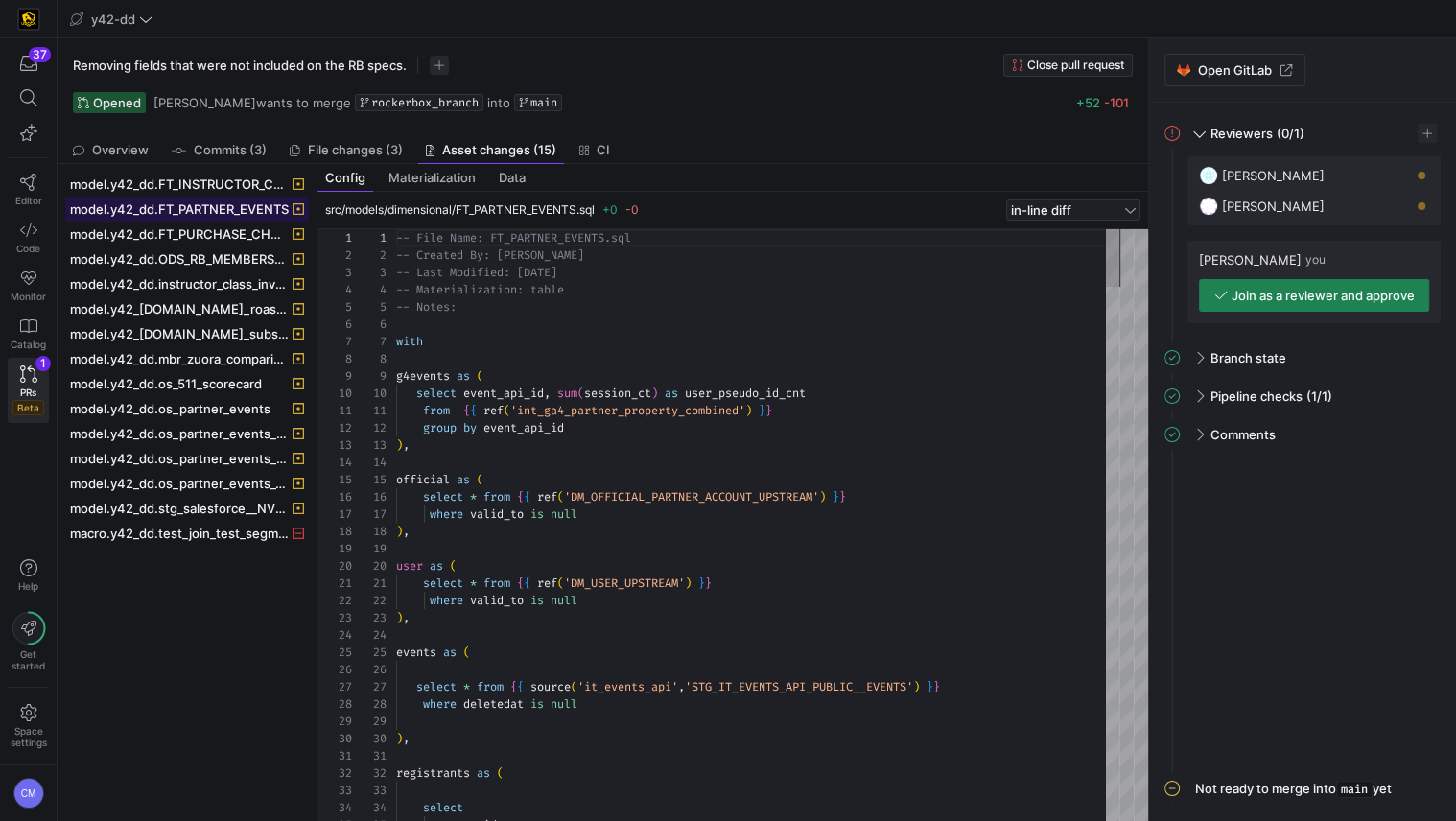 scroll, scrollTop: 173, scrollLeft: 0, axis: vertical 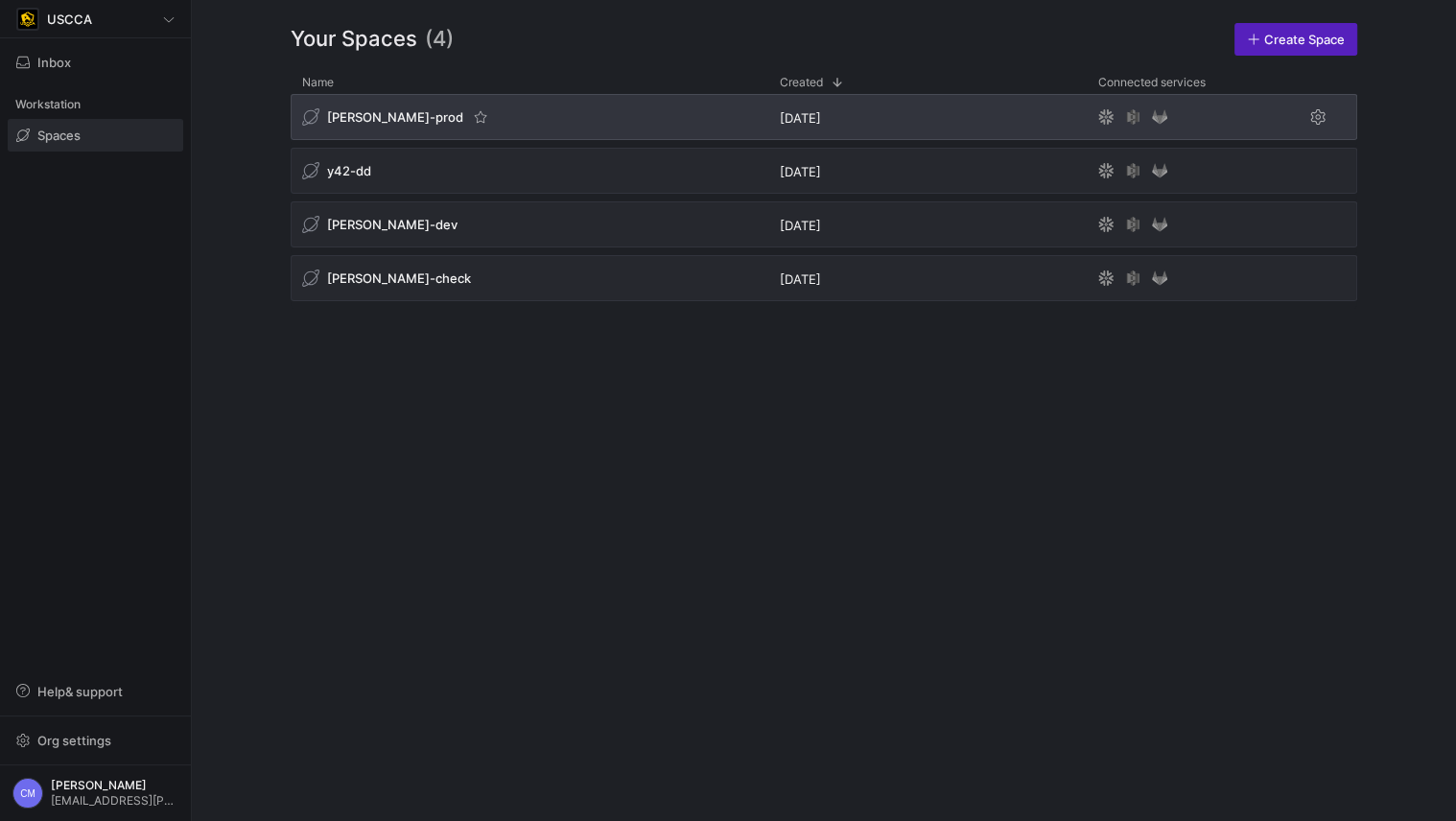click on "[PERSON_NAME]-prod" 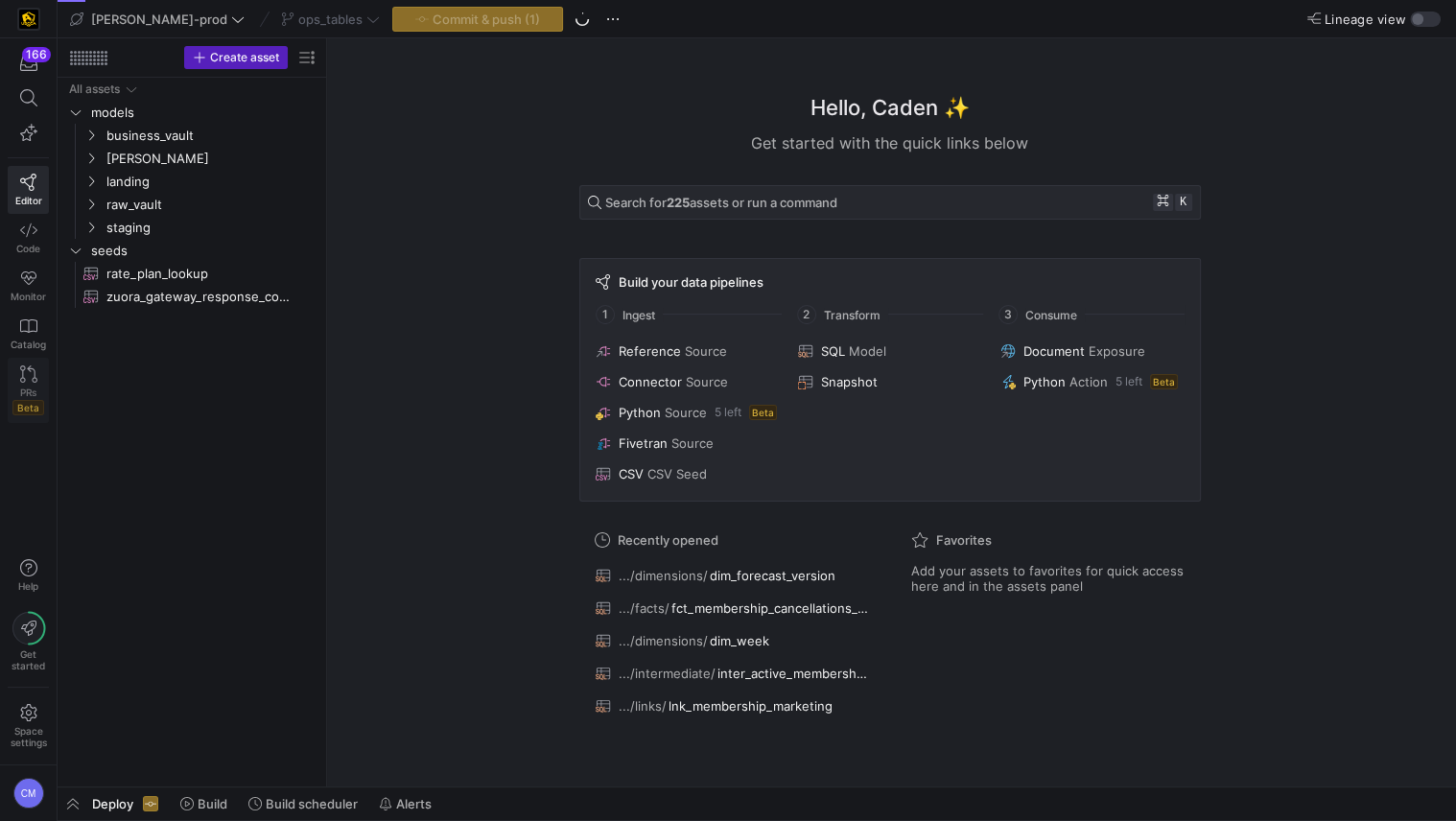 click on "PRs   Beta" 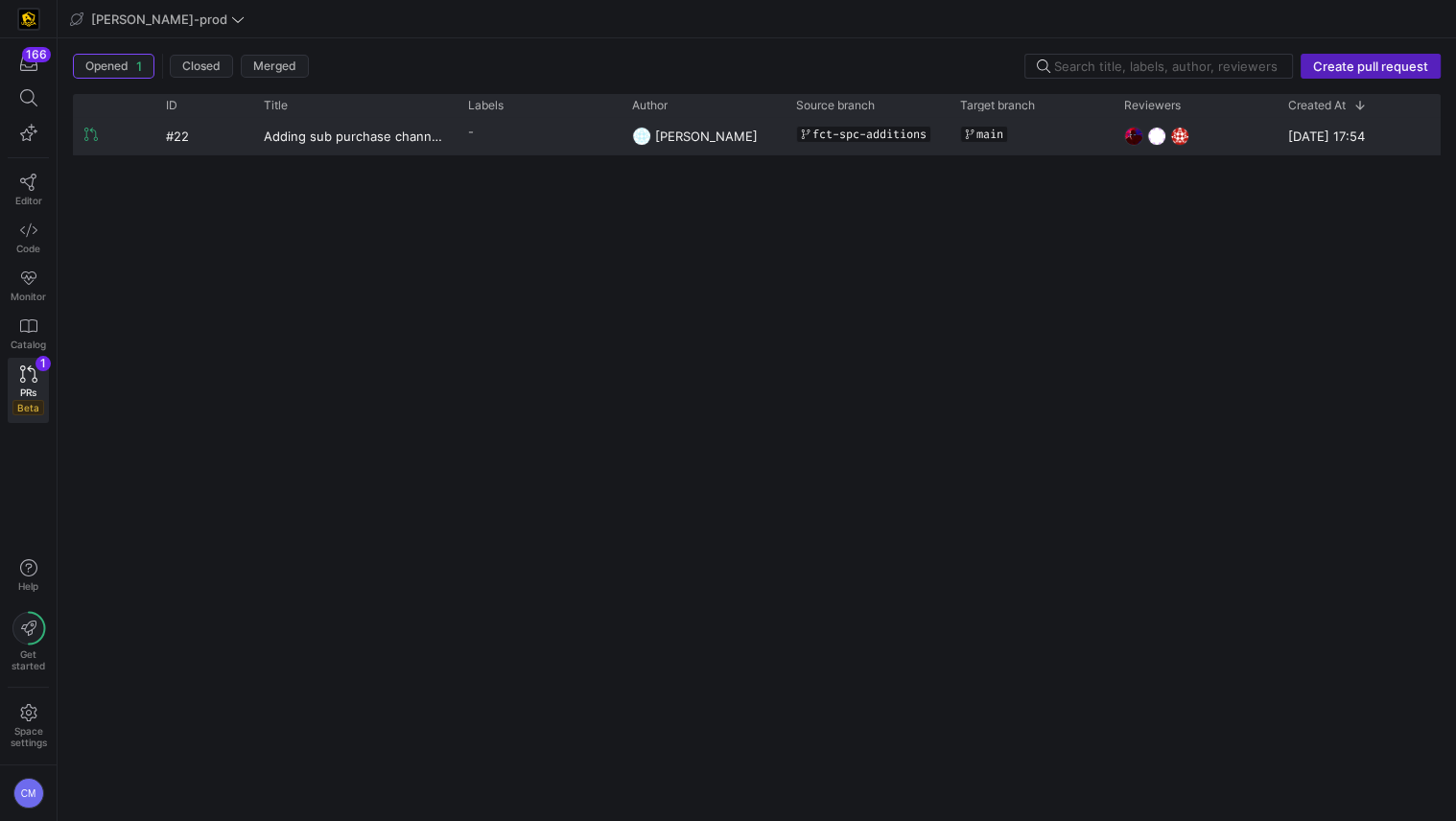 click on "#22" 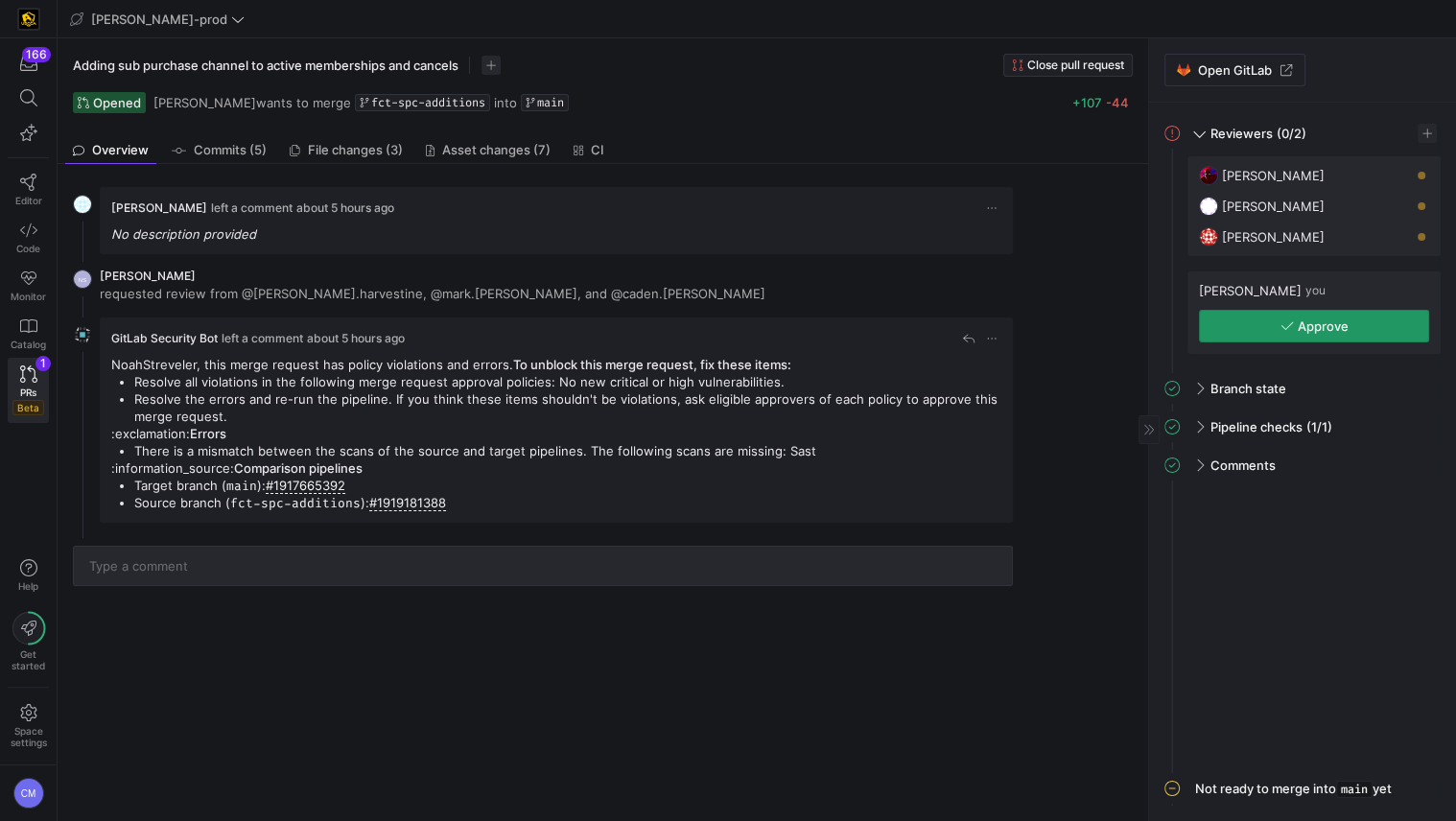 click at bounding box center (1314, 326) 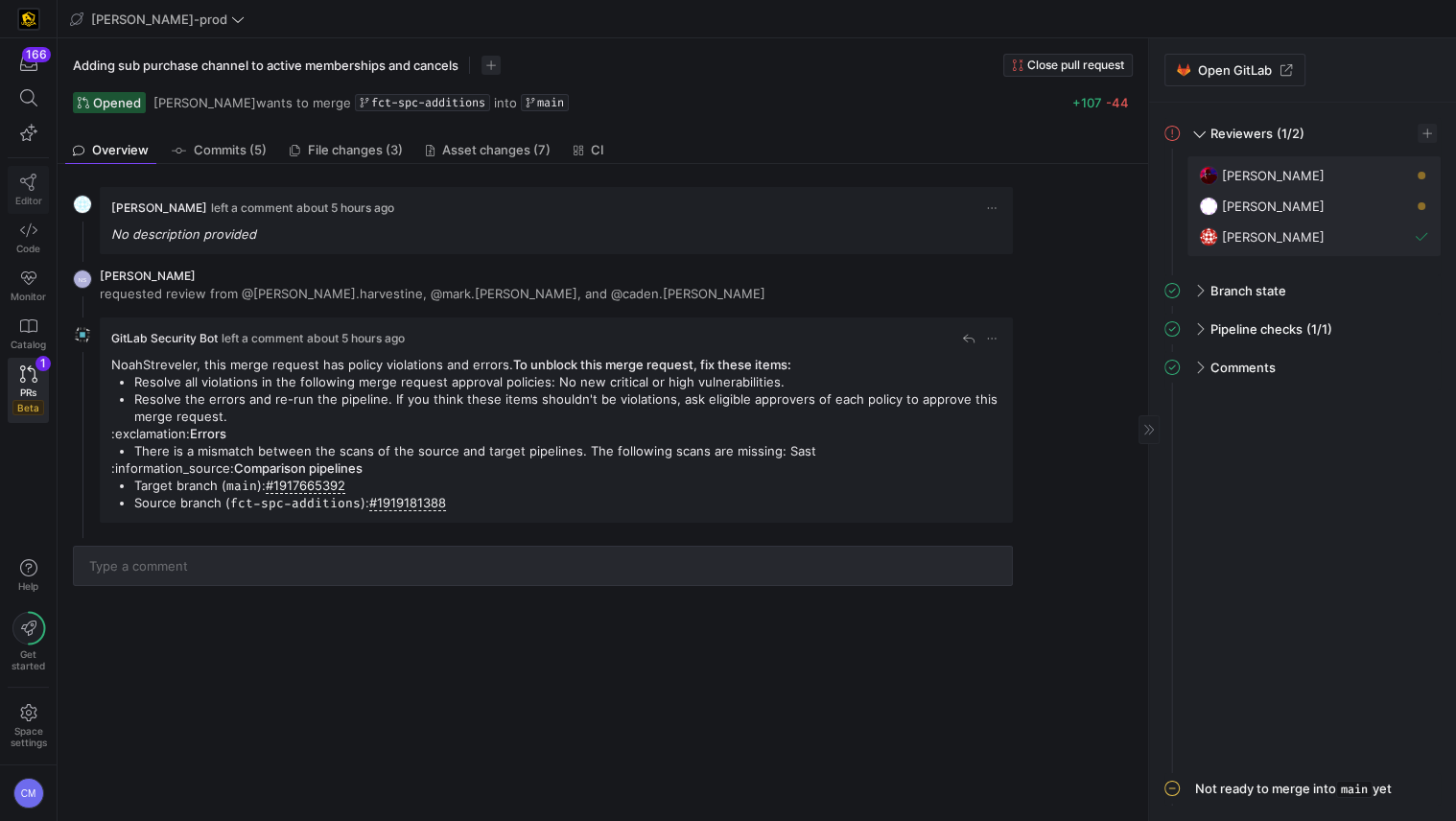 click on "Editor" 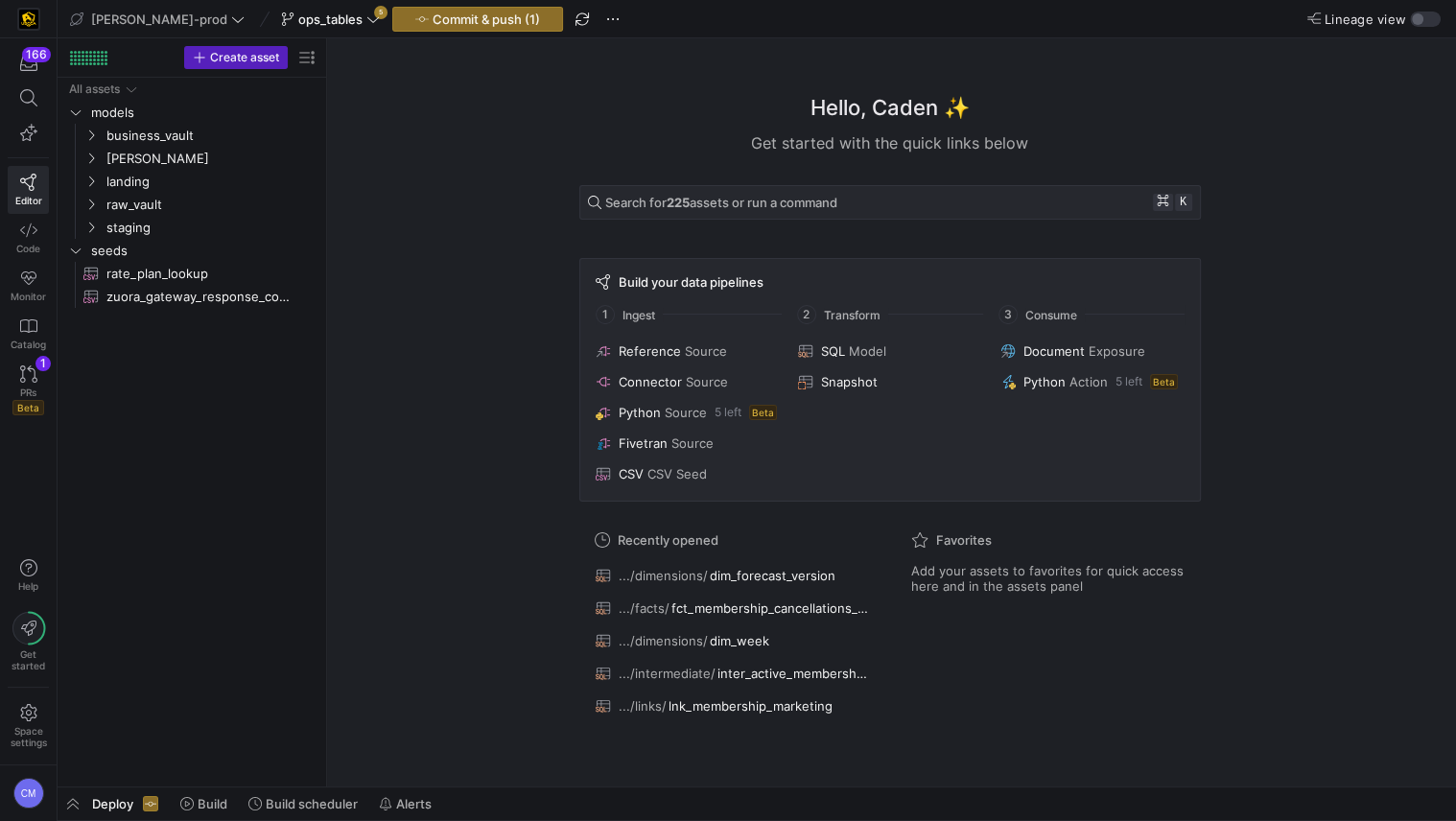 click on "Hello, Caden ✨  Get started with the quick links below  Search for  225  assets or run a command ⌘ k  Build your data pipelines  1 Ingest 2 Transform 3 Consume
Reference Source
Connector Source
Python Source 5 left   Beta
Fivetran Source
CSV CSV Seed
SQL Model
Snapshot
Document Exposure
Python Action 5 left   Beta
Recently opened
.../dimensions/ dim_forecast_version
.../facts/ fct_membership_cancellations_weekly_forecast
.../dimensions/ dim_week
.../intermediate/ inter_active_membership_forecast
.../links/ lnk_membership_marketing  Favorites" 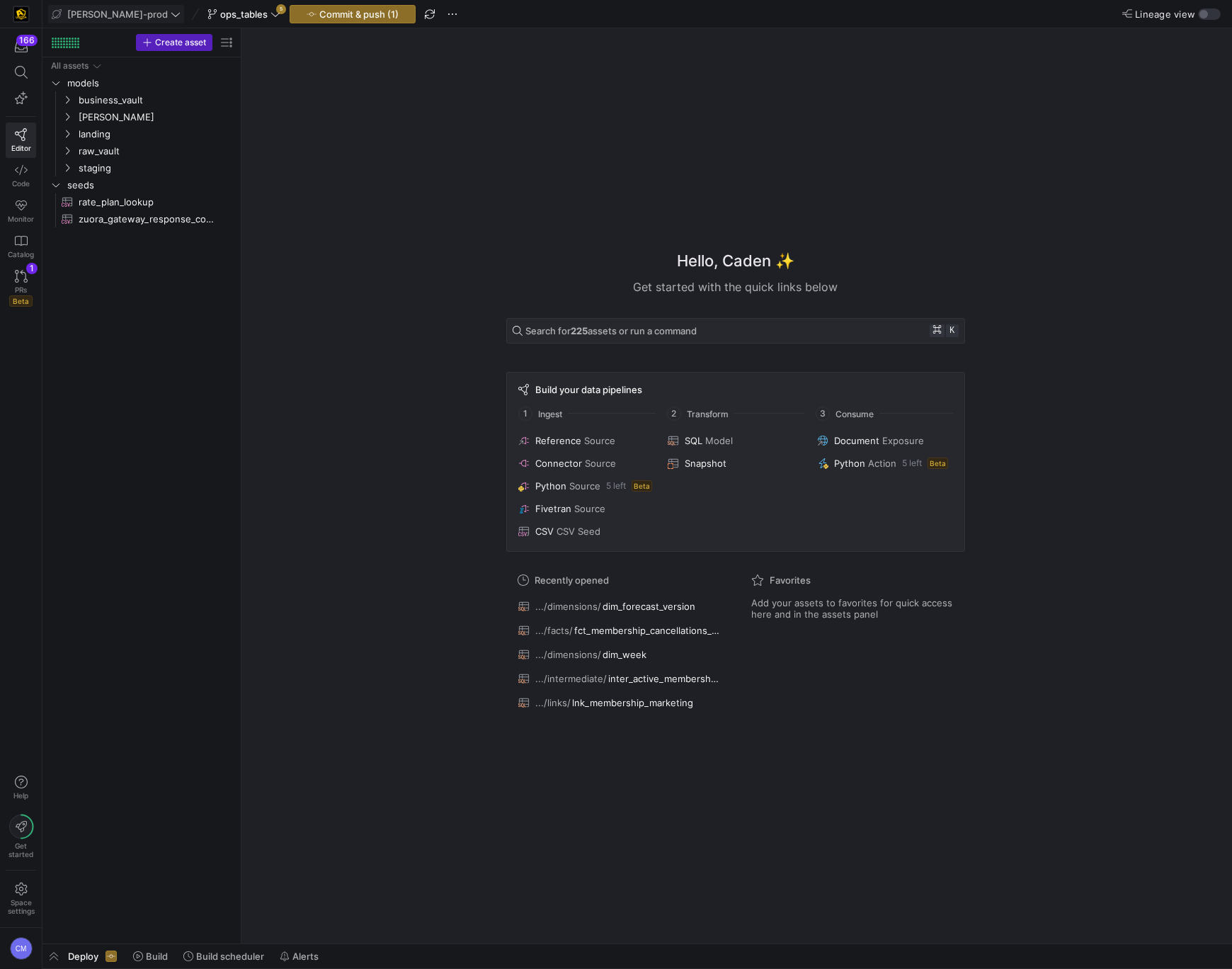 click on "[PERSON_NAME]-prod" 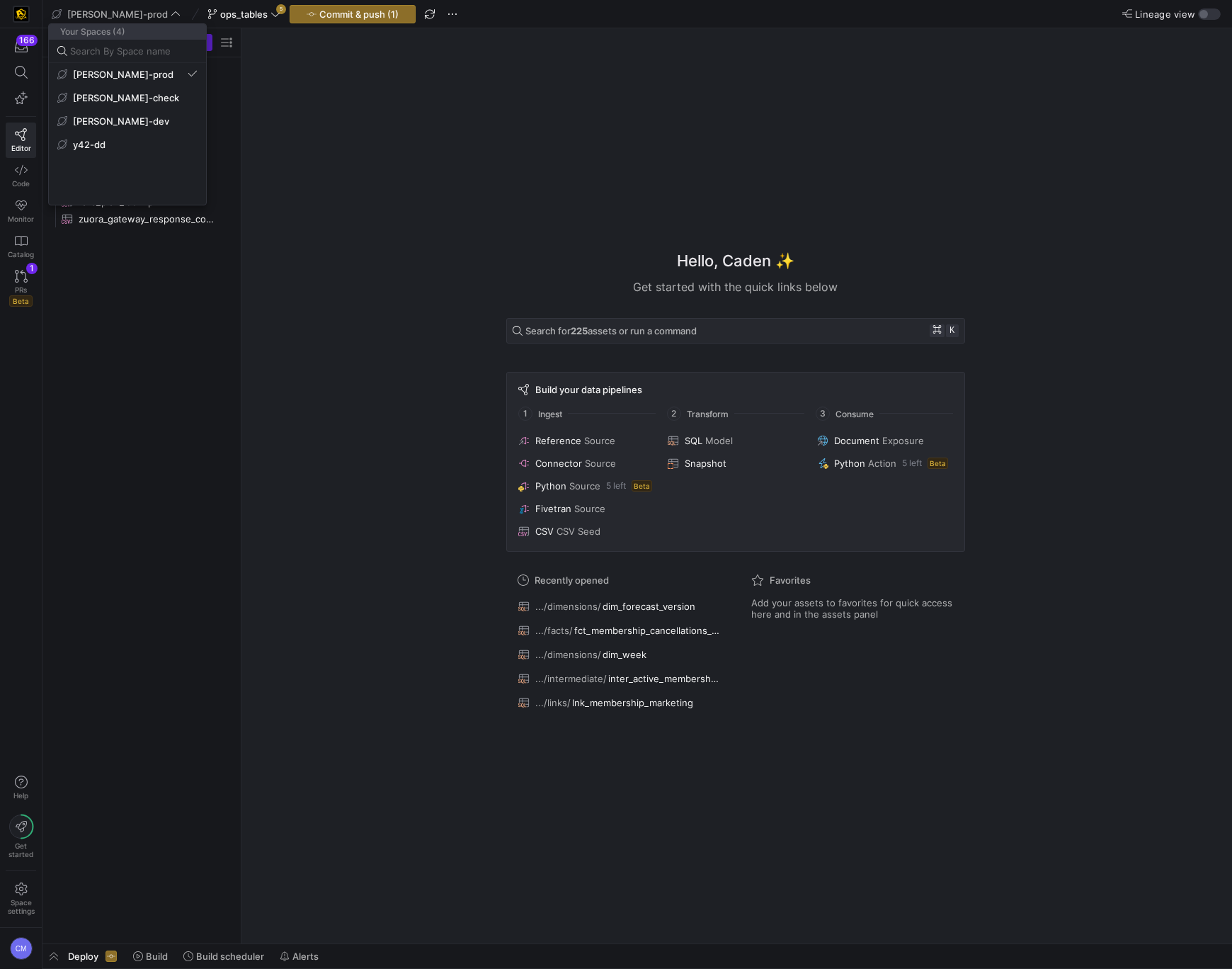 click at bounding box center (616, 484) 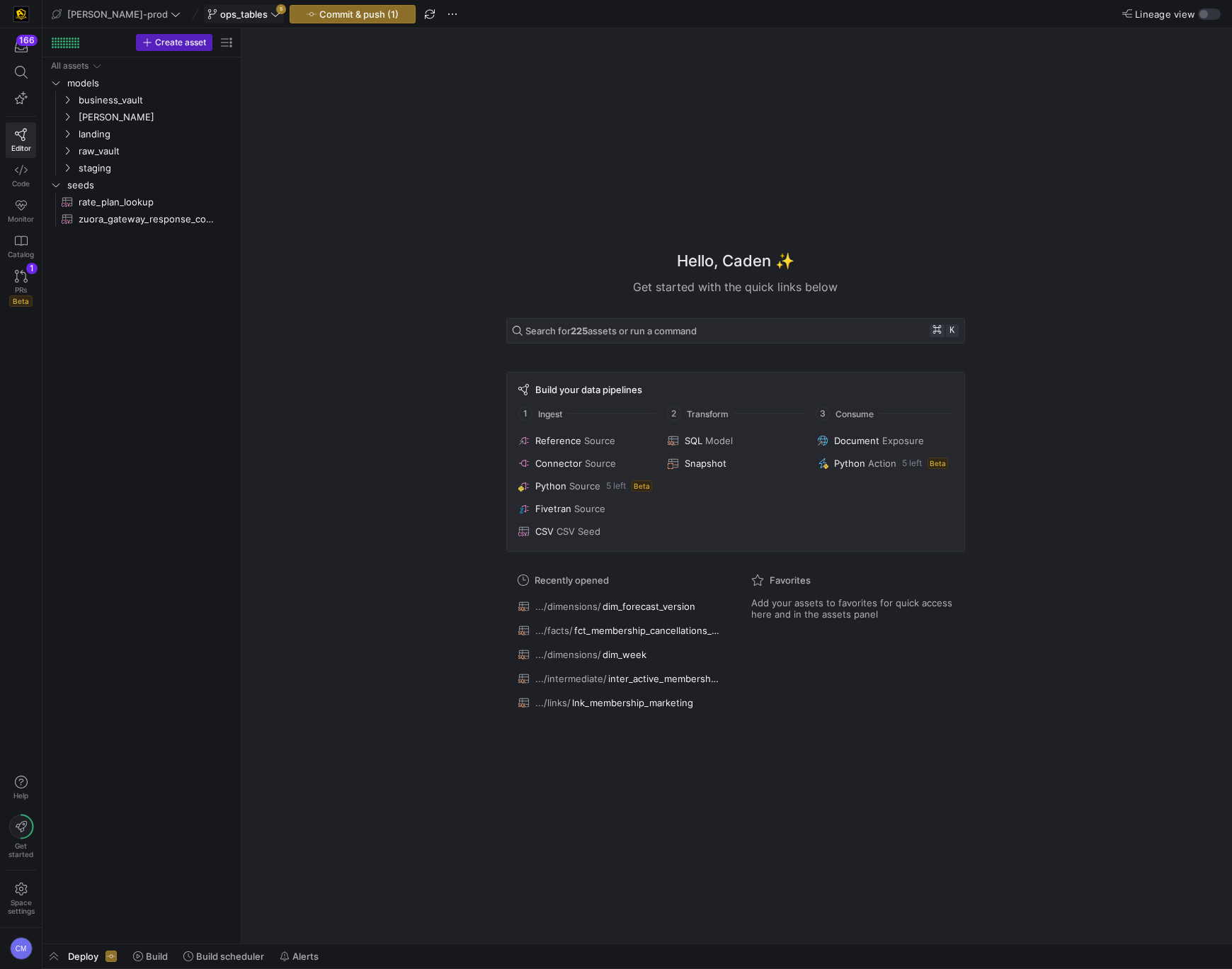 click on "ops_tables" 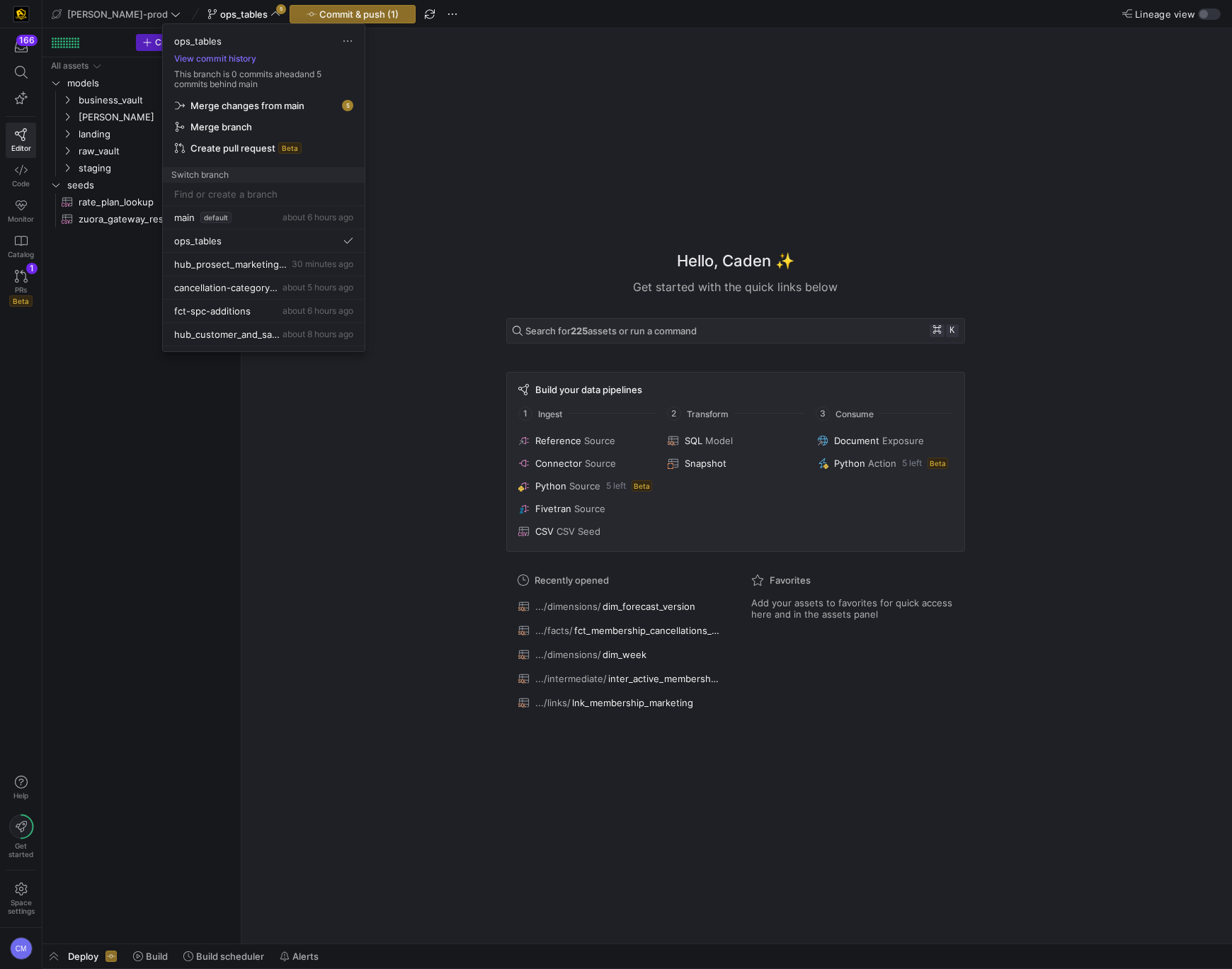 click at bounding box center (616, 484) 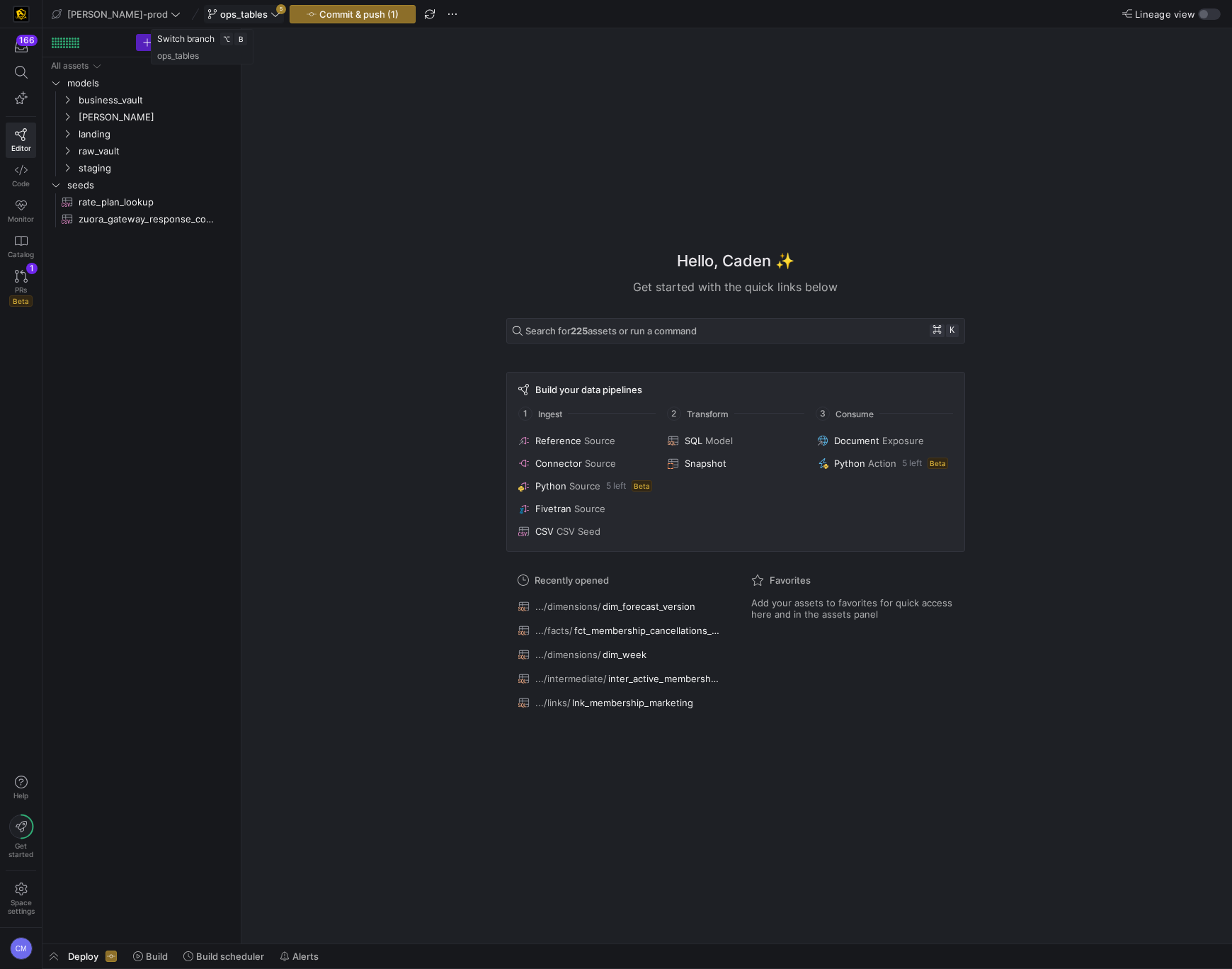 click on "ops_tables" 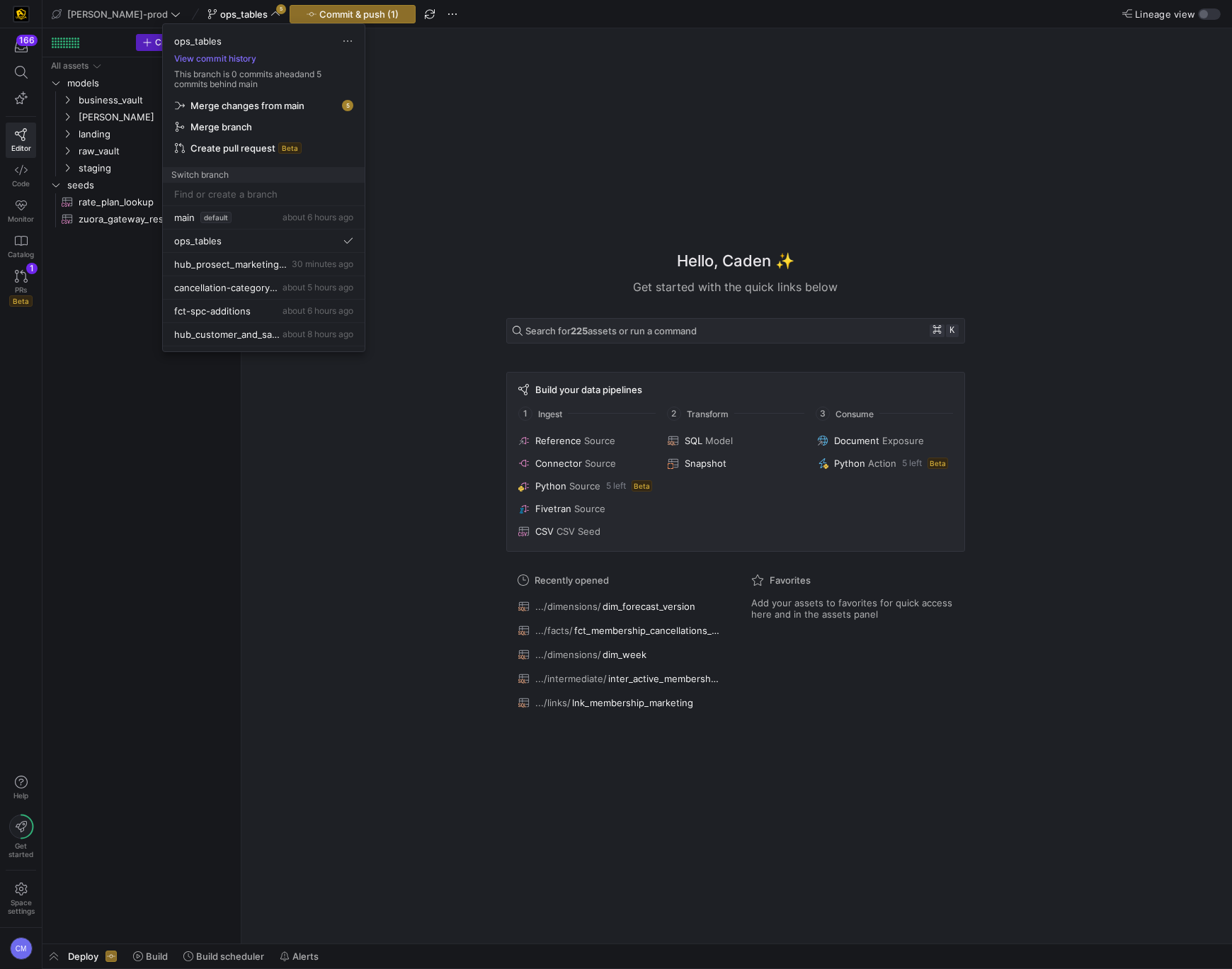 click on "Merge changes from main" at bounding box center (247, 106) 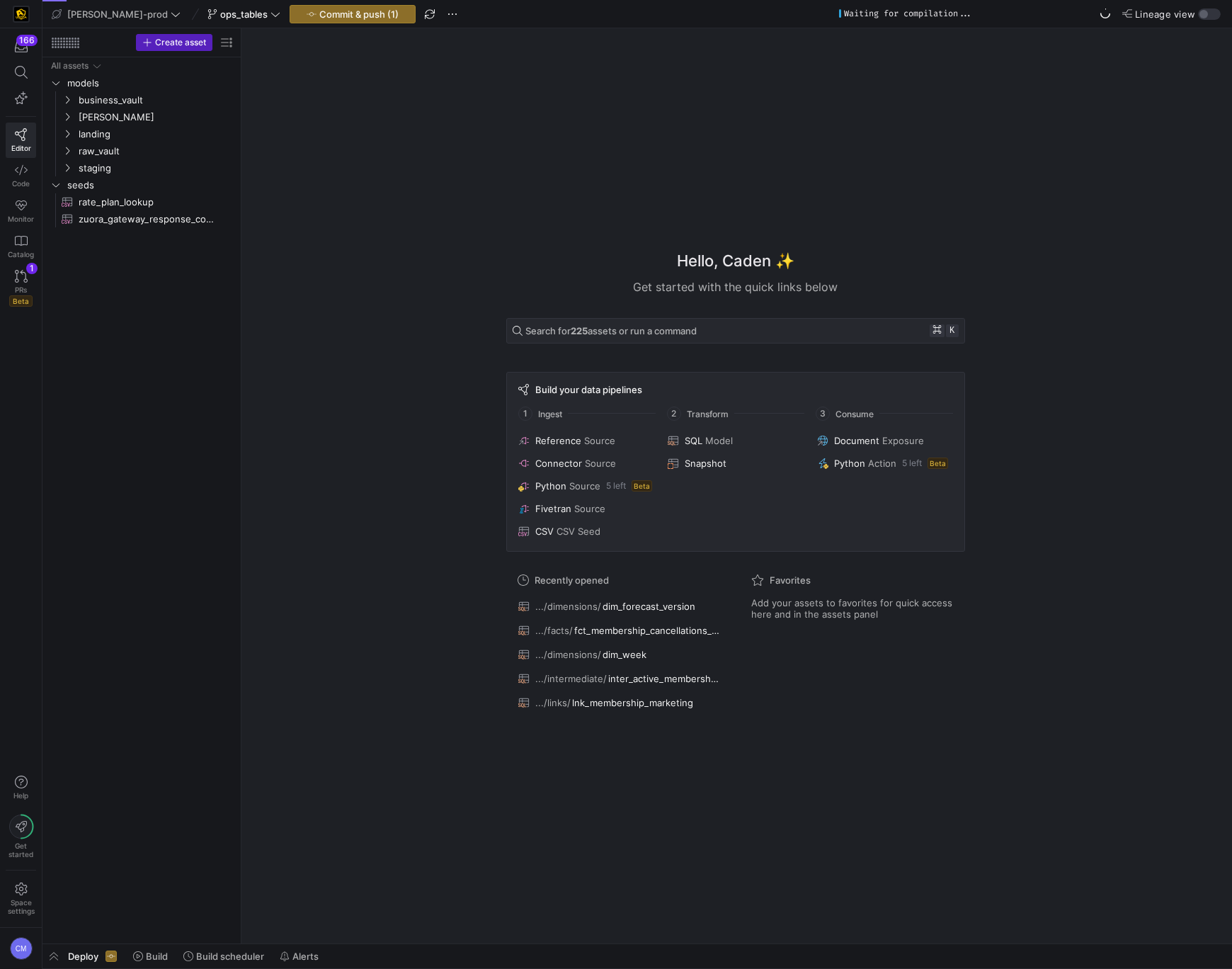 click at bounding box center (353, 14) 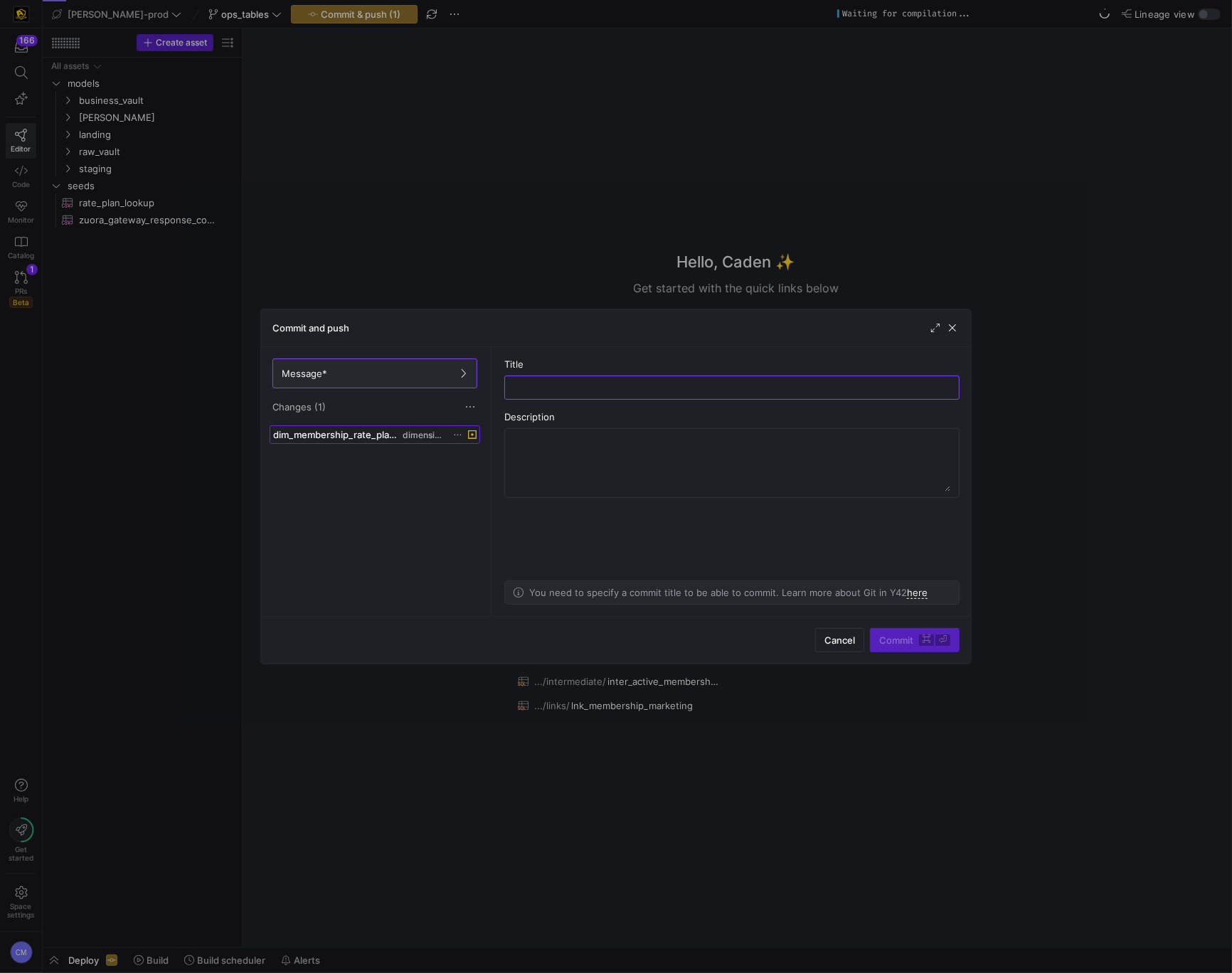 click on "dim_membership_rate_plan.sql  dimensions" at bounding box center (375, 435) 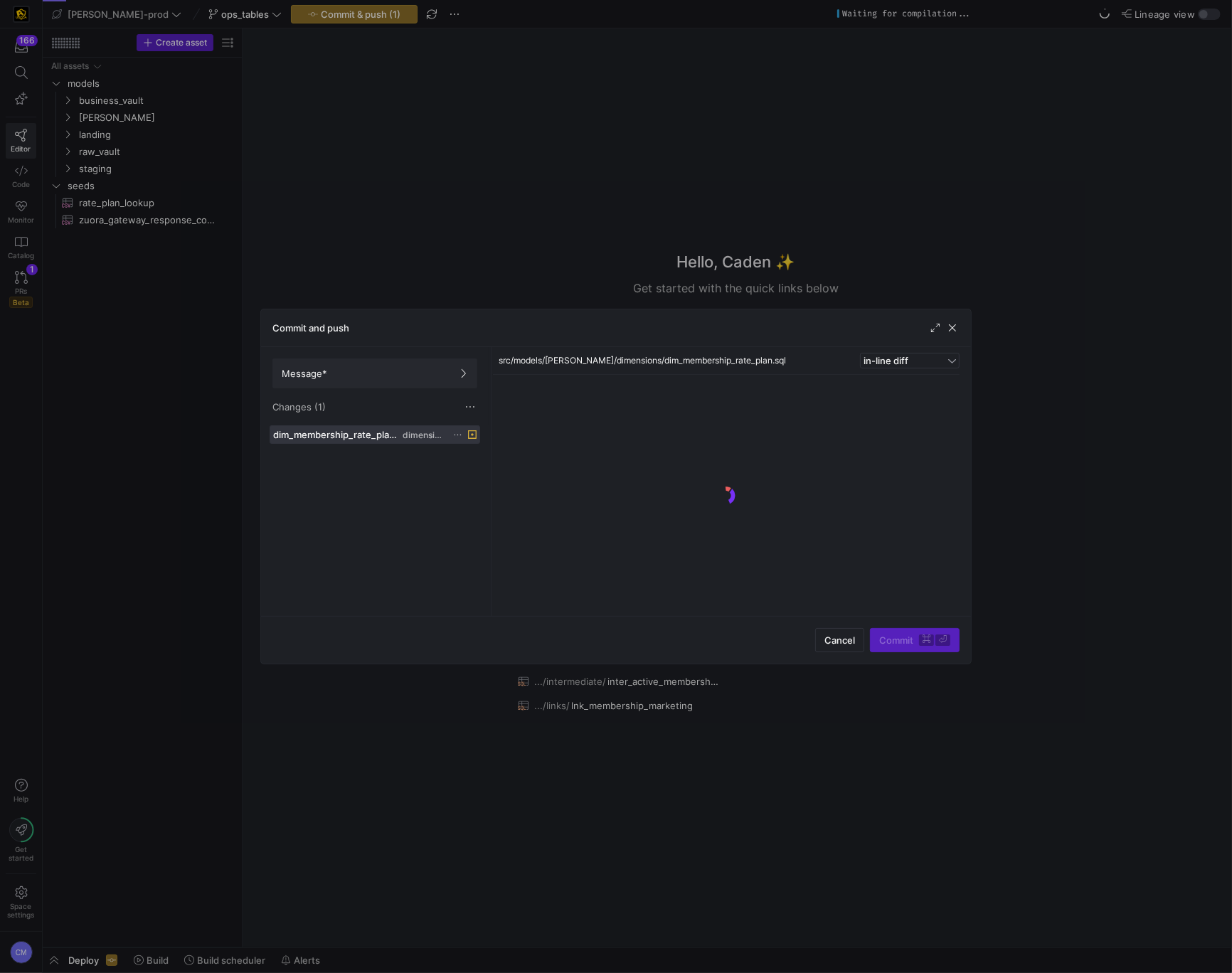 click 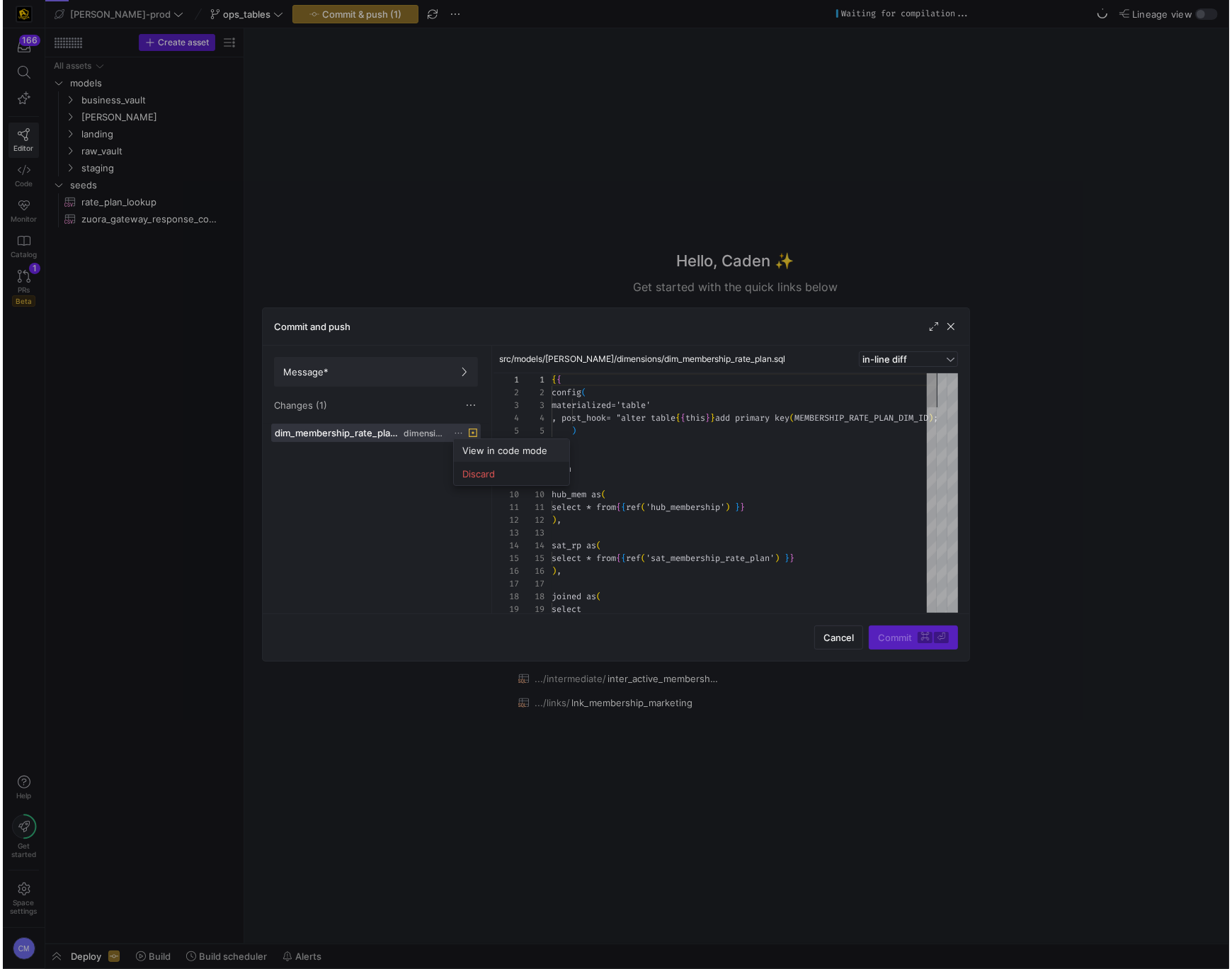 scroll, scrollTop: 128, scrollLeft: 0, axis: vertical 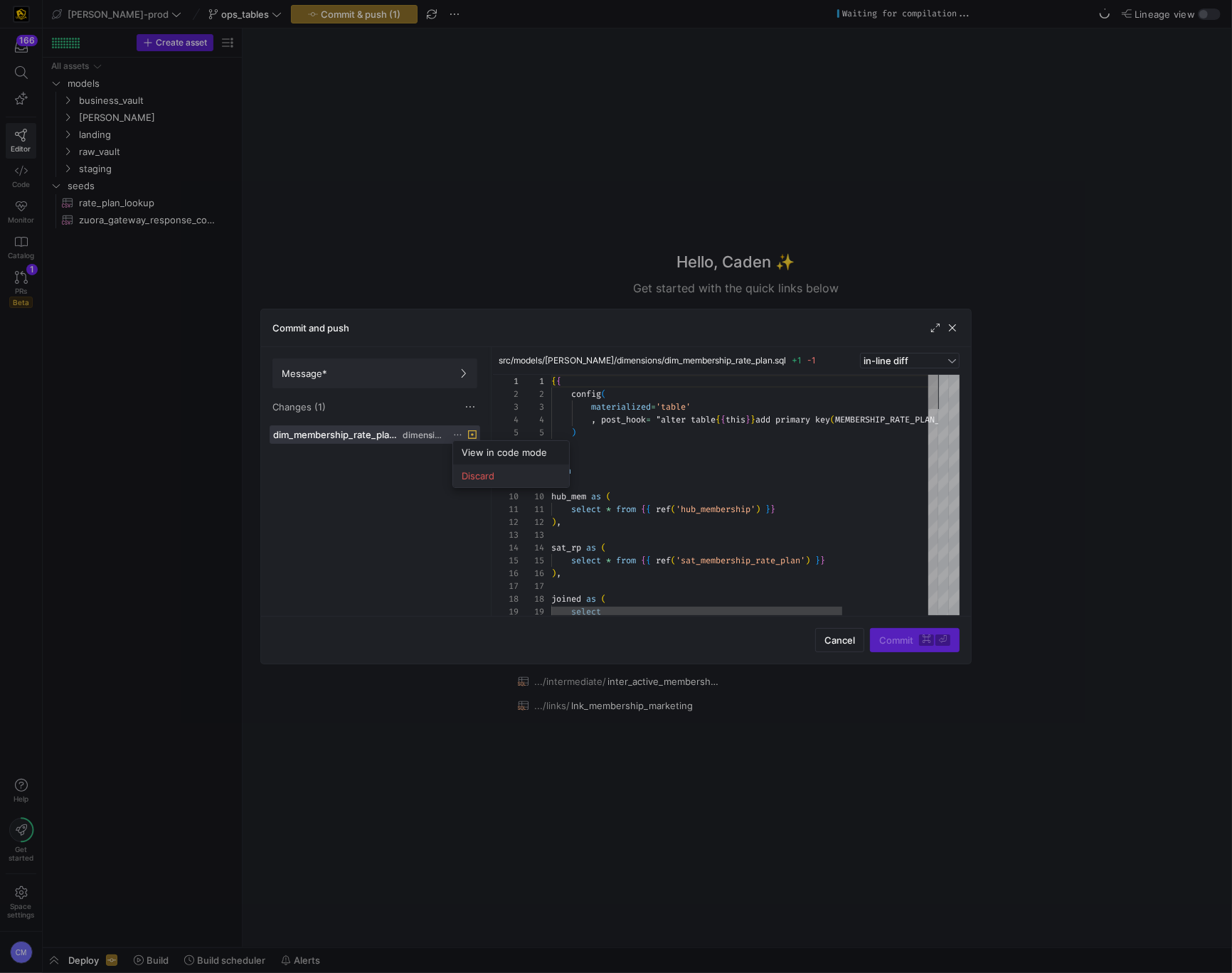 click on "Discard" at bounding box center [511, 476] 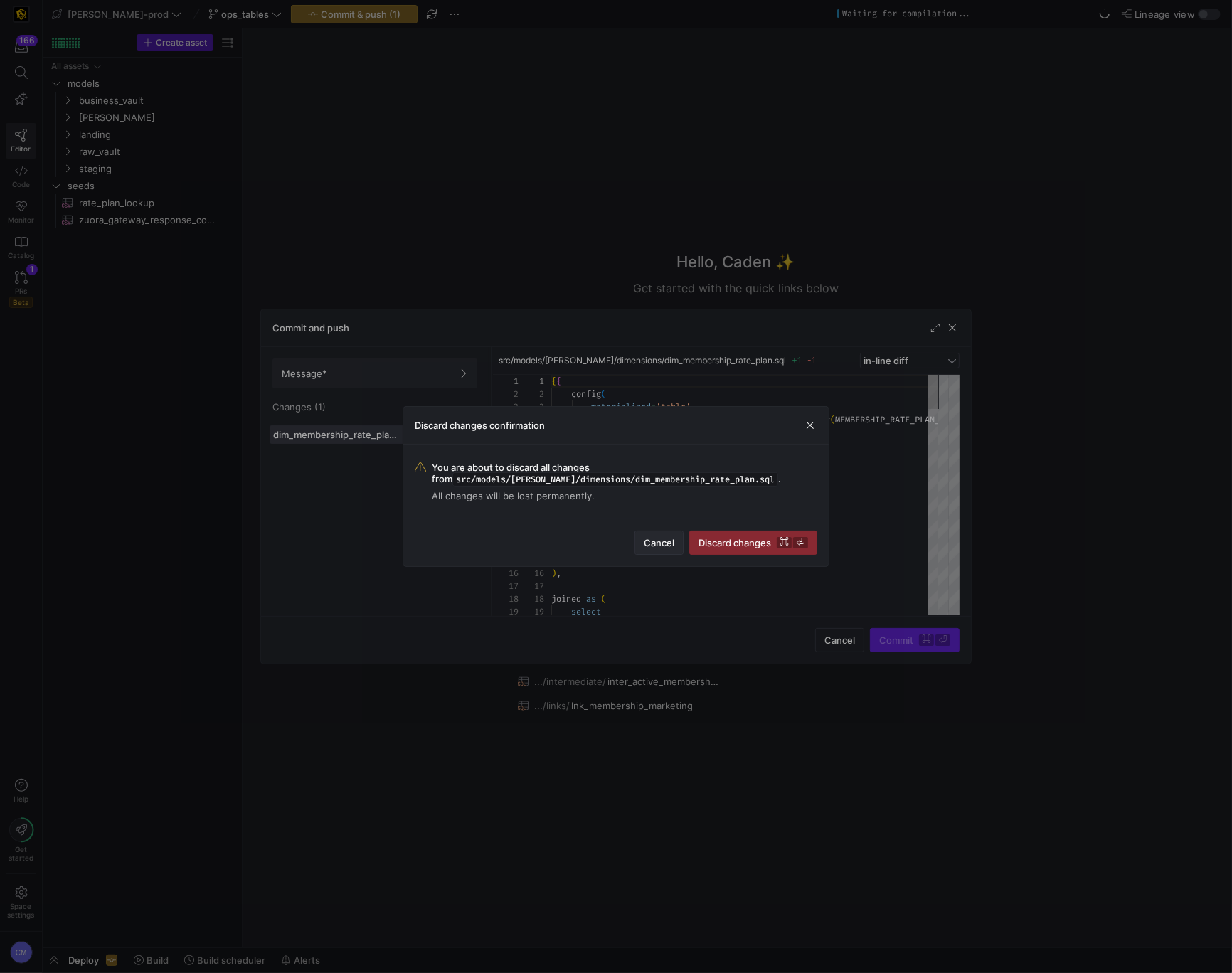 click on "Cancel" at bounding box center [659, 543] 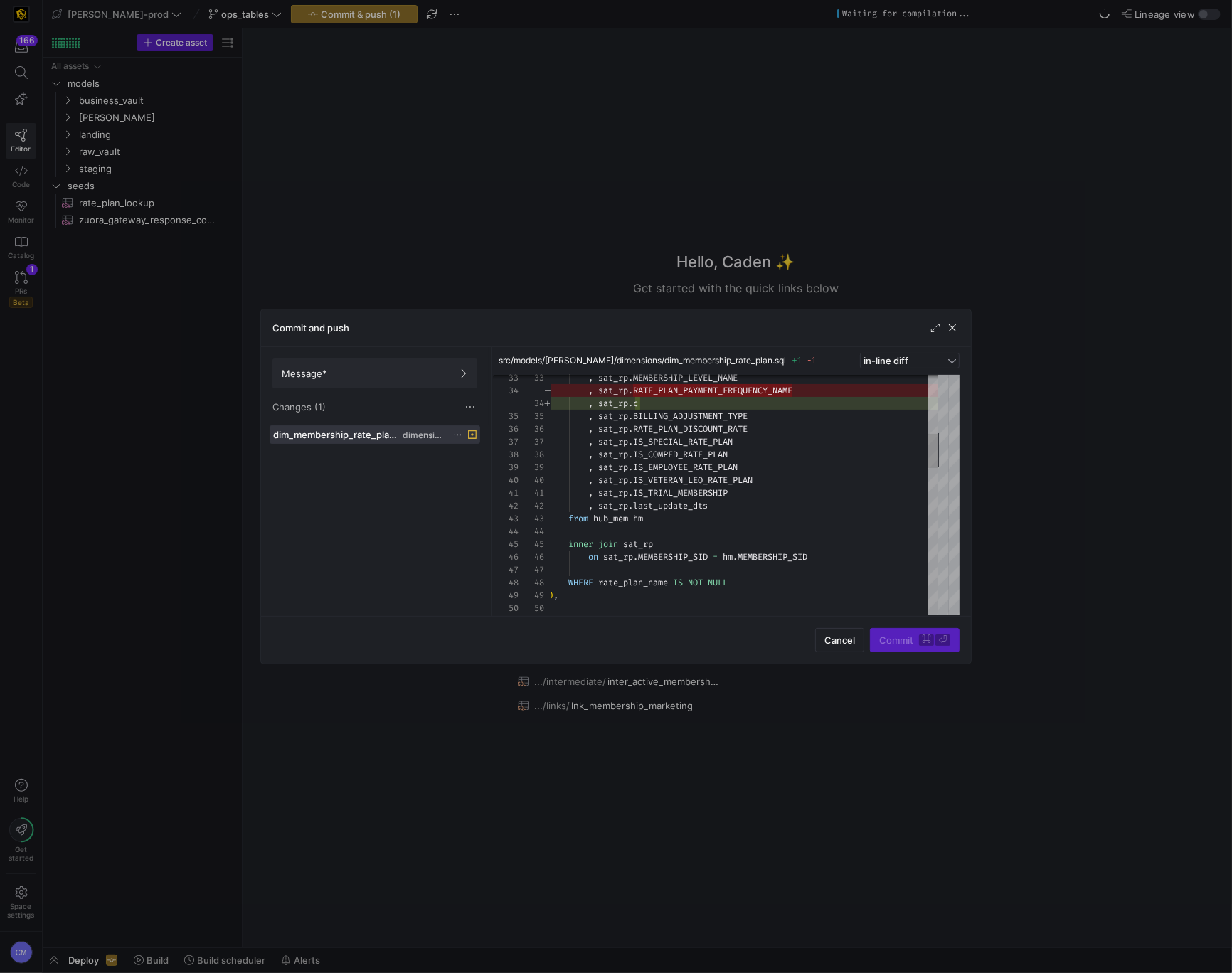 drag, startPoint x: 837, startPoint y: 638, endPoint x: 718, endPoint y: 533, distance: 158.70098 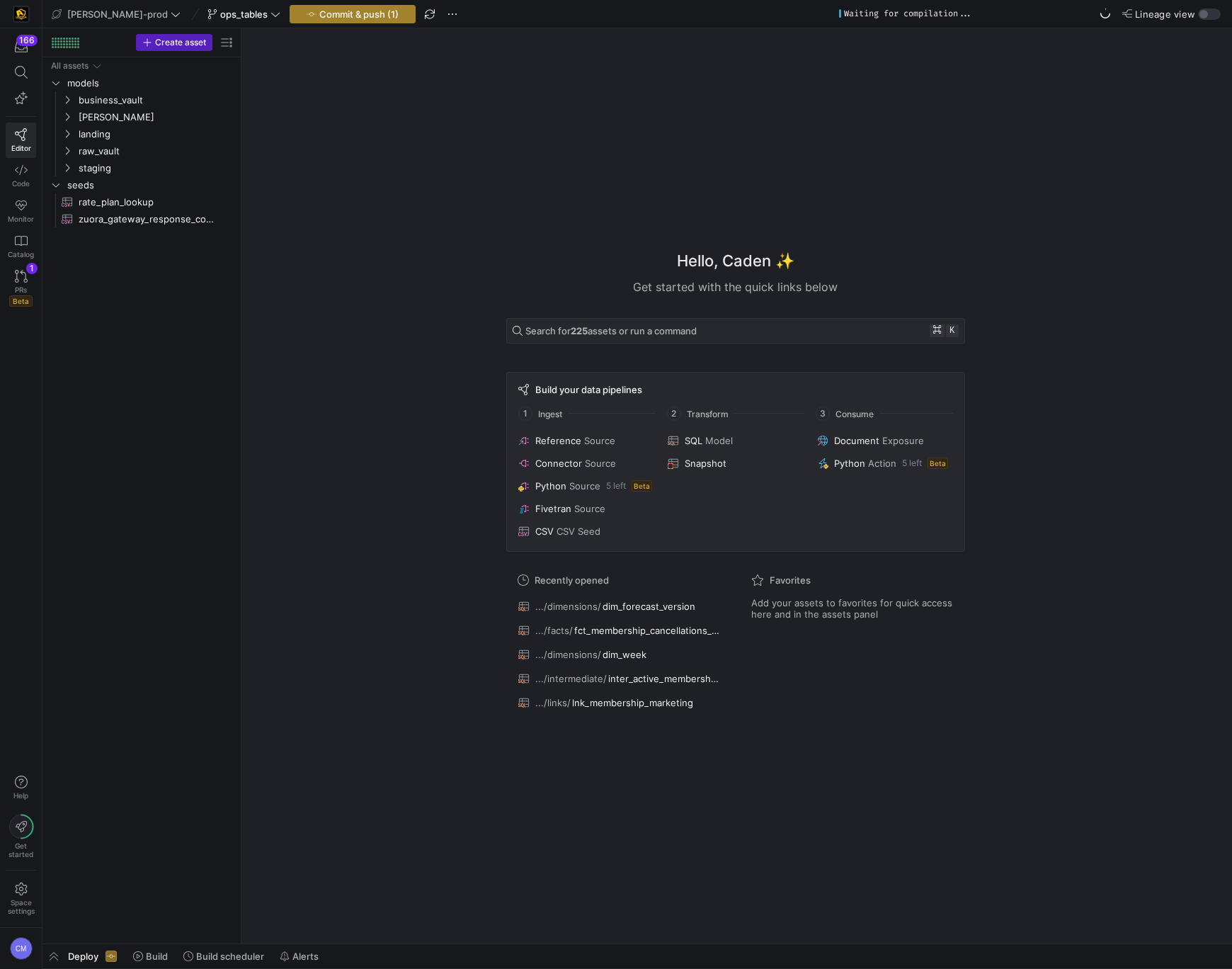 click on "Commit & push (1)" at bounding box center [359, 14] 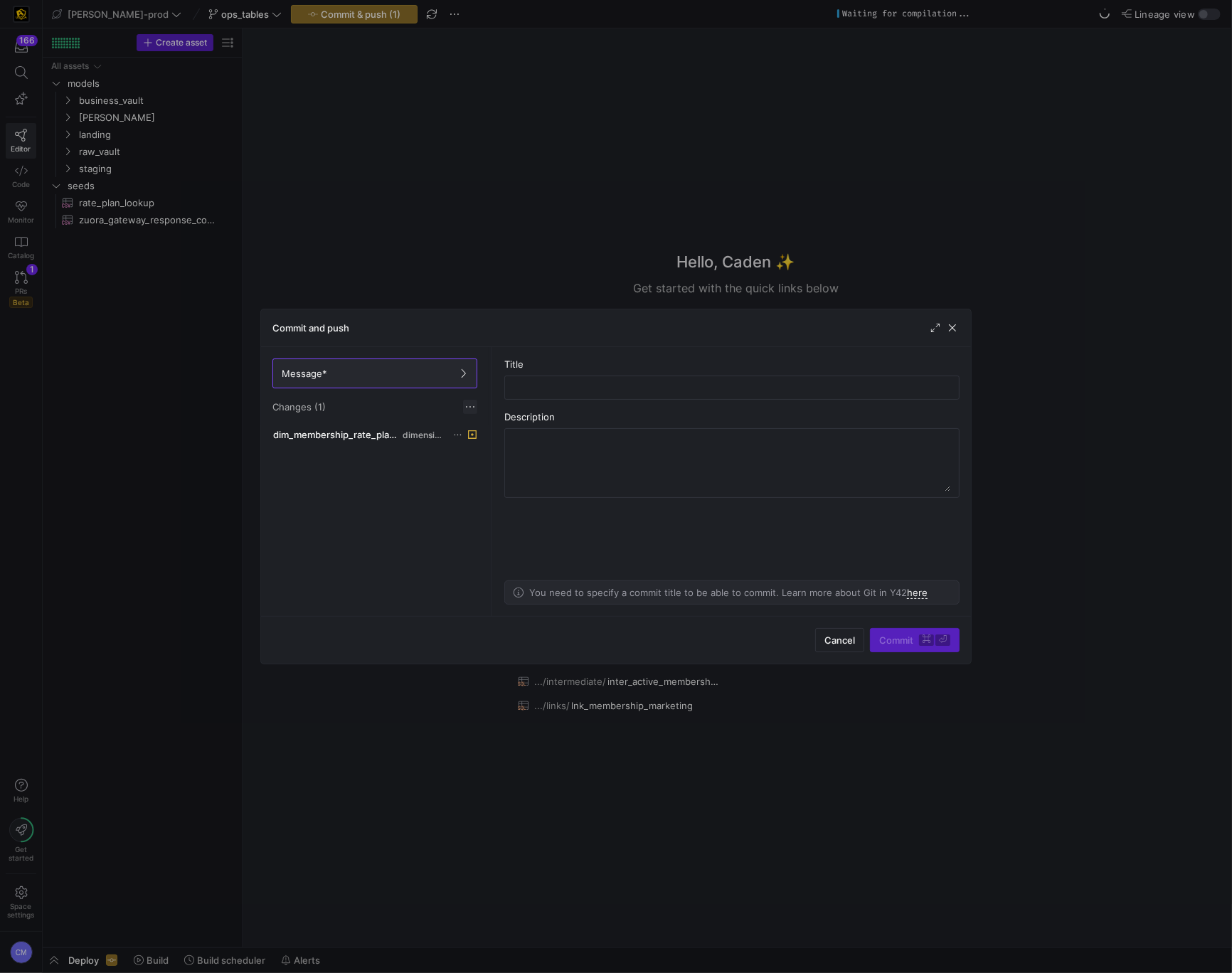 click at bounding box center [470, 407] 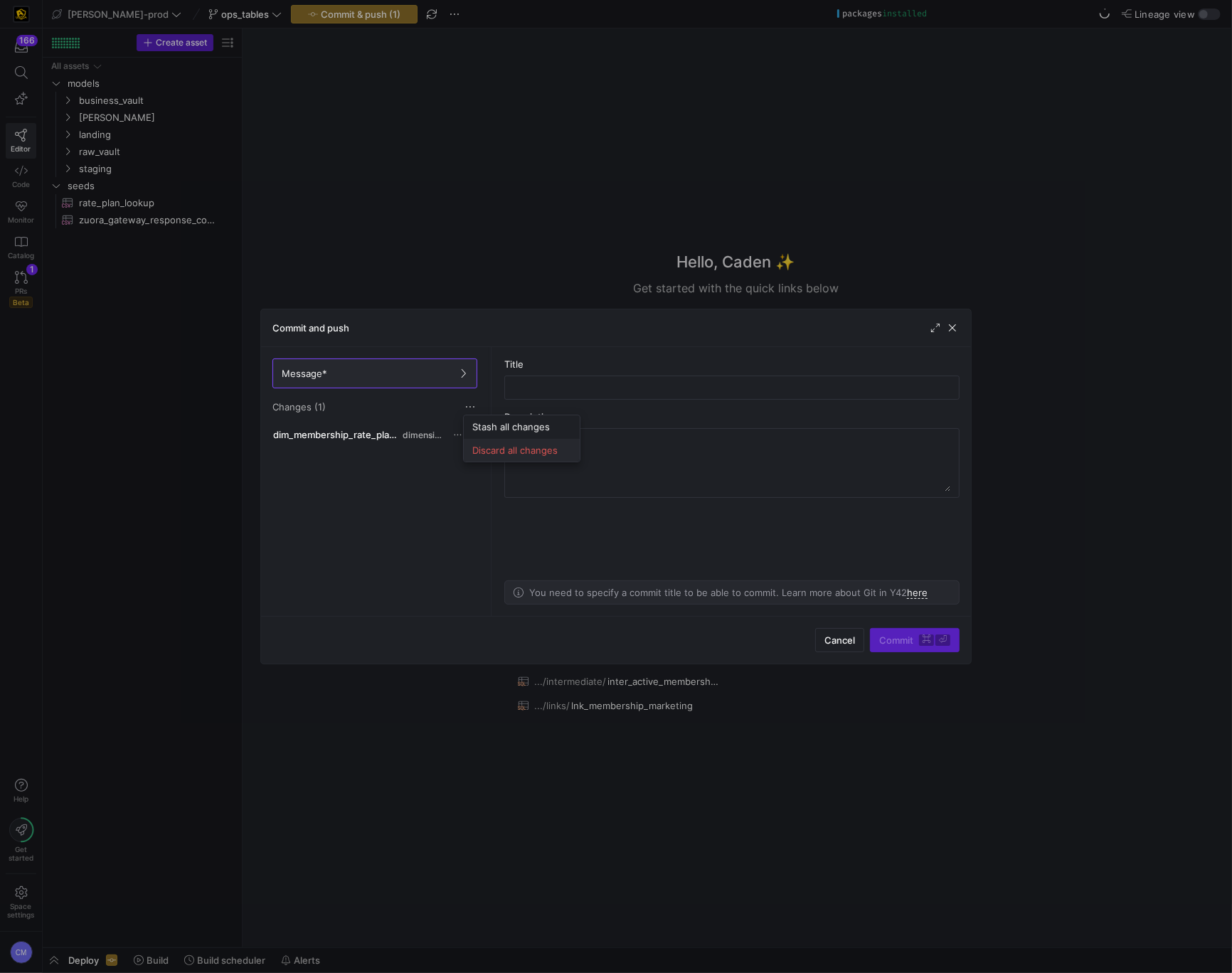 click on "Discard all changes" at bounding box center [521, 450] 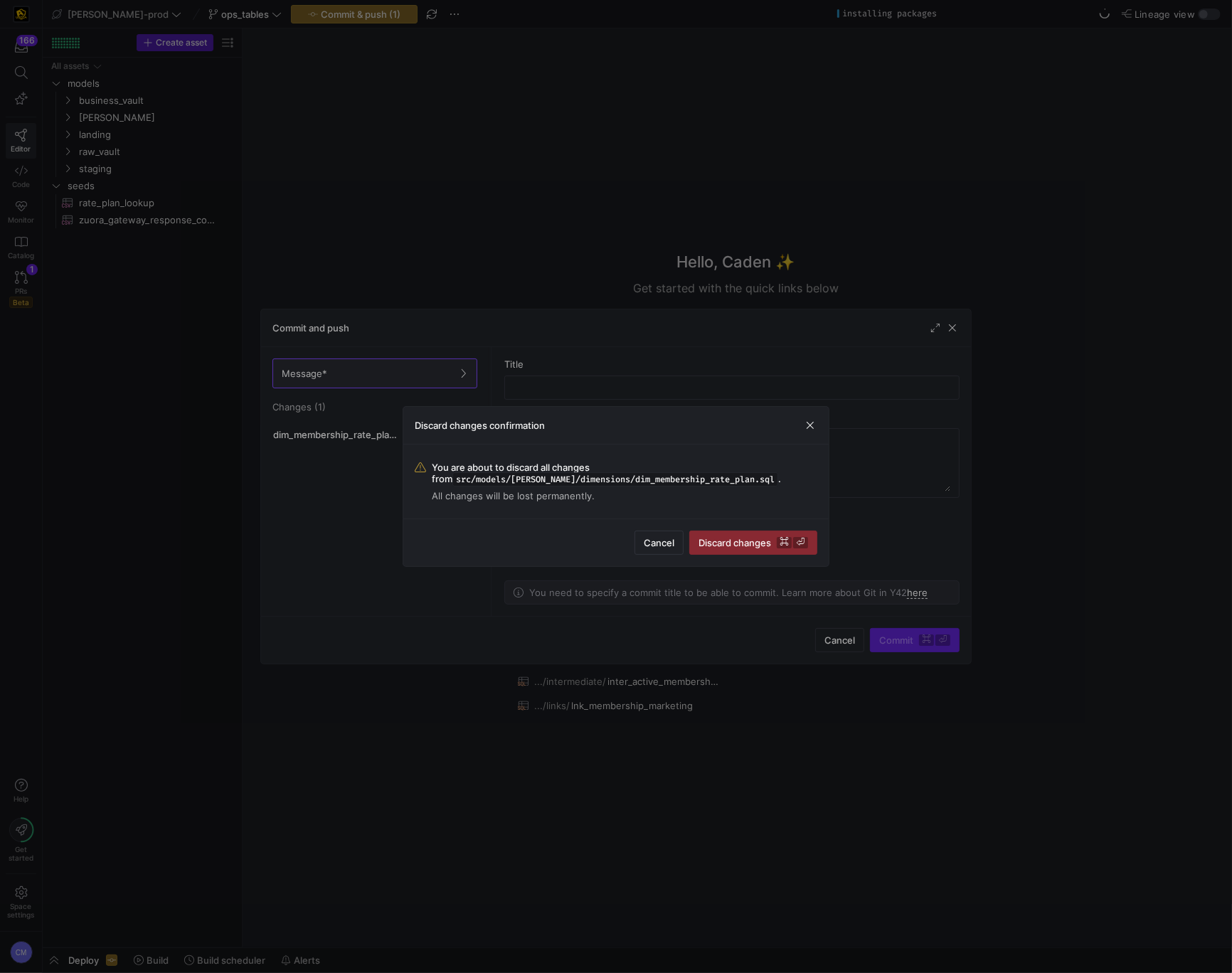 click on "Cancel   Discard changes  ⌘ ⏎" at bounding box center (616, 542) 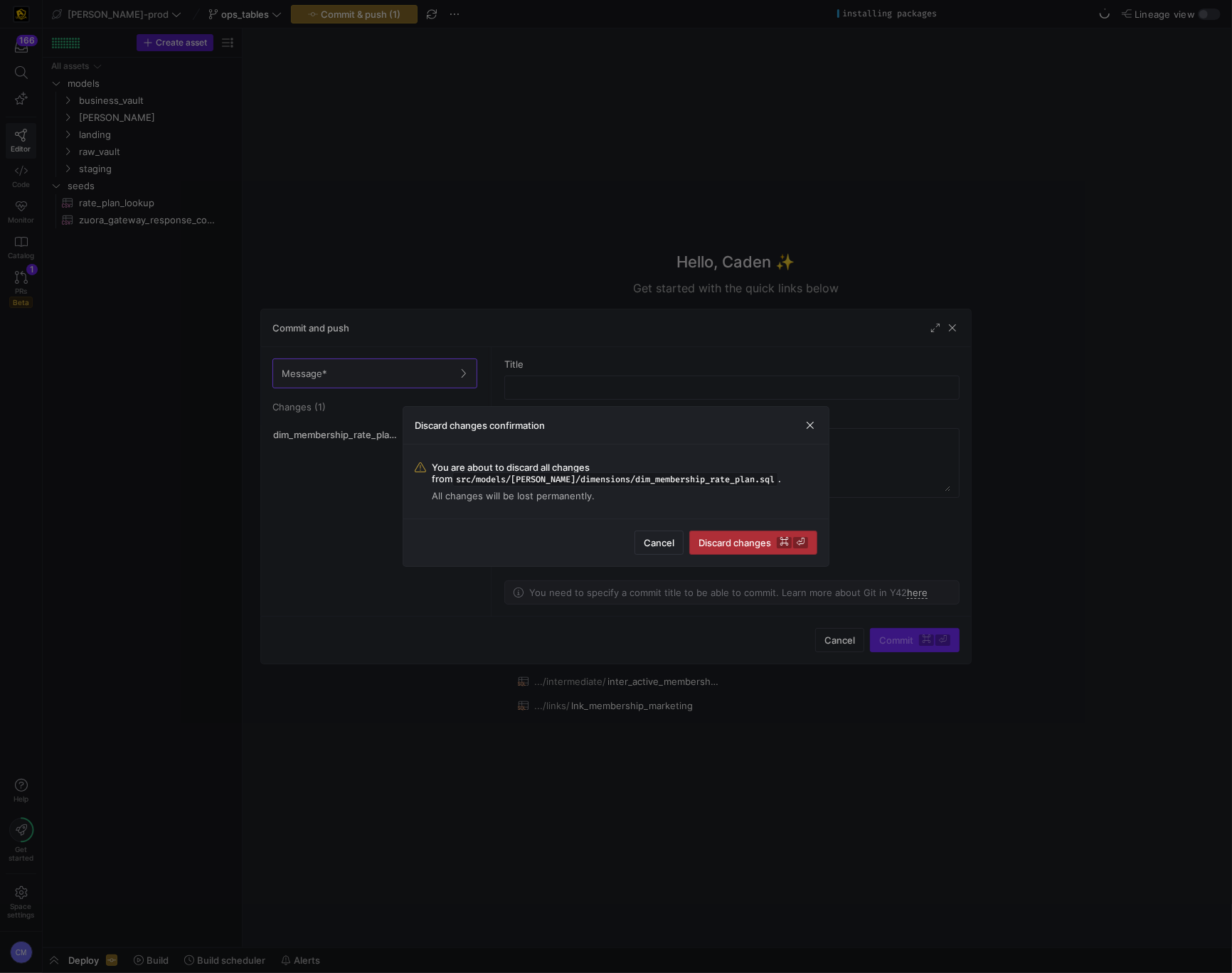 click on "Discard changes  ⌘ ⏎" at bounding box center [753, 543] 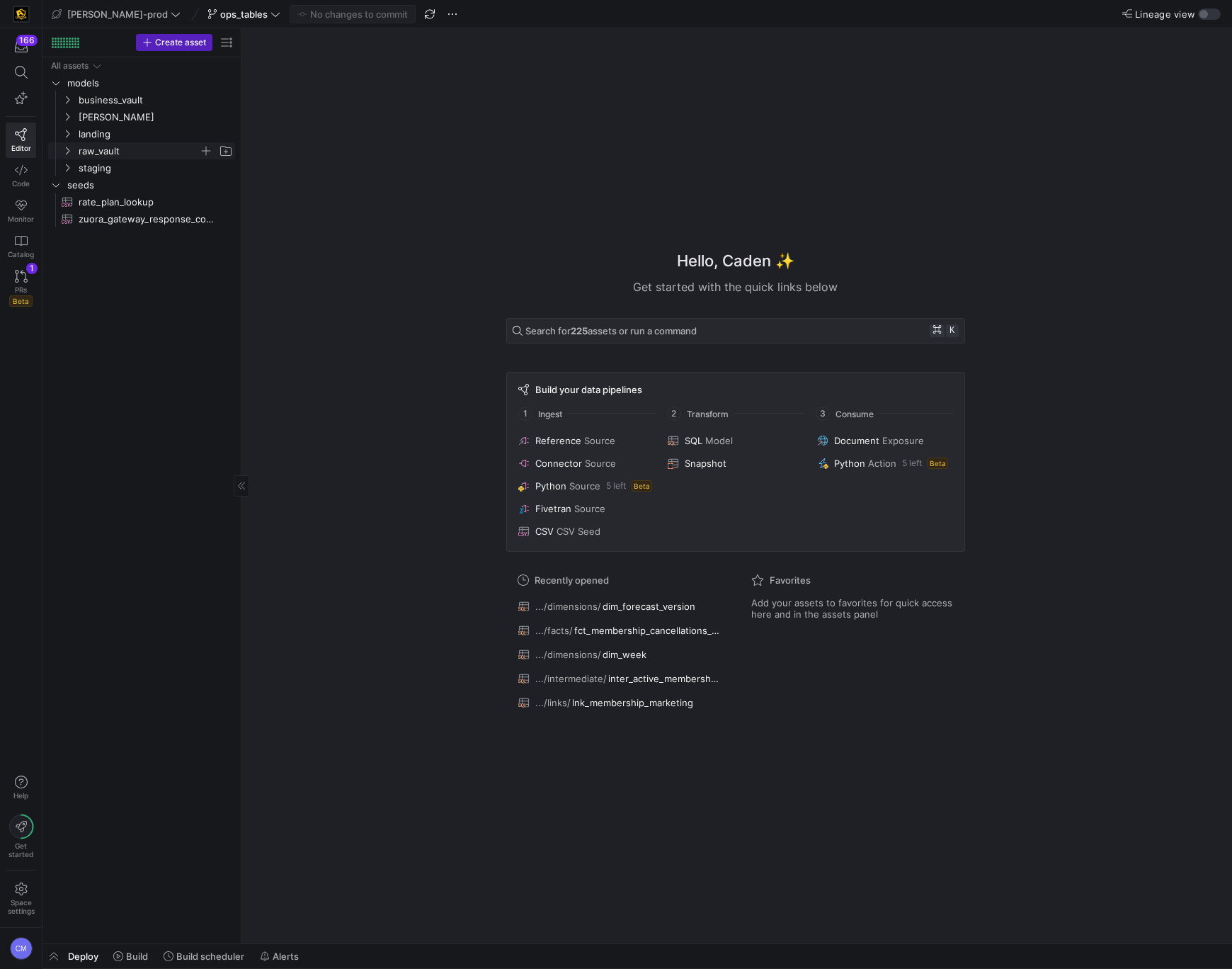 click 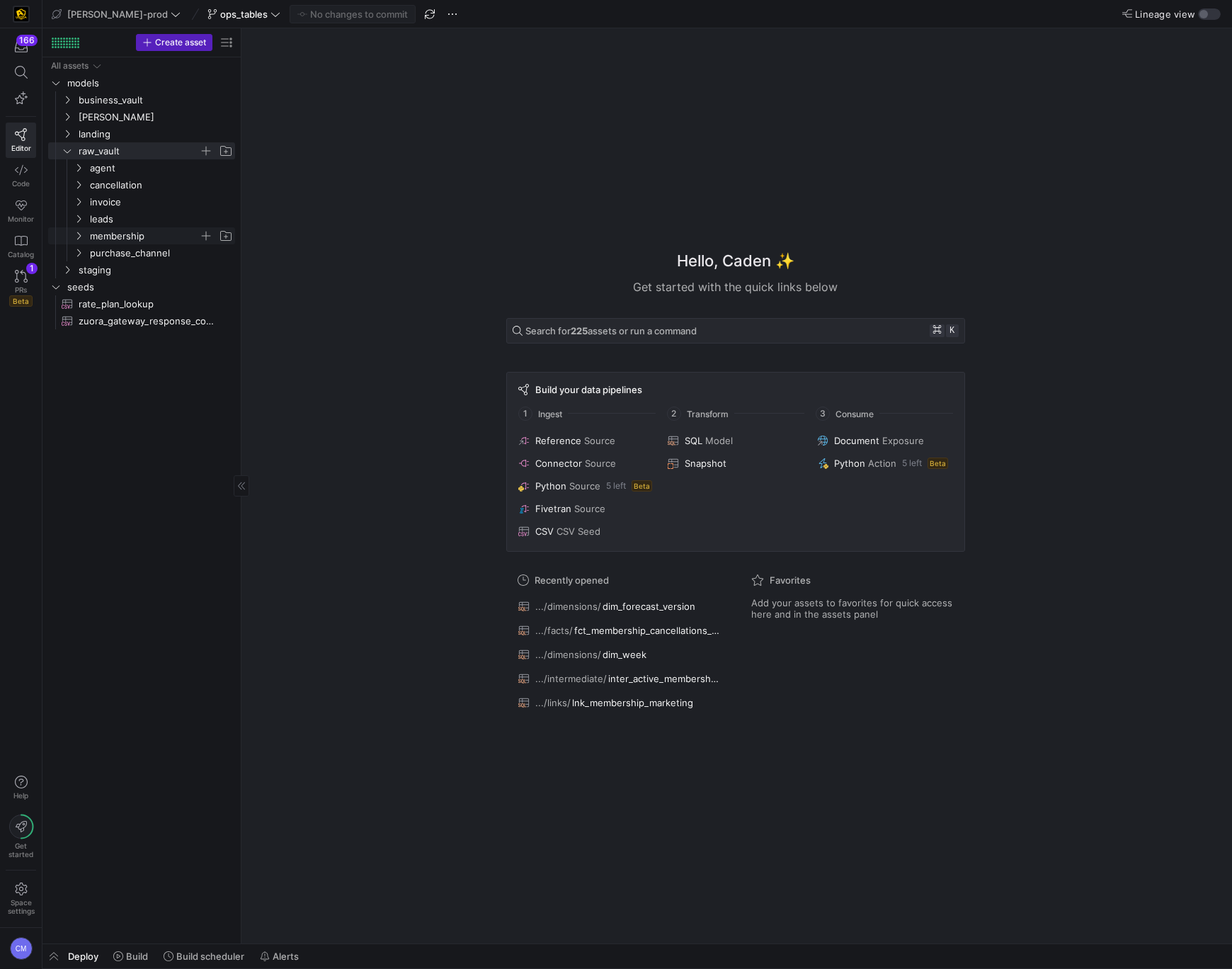 click on "membership" 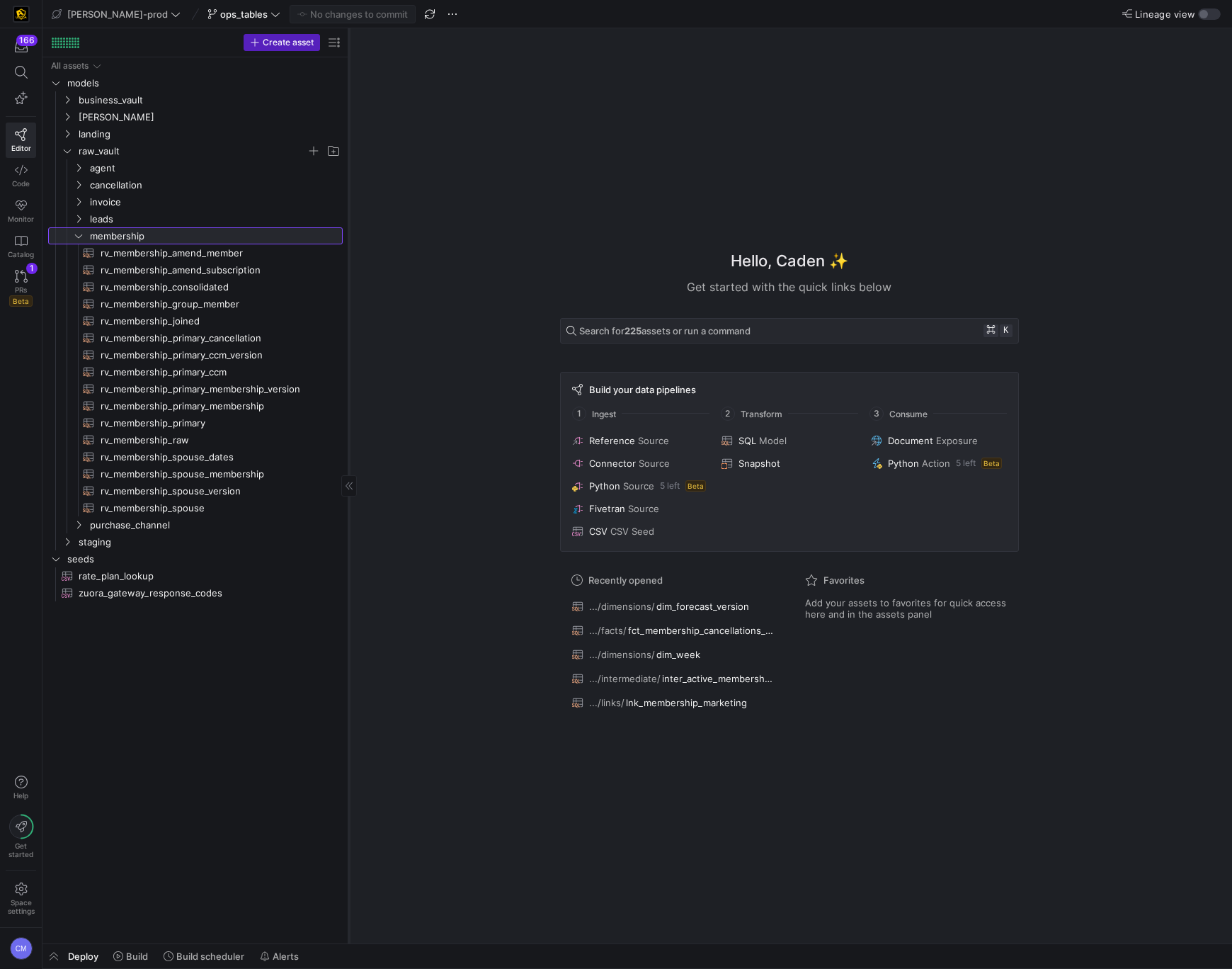 drag, startPoint x: 241, startPoint y: 321, endPoint x: 348, endPoint y: 327, distance: 107.16809 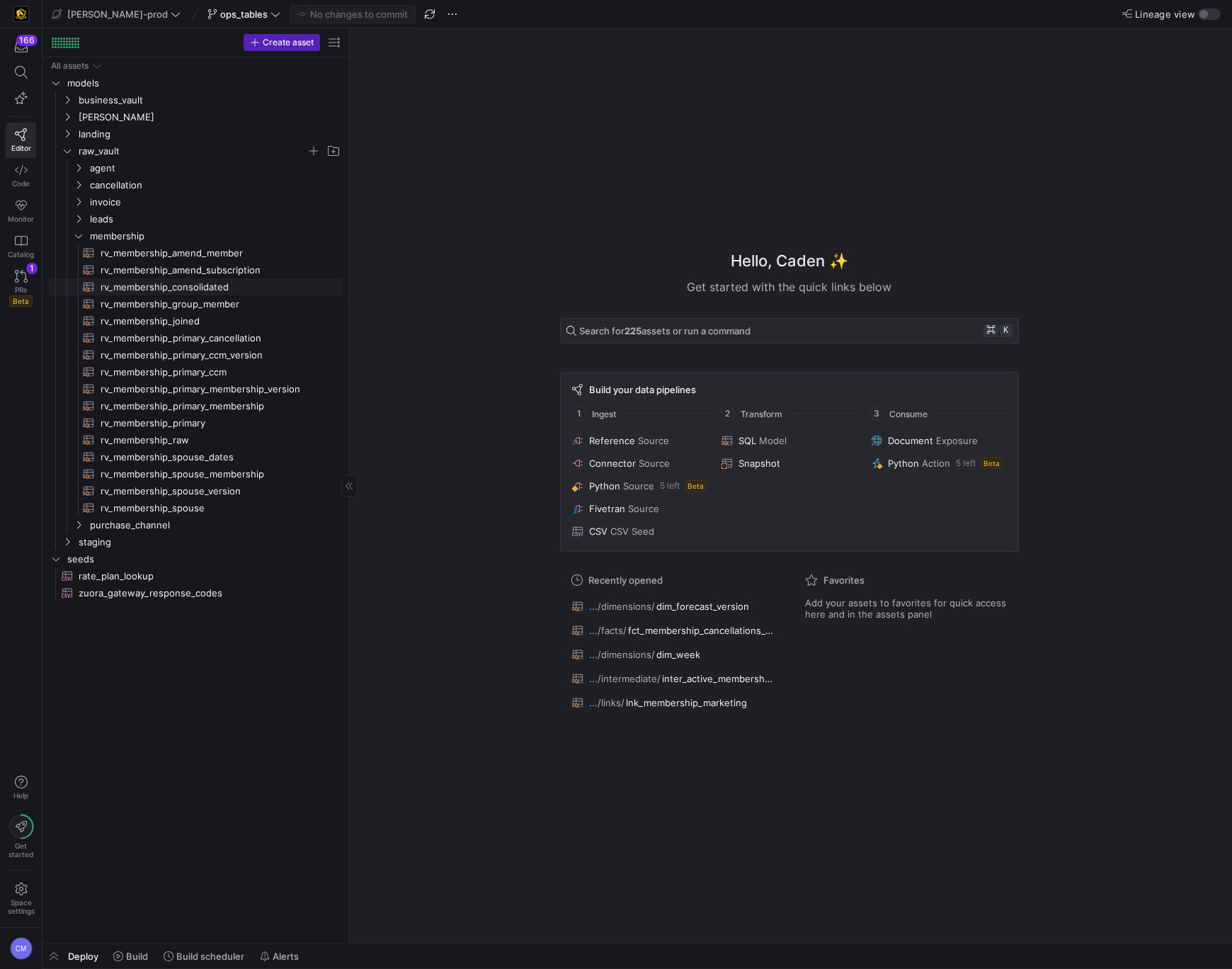 click on "rv_membership_consolidated​​​​​​​​​​" 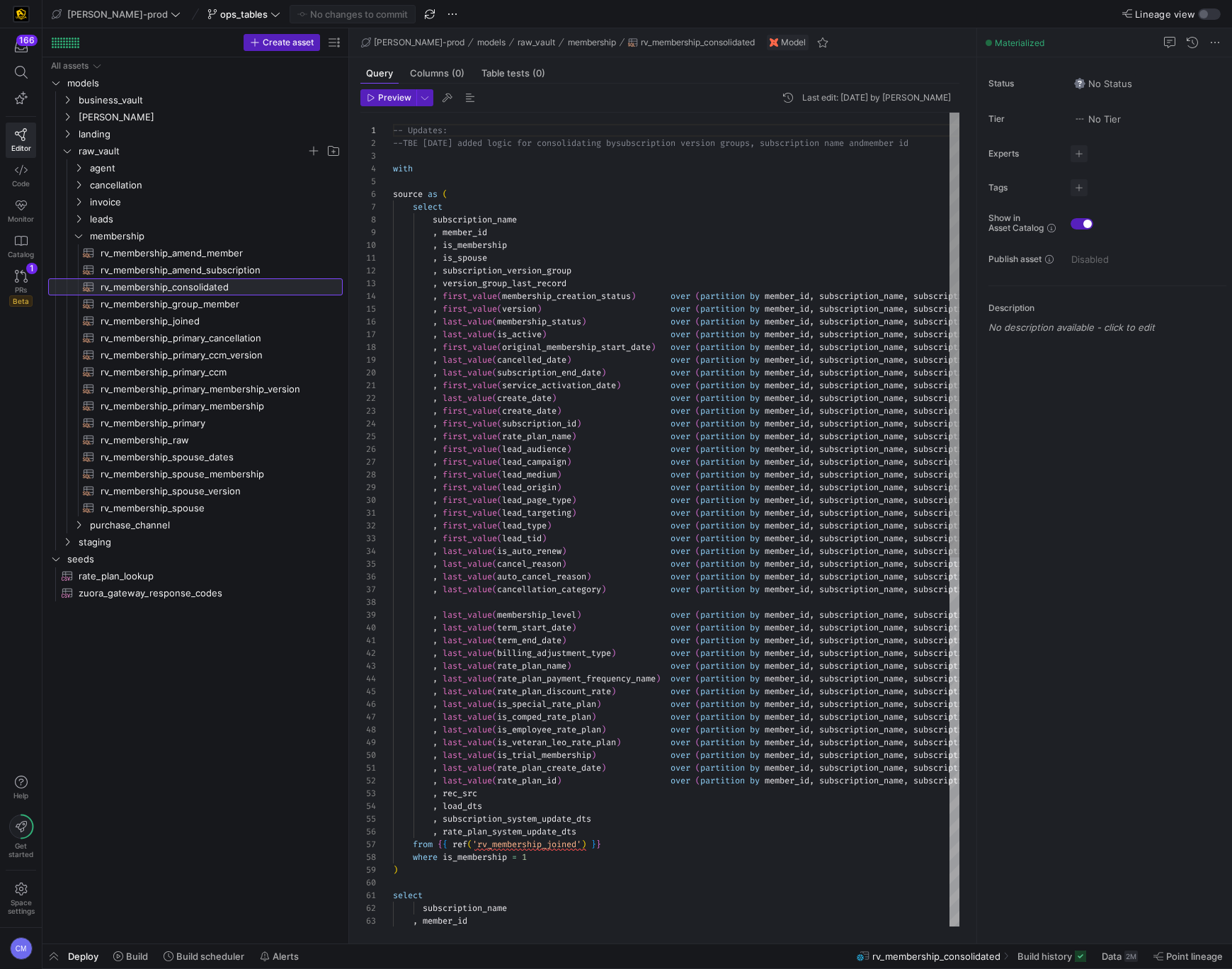 scroll, scrollTop: 128, scrollLeft: 0, axis: vertical 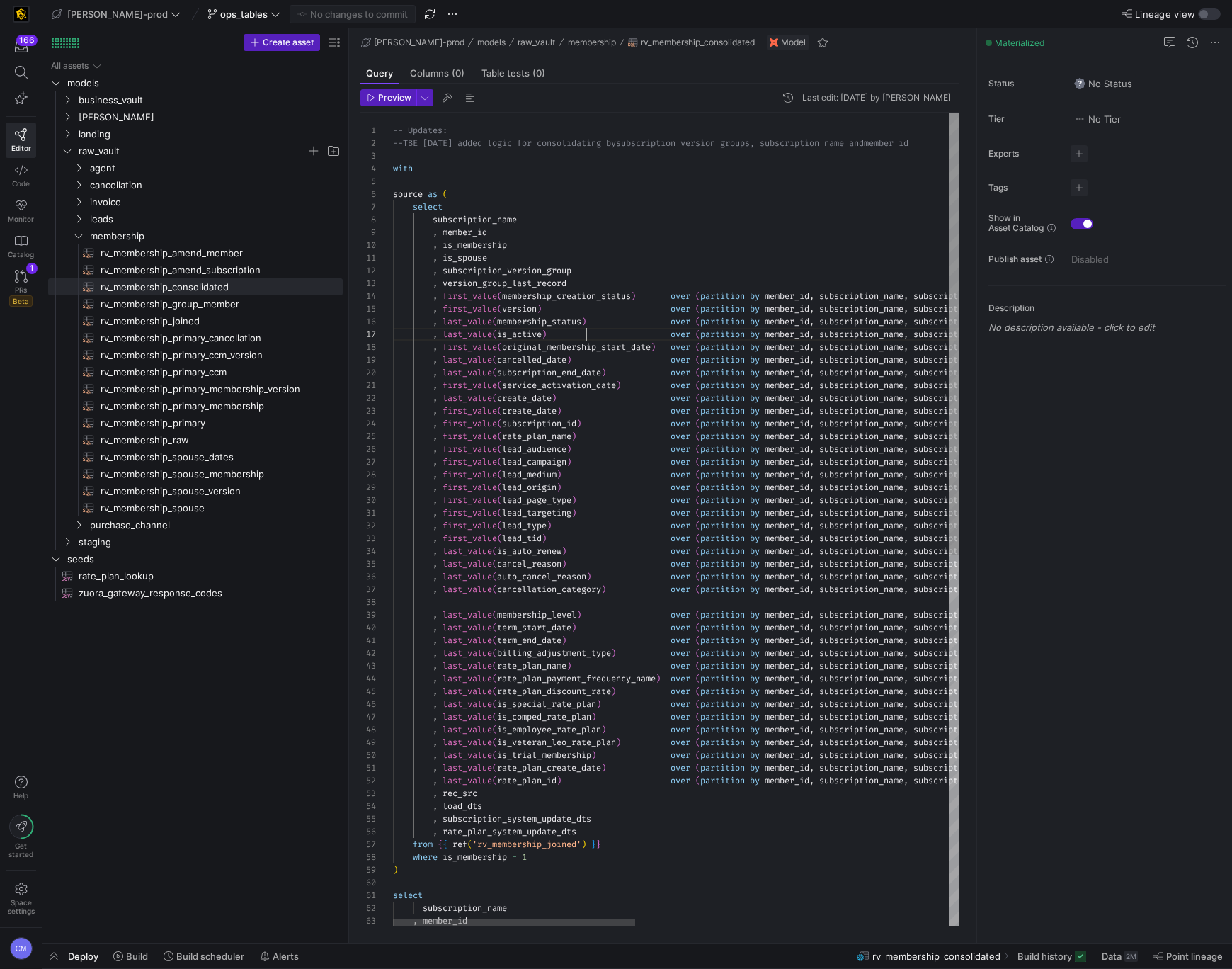click on "-- Updates: --TBE 2025-03-18 added logic for consolidating by  subscription version groups, subscription name and  member id with   source   as   (      select          subscription_name          ,   member_id          ,   is_membership          ,   is_spouse          ,   subscription_version_group          ,   version_group_last_record          ,   first_value ( membership_creation_status )         over   ( partition   by   member_id ,   subscription_name ,   subscription_version_group ,   is_spouse   order   by   subscription_version_group   asc )   as   starting_membership_creation_status          ,   first_value ( version )                            over   ( partition   by   member_id ,   subscription_name ,   subscription_version_group ,   is_spouse   order   by   version   asc )   as   starting_version          ,   last_value ( membership_status" at bounding box center [1042, 862] 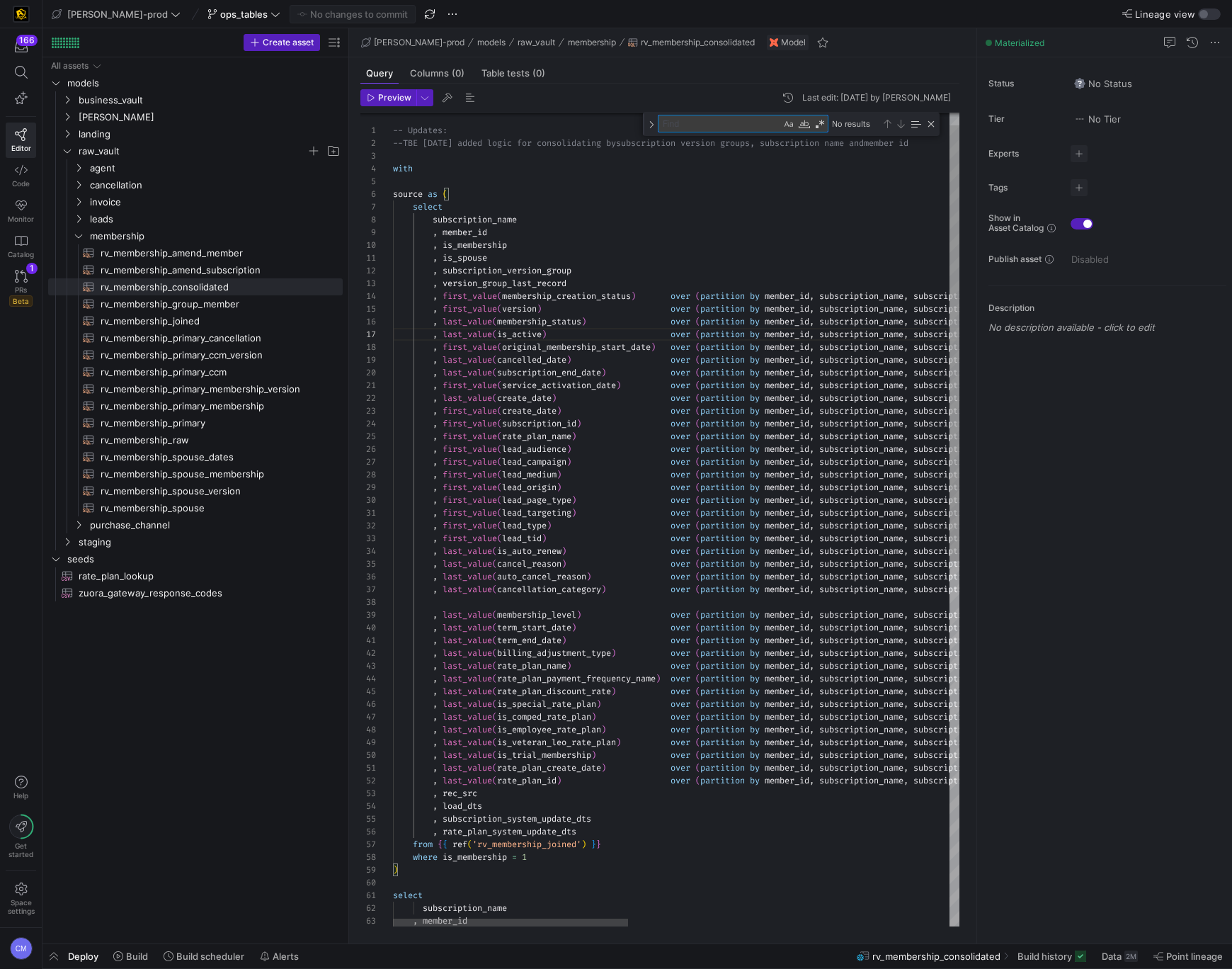 type on "first_value(version)                          over (partition by member_id, subscription_name, subscription_version_group, is_spouse order by version asc) as starting_version
, last_value(membership_status)                 over (partition by member_id, subscription_name, subscription_version_group, is_spouse order by version asc rows between unbounded preceding and unbounded following) as latest_membership_status
, last_value(is_active)                         over (partition by member_id, subscription_name, subscription_version_group, is_spouse order by version asc rows between unbounded preceding and unbounded following) as latest_is_active
, first_value(original_membership_start_date)   over (partition by member_id, subscription_name, subscription_version_group, is_spouse order by version asc) as starting_membership_start_date
, last_value(cancelled_date)                    over (partition by member_id, subscription_name, subscription_version_group, is" 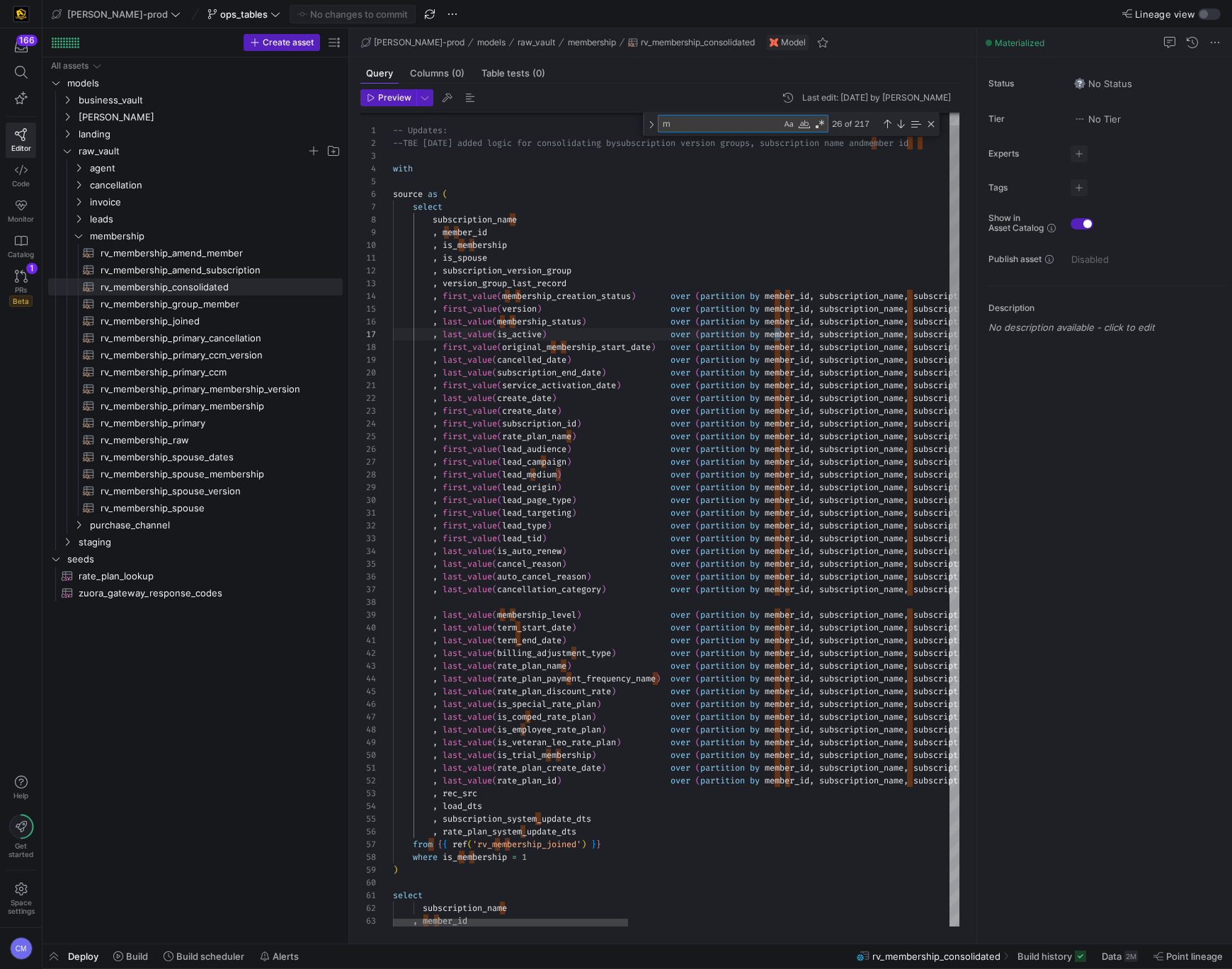 scroll, scrollTop: 51, scrollLeft: 387, axis: both 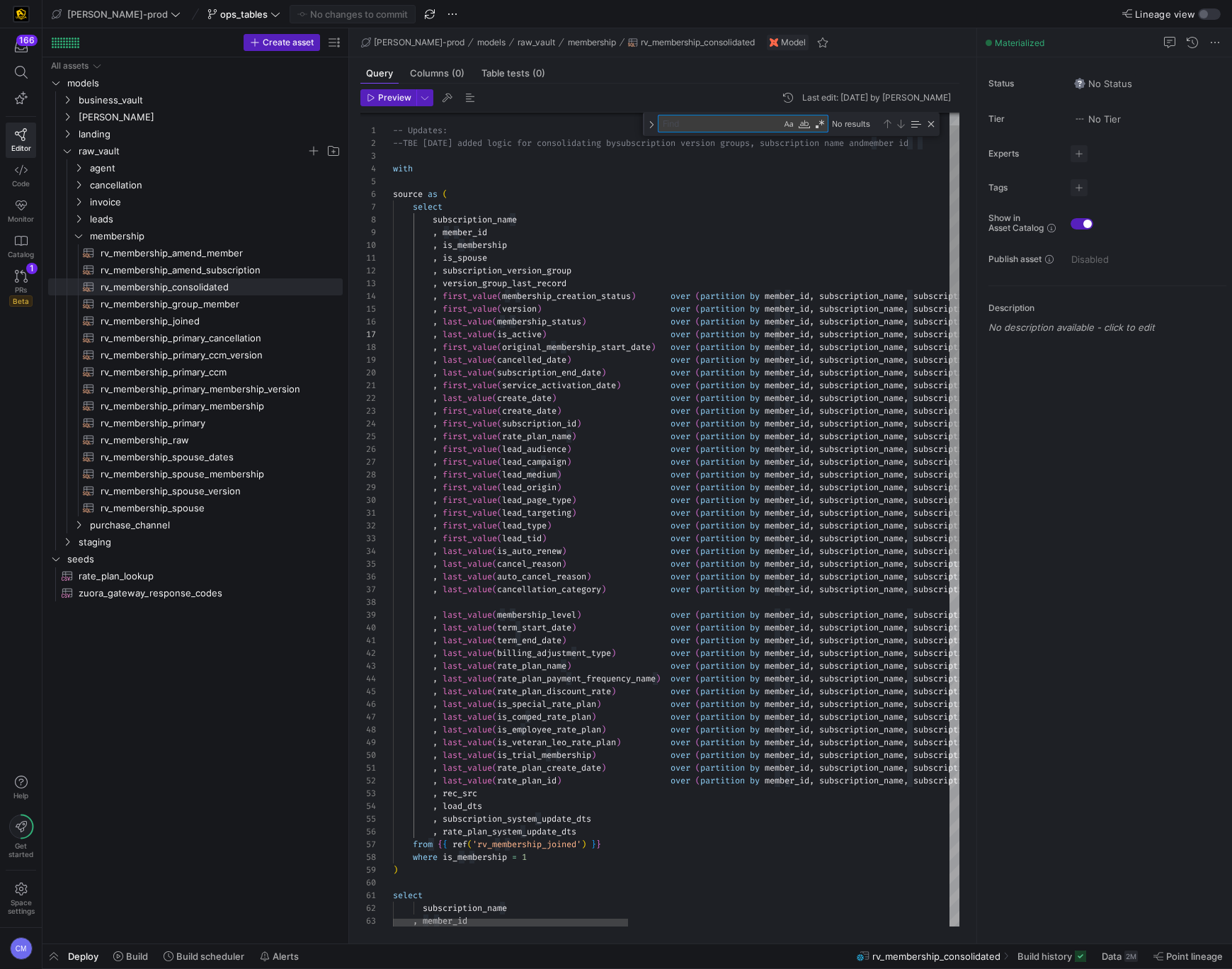 type on "tatus
, first_value(version)                          over (partition by member_id, subscription_name, subscription_version_group, is_spouse order by version asc) as starting_version
, last_value(membership_status)                 over (partition by member_id, subscription_name, subscription_version_group, is_spouse order by version asc rows between unbounded preceding and unbounded following) as latest_membership_status
, last_value(is_active)                         over (partition by member_id, subscription_name, subscription_version_group, is_spouse order by version asc rows between unbounded preceding and unbounded following) as latest_is_active
, first_value(original_membership_start_date)   over (partition by member_id, subscription_name, subscription_version_group, is_spouse order by version asc) as starting_membership_start_date
, last_value(cancelled_date)                    over (partition by member_id, subscription_name, subscription_v" 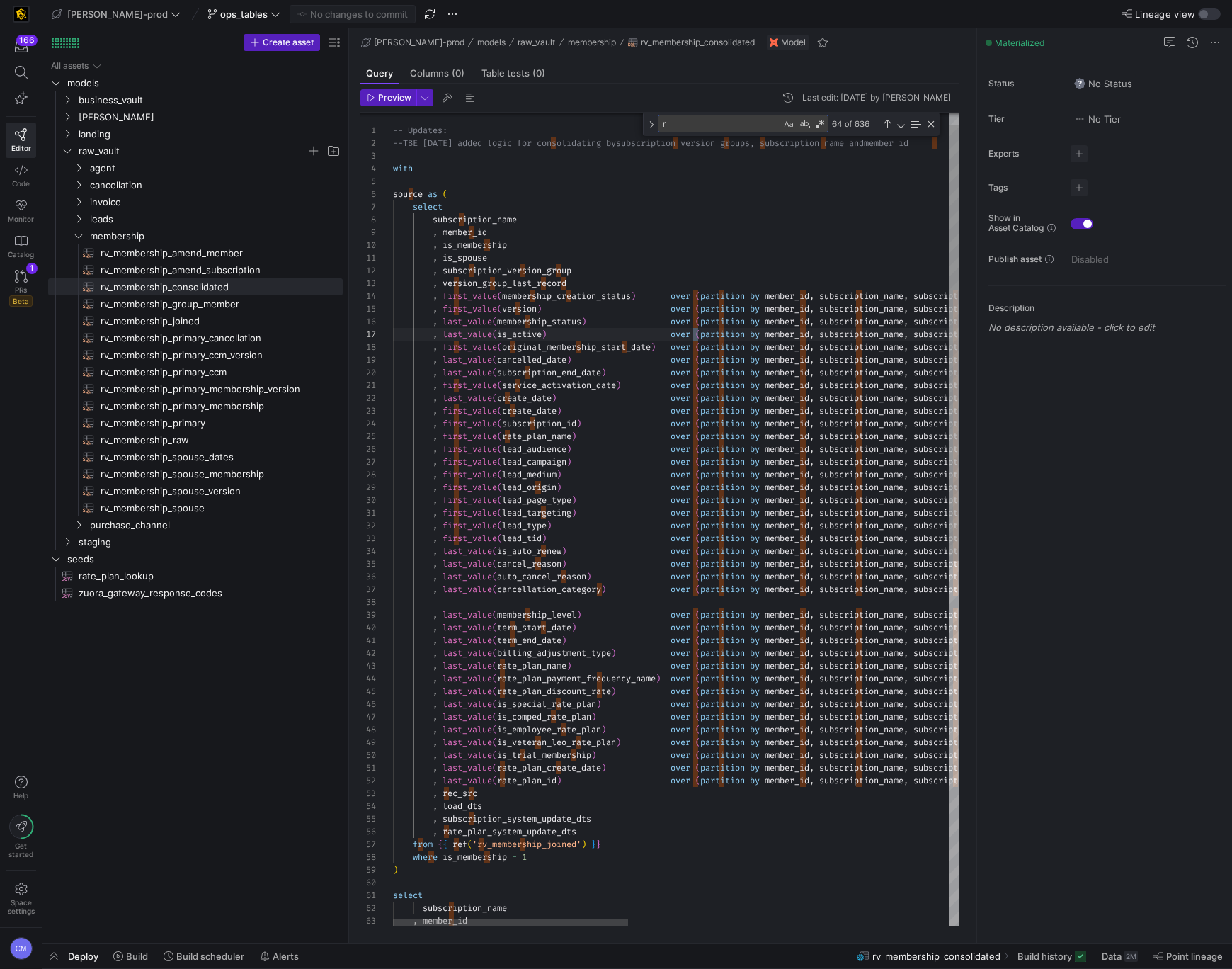 type on "on_group, is_spouse order by version asc) as starting_version
, last_value(membership_status)                 over (partition by member_id, subscription_name, subscription_version_group, is_spouse order by version asc rows between unbounded preceding and unbounded following) as latest_membership_status
, last_value(is_active)                         over (partition by member_id, subscription_name, subscription_version_group, is_spouse order by version asc rows between unbounded preceding and unbounded following) as latest_is_active
, first_value(original_membership_start_date)   over (partition by member_id, subscription_name, subscription_version_group, is_spouse order by version asc) as starting_membership_start_date
, last_value(cancelled_date)                    over (partition by member_id, subscription_name, subscription_version_group, is_spouse order by version asc rows between unbounded preceding and unbounded following) as latest_cancelled_date" 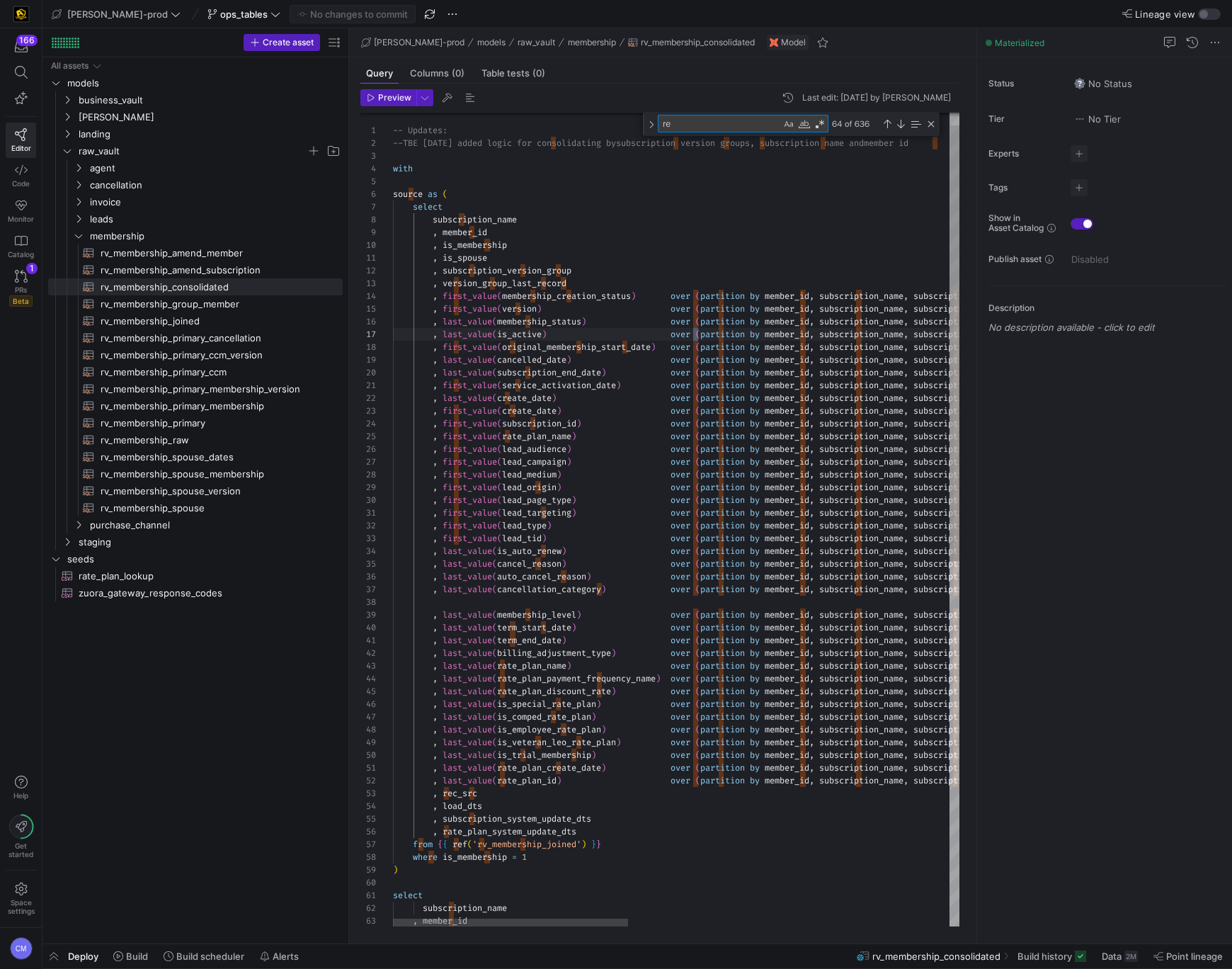 type on ", first_value(service_activation_date)          over (partition by member_id, subscription_name, subscription_version_group, is_spouse order by version asc) as starting_service_activation_date
, last_value(create_date)                       over (partition by member_id, subscription_name, subscription_version_group, is_spouse order by version asc rows between unbounded preceding and unbounded following) as starting_create_date
, first_value(create_date)                      over (partition by member_id, subscription_name, subscription_version_group, is_spouse order by version asc) as latest_create_date
, first_value(subscription_id)                  over (partition by member_id, subscr" 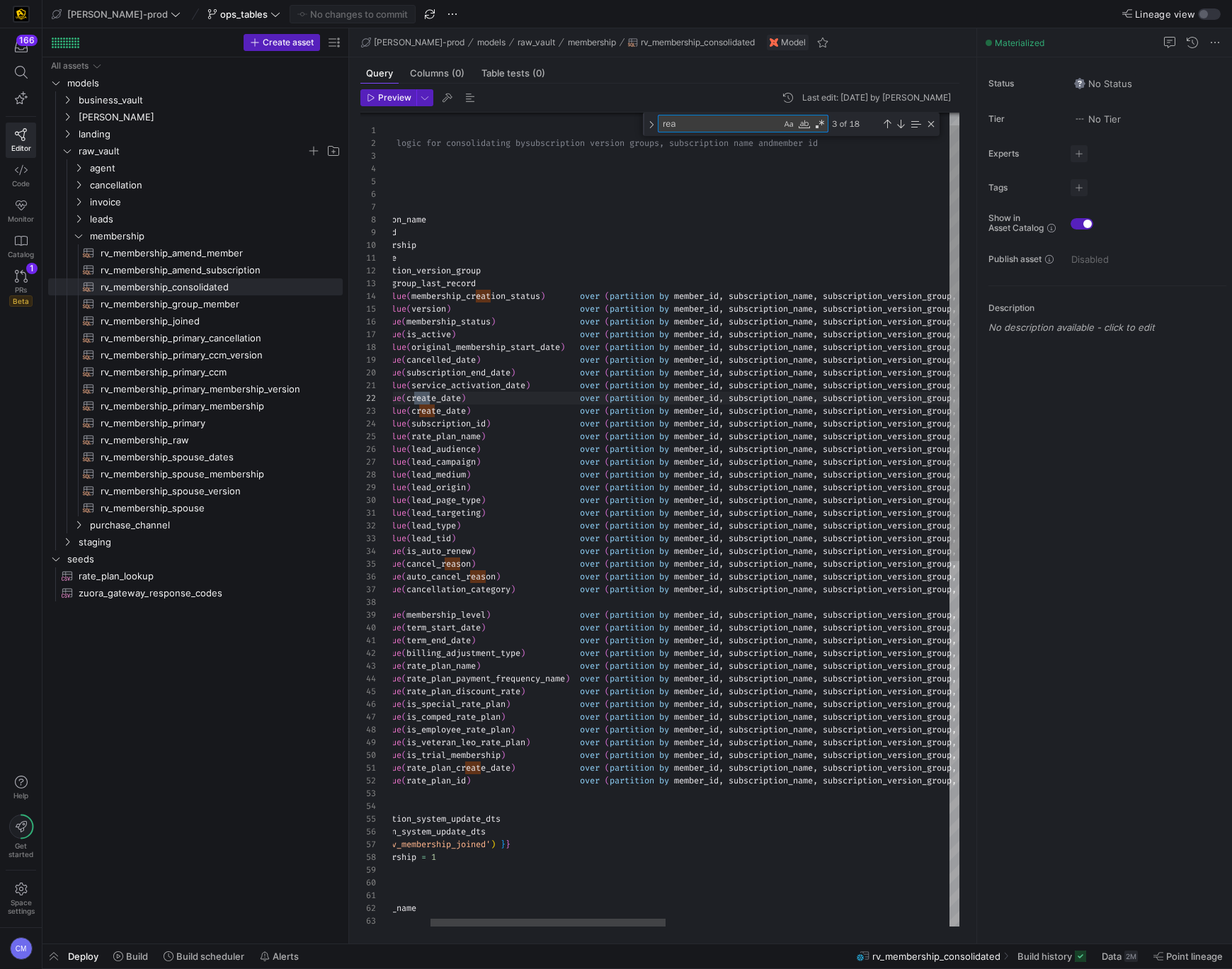 type on ", first_value(service_activation_date)          over (partition by member_id, subscription_name, subscription_version_group, is_spouse order by version asc) as starting_service_activation_date
, last_value(create_date)                       over (partition by member_id, subscription_name, subscription_version_group, is_spouse order by version asc rows between unbounded preceding and unbounded following) as starting_create_date
, first_value(create_date)                      over (partition by member_id, subscription_name, subscription_version_group, is_spouse order by version asc) as latest_create_date
, first_value(subscription_id)                  over (partition by member_id, subscri" 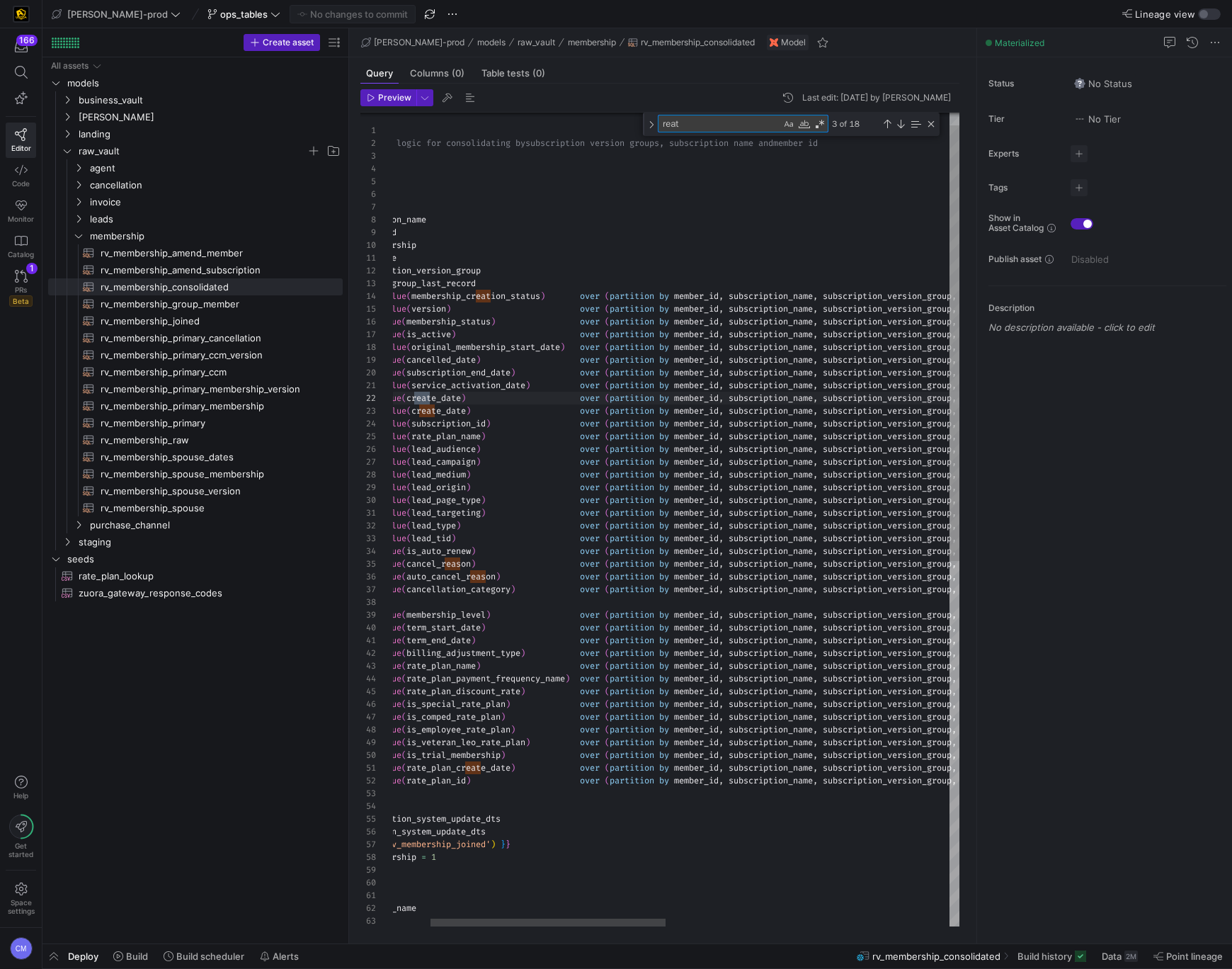 type on ", first_value(service_activation_date)          over (partition by member_id, subscription_name, subscription_version_group, is_spouse order by version asc) as starting_service_activation_date
, last_value(create_date)                       over (partition by member_id, subscription_name, subscription_version_group, is_spouse order by version asc rows between unbounded preceding and unbounded following) as starting_create_date
, first_value(create_date)                      over (partition by member_id, subscription_name, subscription_version_group, is_spouse order by version asc) as latest_create_date
, first_value(subscription_id)                  over (partition by member_id, subscrip" 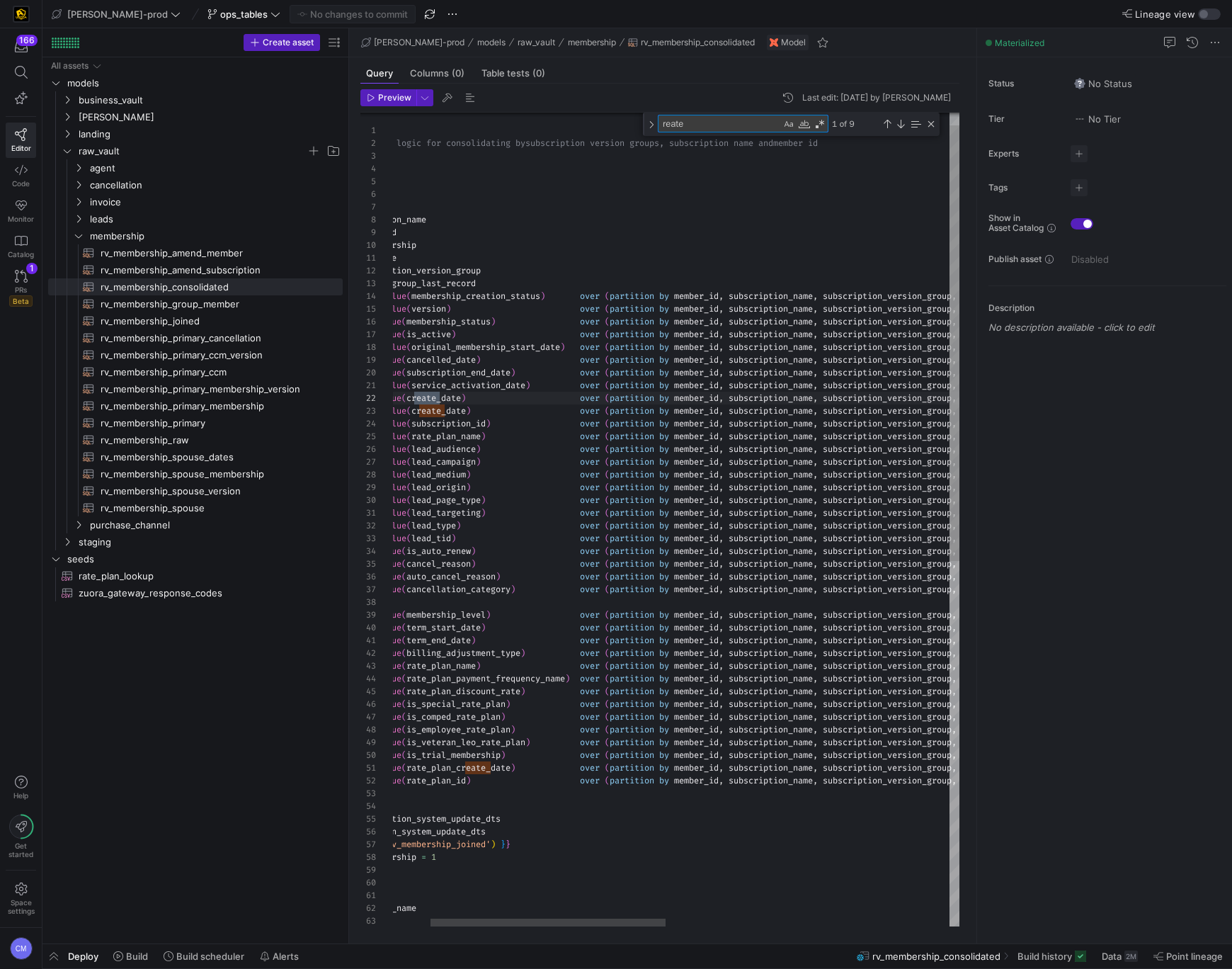 type on ", first_value(service_activation_date)          over (partition by member_id, subscription_name, subscription_version_group, is_spouse order by version asc) as starting_service_activation_date
, last_value(create_date)                       over (partition by member_id, subscription_name, subscription_version_group, is_spouse order by version asc rows between unbounded preceding and unbounded following) as starting_create_date
, first_value(create_date)                      over (partition by member_id, subscription_name, subscription_version_group, is_spouse order by version asc) as latest_create_date
, first_value(subscription_id)                  over (partition by member_id, subscri" 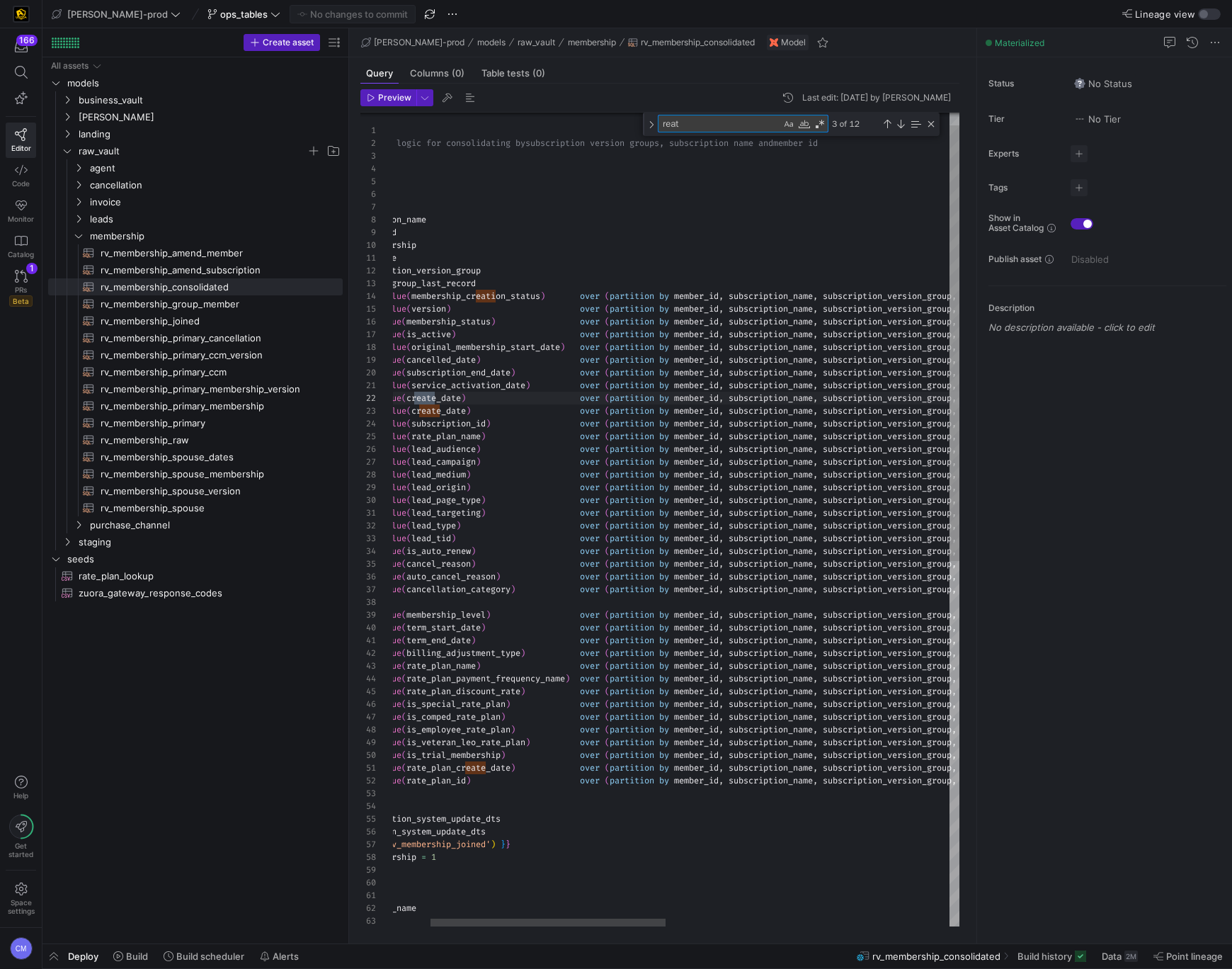 type on ", first_value(service_activation_date)          over (partition by member_id, subscription_name, subscription_version_group, is_spouse order by version asc) as starting_service_activation_date
, last_value(create_date)                       over (partition by member_id, subscription_name, subscription_version_group, is_spouse order by version asc rows between unbounded preceding and unbounded following) as starting_create_date
, first_value(create_date)                      over (partition by member_id, subscription_name, subscription_version_group, is_spouse order by version asc) as latest_create_date
, first_value(subscription_id)                  over (partition by member_id, subscr" 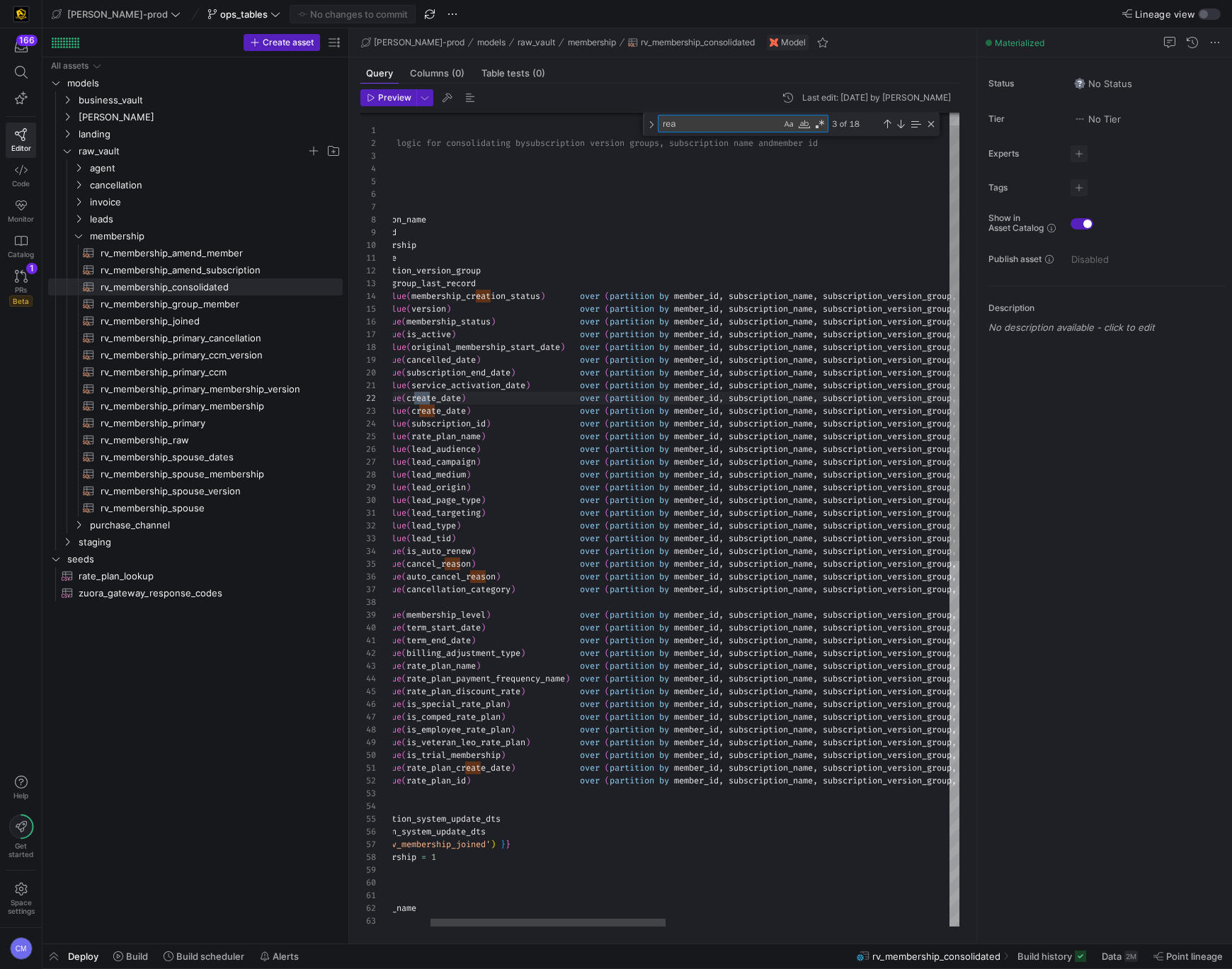 type on "on_group, is_spouse order by version asc) as starting_version
, last_value(membership_status)                 over (partition by member_id, subscription_name, subscription_version_group, is_spouse order by version asc rows between unbounded preceding and unbounded following) as latest_membership_status
, last_value(is_active)                         over (partition by member_id, subscription_name, subscription_version_group, is_spouse order by version asc rows between unbounded preceding and unbounded following) as latest_is_active
, first_value(original_membership_start_date)   over (partition by member_id, subscription_name, subscription_version_group, is_spouse order by version asc) as starting_membership_start_date
, last_value(cancelled_date)                    over (partition by member_id, subscription_name, subscription_version_group, is_spouse order by version asc rows between unbounded preceding and unbounded following) as latest_cancelled_date" 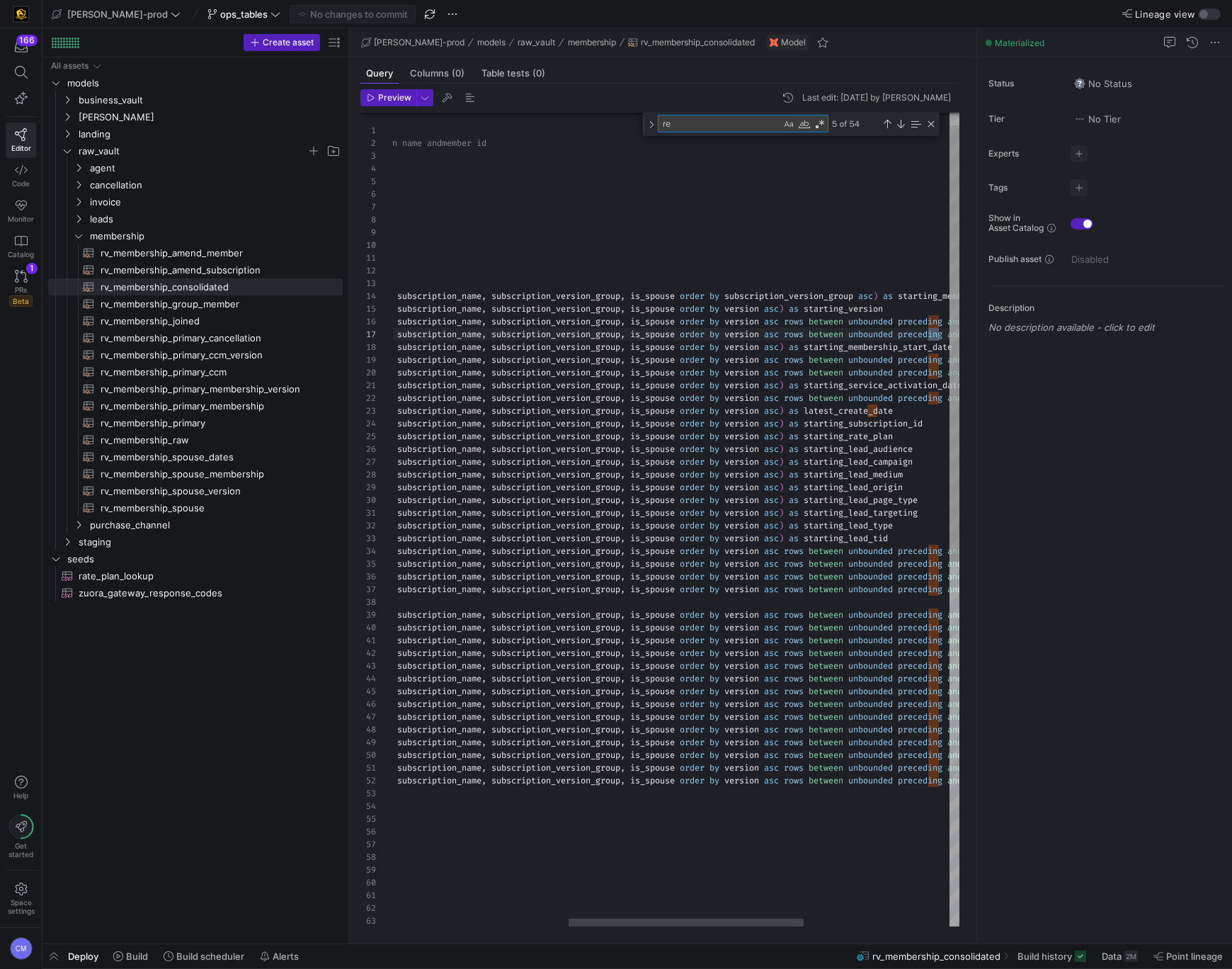 type on "tatus
, first_value(version)                          over (partition by member_id, subscription_name, subscription_version_group, is_spouse order by version asc) as starting_version
, last_value(membership_status)                 over (partition by member_id, subscription_name, subscription_version_group, is_spouse order by version asc rows between unbounded preceding and unbounded following) as latest_membership_status
, last_value(is_active)                         over (partition by member_id, subscription_name, subscription_version_group, is_spouse order by version asc rows between unbounded preceding and unbounded following) as latest_is_active
, first_value(original_membership_start_date)   over (partition by member_id, subscription_name, subscription_version_group, is_spouse order by version asc) as starting_membership_start_date
, last_value(cancelled_date)                    over (partition by member_id, subscription_name, subscription_v" 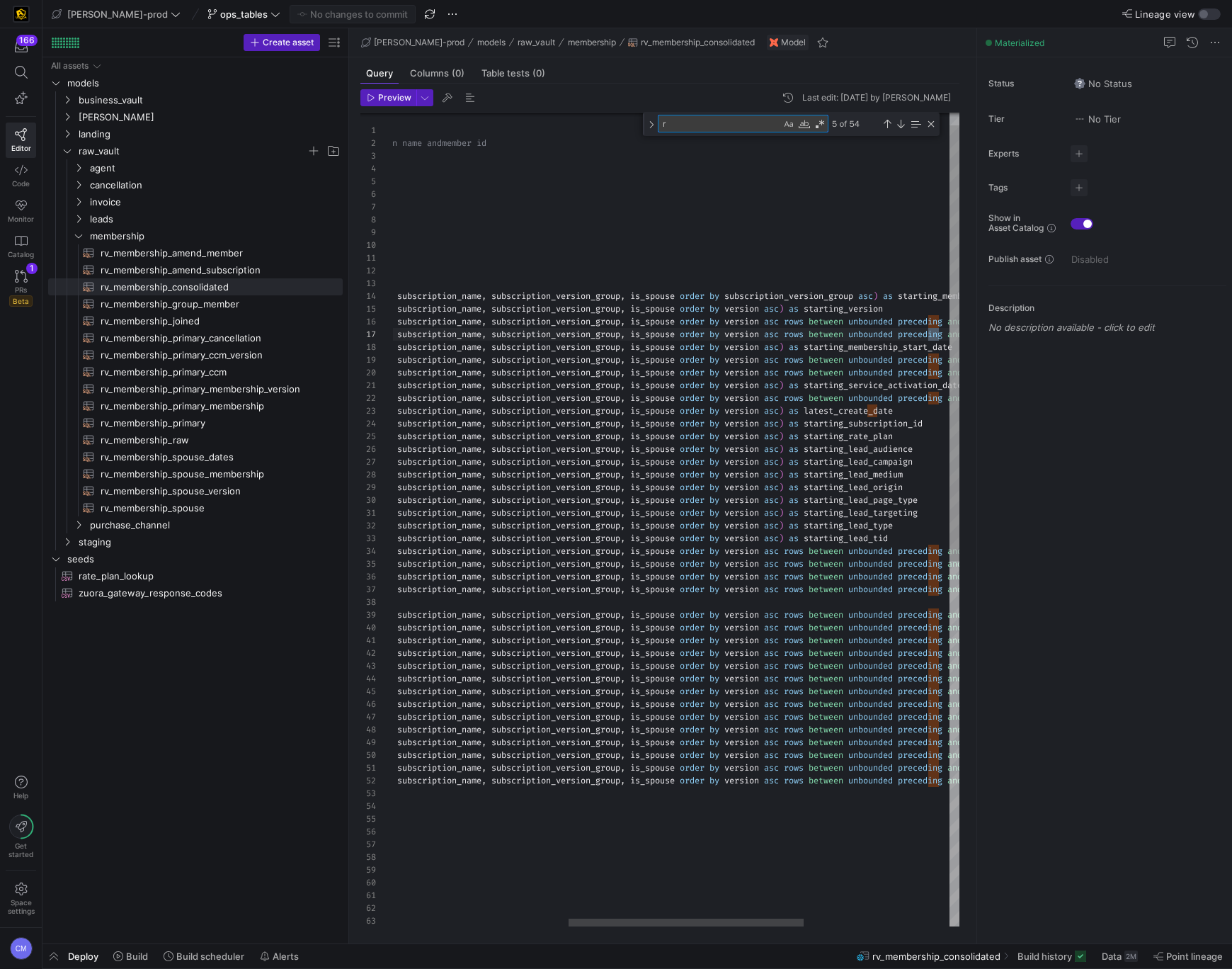 scroll, scrollTop: 64, scrollLeft: 305, axis: both 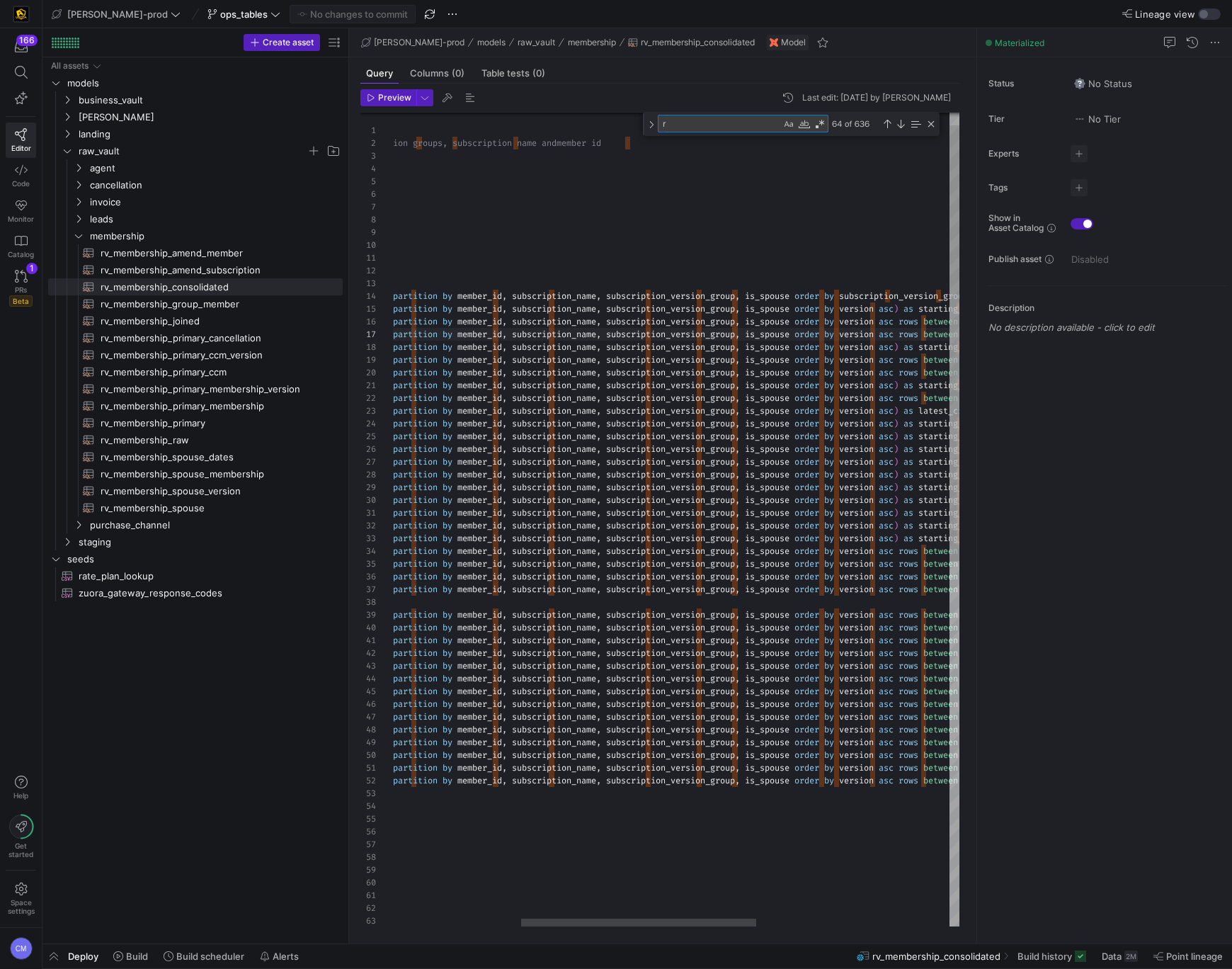 type on "by version asc rows between unbounded preceding and unbounded following) as starting_create_date
, first_value(create_date)                      over (partition by member_id, subscription_name, subscription_version_group, is_spouse order by version asc) as latest_create_date
, first_value(subscription_id)                  over (partition by member_id, subscription_name, subscription_version_group, is_spouse order by version asc) as starting_subscription_id
, first_value(rate_plan_name)                   over (partition by member_id, subscription_name, subscription_version_group, is_spouse order by version asc) as starting_rate_plan
, first_value(lead_audience)                    over (partition by member_id, subscription_name, subscription_version_group, is_spouse order by version asc) as starting_lead_audience
, first_value(lead_campaign)                    over (partition by member_id, subscription_name, subscription_version_group, is_spouse ord" 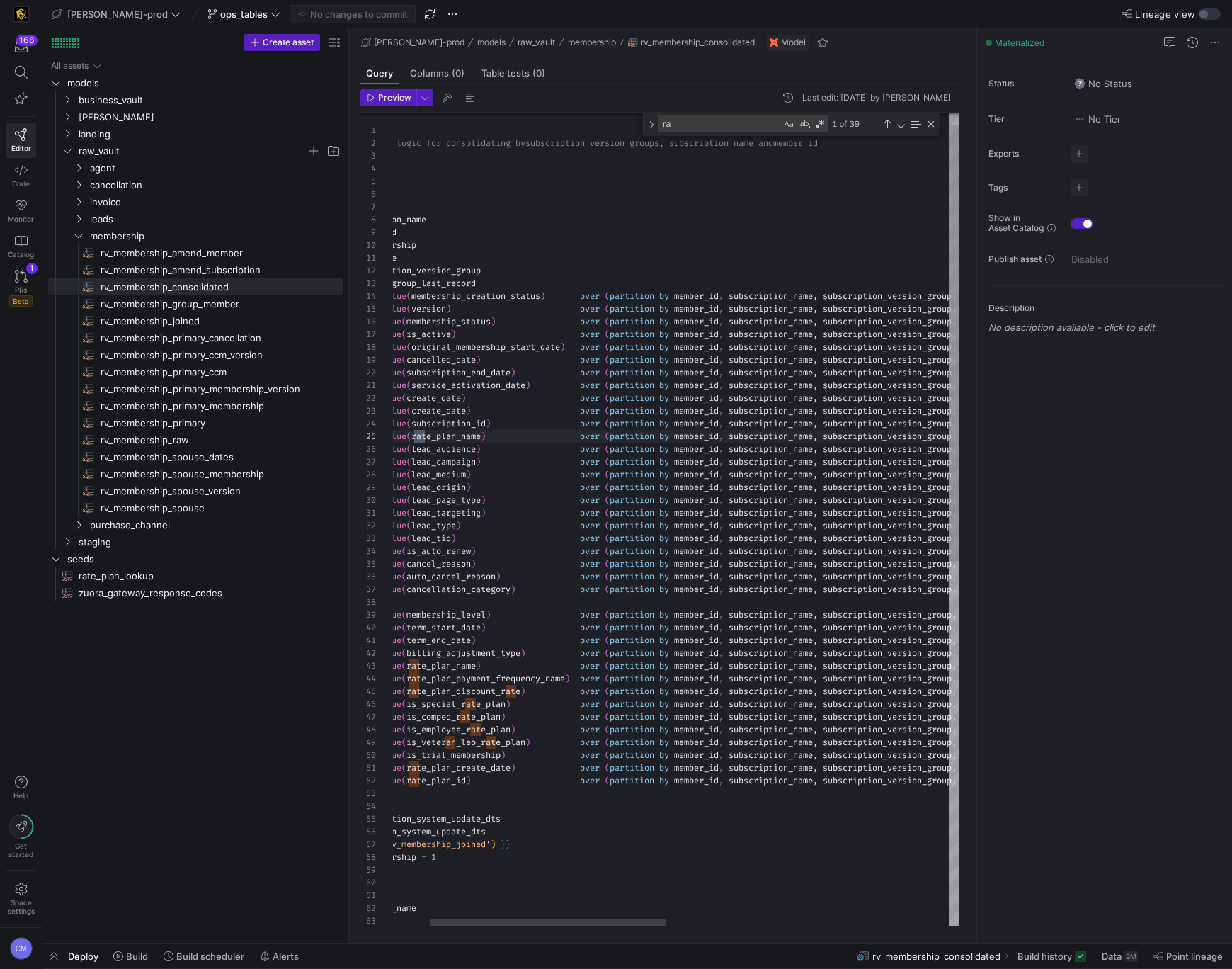 type on "by version asc rows between unbounded preceding and unbounded following) as starting_create_date
, first_value(create_date)                      over (partition by member_id, subscription_name, subscription_version_group, is_spouse order by version asc) as latest_create_date
, first_value(subscription_id)                  over (partition by member_id, subscription_name, subscription_version_group, is_spouse order by version asc) as starting_subscription_id
, first_value(rate_plan_name)                   over (partition by member_id, subscription_name, subscription_version_group, is_spouse order by version asc) as starting_rate_plan
, first_value(lead_audience)                    over (partition by member_id, subscription_name, subscription_version_group, is_spouse order by version asc) as starting_lead_audience
, first_value(lead_campaign)                    over (partition by member_id, subscription_name, subscription_version_group, is_spouse orde" 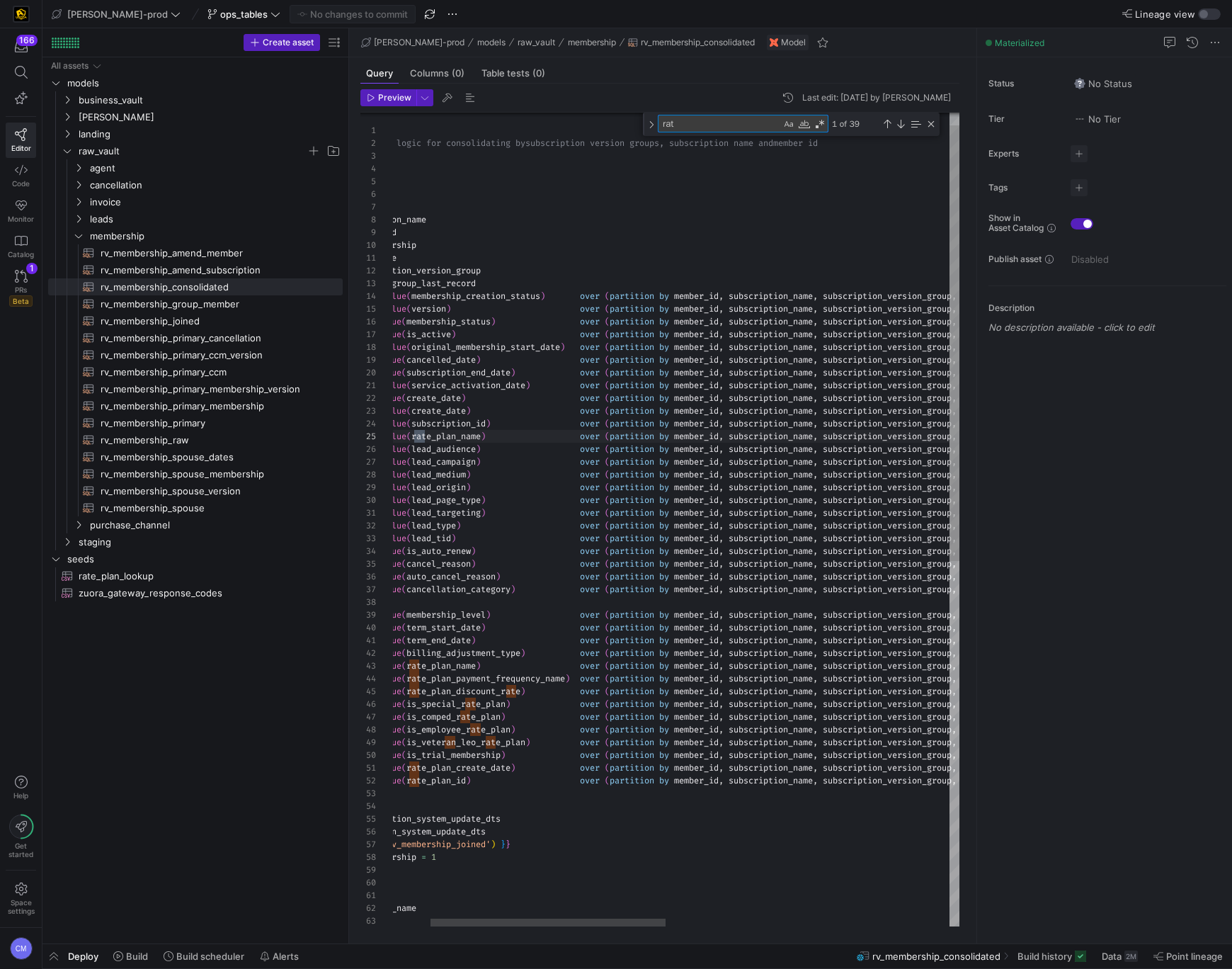 type on "by version asc rows between unbounded preceding and unbounded following) as starting_create_date
, first_value(create_date)                      over (partition by member_id, subscription_name, subscription_version_group, is_spouse order by version asc) as latest_create_date
, first_value(subscription_id)                  over (partition by member_id, subscription_name, subscription_version_group, is_spouse order by version asc) as starting_subscription_id
, first_value(rate_plan_name)                   over (partition by member_id, subscription_name, subscription_version_group, is_spouse order by version asc) as starting_rate_plan
, first_value(lead_audience)                    over (partition by member_id, subscription_name, subscription_version_group, is_spouse order by version asc) as starting_lead_audience
, first_value(lead_campaign)                    over (partition by member_id, subscription_name, subscription_version_group, is_spouse order" 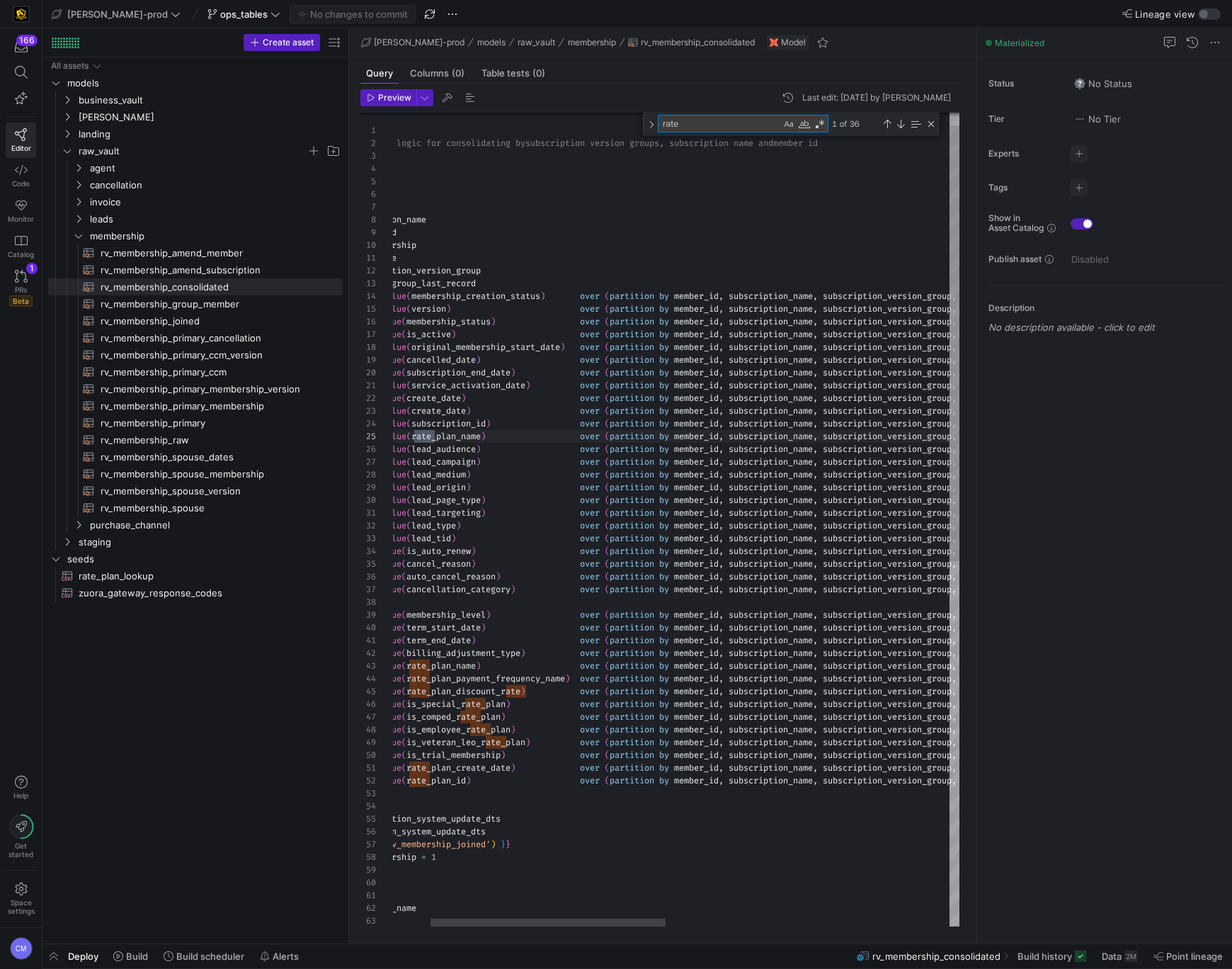 scroll, scrollTop: 64, scrollLeft: 132, axis: both 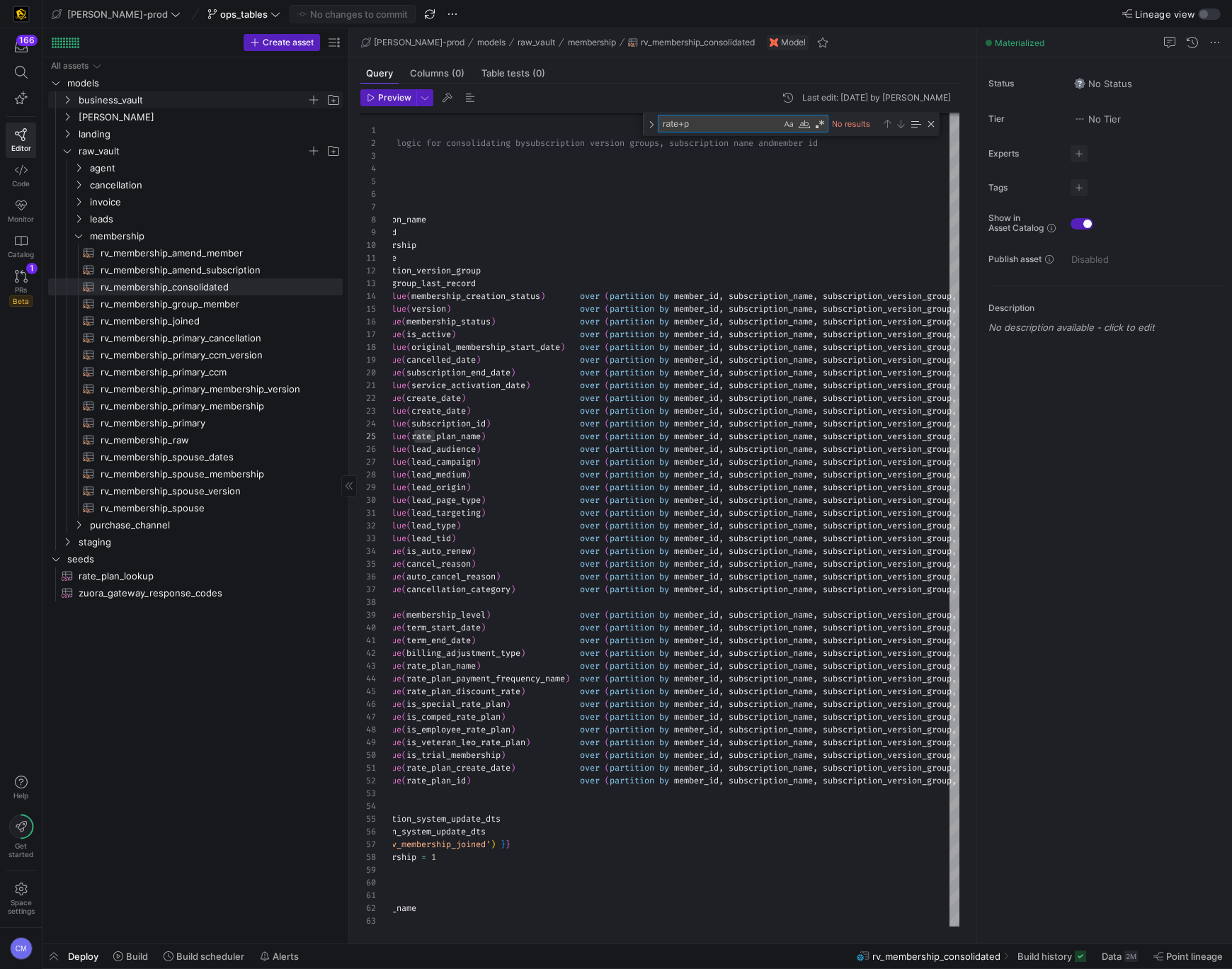 type on "rate+p" 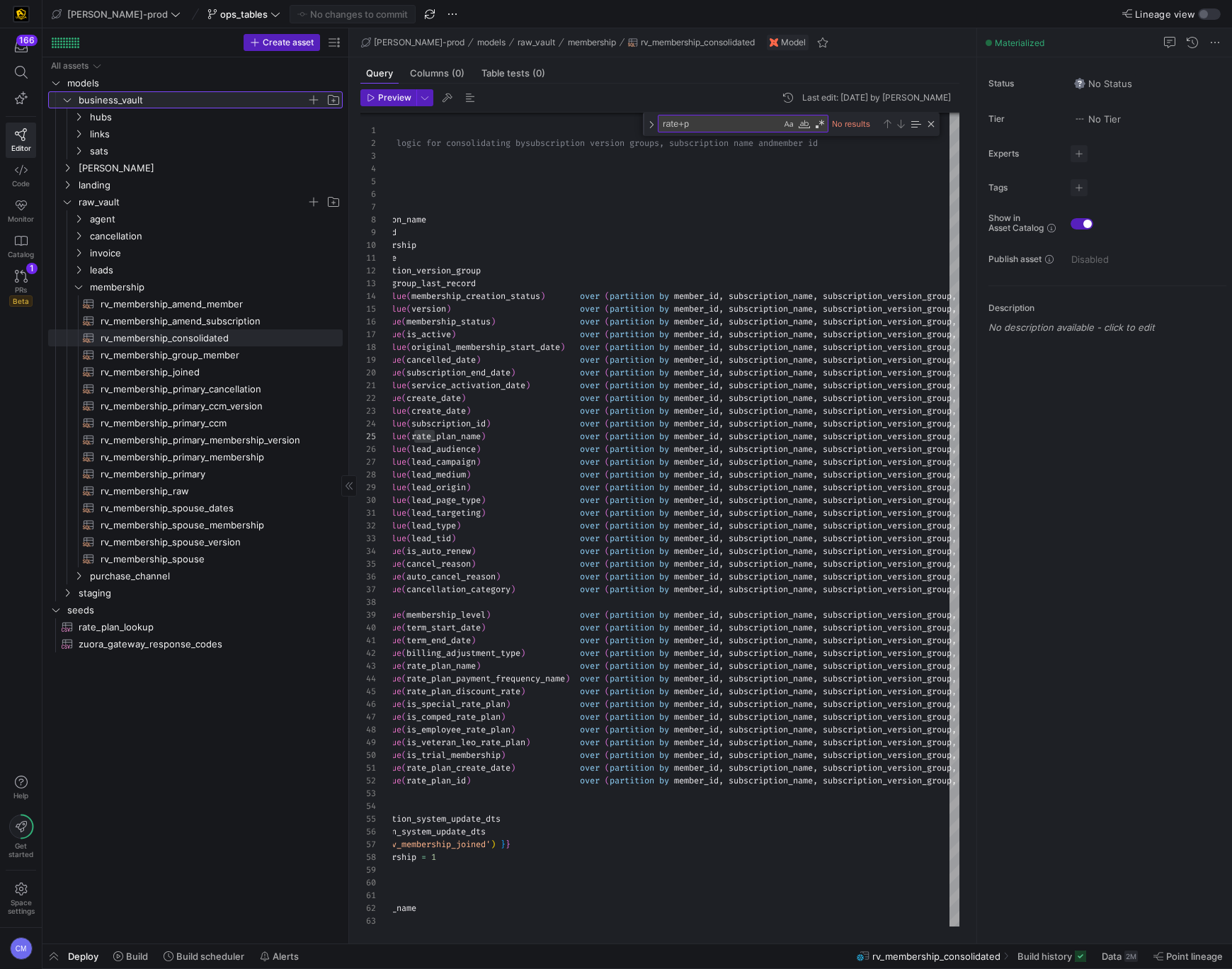 click on "business_vault" 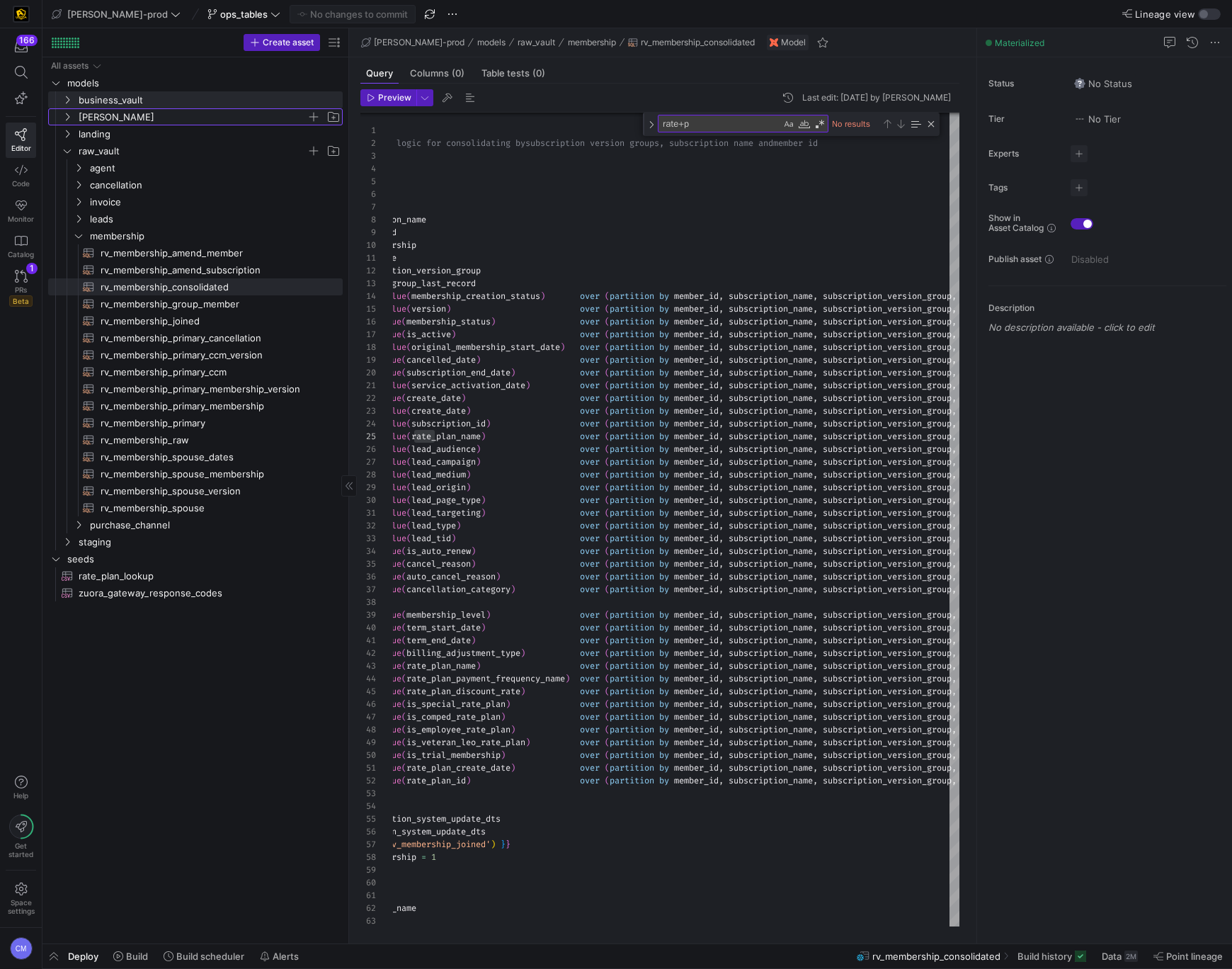 click on "[PERSON_NAME]" 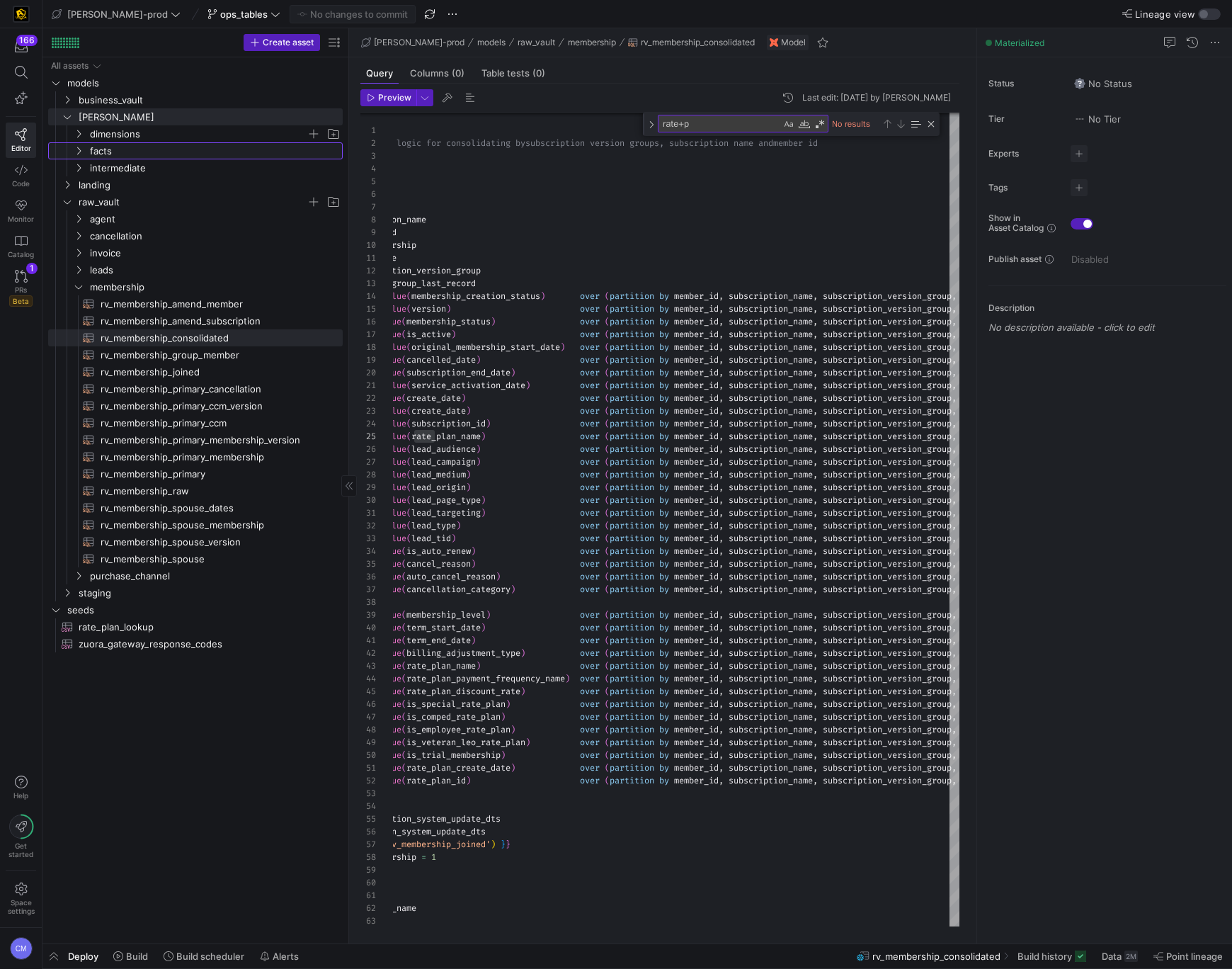 click on "All assets   models   business_vault   edw   landing   raw_vault   staging   seeds
rate_plan_lookup​​​​​​
zuora_gateway_response_codes​​​​​​   agent   cancellation   invoice   leads   membership   purchase_channel
rv_membership_amend_member​​​​​​​​​​
rv_membership_amend_subscription​​​​​​​​​​
rv_membership_consolidated​​​​​​​​​​
rv_membership_group_member​​​​​​​​​​
rv_membership_joined​​​​​​​​​​
rv_membership_primary_cancellation​​​​​​​​​​" 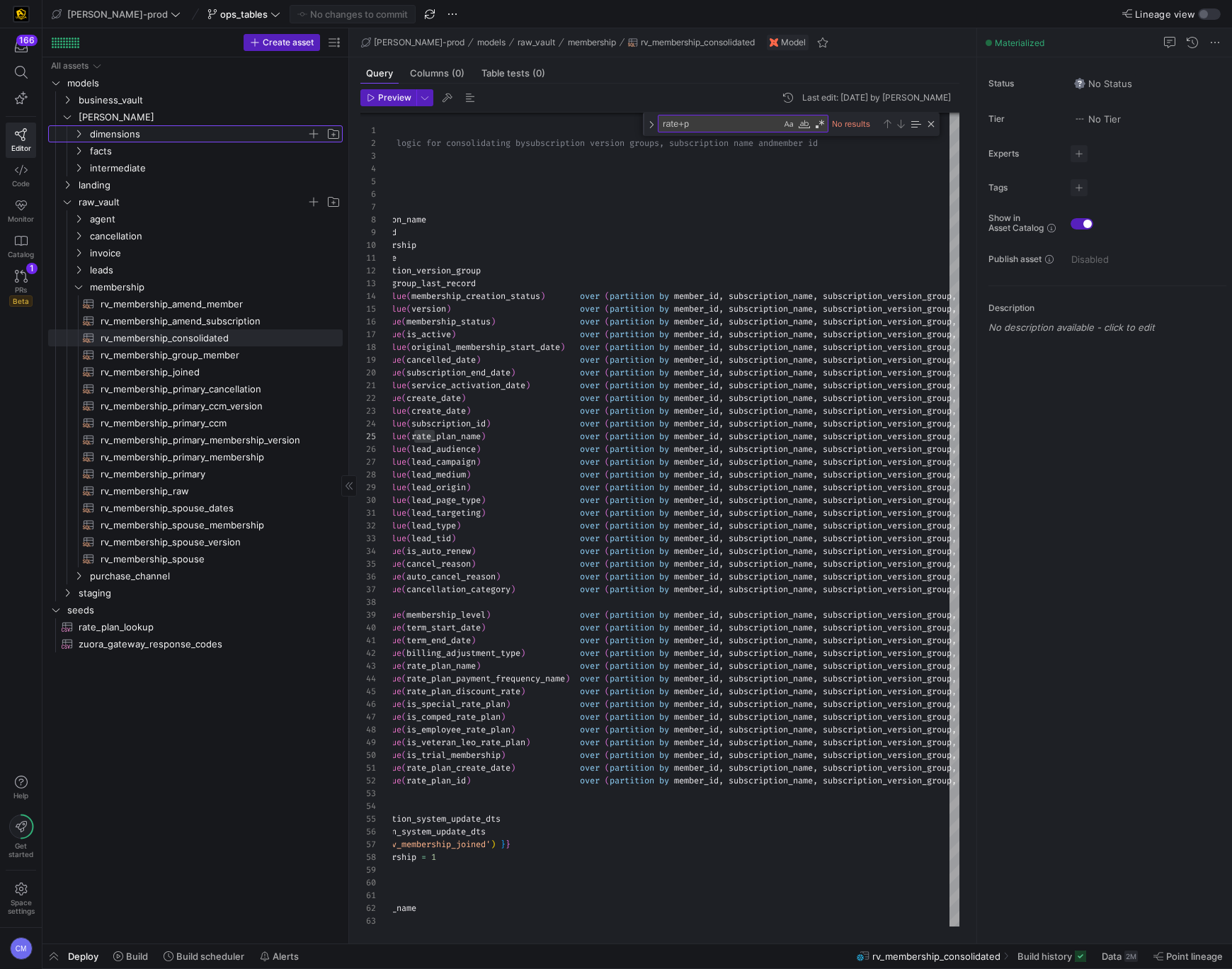 click on "dimensions" 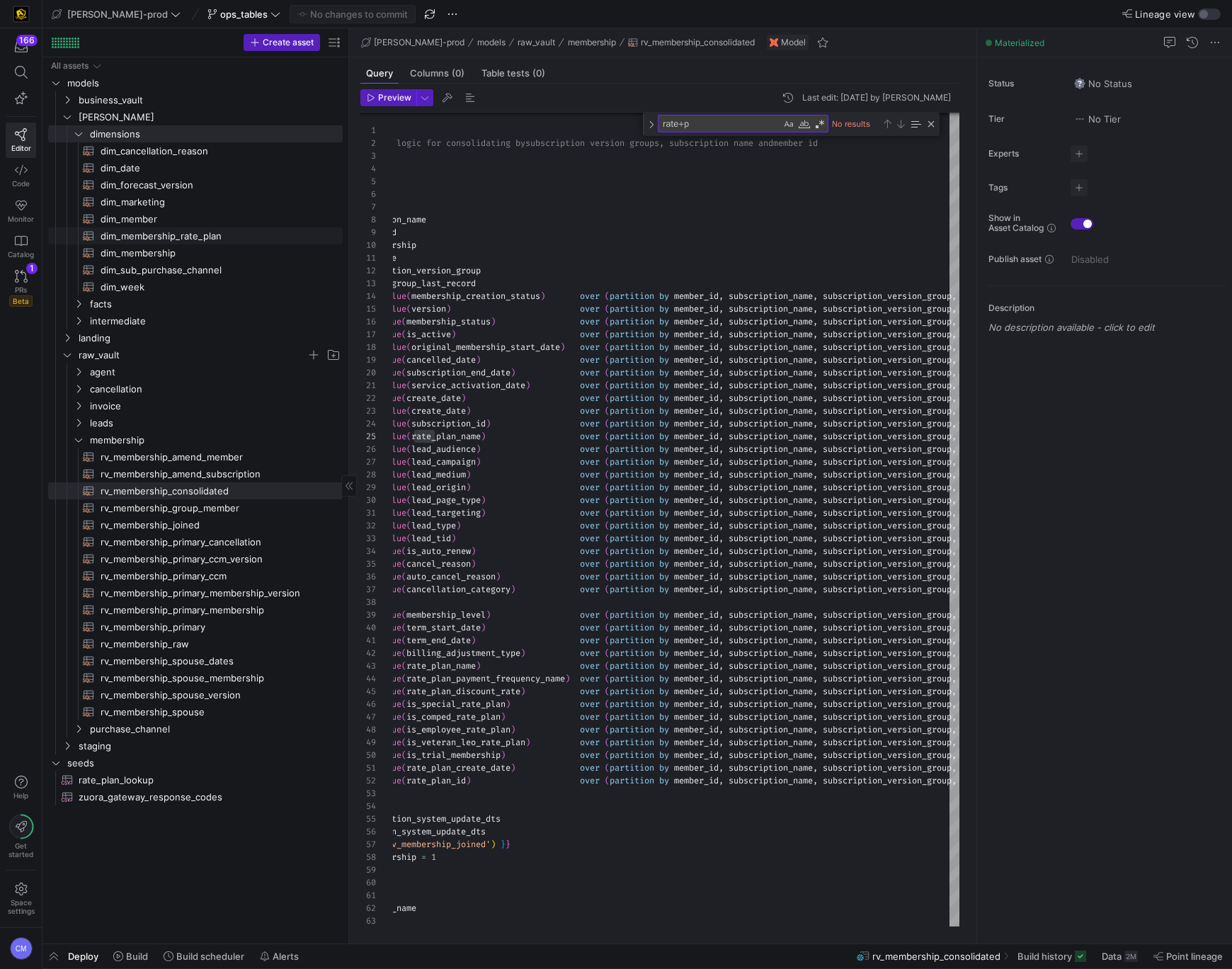 click on "dim_membership_rate_plan​​​​​​​​​​" 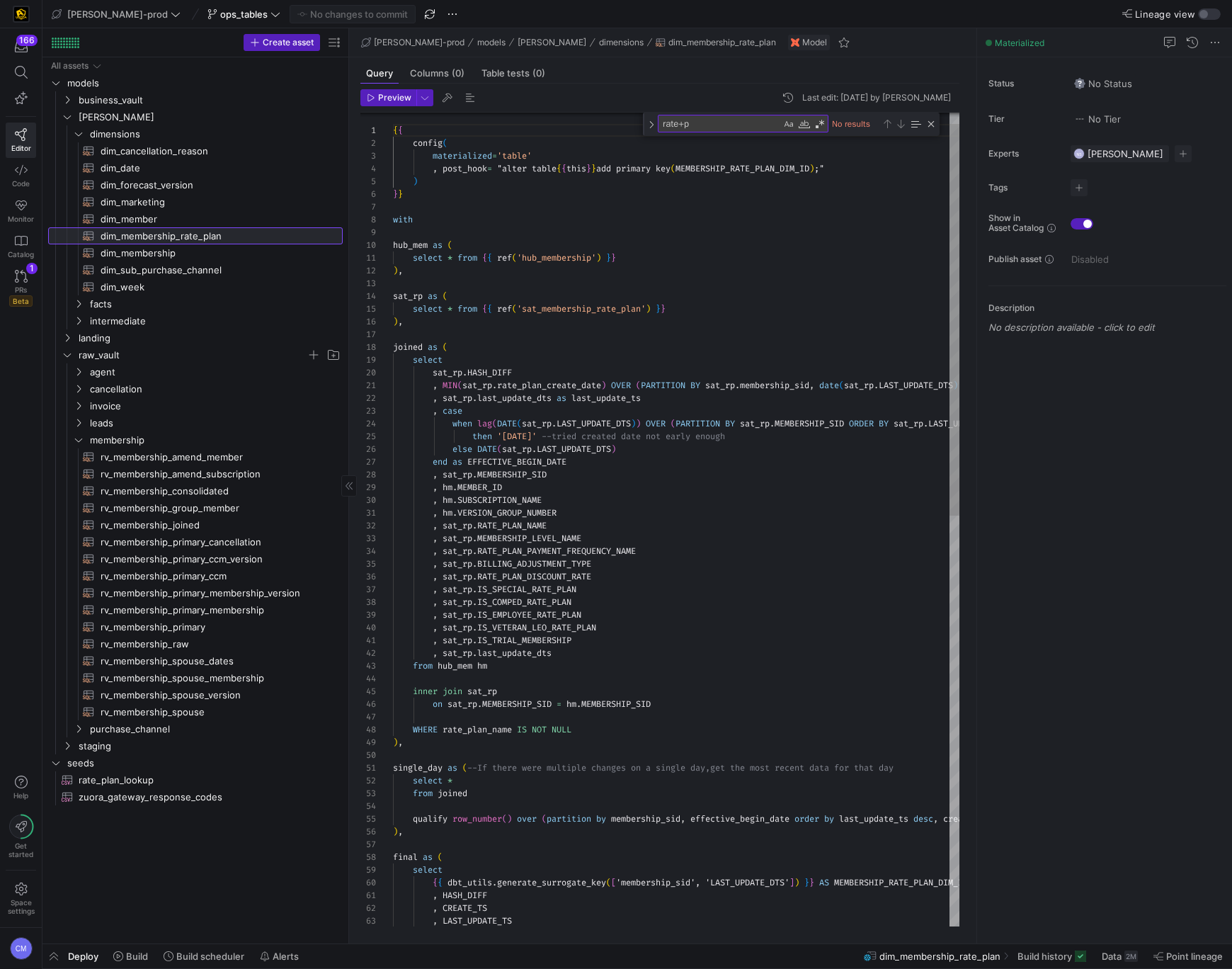 scroll, scrollTop: 128, scrollLeft: 0, axis: vertical 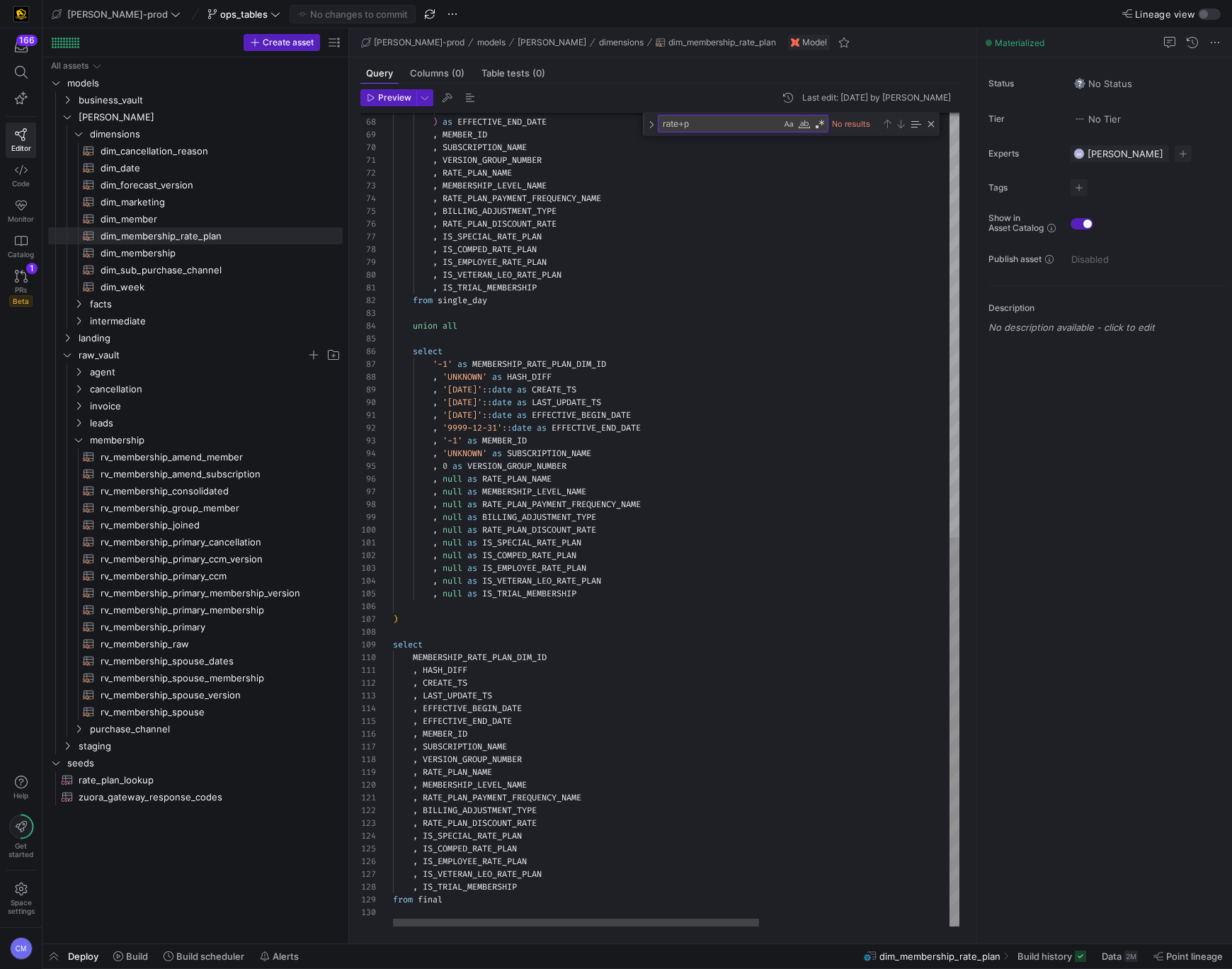 click on "'9999-12-31'          )   as   EFFECTIVE_END_DATE          ,   MEMBER_ID          ,   SUBSCRIPTION_NAME          ,   VERSION_GROUP_NUMBER          ,   RATE_PLAN_NAME          ,   MEMBERSHIP_LEVEL_NAME          ,   RATE_PLAN_PAYMENT_FREQUENCY_NAME          ,   BILLING_ADJUSTMENT_TYPE          ,   RATE_PLAN_DISCOUNT_RATE          ,   IS_SPECIAL_RATE_PLAN          ,   IS_COMPED_RATE_PLAN          ,   IS_EMPLOYEE_RATE_PLAN          ,   IS_VETERAN_LEO_RATE_PLAN          ,   IS_TRIAL_MEMBERSHIP      from   single_day      union   all           select          '-1'   as   MEMBERSHIP_RATE_PLAN_DIM_ID          ,   'UNKNOWN'   as   HASH_DIFF          ,   '1900-01-01' :: date   as   CREATE_TS          ,   '1900-01-01' :: date   as   LAST_UPDATE_TS          ,   '1900-01-01' :: date   as   ,   :: date" at bounding box center (823, 76) 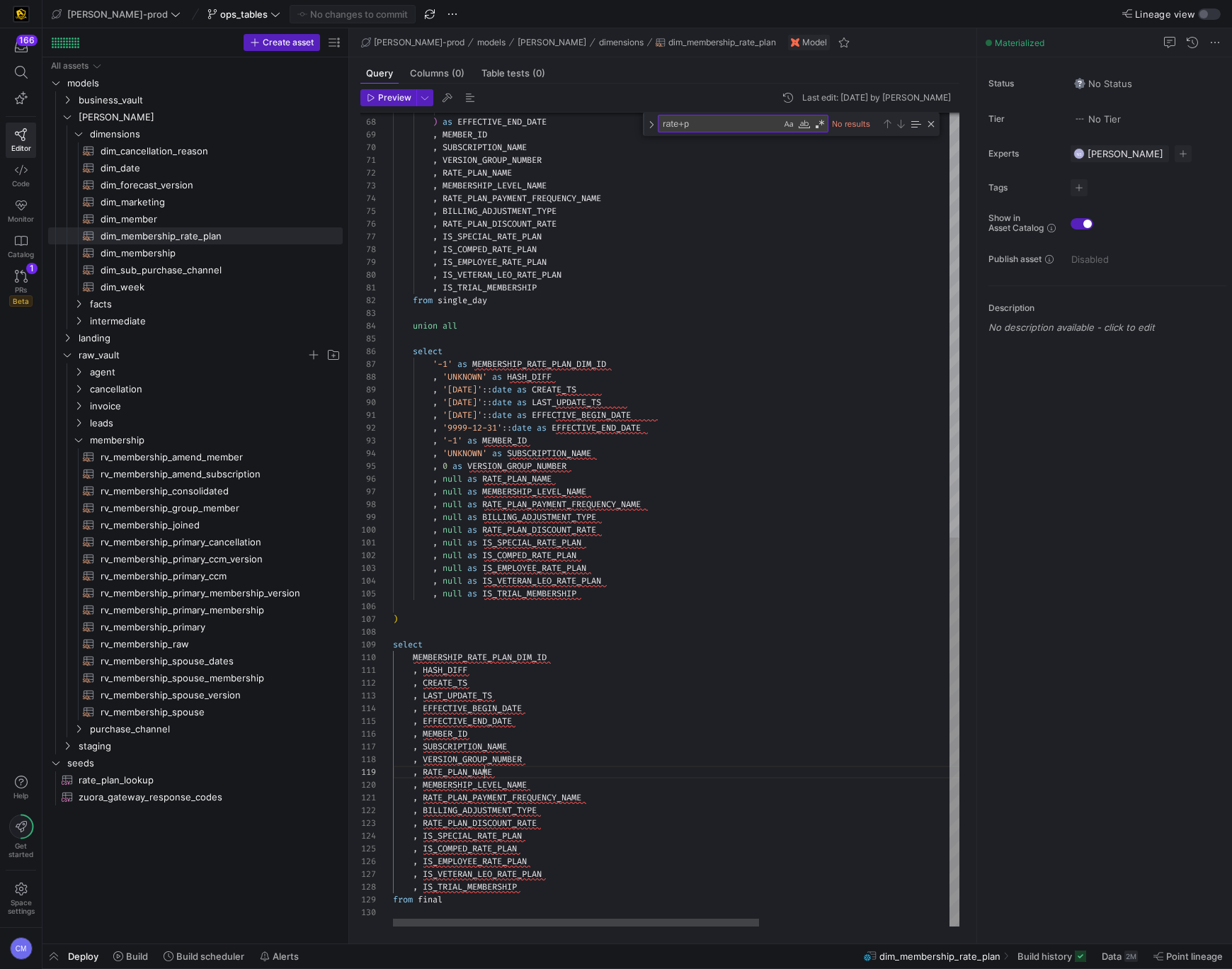 click on "'9999-12-31'          )   as   EFFECTIVE_END_DATE          ,   MEMBER_ID          ,   SUBSCRIPTION_NAME          ,   VERSION_GROUP_NUMBER          ,   RATE_PLAN_NAME          ,   MEMBERSHIP_LEVEL_NAME          ,   RATE_PLAN_PAYMENT_FREQUENCY_NAME          ,   BILLING_ADJUSTMENT_TYPE          ,   RATE_PLAN_DISCOUNT_RATE          ,   IS_SPECIAL_RATE_PLAN          ,   IS_COMPED_RATE_PLAN          ,   IS_EMPLOYEE_RATE_PLAN          ,   IS_VETERAN_LEO_RATE_PLAN          ,   IS_TRIAL_MEMBERSHIP      from   single_day      union   all           select          '-1'   as   MEMBERSHIP_RATE_PLAN_DIM_ID          ,   'UNKNOWN'   as   HASH_DIFF          ,   '1900-01-01' :: date   as   CREATE_TS          ,   '1900-01-01' :: date   as   LAST_UPDATE_TS          ,   '1900-01-01' :: date   as   ,   :: date" at bounding box center [354416, 353393] 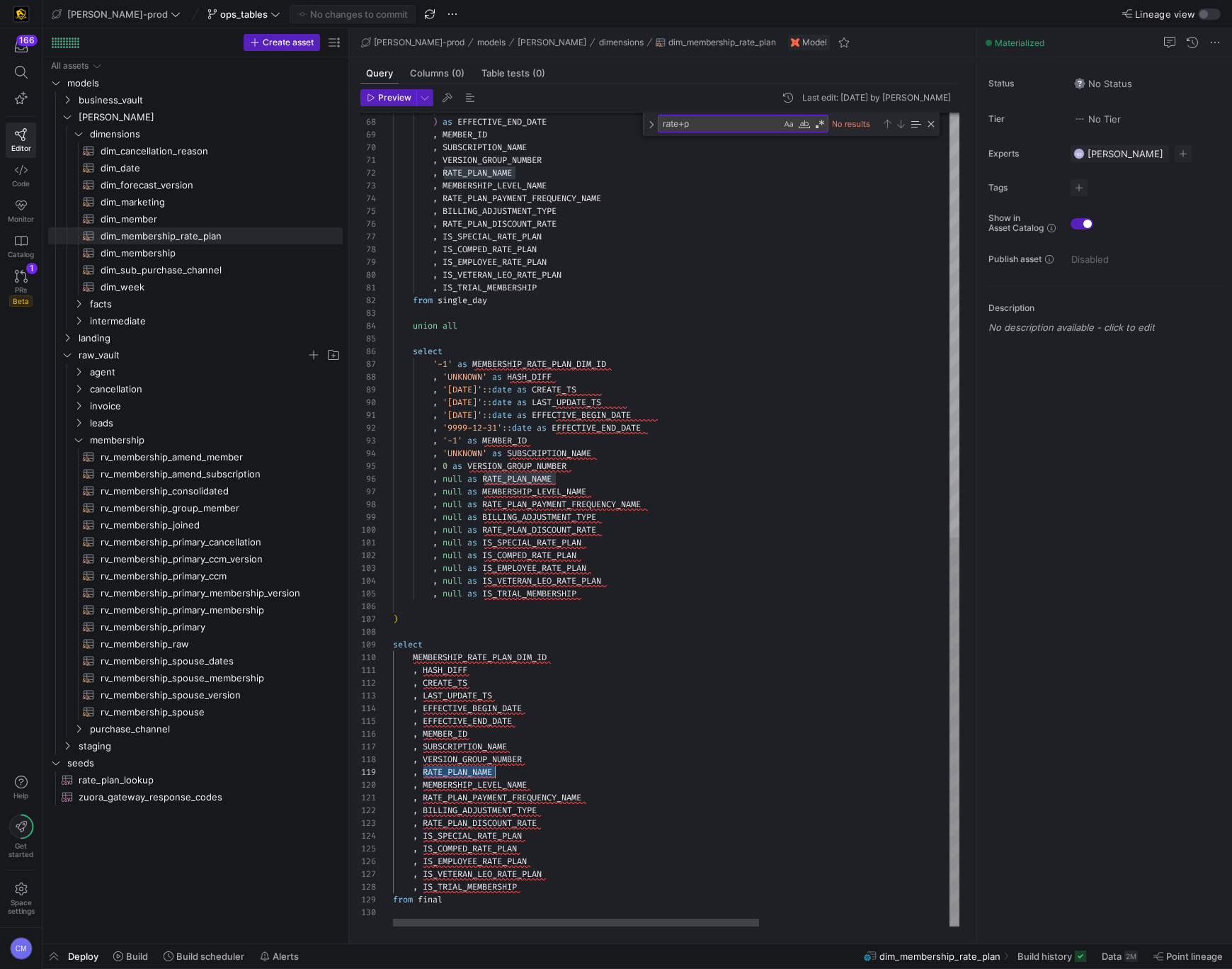 click on "'9999-12-31'          )   as   EFFECTIVE_END_DATE          ,   MEMBER_ID          ,   SUBSCRIPTION_NAME          ,   VERSION_GROUP_NUMBER          ,   RATE_PLAN_NAME          ,   MEMBERSHIP_LEVEL_NAME          ,   RATE_PLAN_PAYMENT_FREQUENCY_NAME          ,   BILLING_ADJUSTMENT_TYPE          ,   RATE_PLAN_DISCOUNT_RATE          ,   IS_SPECIAL_RATE_PLAN          ,   IS_COMPED_RATE_PLAN          ,   IS_EMPLOYEE_RATE_PLAN          ,   IS_VETERAN_LEO_RATE_PLAN          ,   IS_TRIAL_MEMBERSHIP      from   single_day      union   all           select          '-1'   as   MEMBERSHIP_RATE_PLAN_DIM_ID          ,   'UNKNOWN'   as   HASH_DIFF          ,   '1900-01-01' :: date   as   CREATE_TS          ,   '1900-01-01' :: date   as   LAST_UPDATE_TS          ,   '1900-01-01' :: date   as   ,   :: date" at bounding box center [823, 76] 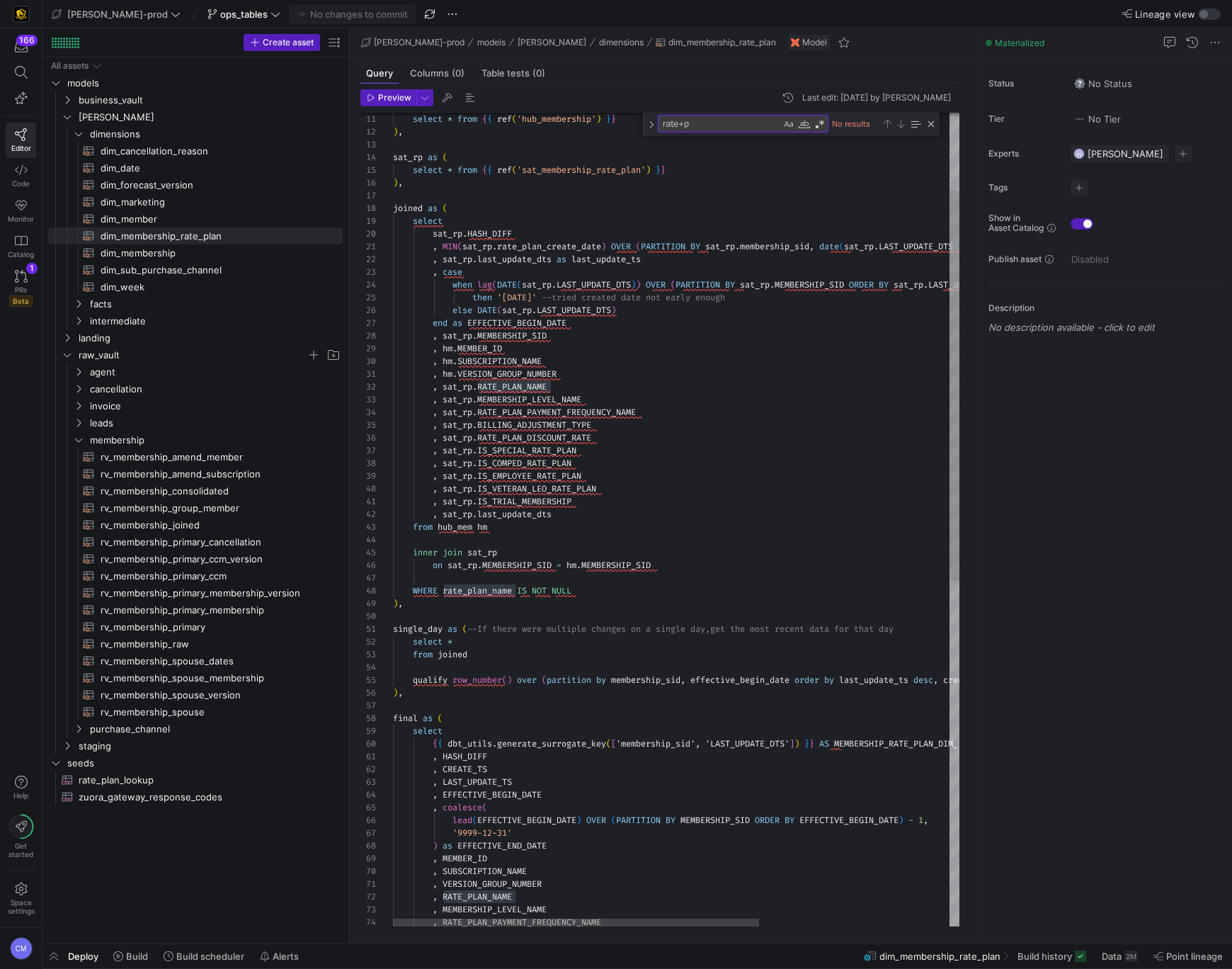 type on ", hm.VERSION_GROUP_NUMBER
, sat_rp.RATE_PLAN_NAME
, sat_rp.MEMBERSHIP_LEVEL_NAME
, sat_rp.RATE_PLAN_PAYMENT_FREQUENCY_NAME
, sat_rp.BILLING_ADJUSTMENT_TYPE
, sat_rp.RATE_PLAN_DISCOUNT_RATE
, sat_rp.IS_SPECIAL_RATE_PLAN
, sat_rp.IS_COMPED_RATE_PLAN
, sat_rp.IS_EMPLOYEE_RATE_PLAN
, sat_rp.IS_VETERAN_LEO_RATE_PLAN" 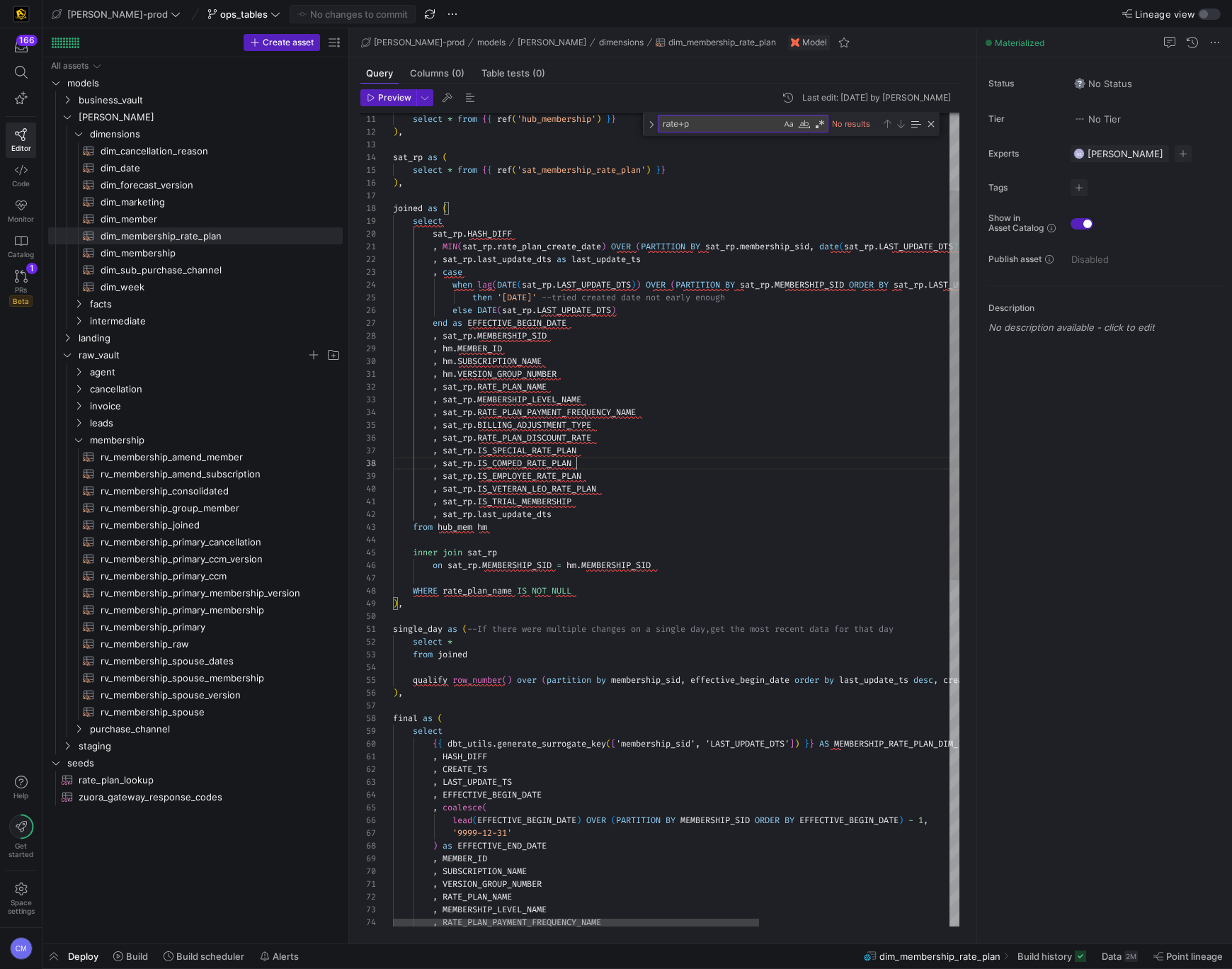 click on "'9999-12-31'          )   as   EFFECTIVE_END_DATE          ,   MEMBER_ID          ,   SUBSCRIPTION_NAME          ,   VERSION_GROUP_NUMBER          ,   RATE_PLAN_NAME          ,   MEMBERSHIP_LEVEL_NAME          ,   coalesce (              lead ( EFFECTIVE_BEGIN_DATE )   OVER   ( PARTITION   BY   MEMBERSHIP_SID   ORDER   BY   EFFECTIVE_BEGIN_DATE )   -   1 ,          ,   CREATE_TS          ,   LAST_UPDATE_TS          ,   EFFECTIVE_BEGIN_DATE      select          { {   dbt_utils . generate_surrogate_key ( [ 'membership_sid', 'LAST_UPDATE_DTS' ] )   } }   AS   MEMBERSHIP_RATE_PLAN_DIM_ID          ,   HASH_DIFF ) , final   as   (      from   joined      qualify   row_number ( )   over   ( partition   by   membership_sid ,   effective_begin_date   order   by   last_update_ts   desc ,   create_ts   desc )   =   1 single_day   as (" at bounding box center [823, 800] 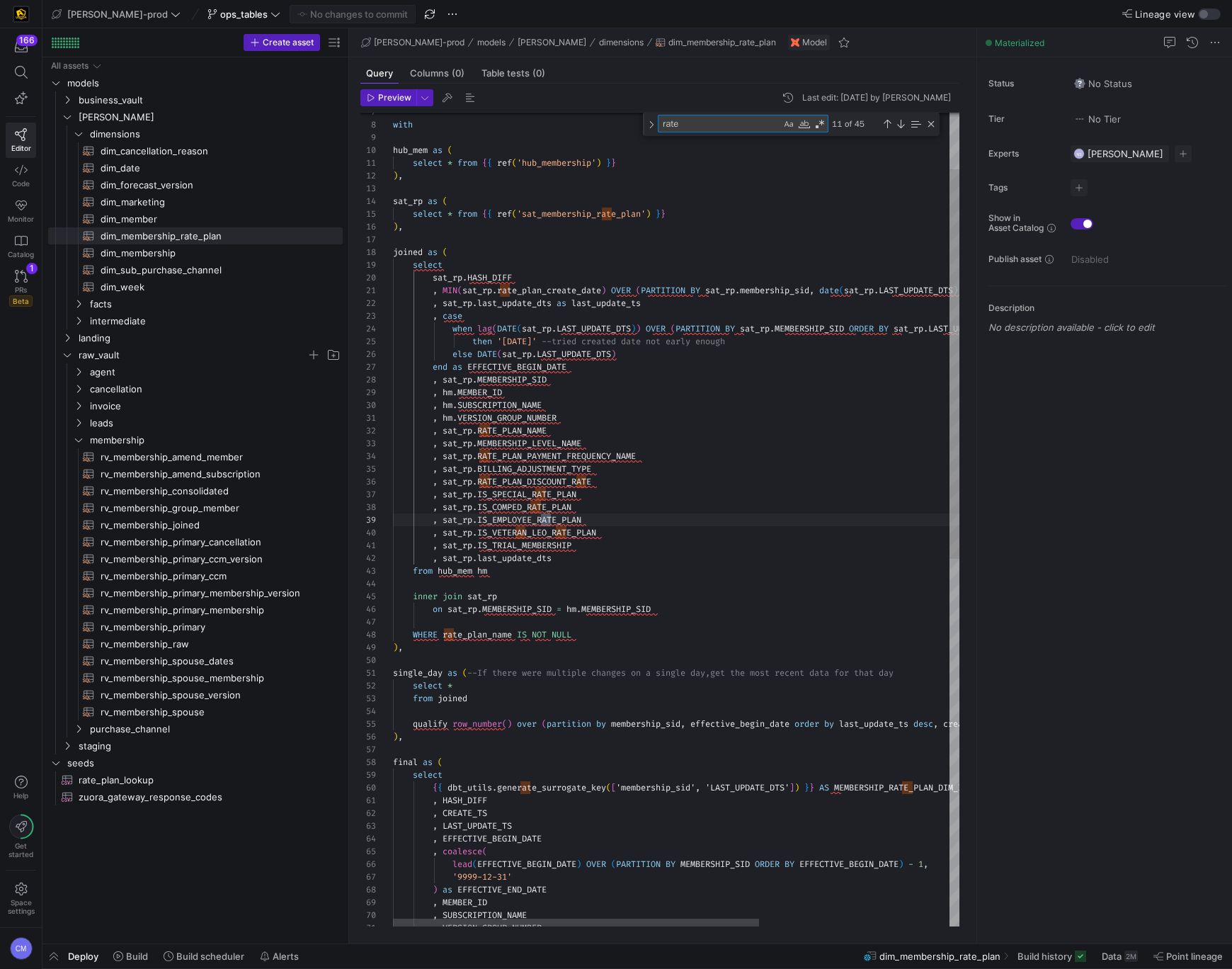scroll, scrollTop: 89, scrollLeft: 167, axis: both 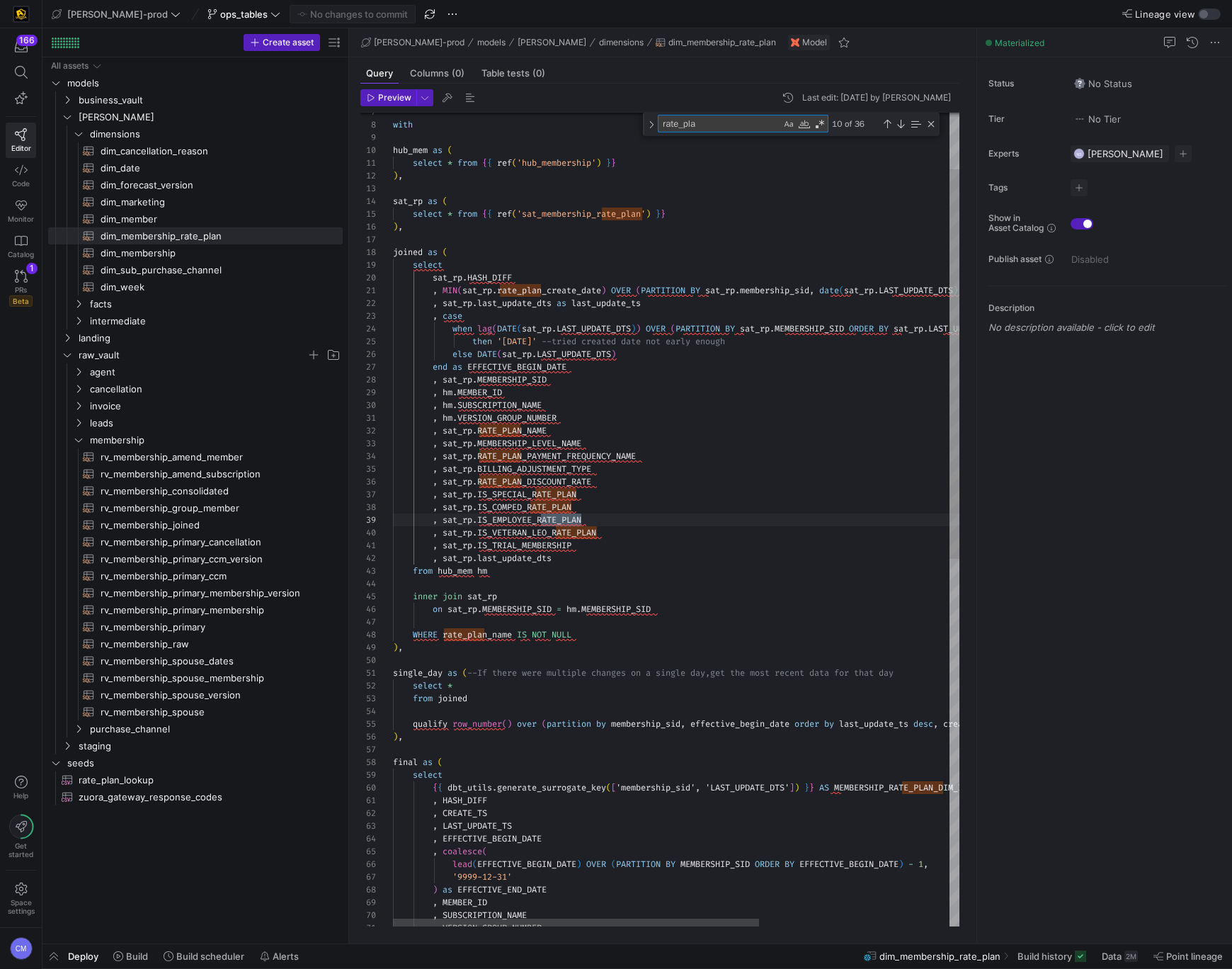type on "rate_plan" 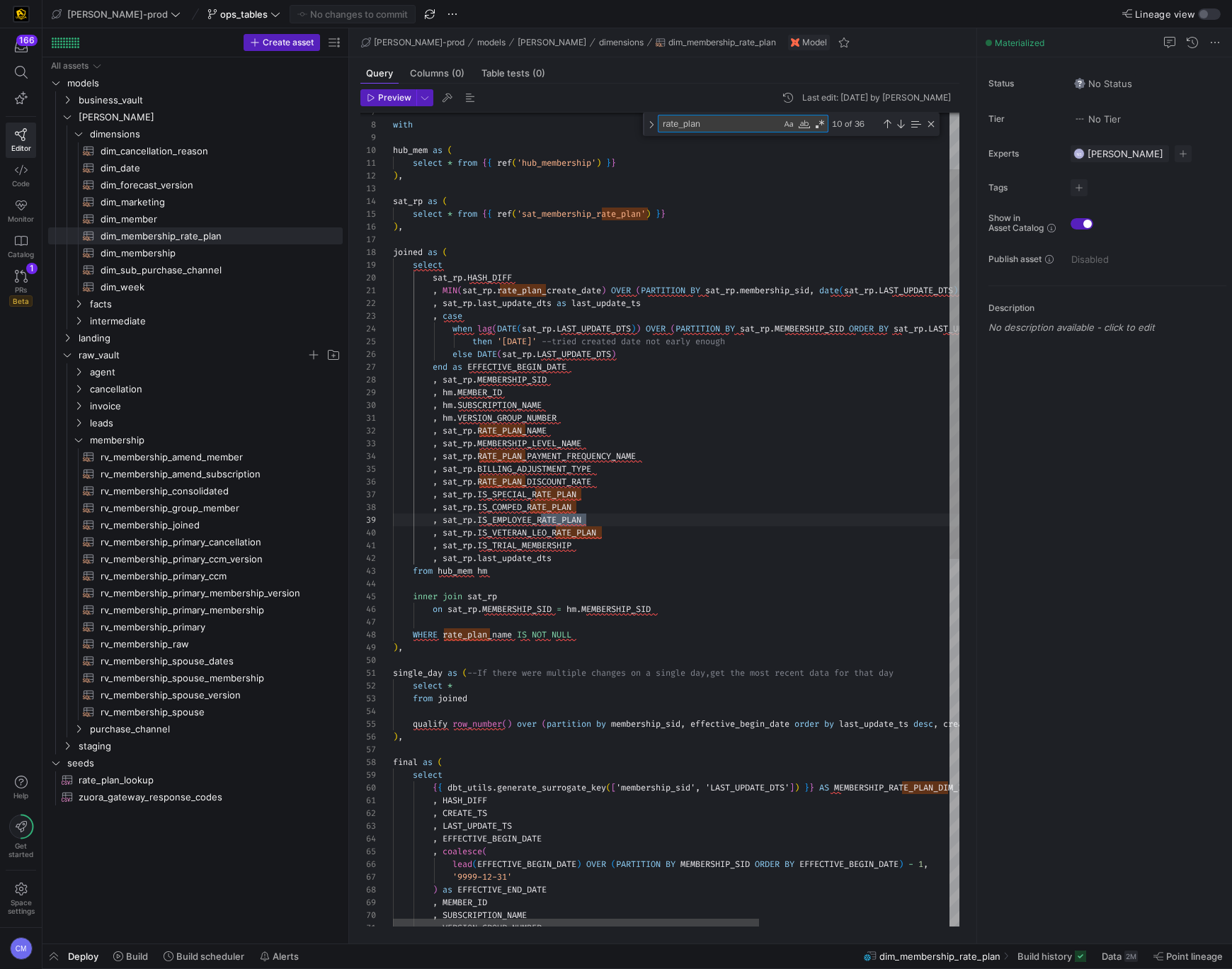 type on ", sat_rp.IS_TRIAL_MEMBERSHIP
, sat_rp.last_update_dts
from hub_mem hm
inner join sat_rp
on sat_rp.MEMBERSHIP_SID = hm.MEMBERSHIP_SID
WHERE rate_plan_name IS NOT NULL
)," 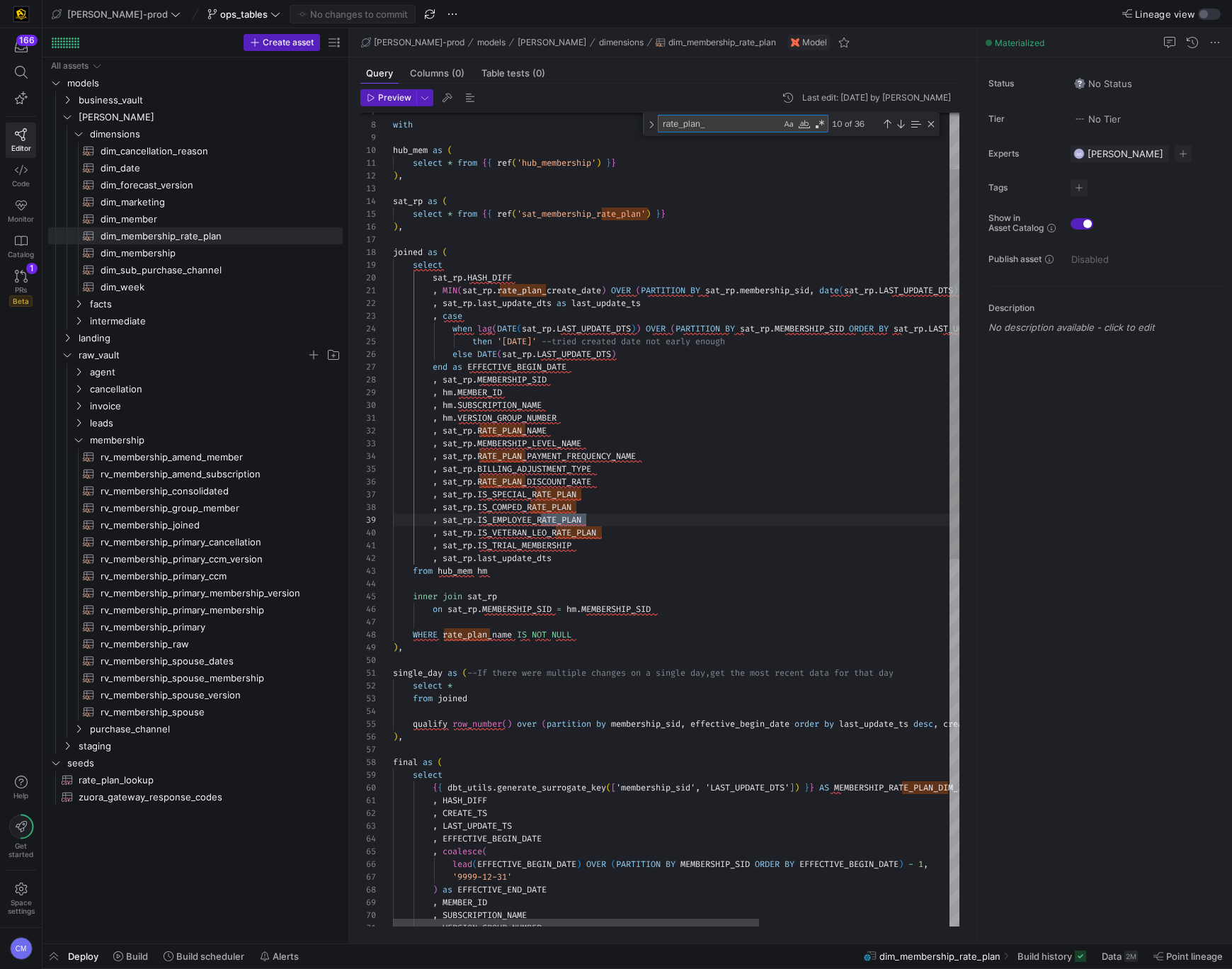 scroll, scrollTop: 128, scrollLeft: 102, axis: both 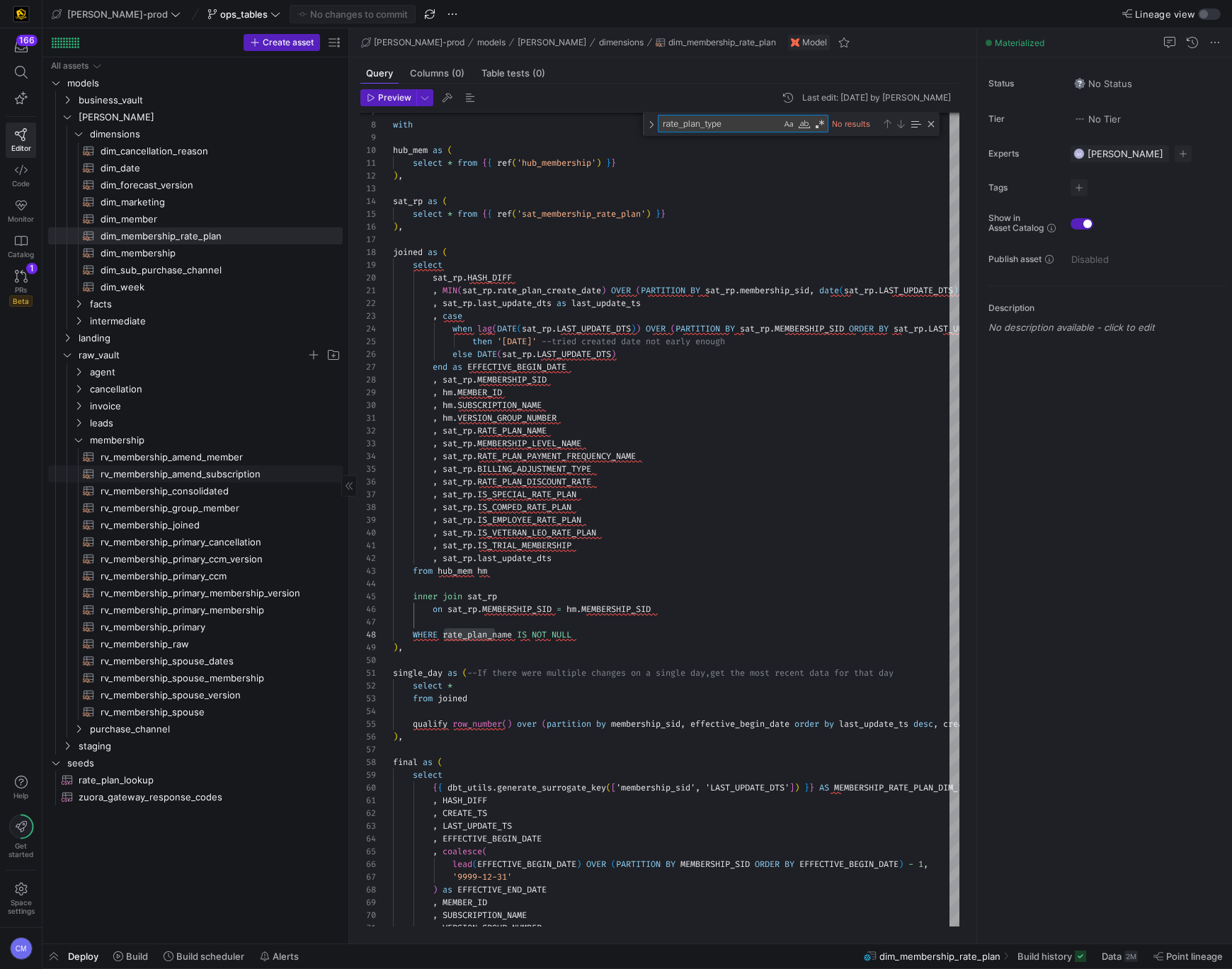 type on "rate_plan_type" 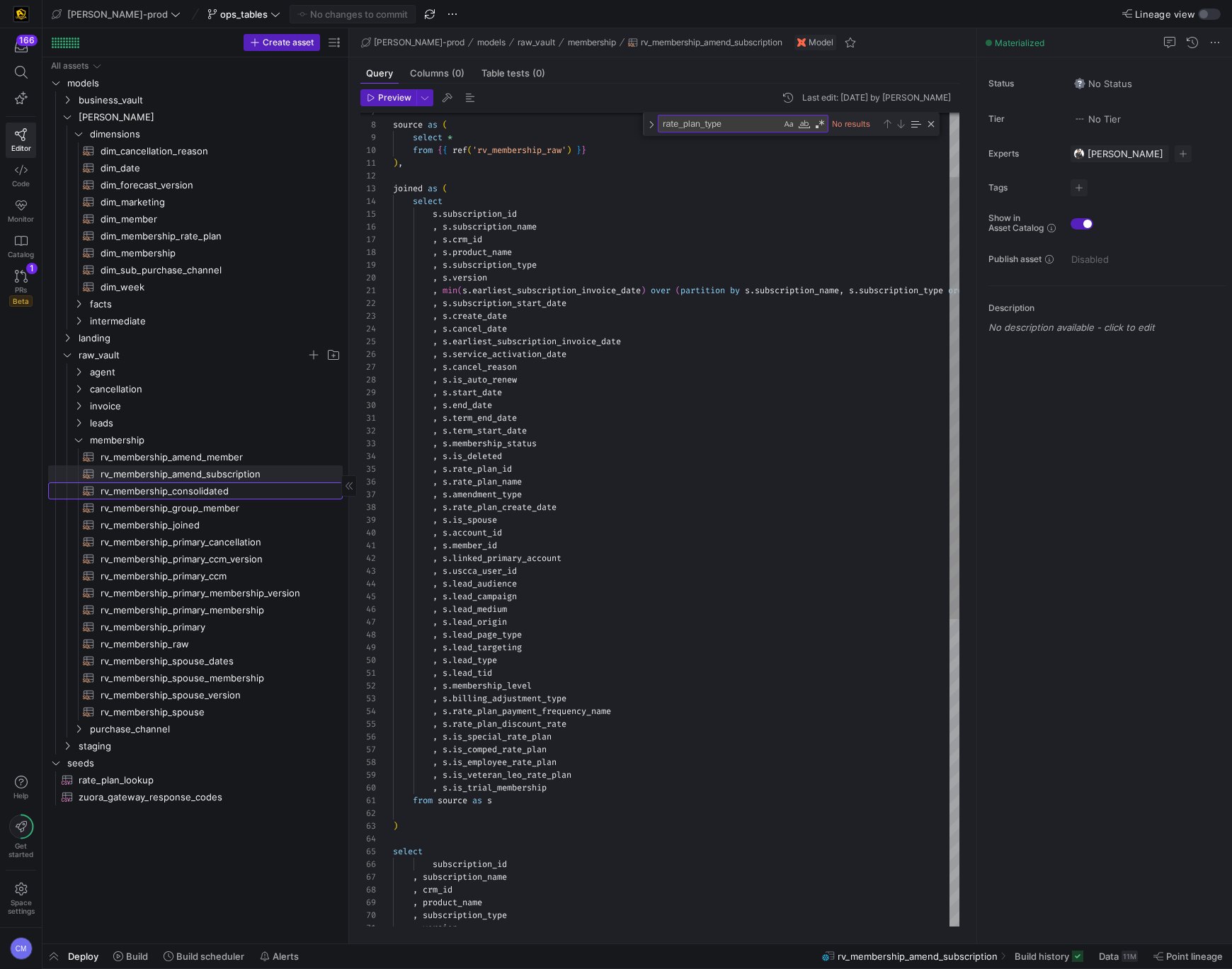 click on "rv_membership_consolidated​​​​​​​​​​" 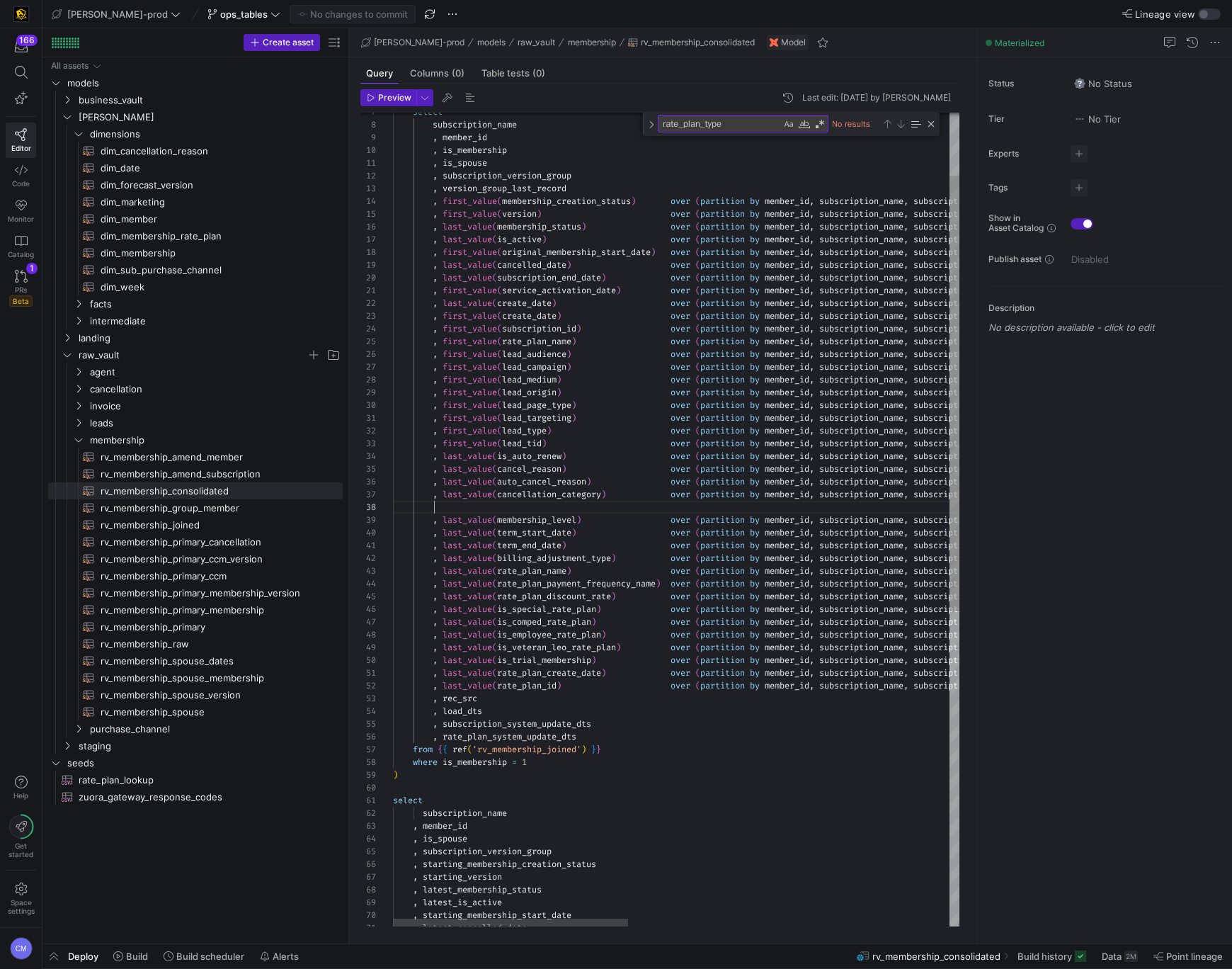 scroll, scrollTop: 25, scrollLeft: 40, axis: both 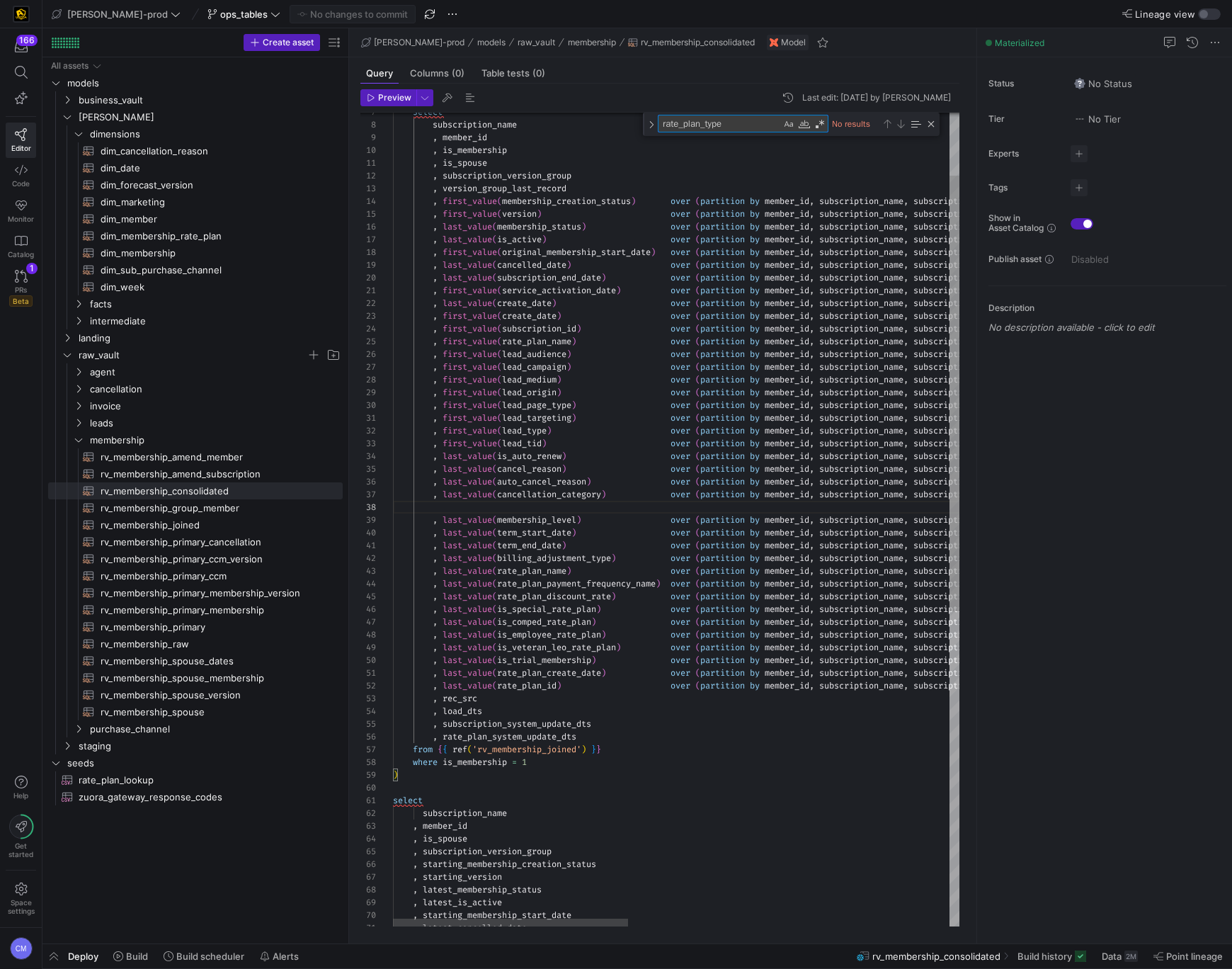 type on "over (partition by member_id, subscription_name, subscription_version_group, is_spouse order by version asc rows between unbounded preceding and unbounded following) as latest_auto_cancel_reason
, last_value(cancellation_category)             over (partition by member_id, subscription_name, subscription_version_group, is_spouse order by version asc rows between unbounded preceding and unbounded following) as latest_cancellation_category
, last_value(membership_level)                  over (partition by member_id, subscription_name, subscription_version_group, is_spouse order by version asc rows between unbounded preceding and unbounded following) as membership_level_name
, last_value(term_start_date)                   over (partition by member_id, subscription_name, subscription_version_group, is_spouse order by version asc rows between unbounded preceding and unbounded following) as term_start_date" 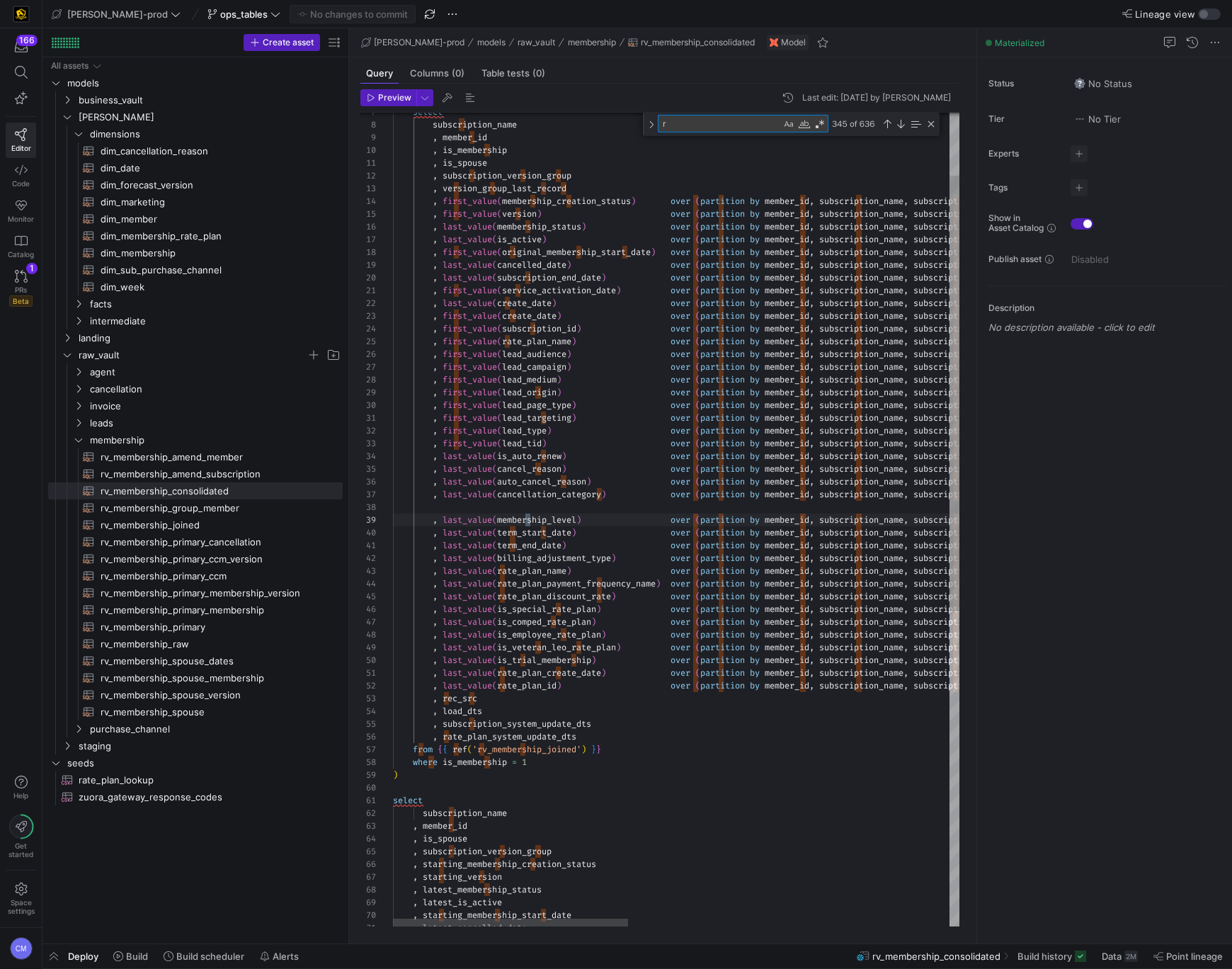type on "last_value(term_end_date)                     over (partition by member_id, subscription_name, subscription_version_group, is_spouse order by version asc rows between unbounded preceding and unbounded following) as term_end_date
, last_value(billing_adjustment_type)           over (partition by member_id, subscription_name, subscription_version_group, is_spouse order by version asc rows between unbounded preceding and unbounded following) as billing_adjustment_type
, last_value(rate_plan_name)                    over (partition by member_id, subscription_name, subscription_version_group, is_spouse order by version asc rows between unbounded preceding and unbounded following) as rate_plan_name
, last_value(rate_plan_payment_frequency_name)  over (partition by member_id, subscription_name, subscription_version_group, is_spouse order by version asc rows between unbounded preceding and unbounded following) as rate_plan_payment_frequency_name
, last_value(rate" 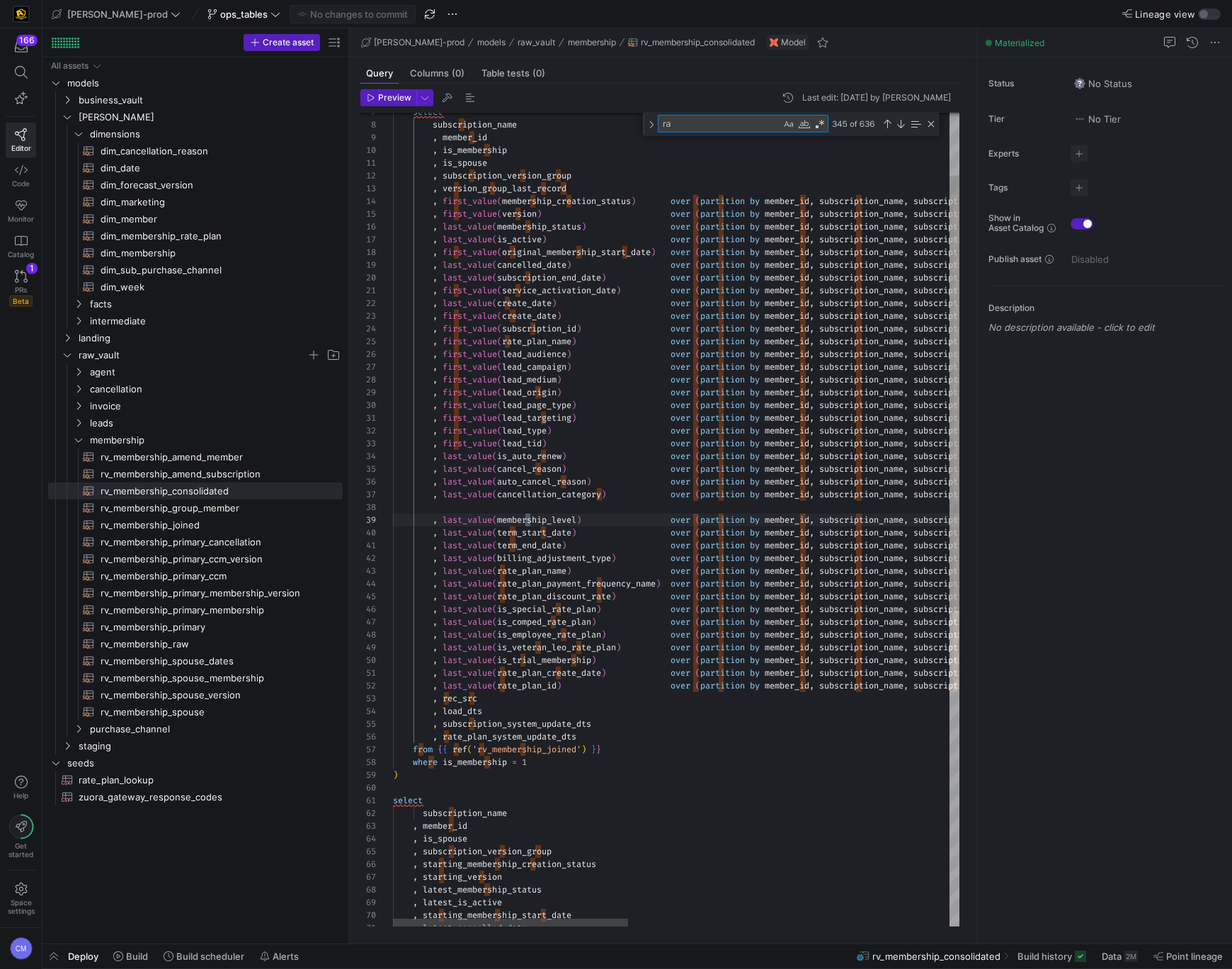 type on "last_value(term_end_date)                     over (partition by member_id, subscription_name, subscription_version_group, is_spouse order by version asc rows between unbounded preceding and unbounded following) as term_end_date
, last_value(billing_adjustment_type)           over (partition by member_id, subscription_name, subscription_version_group, is_spouse order by version asc rows between unbounded preceding and unbounded following) as billing_adjustment_type
, last_value(rate_plan_name)                    over (partition by member_id, subscription_name, subscription_version_group, is_spouse order by version asc rows between unbounded preceding and unbounded following) as rate_plan_name
, last_value(rate_plan_payment_frequency_name)  over (partition by member_id, subscription_name, subscription_version_group, is_spouse order by version asc rows between unbounded preceding and unbounded following) as rate_plan_payment_frequency_name
, last_value(rate_" 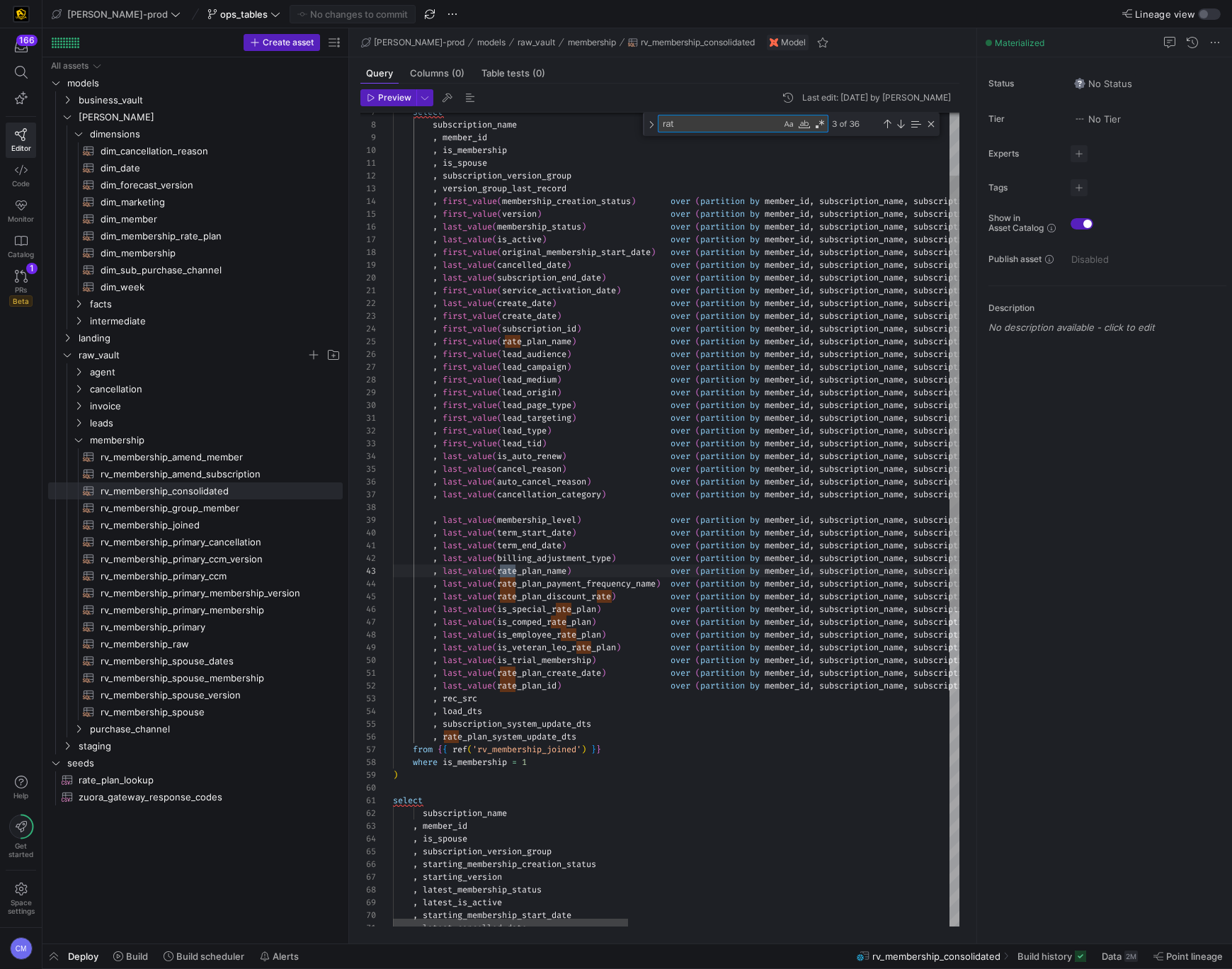type on "last_value(term_end_date)                     over (partition by member_id, subscription_name, subscription_version_group, is_spouse order by version asc rows between unbounded preceding and unbounded following) as term_end_date
, last_value(billing_adjustment_type)           over (partition by member_id, subscription_name, subscription_version_group, is_spouse order by version asc rows between unbounded preceding and unbounded following) as billing_adjustment_type
, last_value(rate_plan_name)                    over (partition by member_id, subscription_name, subscription_version_group, is_spouse order by version asc rows between unbounded preceding and unbounded following) as rate_plan_name
, last_value(rate_plan_payment_frequency_name)  over (partition by member_id, subscription_name, subscription_version_group, is_spouse order by version asc rows between unbounded preceding and unbounded following) as rate_plan_payment_frequency_name
, last_value(rate_p" 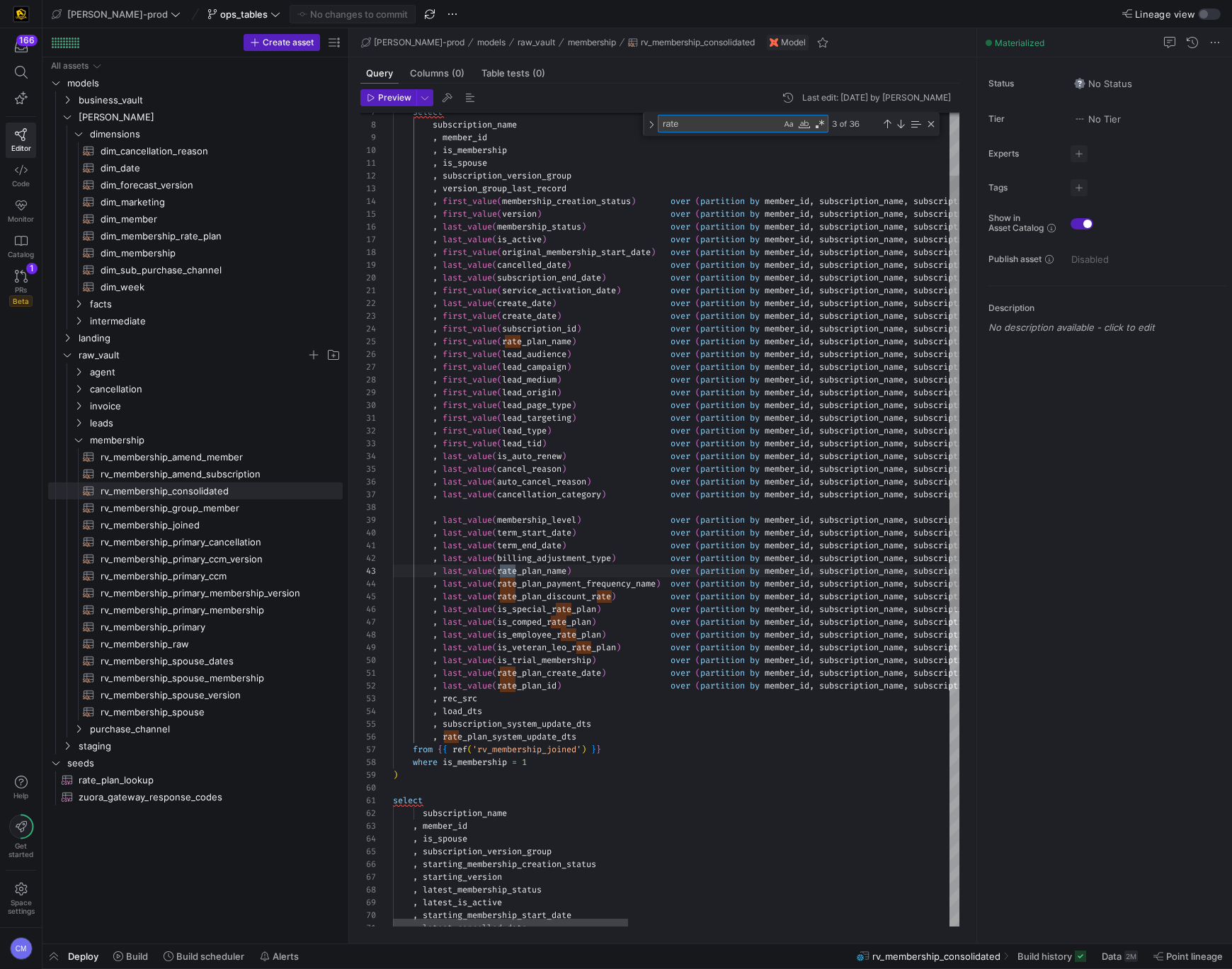 scroll, scrollTop: 51, scrollLeft: 127, axis: both 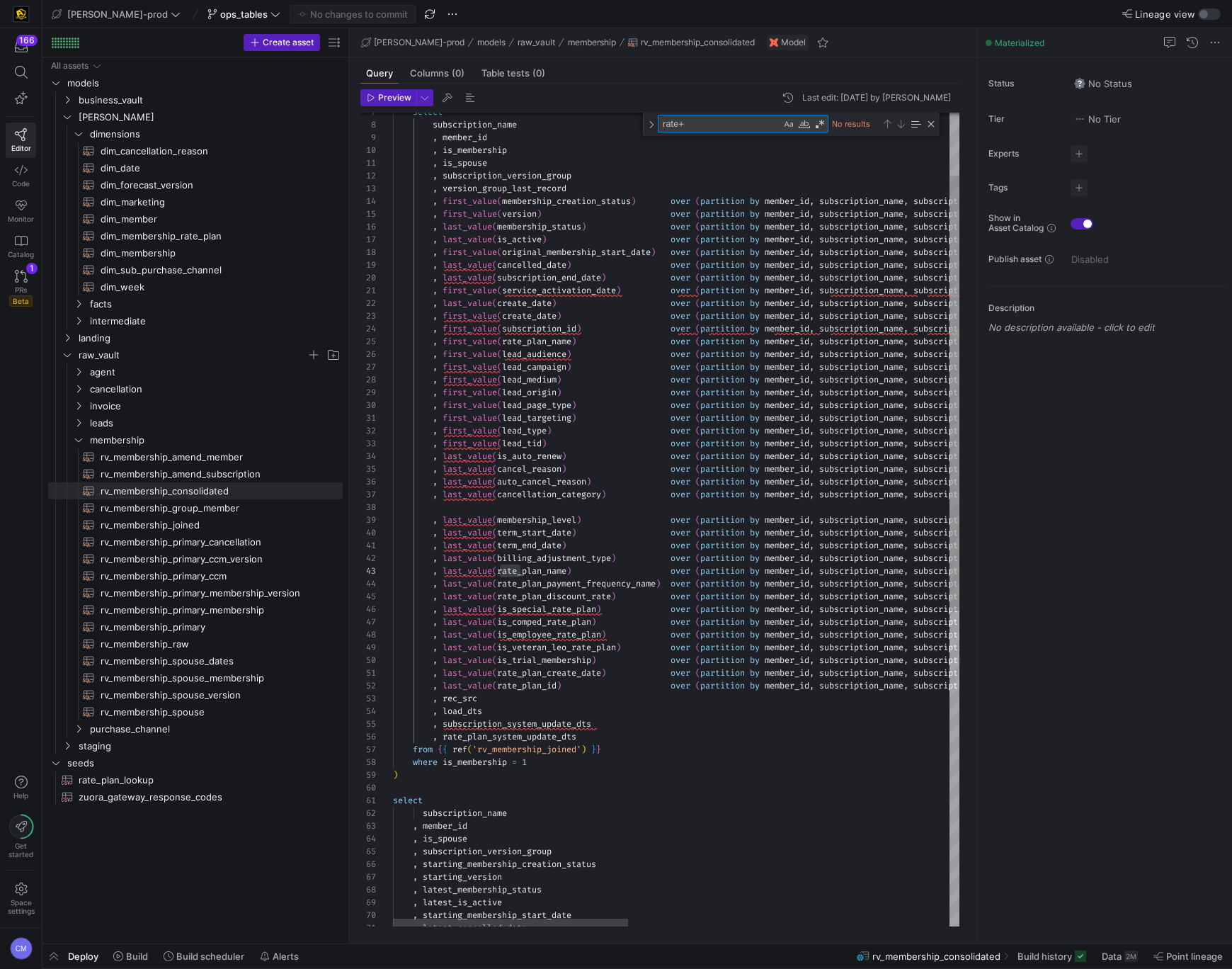 type on "rate" 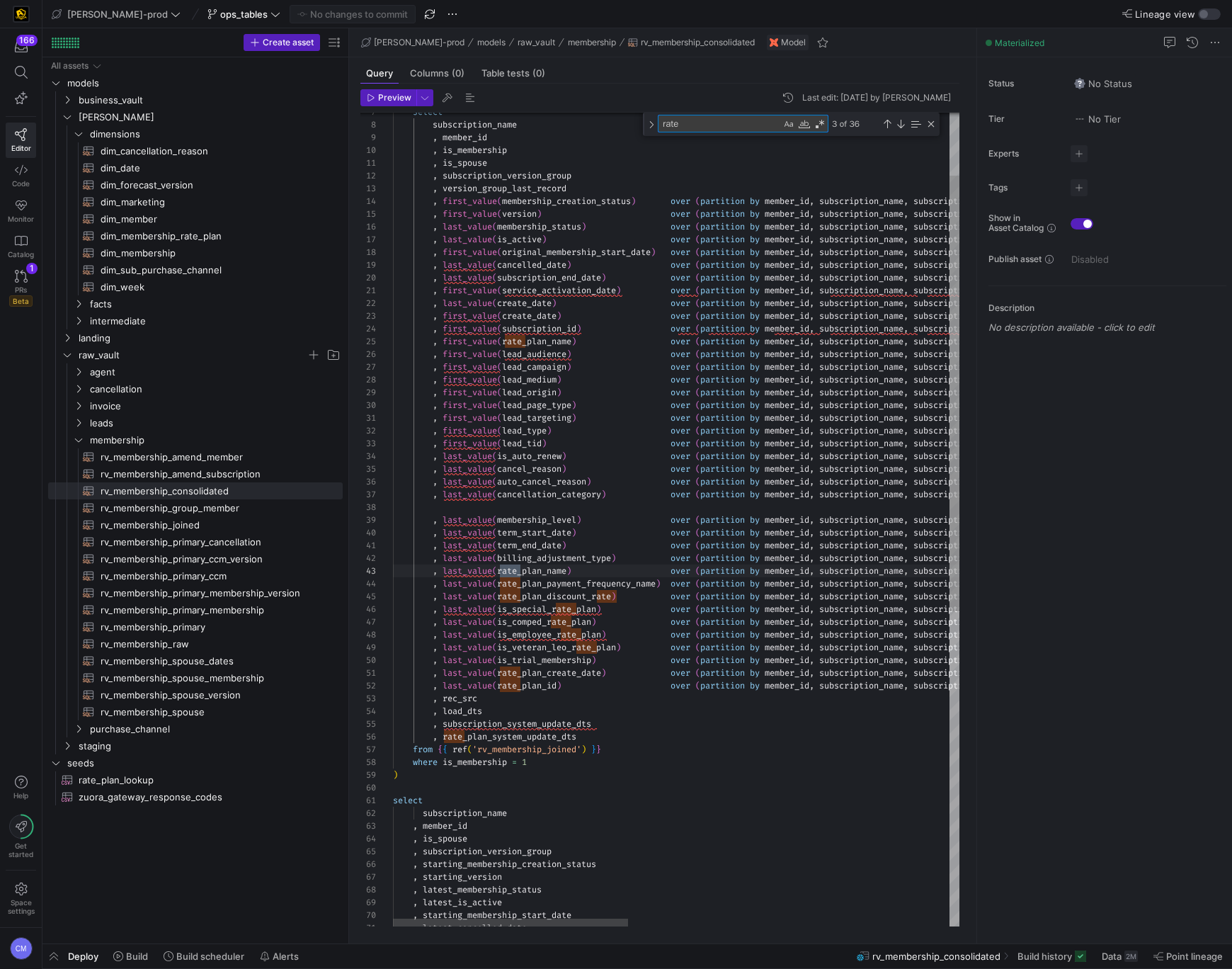 type on "last_value(term_end_date)                     over (partition by member_id, subscription_name, subscription_version_group, is_spouse order by version asc rows between unbounded preceding and unbounded following) as term_end_date
, last_value(billing_adjustment_type)           over (partition by member_id, subscription_name, subscription_version_group, is_spouse order by version asc rows between unbounded preceding and unbounded following) as billing_adjustment_type
, last_value(rate_plan_name)                    over (partition by member_id, subscription_name, subscription_version_group, is_spouse order by version asc rows between unbounded preceding and unbounded following) as rate_plan_name
, last_value(rate_plan_payment_frequency_name)  over (partition by member_id, subscription_name, subscription_version_group, is_spouse order by version asc rows between unbounded preceding and unbounded following) as rate_plan_payment_frequency_name
, last_value(rate_pl" 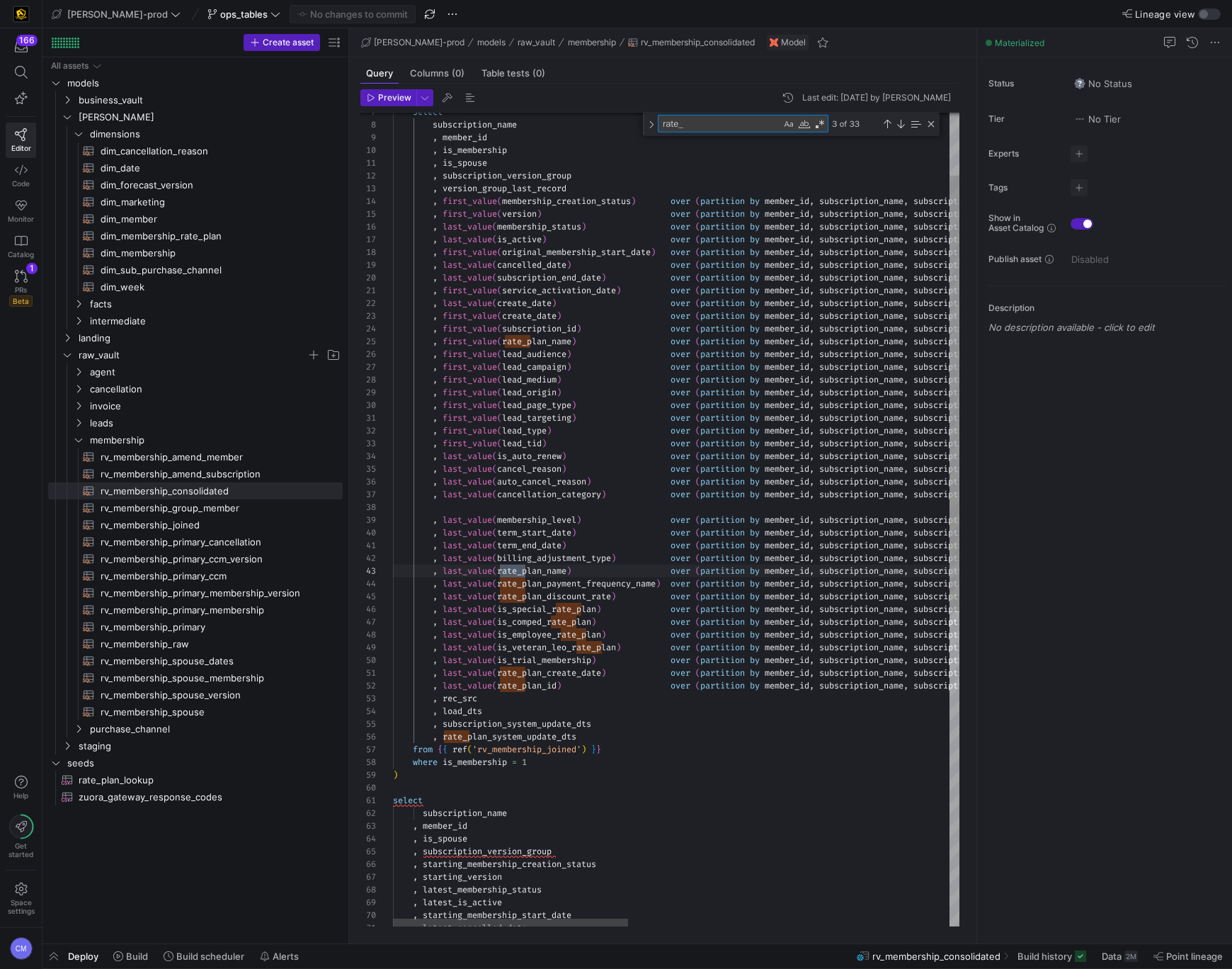 type on "last_value(term_end_date)                     over (partition by member_id, subscription_name, subscription_version_group, is_spouse order by version asc rows between unbounded preceding and unbounded following) as term_end_date
, last_value(billing_adjustment_type)           over (partition by member_id, subscription_name, subscription_version_group, is_spouse order by version asc rows between unbounded preceding and unbounded following) as billing_adjustment_type
, last_value(rate_plan_name)                    over (partition by member_id, subscription_name, subscription_version_group, is_spouse order by version asc rows between unbounded preceding and unbounded following) as rate_plan_name
, last_value(rate_plan_payment_frequency_name)  over (partition by member_id, subscription_name, subscription_version_group, is_spouse order by version asc rows between unbounded preceding and unbounded following) as rate_plan_payment_frequency_name
, last_value(rate_pla" 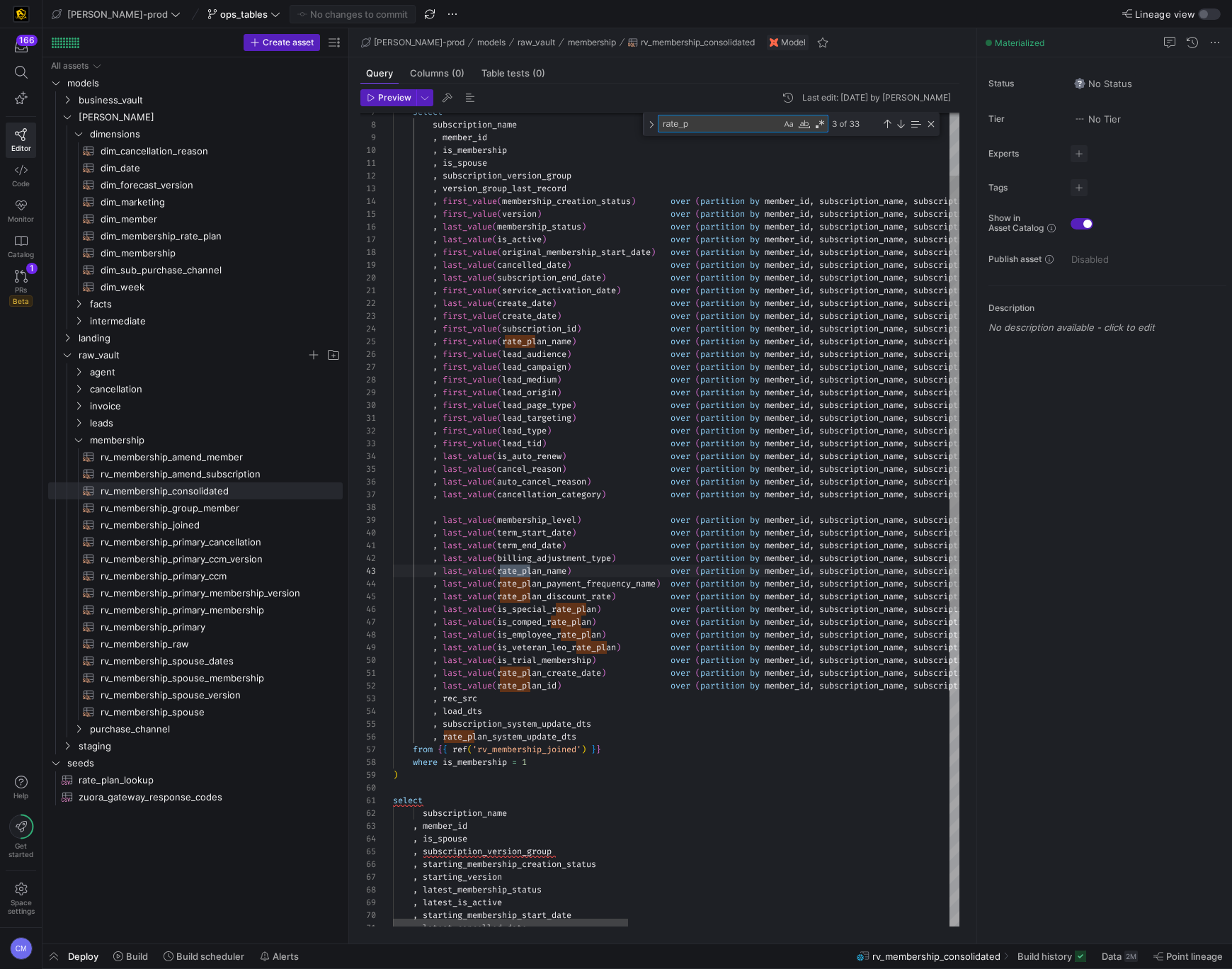 type on "last_value(term_end_date)                     over (partition by member_id, subscription_name, subscription_version_group, is_spouse order by version asc rows between unbounded preceding and unbounded following) as term_end_date
, last_value(billing_adjustment_type)           over (partition by member_id, subscription_name, subscription_version_group, is_spouse order by version asc rows between unbounded preceding and unbounded following) as billing_adjustment_type
, last_value(rate_plan_name)                    over (partition by member_id, subscription_name, subscription_version_group, is_spouse order by version asc rows between unbounded preceding and unbounded following) as rate_plan_name
, last_value(rate_plan_payment_frequency_name)  over (partition by member_id, subscription_name, subscription_version_group, is_spouse order by version asc rows between unbounded preceding and unbounded following) as rate_plan_payment_frequency_name
, last_value(rate_plan" 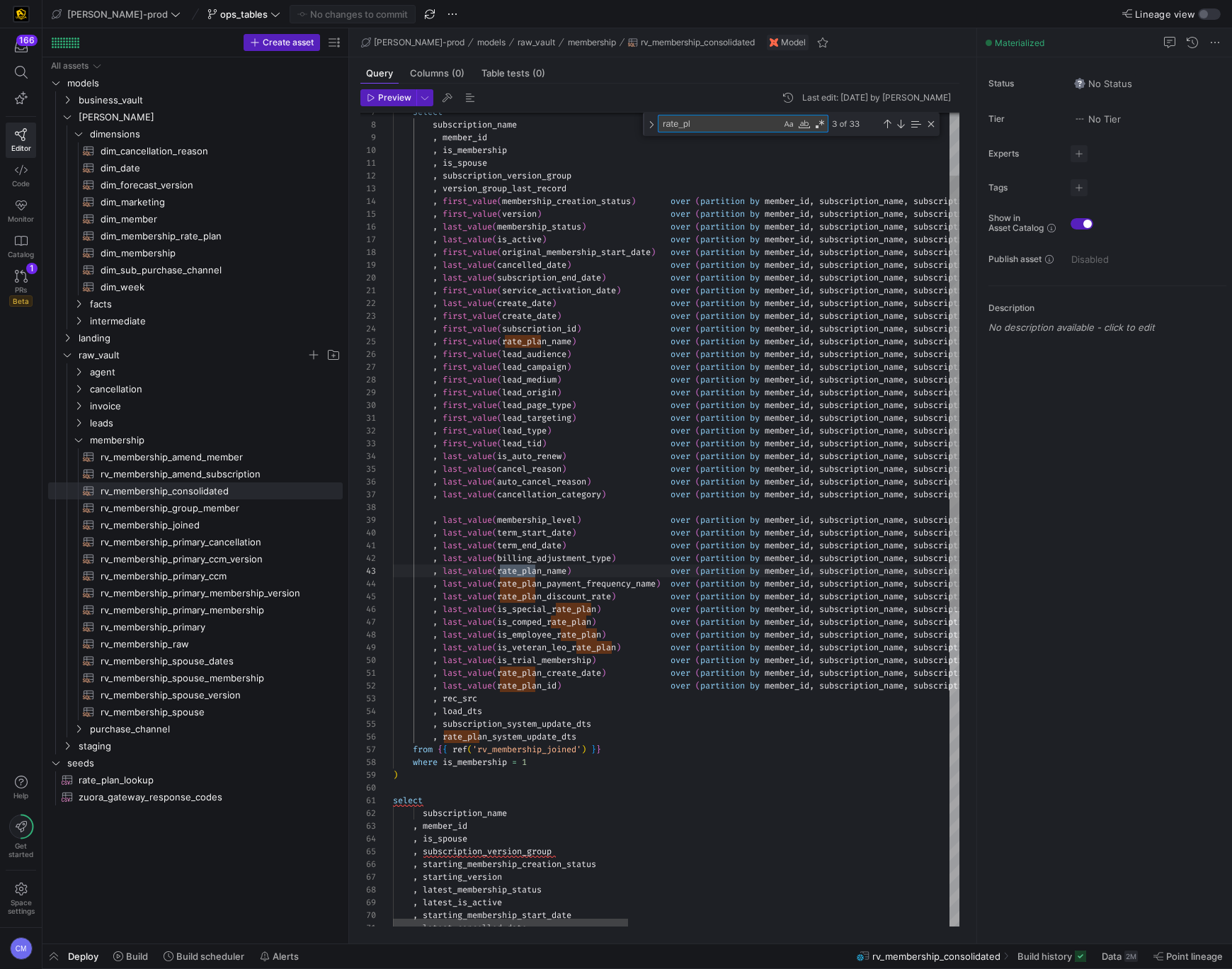 type on "last_value(term_end_date)                     over (partition by member_id, subscription_name, subscription_version_group, is_spouse order by version asc rows between unbounded preceding and unbounded following) as term_end_date
, last_value(billing_adjustment_type)           over (partition by member_id, subscription_name, subscription_version_group, is_spouse order by version asc rows between unbounded preceding and unbounded following) as billing_adjustment_type
, last_value(rate_plan_name)                    over (partition by member_id, subscription_name, subscription_version_group, is_spouse order by version asc rows between unbounded preceding and unbounded following) as rate_plan_name
, last_value(rate_plan_payment_frequency_name)  over (partition by member_id, subscription_name, subscription_version_group, is_spouse order by version asc rows between unbounded preceding and unbounded following) as rate_plan_payment_frequency_name
, last_value(rate_plan_" 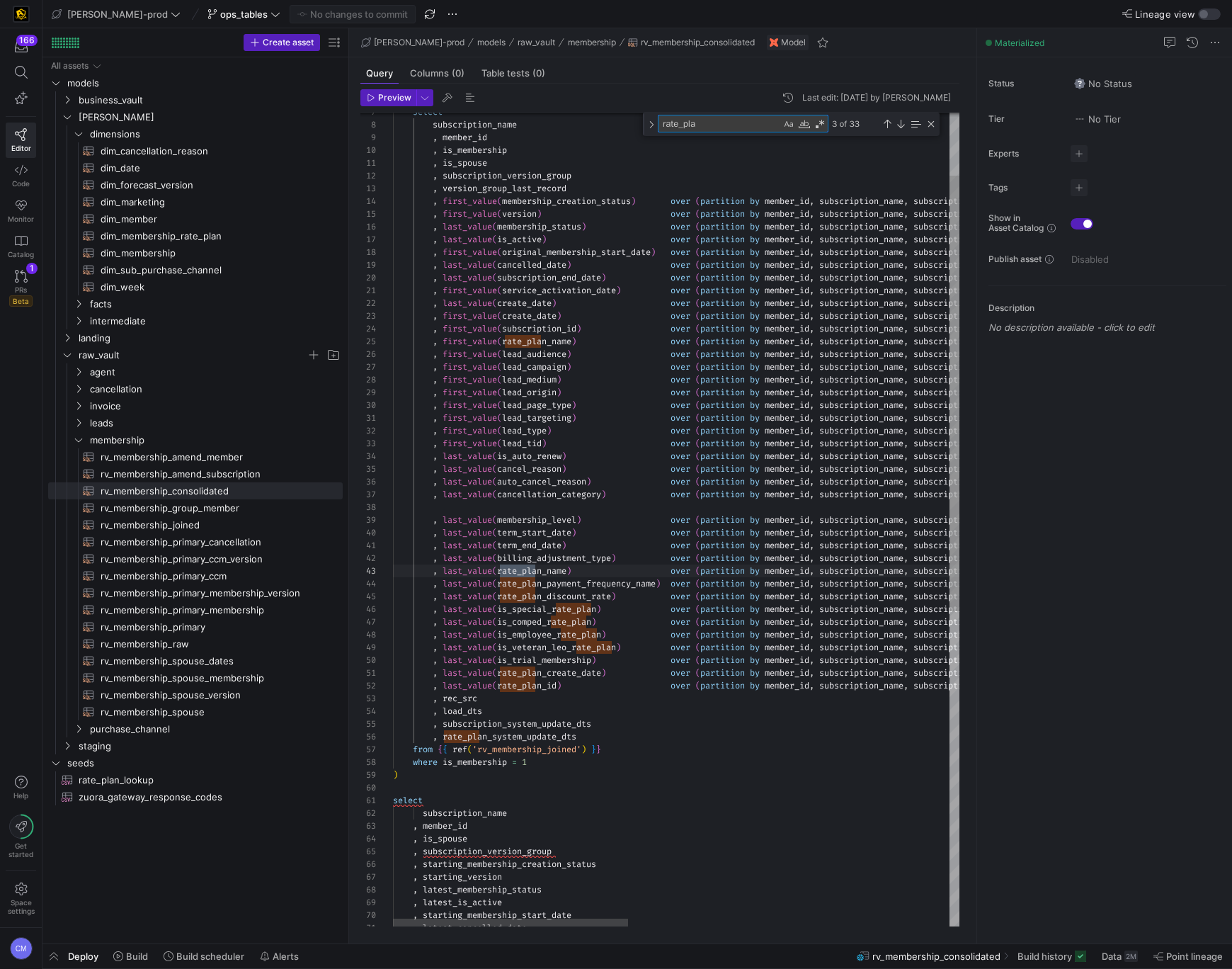 type on "last_value(term_end_date)                     over (partition by member_id, subscription_name, subscription_version_group, is_spouse order by version asc rows between unbounded preceding and unbounded following) as term_end_date
, last_value(billing_adjustment_type)           over (partition by member_id, subscription_name, subscription_version_group, is_spouse order by version asc rows between unbounded preceding and unbounded following) as billing_adjustment_type
, last_value(rate_plan_name)                    over (partition by member_id, subscription_name, subscription_version_group, is_spouse order by version asc rows between unbounded preceding and unbounded following) as rate_plan_name
, last_value(rate_plan_payment_frequency_name)  over (partition by member_id, subscription_name, subscription_version_group, is_spouse order by version asc rows between unbounded preceding and unbounded following) as rate_plan_payment_frequency_name
, last_value(rate_plan_d" 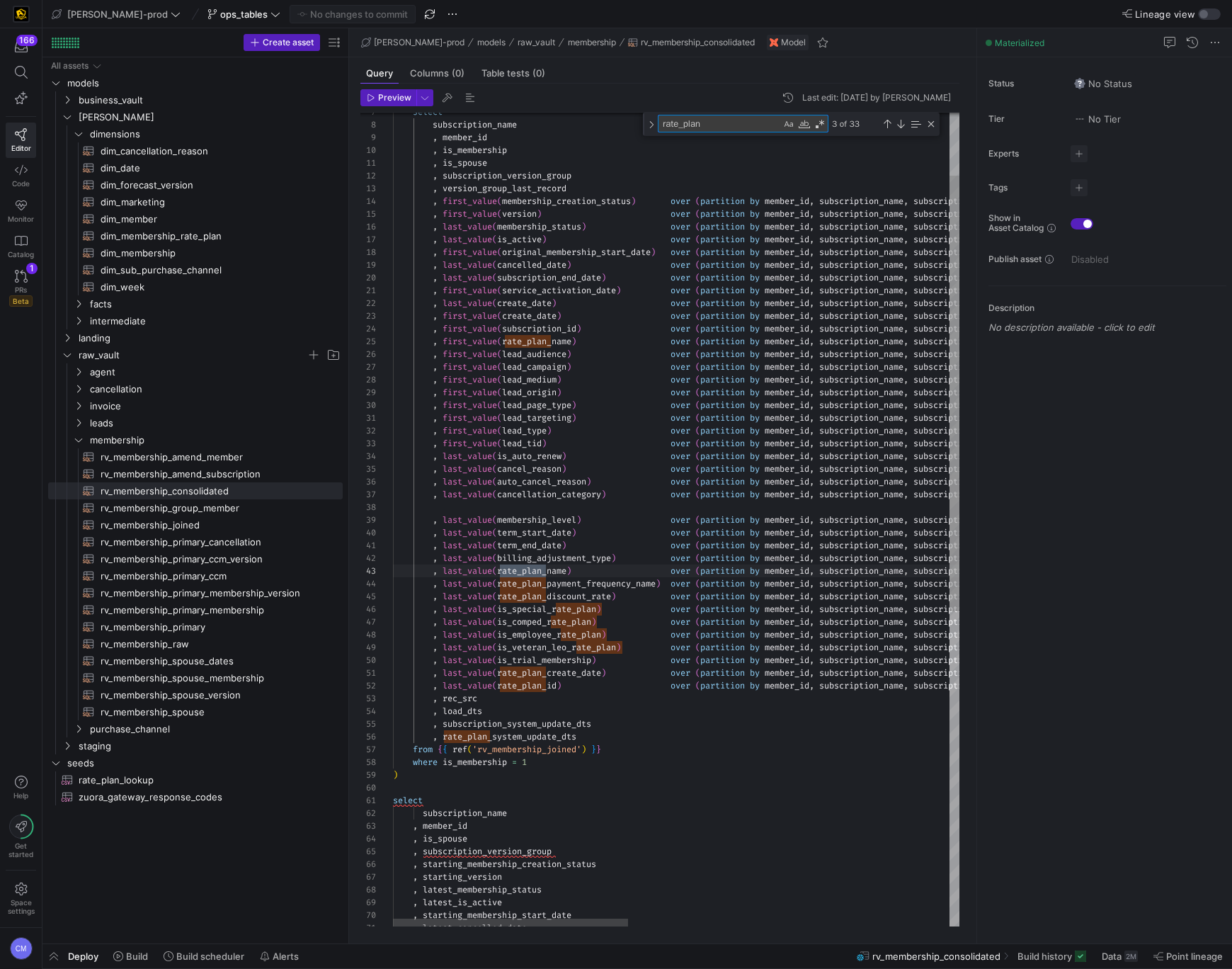 type on "last_value(term_end_date)                     over (partition by member_id, subscription_name, subscription_version_group, is_spouse order by version asc rows between unbounded preceding and unbounded following) as term_end_date
, last_value(billing_adjustment_type)           over (partition by member_id, subscription_name, subscription_version_group, is_spouse order by version asc rows between unbounded preceding and unbounded following) as billing_adjustment_type
, last_value(rate_plan_name)                    over (partition by member_id, subscription_name, subscription_version_group, is_spouse order by version asc rows between unbounded preceding and unbounded following) as rate_plan_name
, last_value(rate_plan_payment_frequency_name)  over (partition by member_id, subscription_name, subscription_version_group, is_spouse order by version asc rows between unbounded preceding and unbounded following) as rate_plan_payment_frequency_name
, last_value(rate_plan_di" 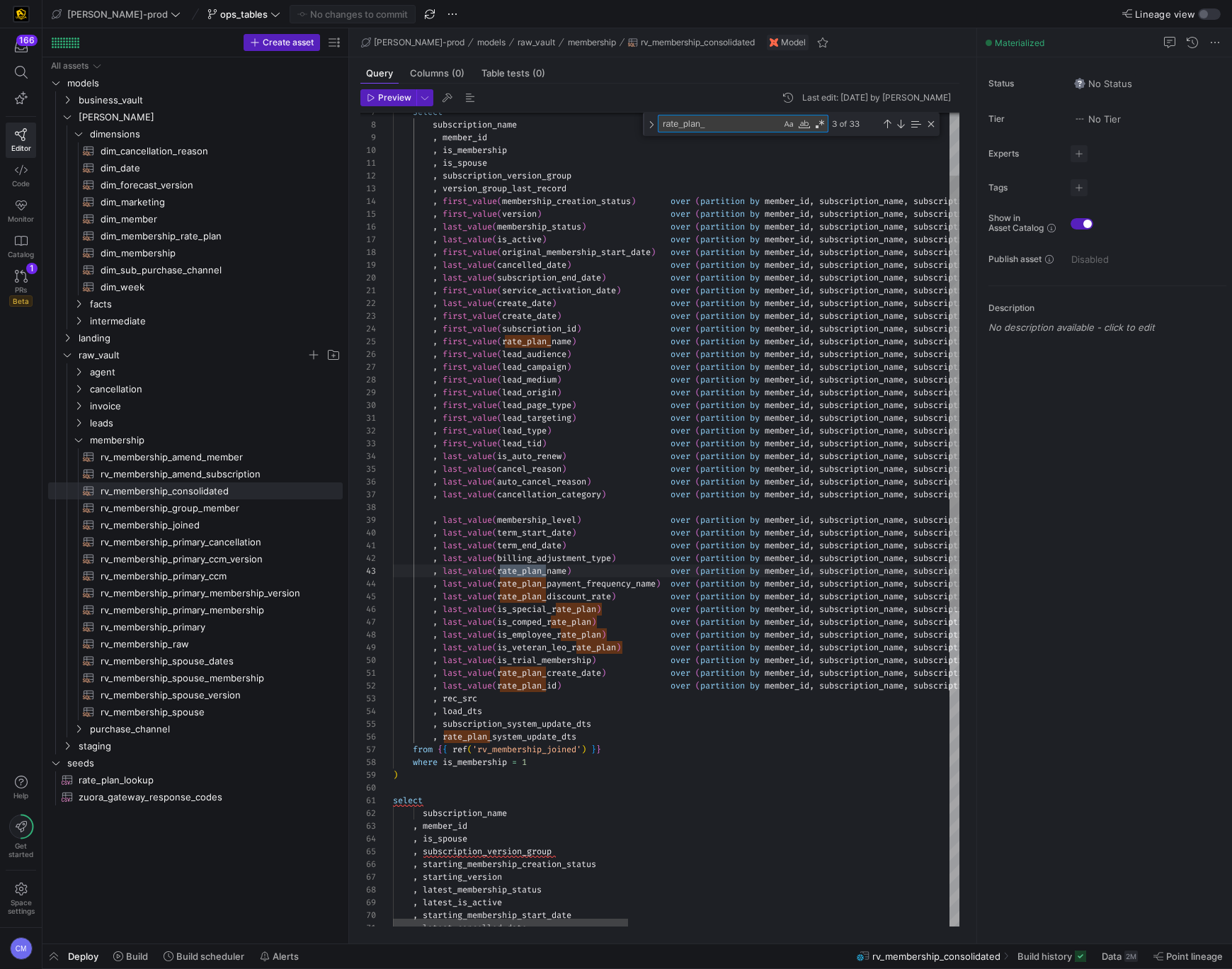 scroll, scrollTop: 51, scrollLeft: 158, axis: both 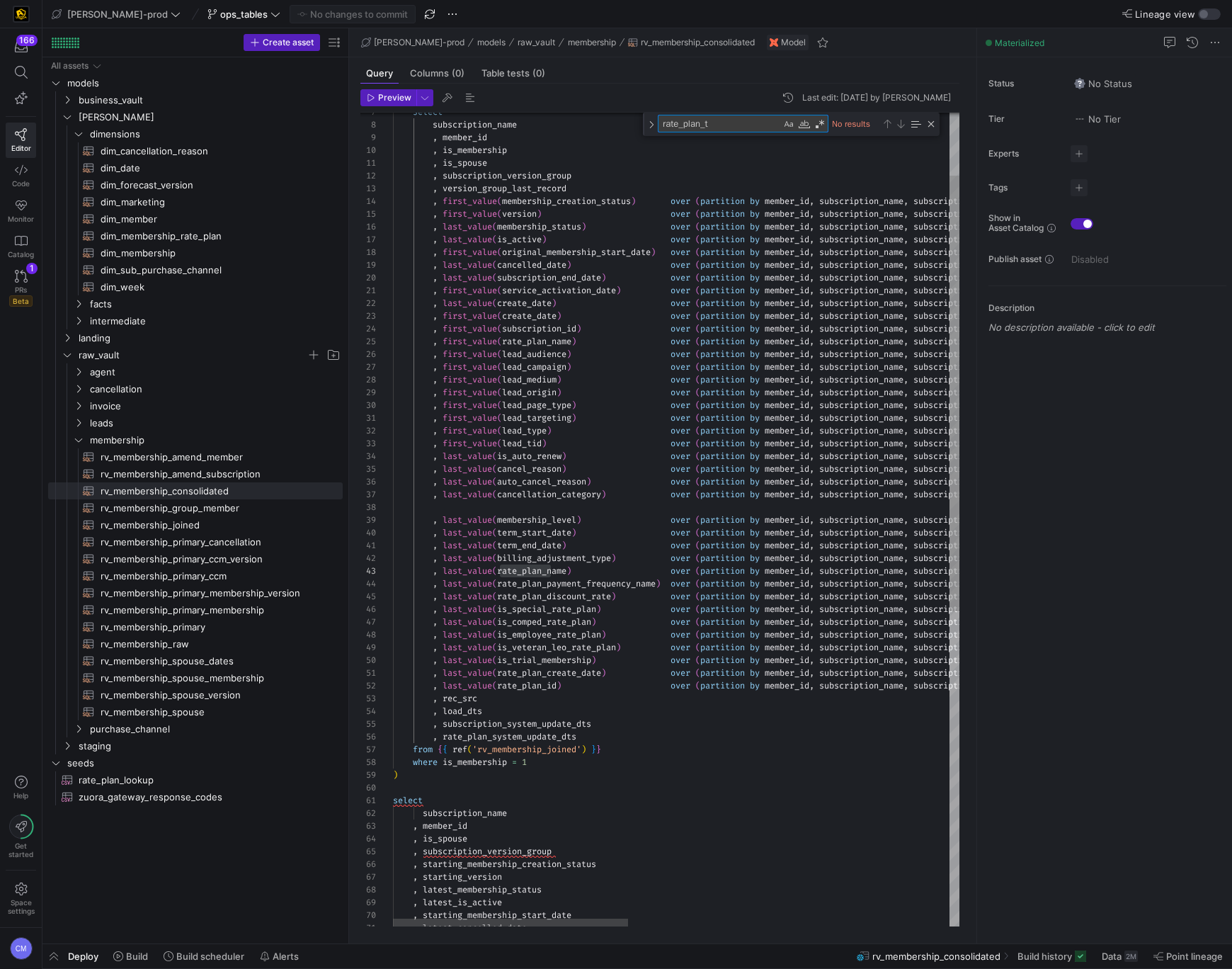 type on "rate_plan_" 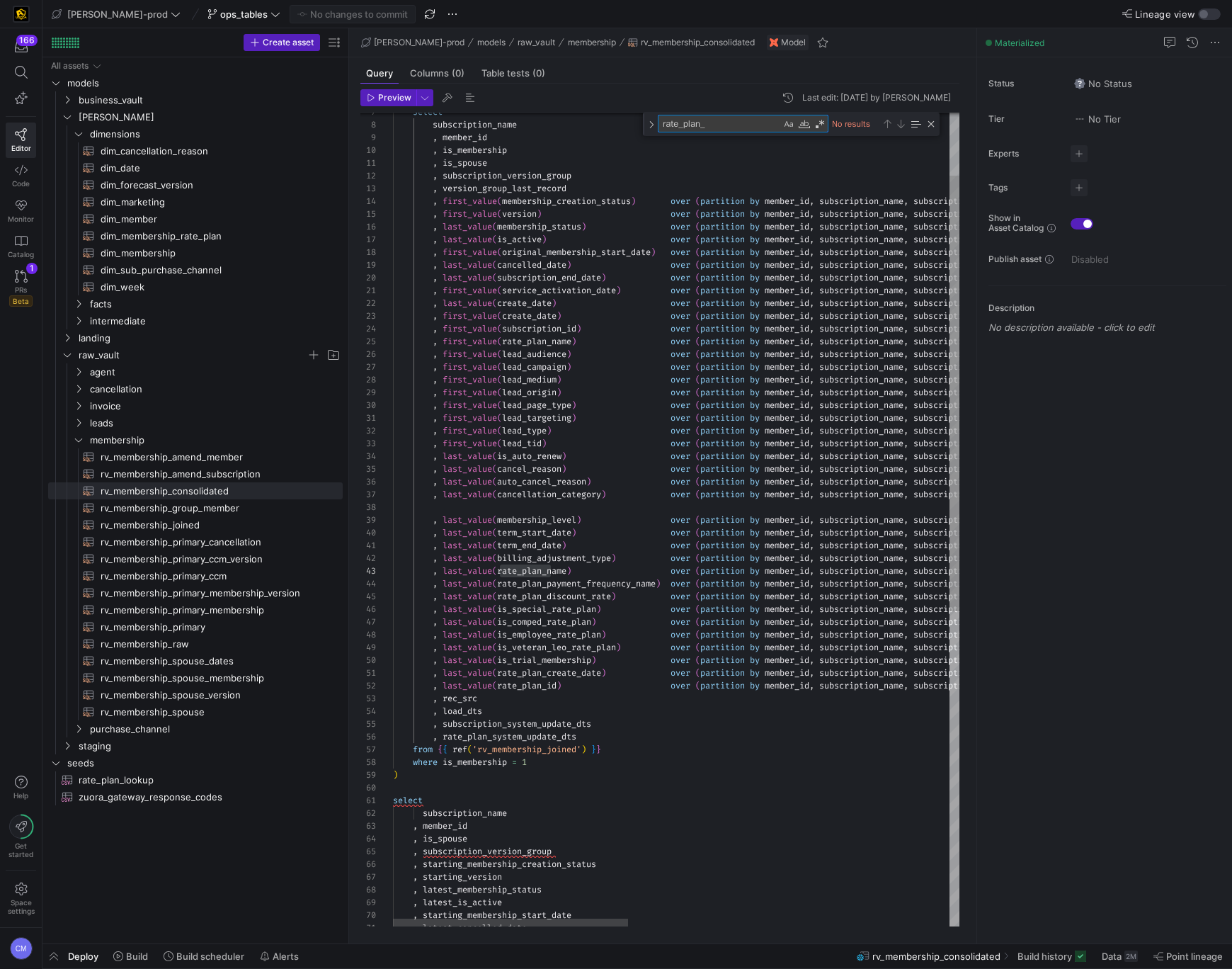 type on "last_value(term_end_date)                     over (partition by member_id, subscription_name, subscription_version_group, is_spouse order by version asc rows between unbounded preceding and unbounded following) as term_end_date
, last_value(billing_adjustment_type)           over (partition by member_id, subscription_name, subscription_version_group, is_spouse order by version asc rows between unbounded preceding and unbounded following) as billing_adjustment_type
, last_value(rate_plan_name)                    over (partition by member_id, subscription_name, subscription_version_group, is_spouse order by version asc rows between unbounded preceding and unbounded following) as rate_plan_name
, last_value(rate_plan_payment_frequency_name)  over (partition by member_id, subscription_name, subscription_version_group, is_spouse order by version asc rows between unbounded preceding and unbounded following) as rate_plan_payment_frequency_name
, last_value(rate_plan_d" 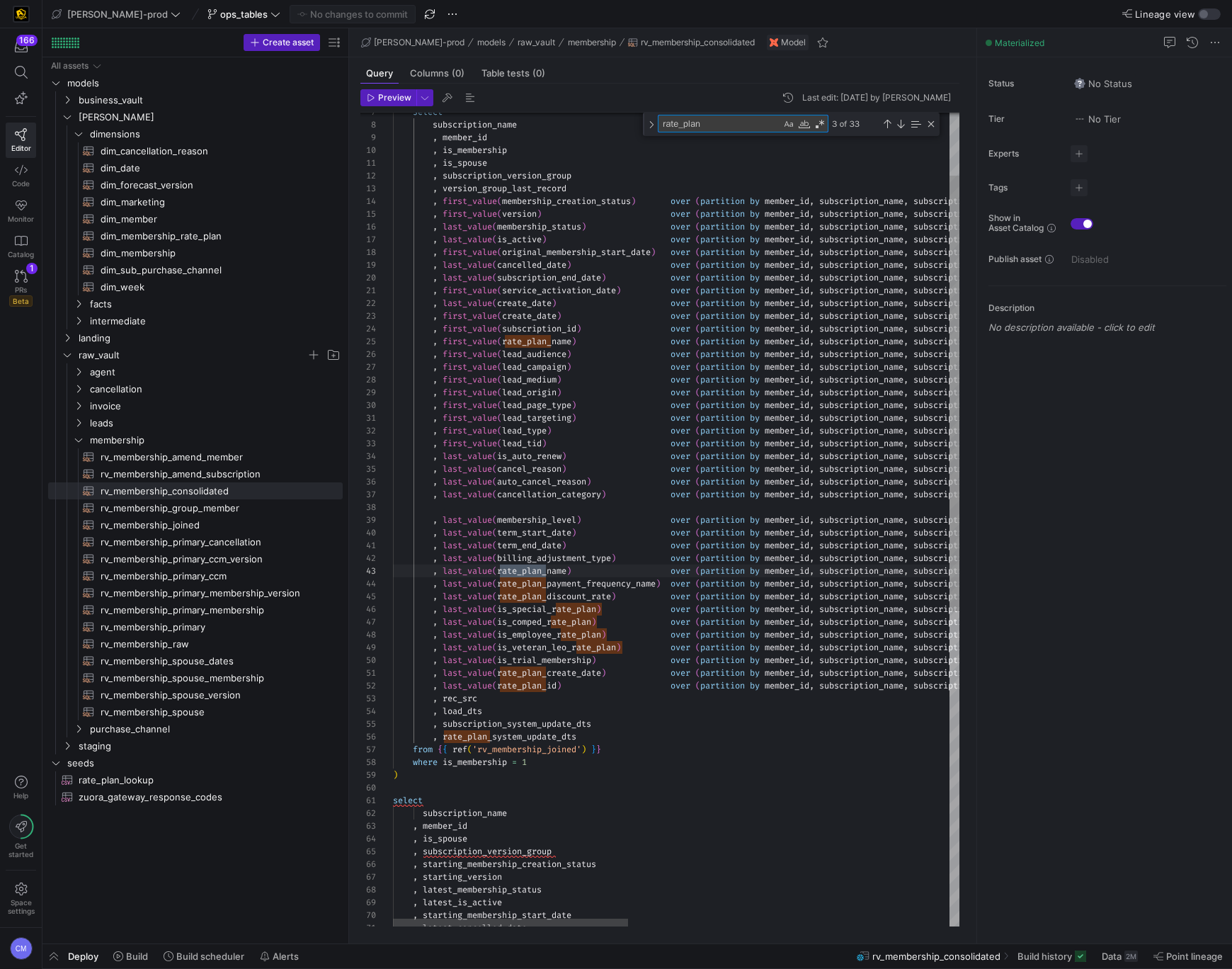 type on "last_value(term_end_date)                     over (partition by member_id, subscription_name, subscription_version_group, is_spouse order by version asc rows between unbounded preceding and unbounded following) as term_end_date
, last_value(billing_adjustment_type)           over (partition by member_id, subscription_name, subscription_version_group, is_spouse order by version asc rows between unbounded preceding and unbounded following) as billing_adjustment_type
, last_value(rate_plan_name)                    over (partition by member_id, subscription_name, subscription_version_group, is_spouse order by version asc rows between unbounded preceding and unbounded following) as rate_plan_name
, last_value(rate_plan_payment_frequency_name)  over (partition by member_id, subscription_name, subscription_version_group, is_spouse order by version asc rows between unbounded preceding and unbounded following) as rate_plan_payment_frequency_name
, last_value(rate_plan_" 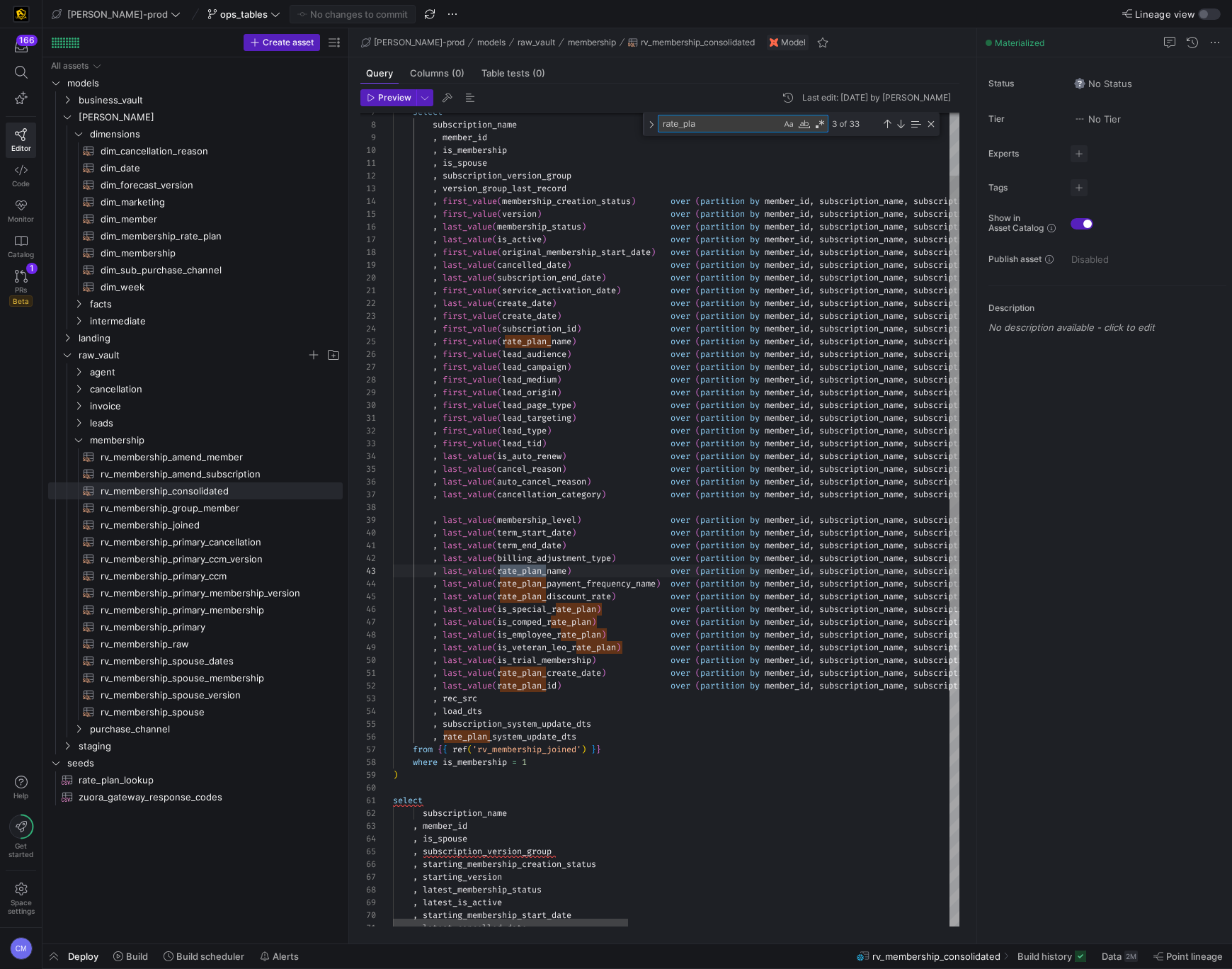 type on "last_value(term_end_date)                     over (partition by member_id, subscription_name, subscription_version_group, is_spouse order by version asc rows between unbounded preceding and unbounded following) as term_end_date
, last_value(billing_adjustment_type)           over (partition by member_id, subscription_name, subscription_version_group, is_spouse order by version asc rows between unbounded preceding and unbounded following) as billing_adjustment_type
, last_value(rate_plan_name)                    over (partition by member_id, subscription_name, subscription_version_group, is_spouse order by version asc rows between unbounded preceding and unbounded following) as rate_plan_name
, last_value(rate_plan_payment_frequency_name)  over (partition by member_id, subscription_name, subscription_version_group, is_spouse order by version asc rows between unbounded preceding and unbounded following) as rate_plan_payment_frequency_name
, last_value(rate_plan" 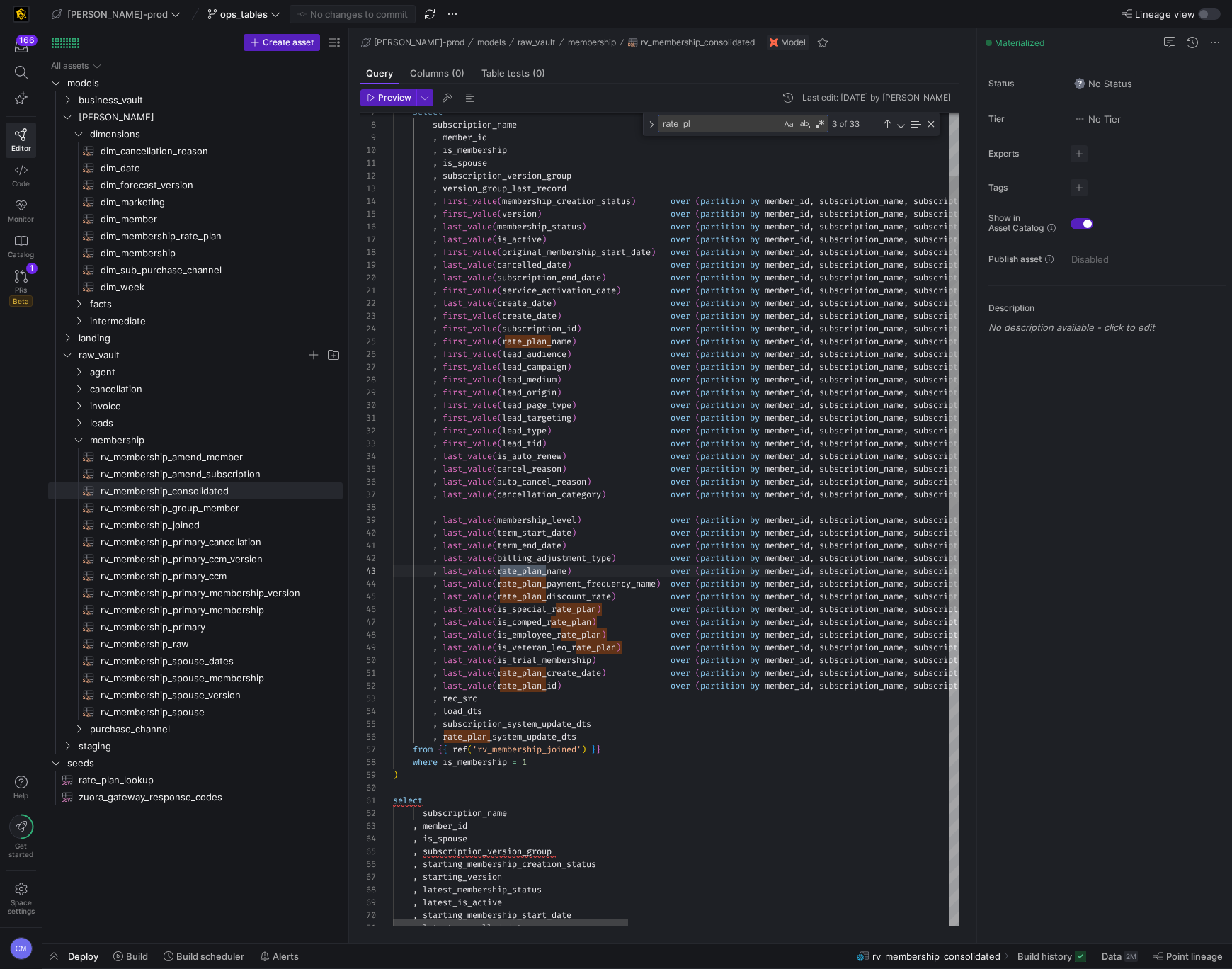 type on "last_value(term_end_date)                     over (partition by member_id, subscription_name, subscription_version_group, is_spouse order by version asc rows between unbounded preceding and unbounded following) as term_end_date
, last_value(billing_adjustment_type)           over (partition by member_id, subscription_name, subscription_version_group, is_spouse order by version asc rows between unbounded preceding and unbounded following) as billing_adjustment_type
, last_value(rate_plan_name)                    over (partition by member_id, subscription_name, subscription_version_group, is_spouse order by version asc rows between unbounded preceding and unbounded following) as rate_plan_name
, last_value(rate_plan_payment_frequency_name)  over (partition by member_id, subscription_name, subscription_version_group, is_spouse order by version asc rows between unbounded preceding and unbounded following) as rate_plan_payment_frequency_name
, last_value(rate_pla" 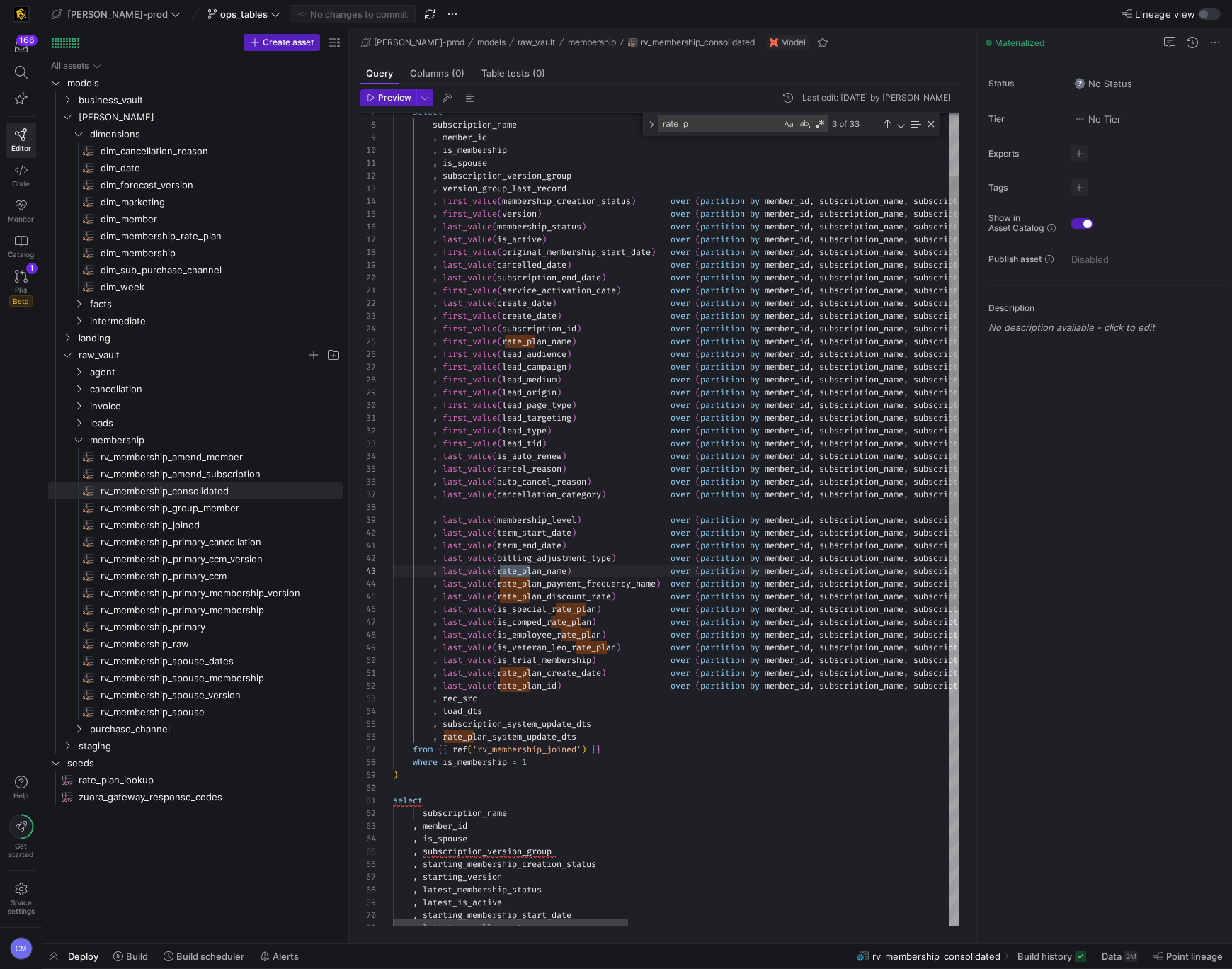 type on "last_value(term_end_date)                     over (partition by member_id, subscription_name, subscription_version_group, is_spouse order by version asc rows between unbounded preceding and unbounded following) as term_end_date
, last_value(billing_adjustment_type)           over (partition by member_id, subscription_name, subscription_version_group, is_spouse order by version asc rows between unbounded preceding and unbounded following) as billing_adjustment_type
, last_value(rate_plan_name)                    over (partition by member_id, subscription_name, subscription_version_group, is_spouse order by version asc rows between unbounded preceding and unbounded following) as rate_plan_name
, last_value(rate_plan_payment_frequency_name)  over (partition by member_id, subscription_name, subscription_version_group, is_spouse order by version asc rows between unbounded preceding and unbounded following) as rate_plan_payment_frequency_name
, last_value(rate_pl" 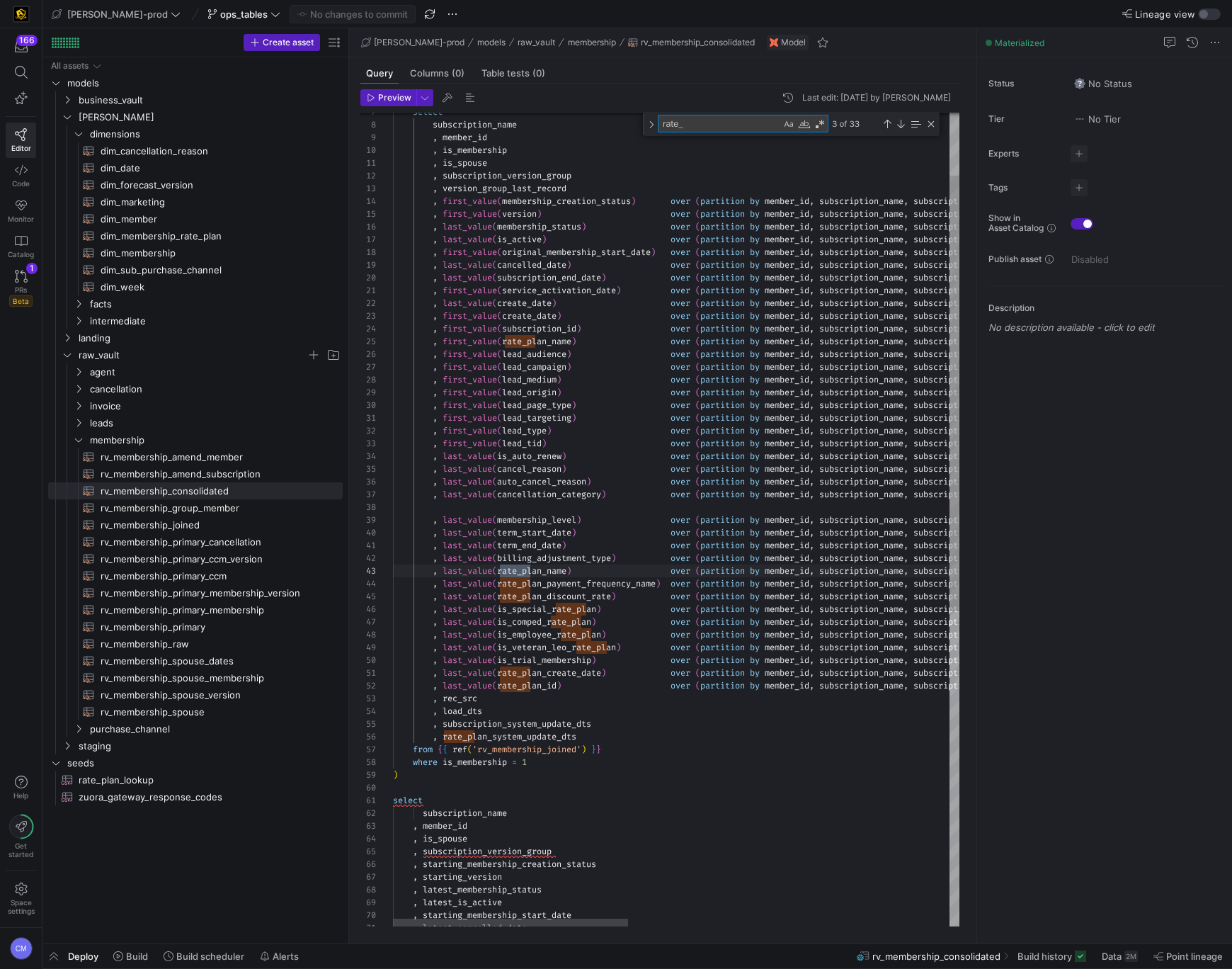 type on "last_value(term_end_date)                     over (partition by member_id, subscription_name, subscription_version_group, is_spouse order by version asc rows between unbounded preceding and unbounded following) as term_end_date
, last_value(billing_adjustment_type)           over (partition by member_id, subscription_name, subscription_version_group, is_spouse order by version asc rows between unbounded preceding and unbounded following) as billing_adjustment_type
, last_value(rate_plan_name)                    over (partition by member_id, subscription_name, subscription_version_group, is_spouse order by version asc rows between unbounded preceding and unbounded following) as rate_plan_name
, last_value(rate_plan_payment_frequency_name)  over (partition by member_id, subscription_name, subscription_version_group, is_spouse order by version asc rows between unbounded preceding and unbounded following) as rate_plan_payment_frequency_name
, last_value(rate_p" 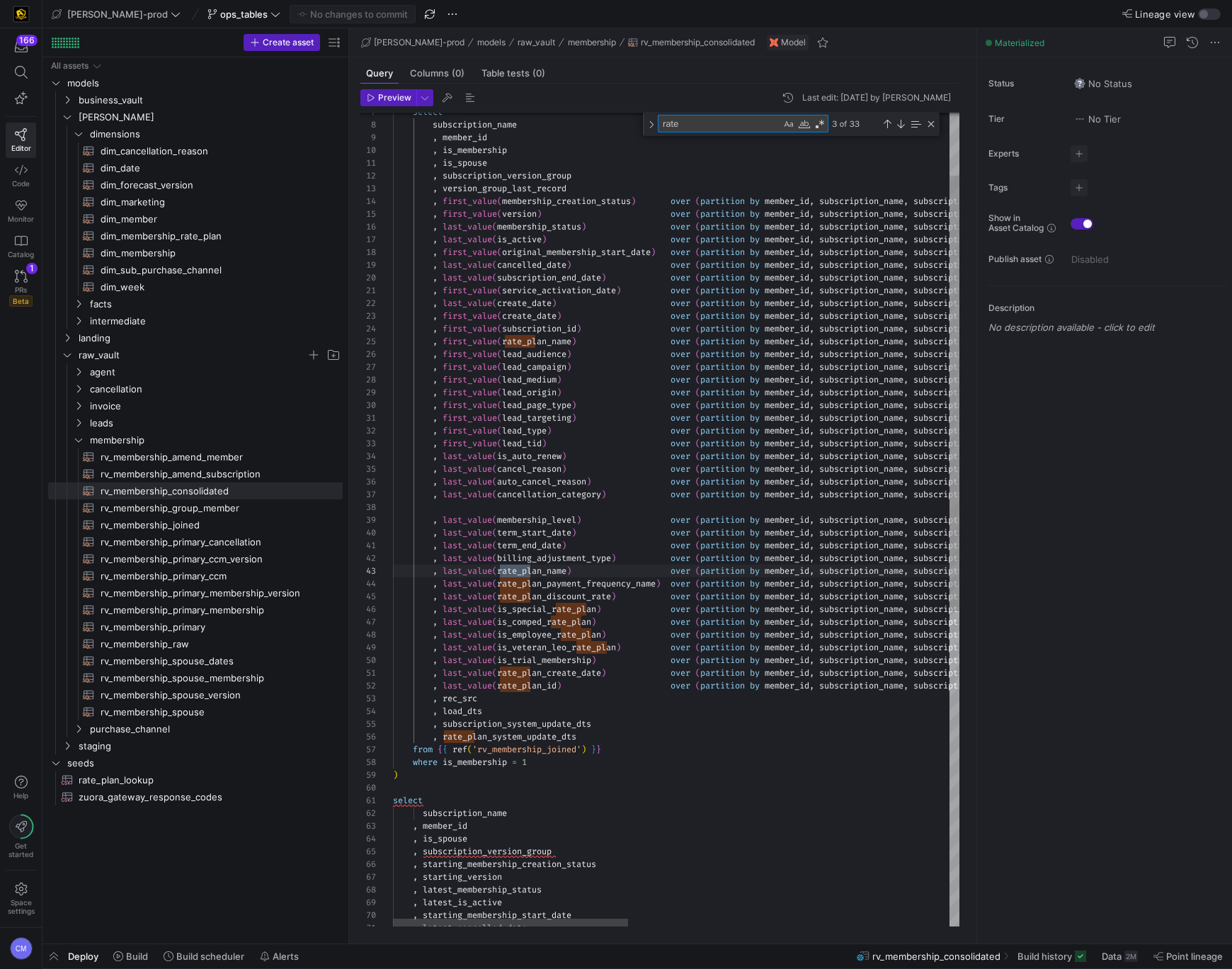 type on "last_value(term_end_date)                     over (partition by member_id, subscription_name, subscription_version_group, is_spouse order by version asc rows between unbounded preceding and unbounded following) as term_end_date
, last_value(billing_adjustment_type)           over (partition by member_id, subscription_name, subscription_version_group, is_spouse order by version asc rows between unbounded preceding and unbounded following) as billing_adjustment_type
, last_value(rate_plan_name)                    over (partition by member_id, subscription_name, subscription_version_group, is_spouse order by version asc rows between unbounded preceding and unbounded following) as rate_plan_name
, last_value(rate_plan_payment_frequency_name)  over (partition by member_id, subscription_name, subscription_version_group, is_spouse order by version asc rows between unbounded preceding and unbounded following) as rate_plan_payment_frequency_name
, last_value(rate_" 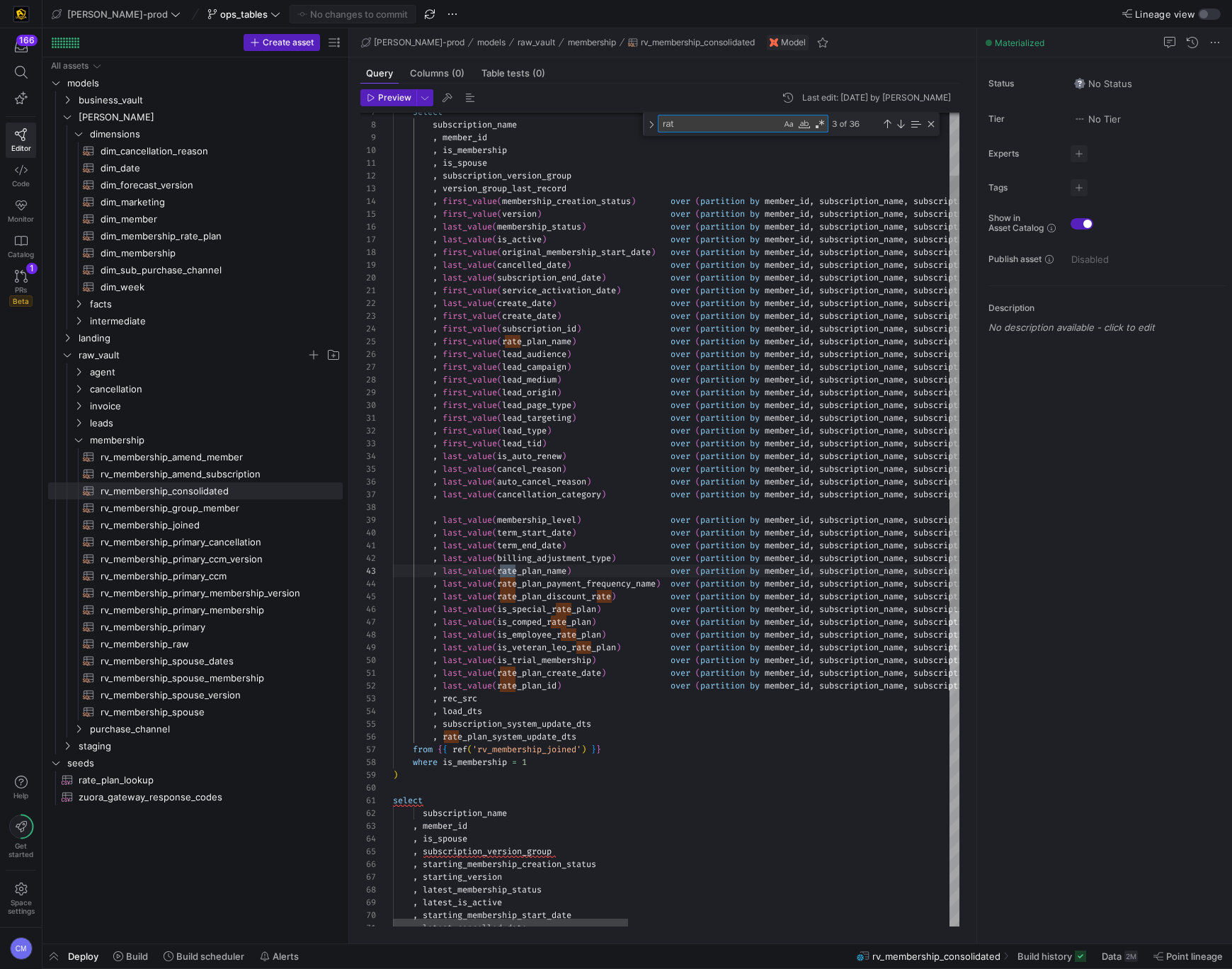 type on "last_value(term_end_date)                     over (partition by member_id, subscription_name, subscription_version_group, is_spouse order by version asc rows between unbounded preceding and unbounded following) as term_end_date
, last_value(billing_adjustment_type)           over (partition by member_id, subscription_name, subscription_version_group, is_spouse order by version asc rows between unbounded preceding and unbounded following) as billing_adjustment_type
, last_value(rate_plan_name)                    over (partition by member_id, subscription_name, subscription_version_group, is_spouse order by version asc rows between unbounded preceding and unbounded following) as rate_plan_name
, last_value(rate_plan_payment_frequency_name)  over (partition by member_id, subscription_name, subscription_version_group, is_spouse order by version asc rows between unbounded preceding and unbounded following) as rate_plan_payment_frequency_name
, last_value(rate" 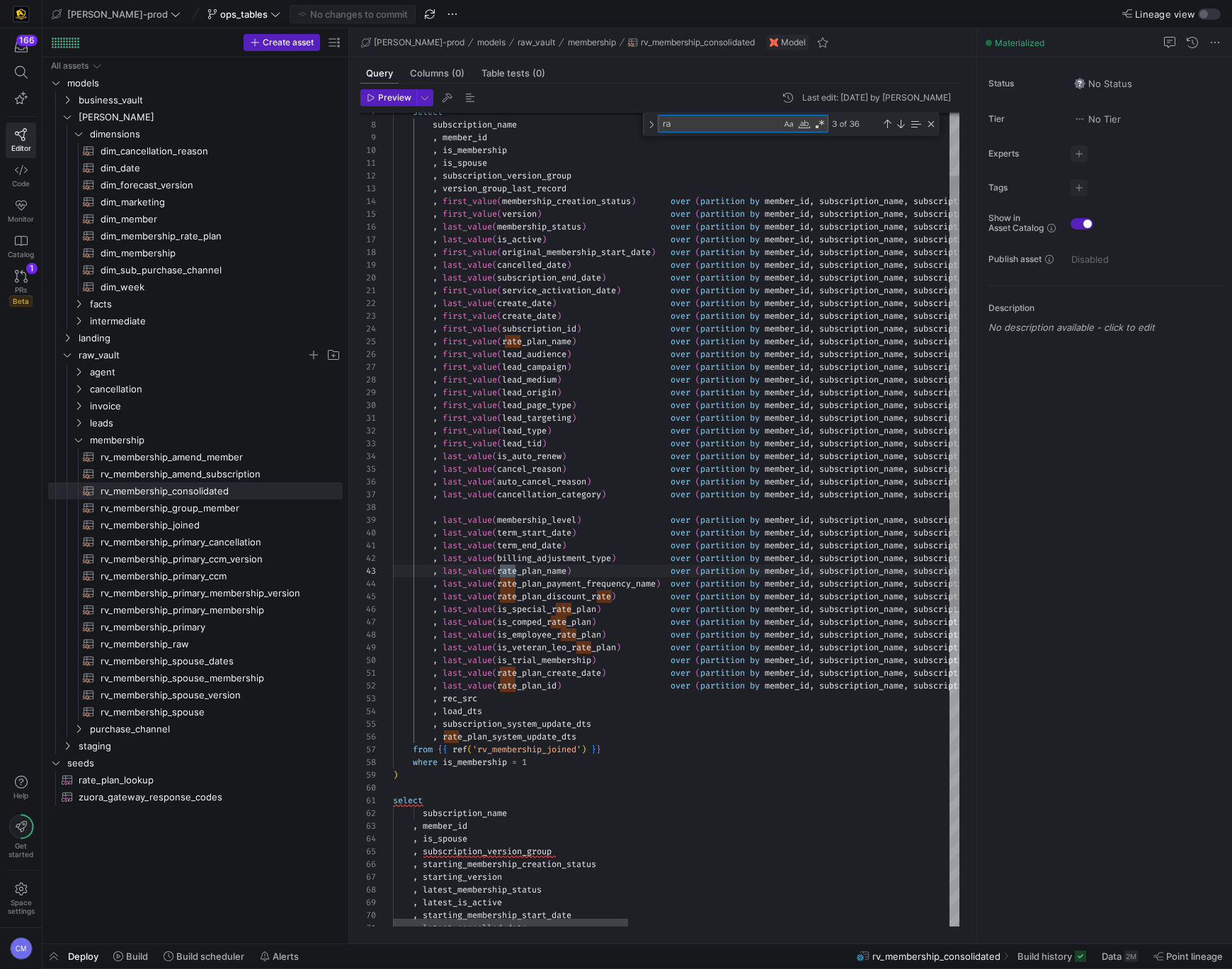 type on "over (partition by member_id, subscription_name, subscription_version_group, is_spouse order by version asc rows between unbounded preceding and unbounded following) as latest_auto_cancel_reason
, last_value(cancellation_category)             over (partition by member_id, subscription_name, subscription_version_group, is_spouse order by version asc rows between unbounded preceding and unbounded following) as latest_cancellation_category
, last_value(membership_level)                  over (partition by member_id, subscription_name, subscription_version_group, is_spouse order by version asc rows between unbounded preceding and unbounded following) as membership_level_name
, last_value(term_start_date)                   over (partition by member_id, subscription_name, subscription_version_group, is_spouse order by version asc rows between unbounded preceding and unbounded following) as term_start_date" 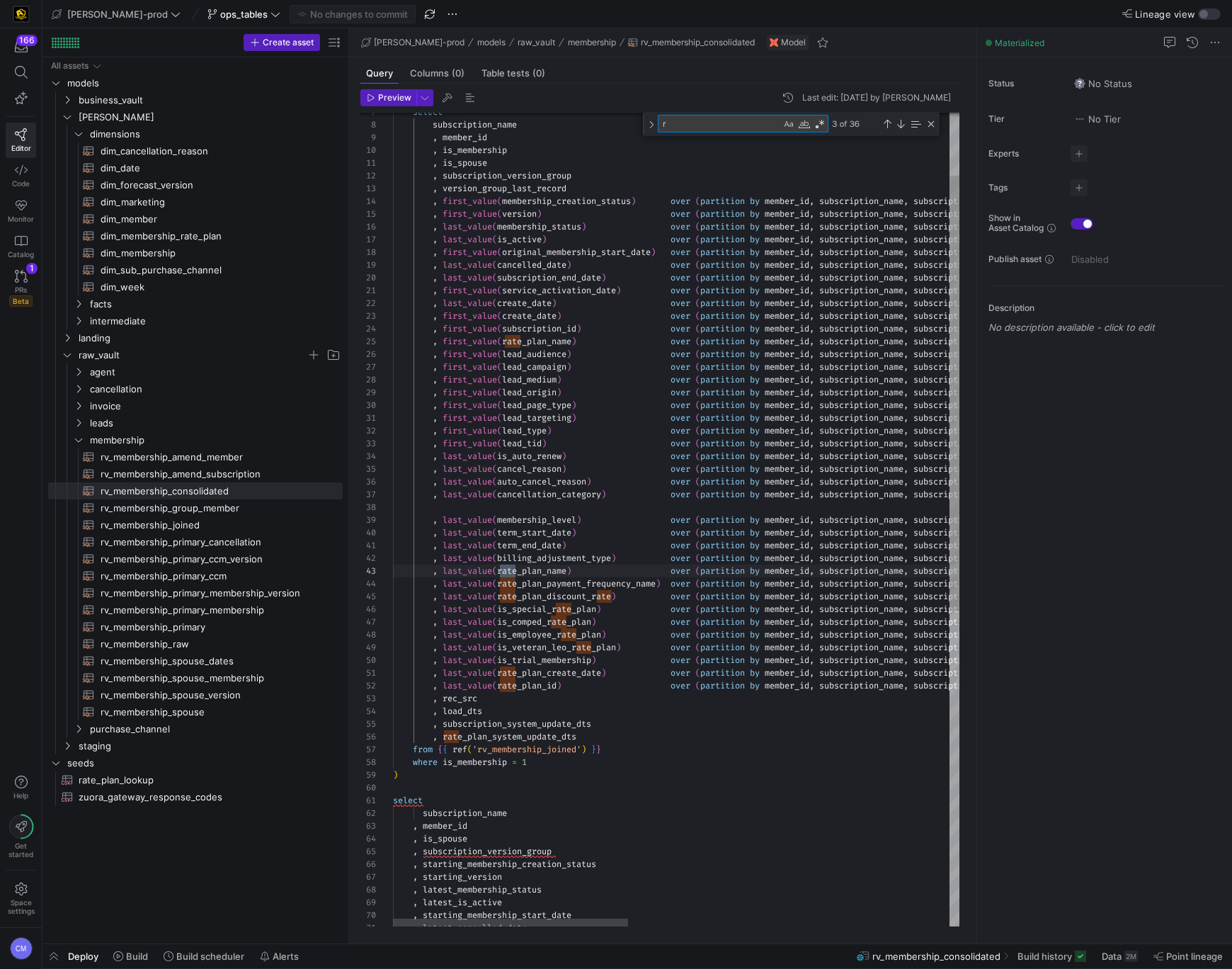 type 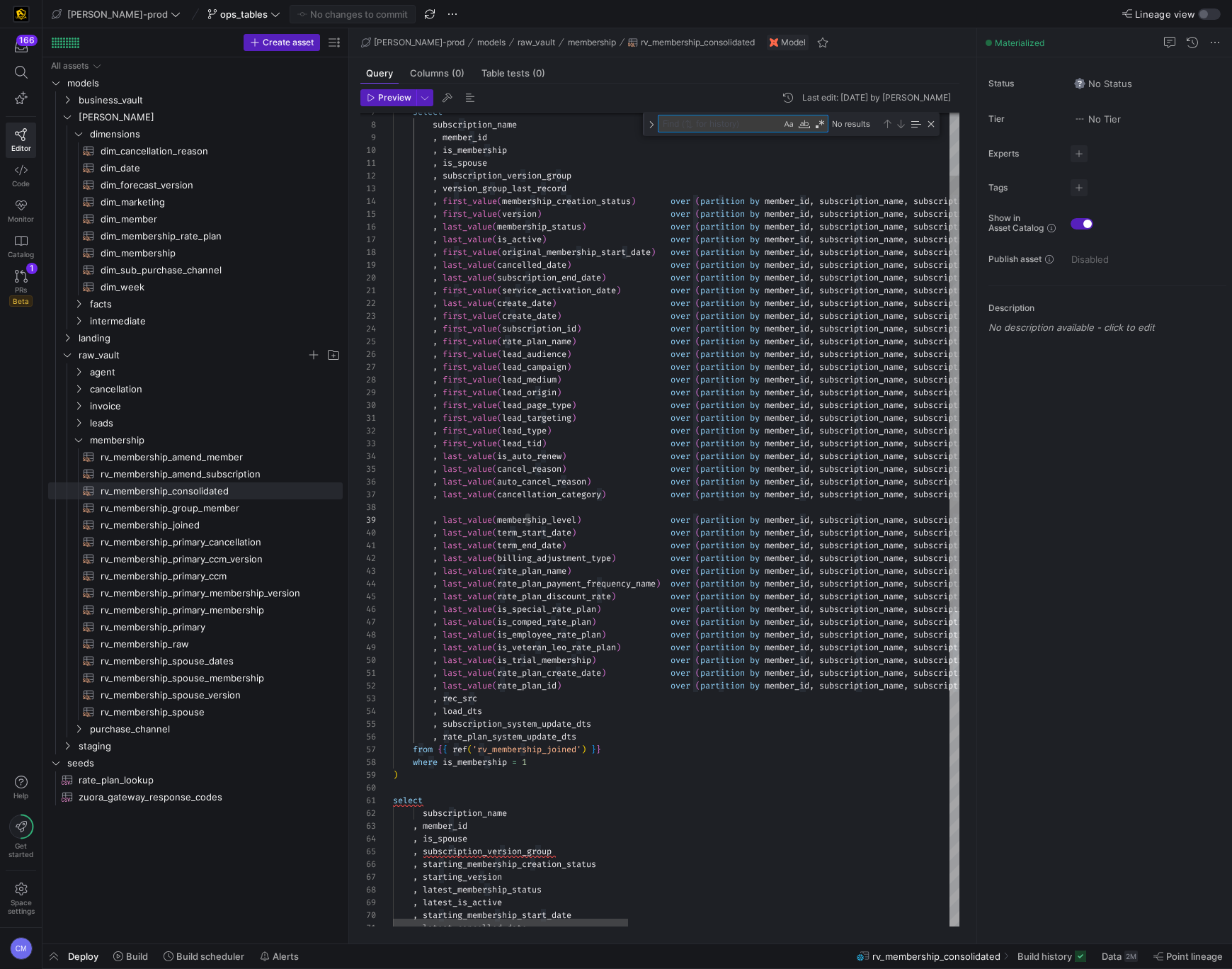 type on "ancel_reason)                over (partition by member_id, subscription_name, subscription_version_group, is_spouse order by version asc rows between unbounded preceding and unbounded following) as latest_auto_cancel_reason
, last_value(cancellation_category)             over (partition by member_id, subscription_name, subscription_version_group, is_spouse order by version asc rows between unbounded preceding and unbounded following) as latest_cancellation_category
, last_value(membership_level)                  over (partition by member_id, subscription_name, subscription_version_group, is_spouse order by version asc rows between unbounded preceding and unbounded following) as membership_level_name
, last_value(term_start_date)                   over (partition by member_id, subscription_name, subscription_version_group, is_spouse order by version asc rows between unbounded preceding and unbounded following) as term_start_date" 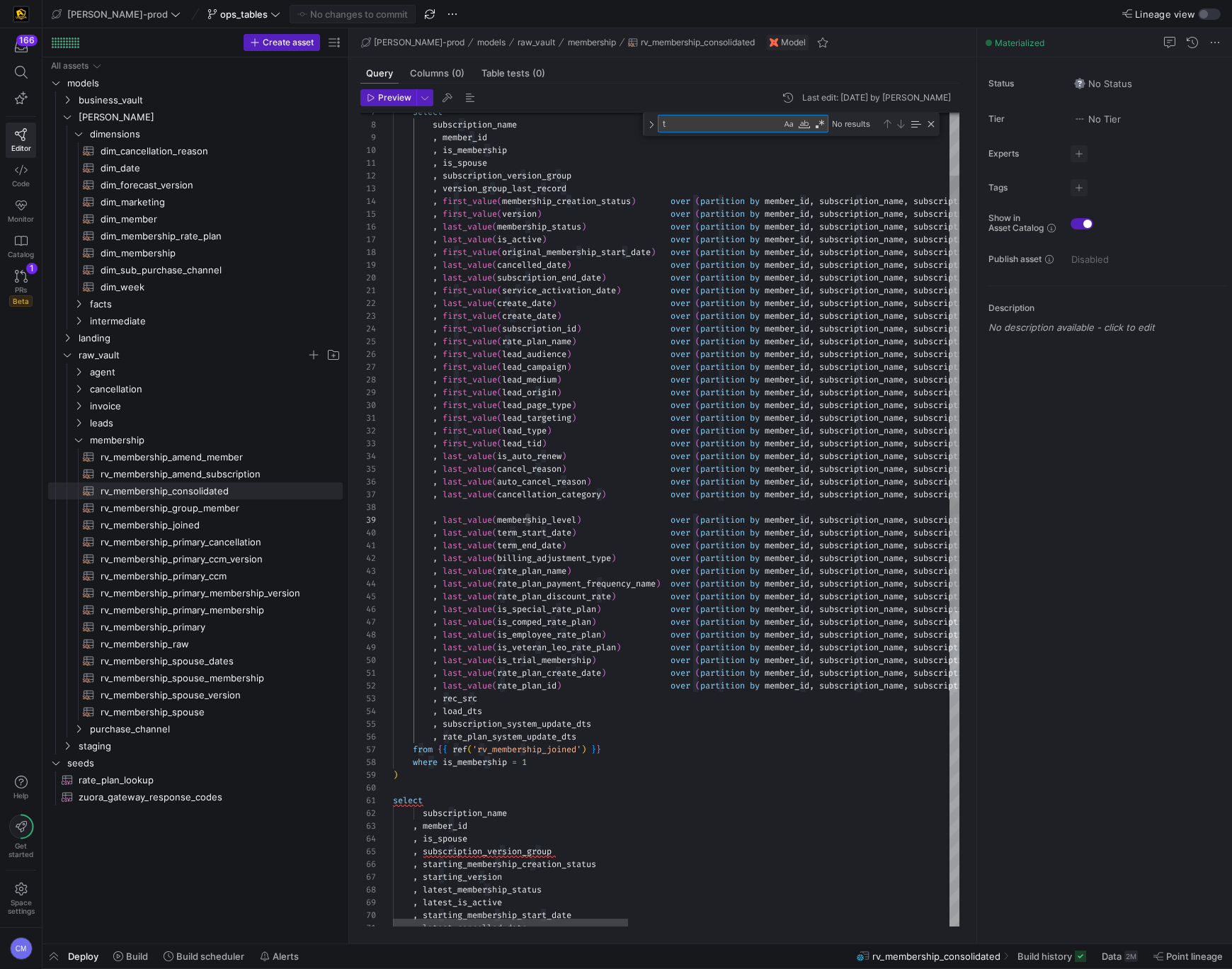 type on ", last_value(term_end_date)                     over (partition by member_id, subscription_name, subscription_version_group, is_spouse order by version asc rows between unbounded preceding and unbounded following) as term_end_date
, last_value(billing_adjustment_type)           over (partition by member_id, subscription_name, subscription_version_group, is_spouse order by version asc rows between unbounded preceding and unbounded following) as billing_adjustment_type
, last_value(rate_plan_name)                    over (partition by member_id, subscription_name, subscription_version_group, is_spouse order by version asc rows between unbounded preceding and unbounded following) as rate_plan_name
, last_value(rate_plan_payment_frequency_name" 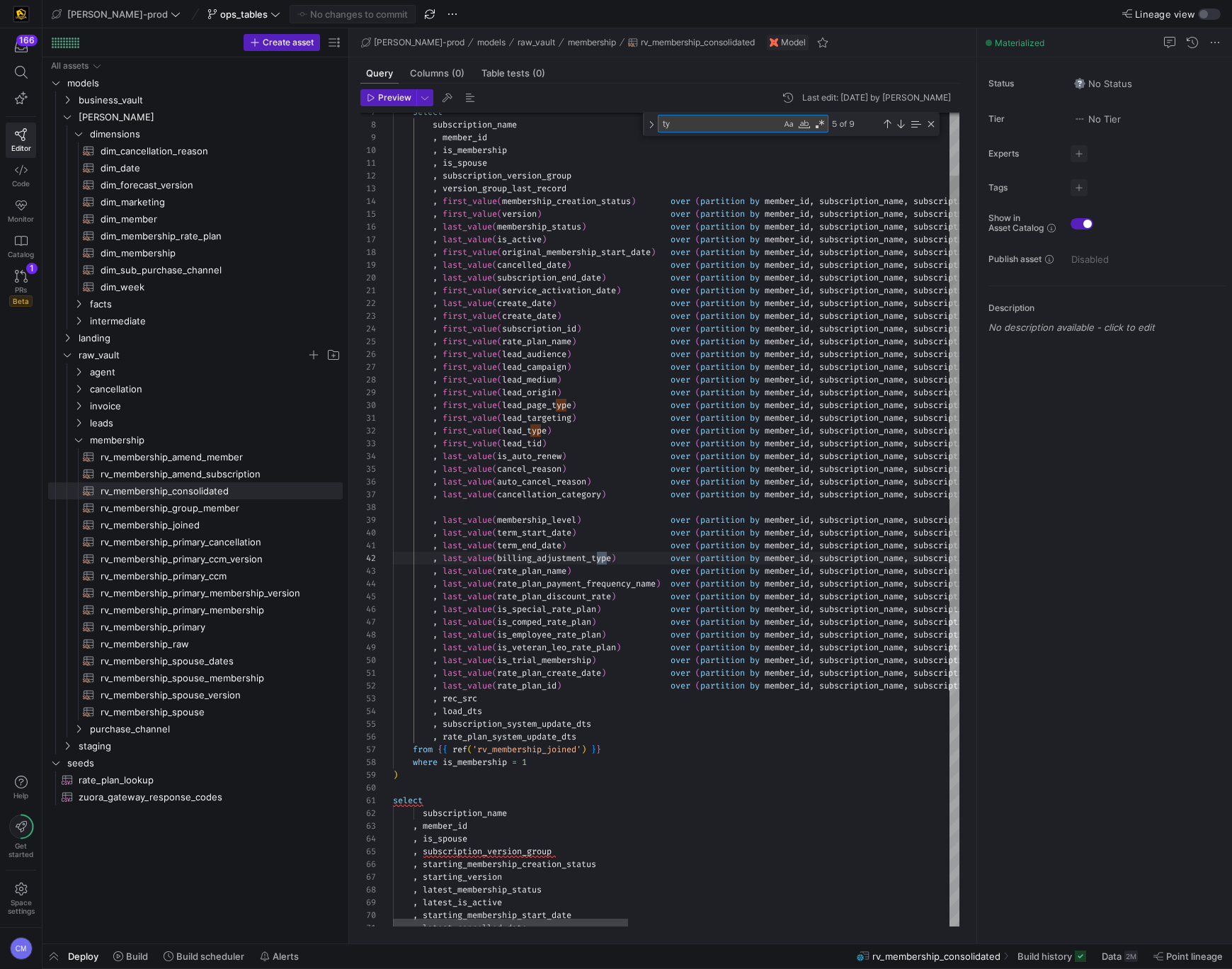 type on ", last_value(term_end_date)                     over (partition by member_id, subscription_name, subscription_version_group, is_spouse order by version asc rows between unbounded preceding and unbounded following) as term_end_date
, last_value(billing_adjustment_type)           over (partition by member_id, subscription_name, subscription_version_group, is_spouse order by version asc rows between unbounded preceding and unbounded following) as billing_adjustment_type
, last_value(rate_plan_name)                    over (partition by member_id, subscription_name, subscription_version_group, is_spouse order by version asc rows between unbounded preceding and unbounded following) as rate_plan_name
, last_value(rate_plan_payment_frequency_name)" 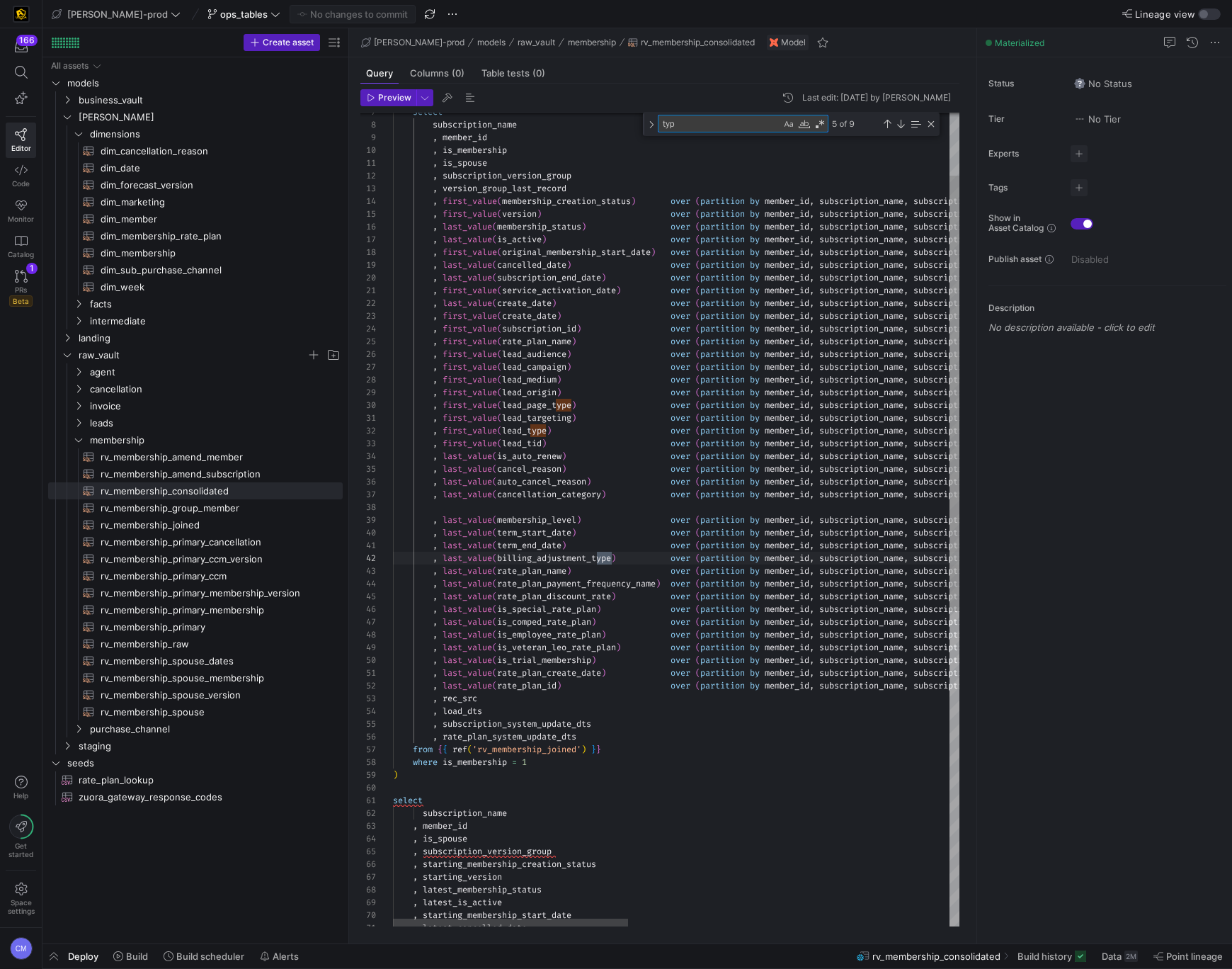scroll, scrollTop: 38, scrollLeft: 223, axis: both 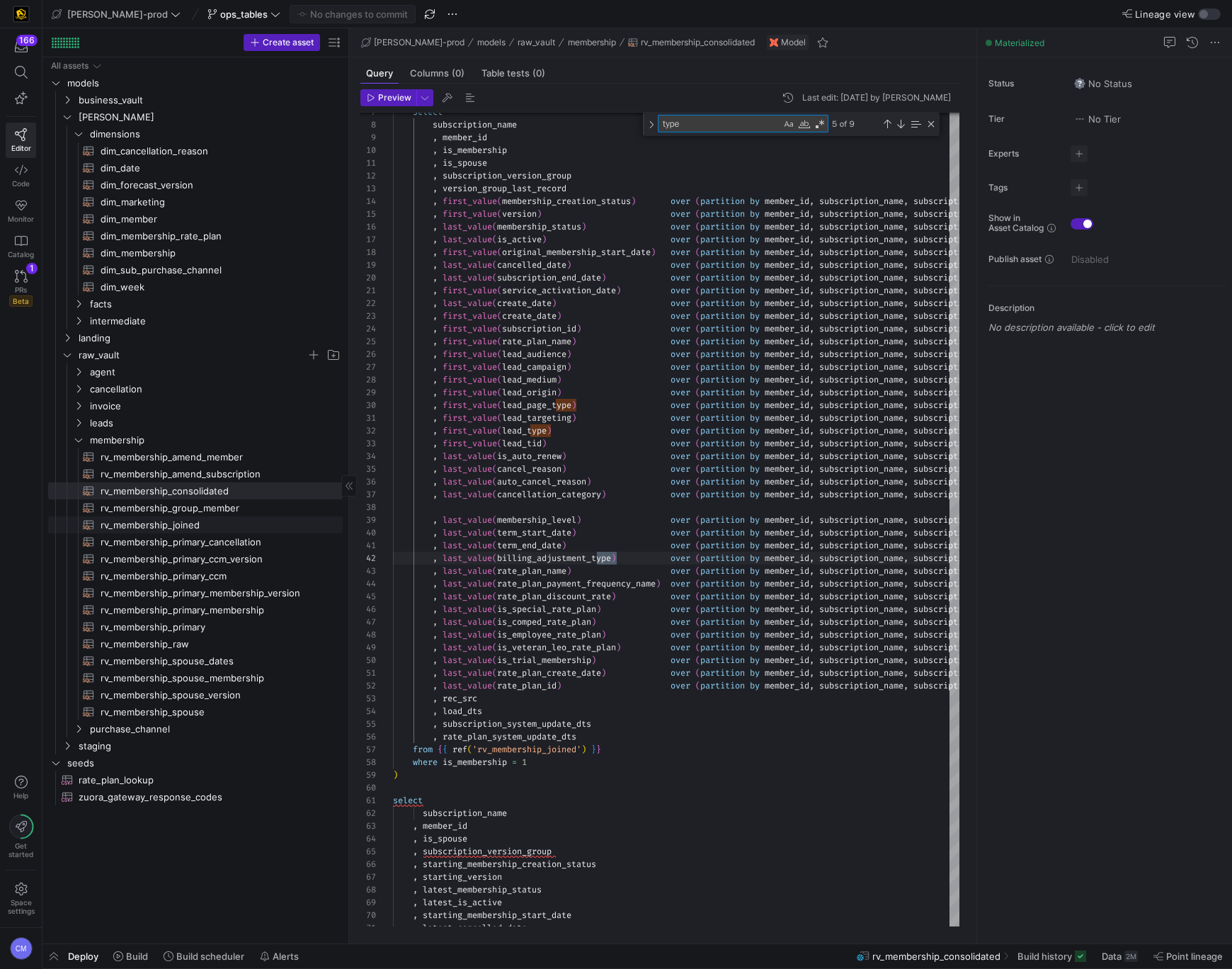 type on "type" 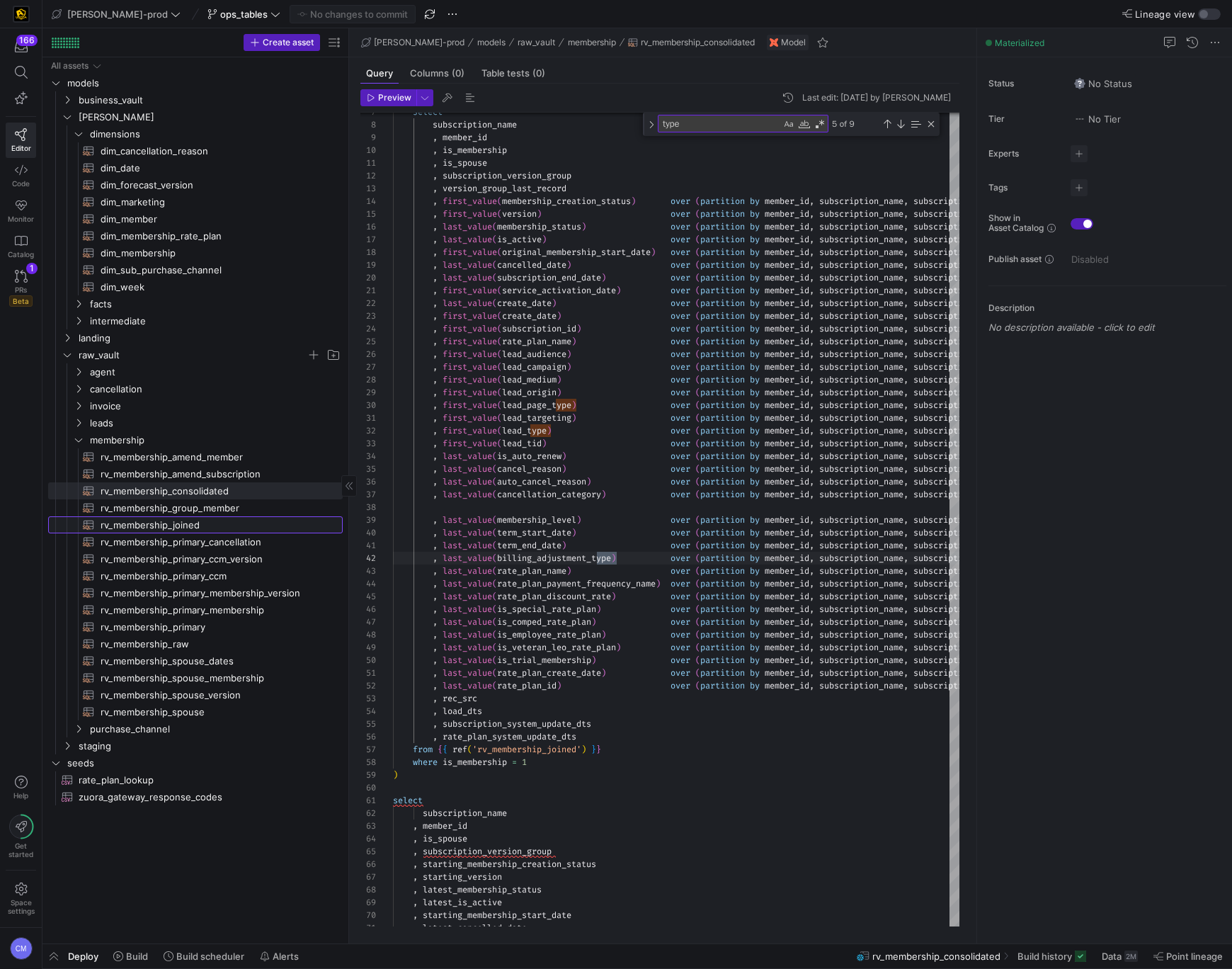 click on "rv_membership_joined​​​​​​​​​​" 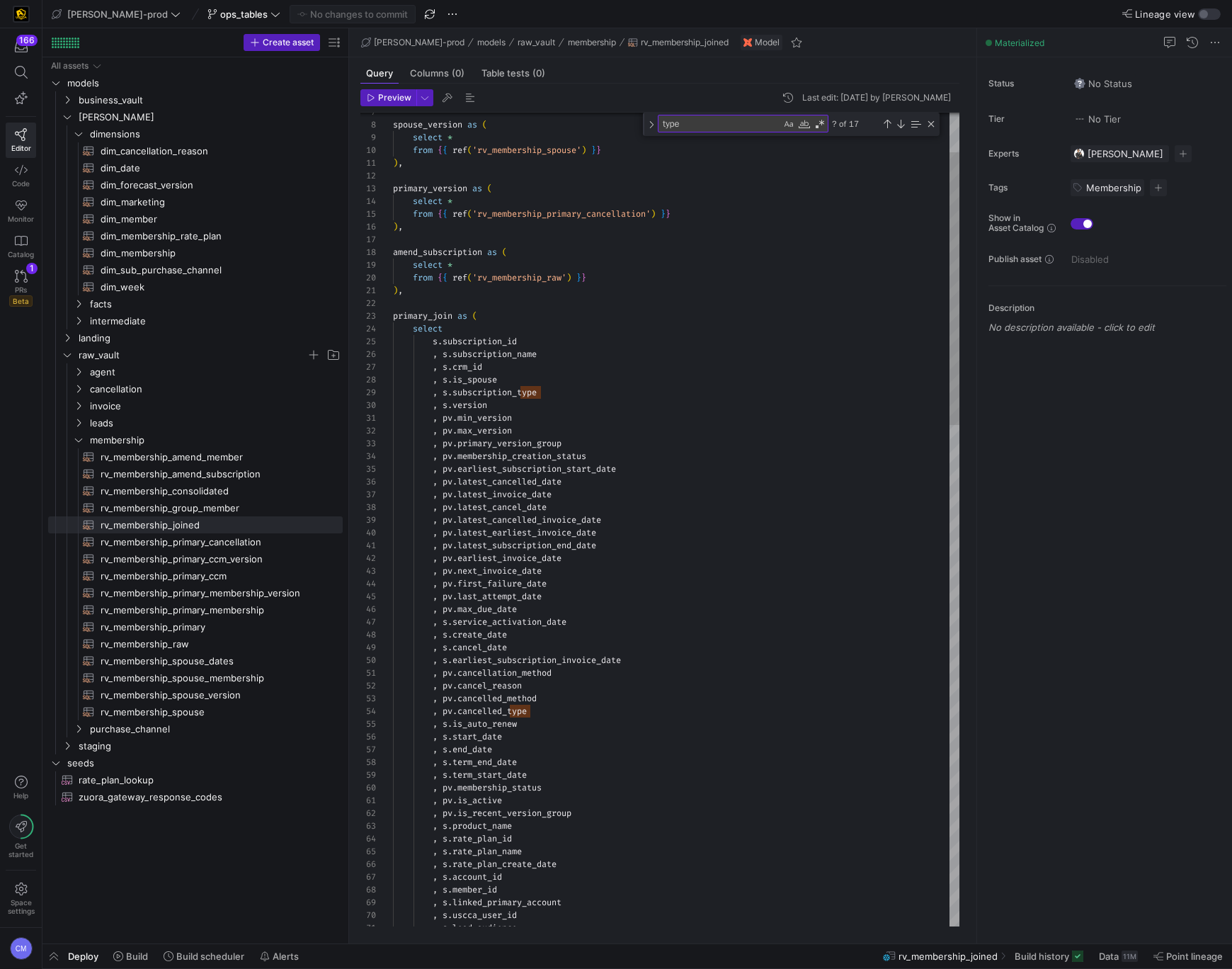 type on ", pv.latest_subscription_end_date
, pv.earliest_invoice_date
, pv.next_invoice_date
, pv.first_failure_date
, pv.last_attempt_date
, pv.max_due_date
, s.service_activation_date
, s.create_date
, s.cancel_date
, s.earliest_subscription_invoice_date" 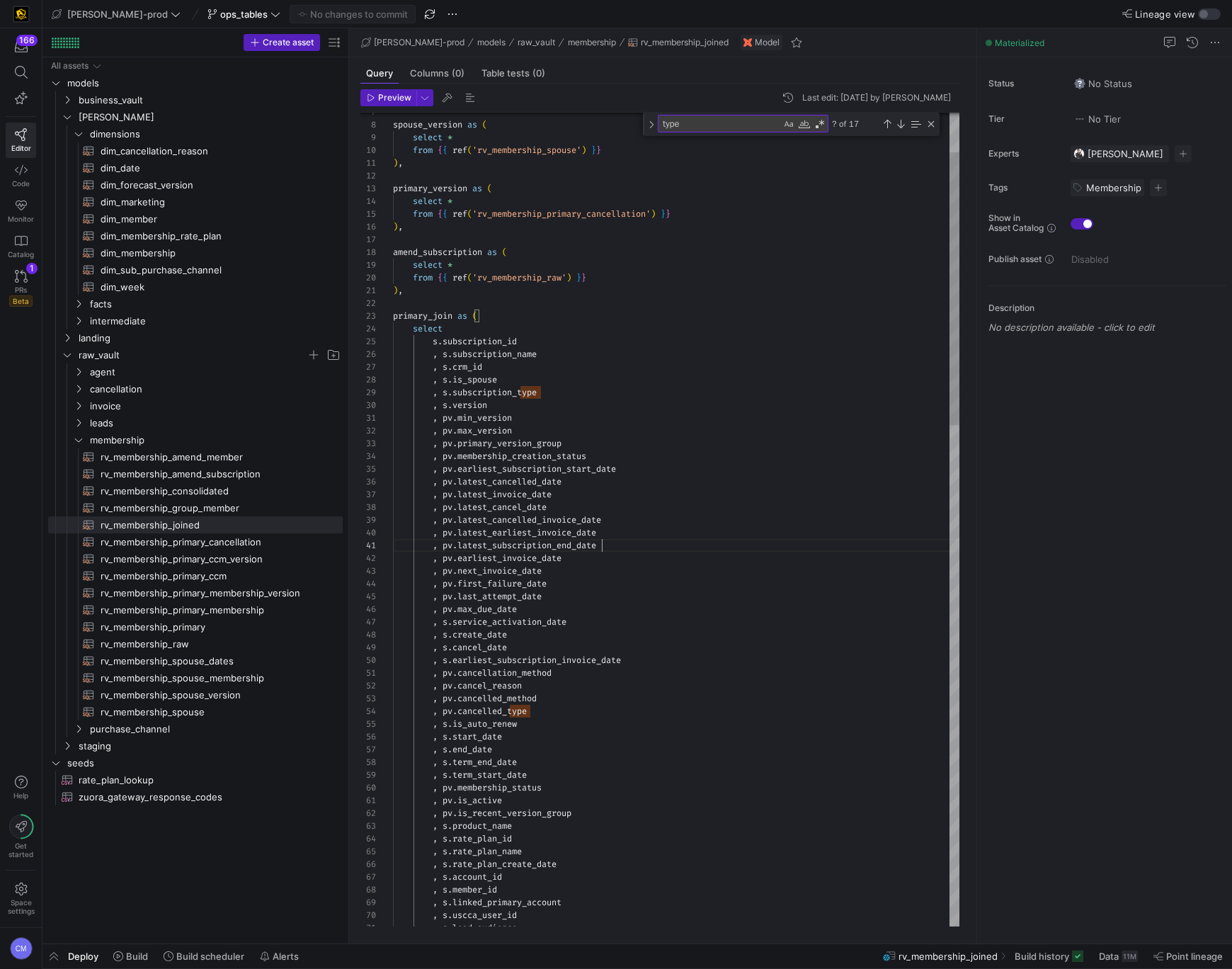 click on "spouse_version   as   (      select   *      from   { {   ref ( 'rv_membership_spouse' )   } } ) , primary_version   as   (      select   *      from   { {   ref ( 'rv_membership_primary_cancellation' )   } } ) , amend_subscription   as   (      select   *      from   { {   ref ( 'rv_membership_raw' )   } } ) , primary_join   as   (      select          s . subscription_id          ,   s . subscription_name          ,   s . crm_id          ,   s . is_spouse          ,   s . subscription_type          ,   s . version          ,   pv . min_version          ,   pv . max_version          ,   pv . primary_version_group          ,   pv . membership_creation_status          ,   pv . earliest_subscription_start_date          ,   pv . latest_cancelled_date          ,   pv . latest_invoice_date          ,   pv . latest_cancel_date   ,   pv . ," at bounding box center (676, 1210) 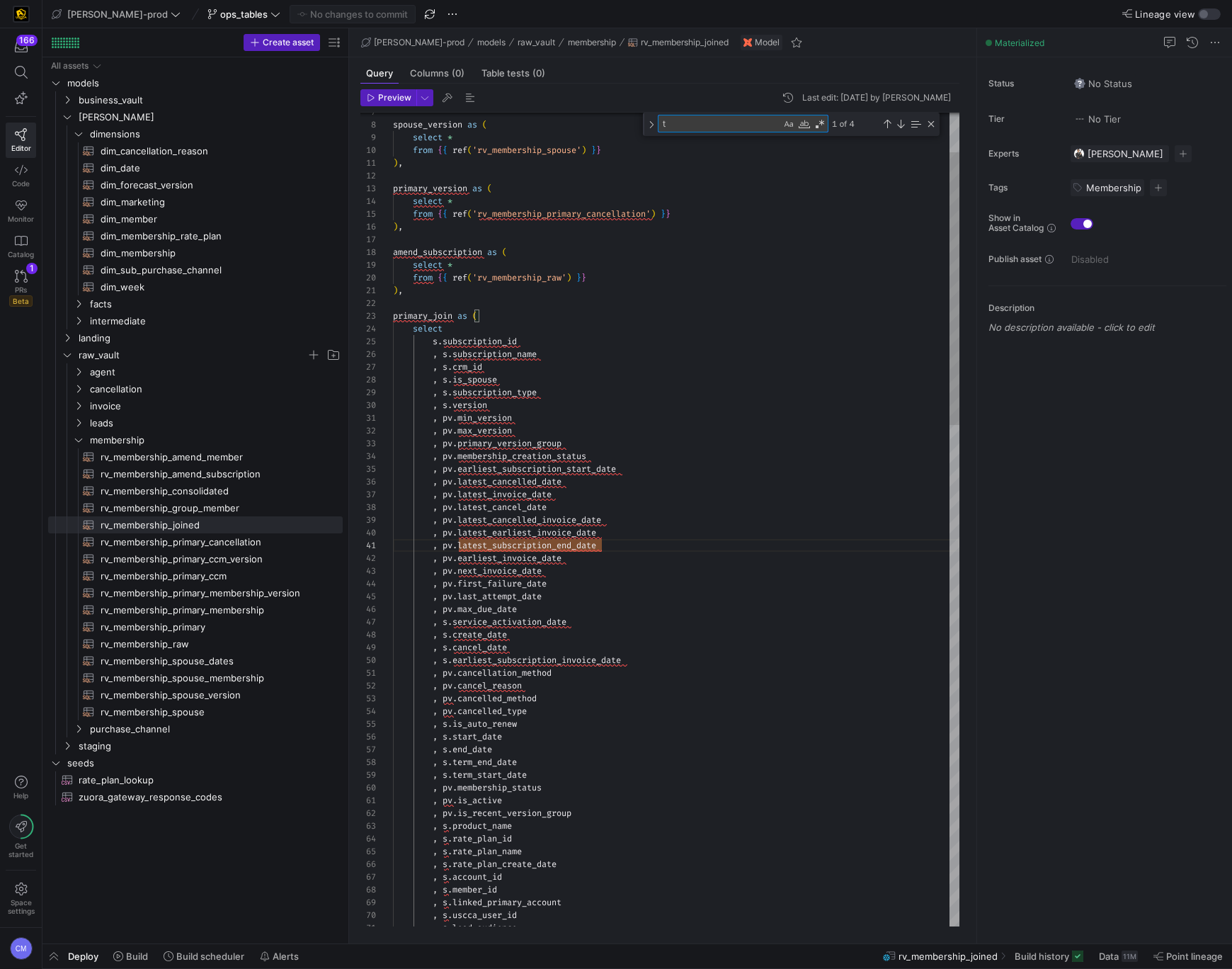 scroll, scrollTop: 0, scrollLeft: 107, axis: horizontal 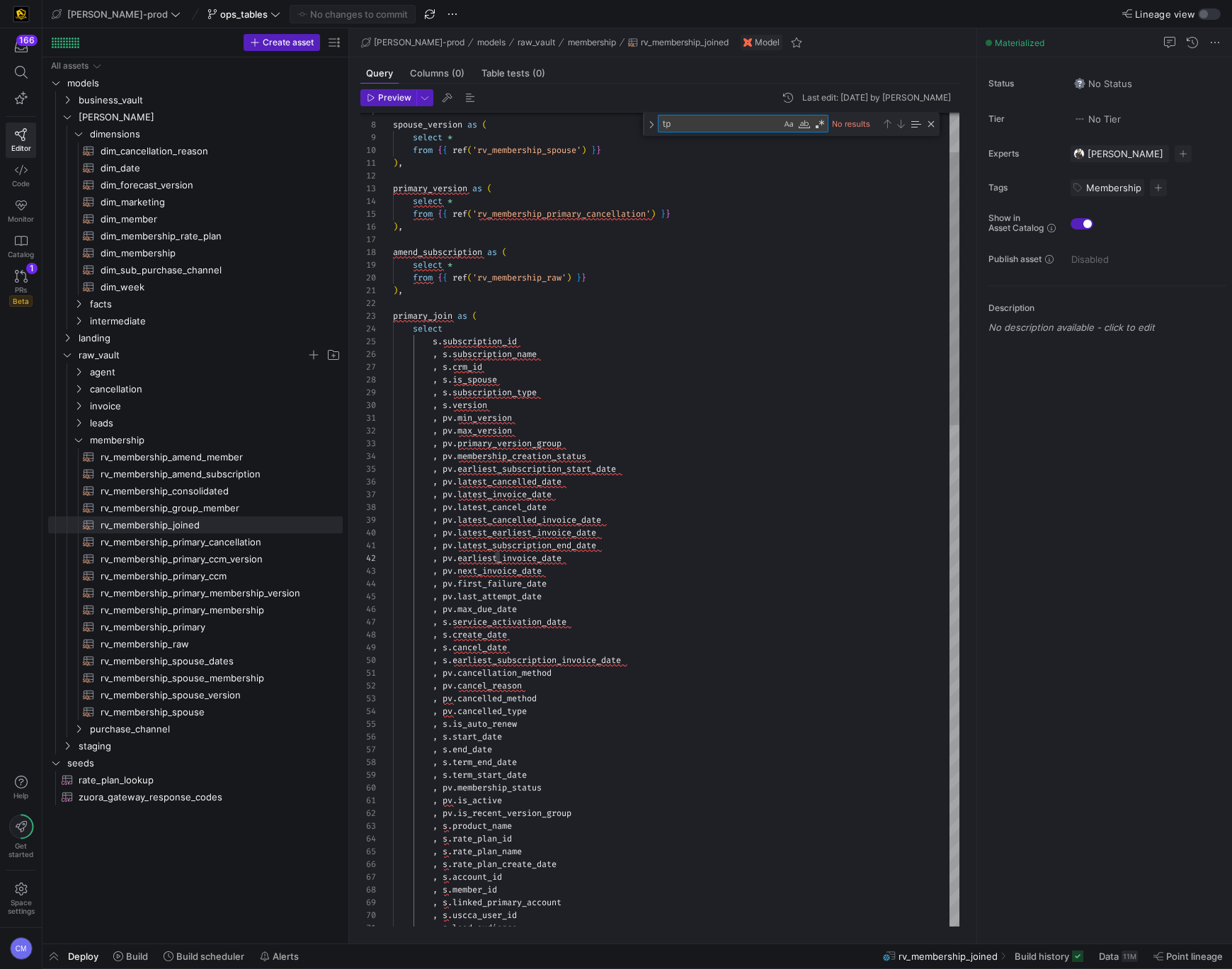 type on "t" 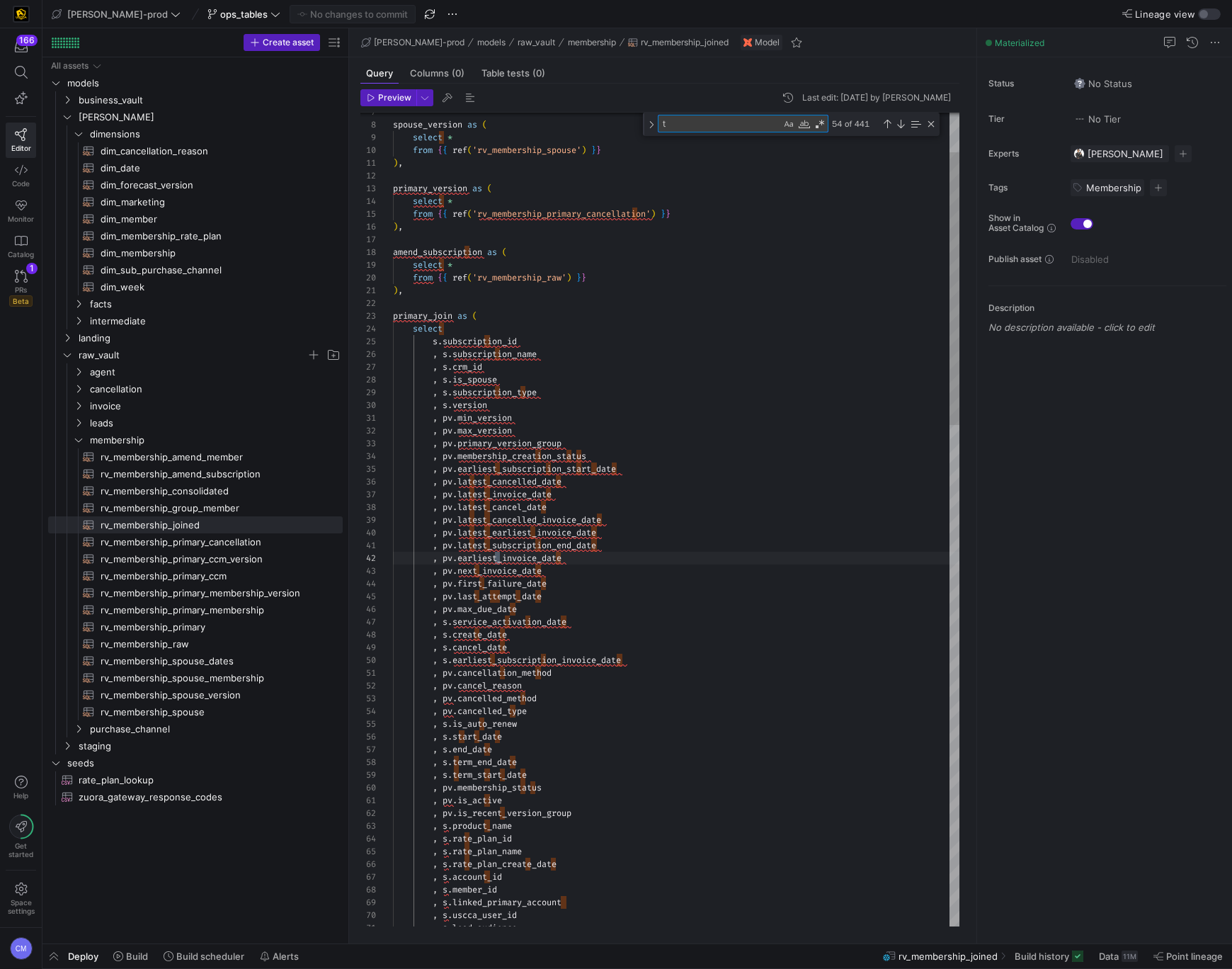 type on ", pv.cancellation_method
, pv.cancel_reason
, pv.cancelled_method
, pv.cancelled_type
, s.is_auto_renew
, s.start_date
, s.end_date
, s.term_end_date
, s.term_start_date
, pv.membership_status" 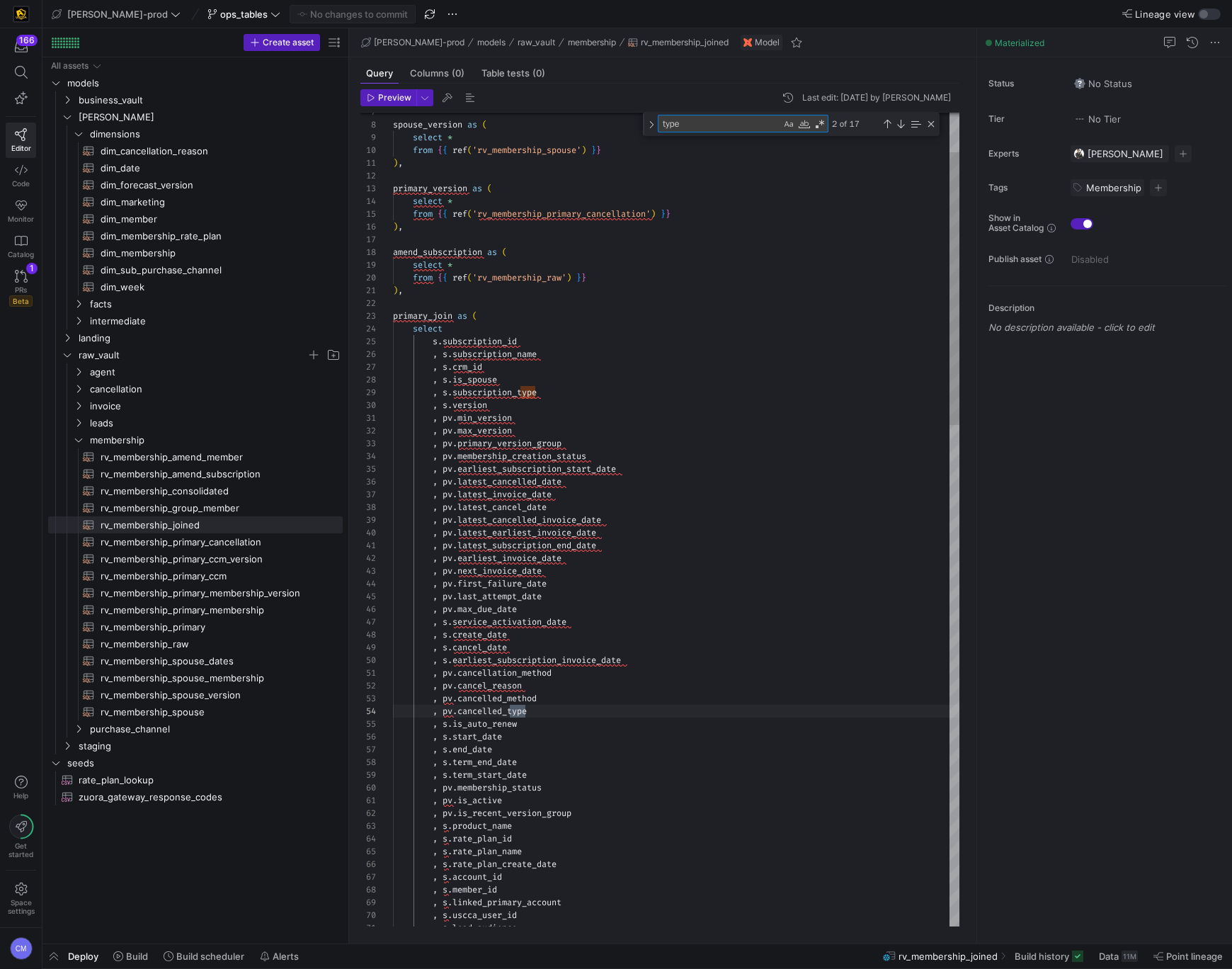 scroll, scrollTop: 128, scrollLeft: 137, axis: both 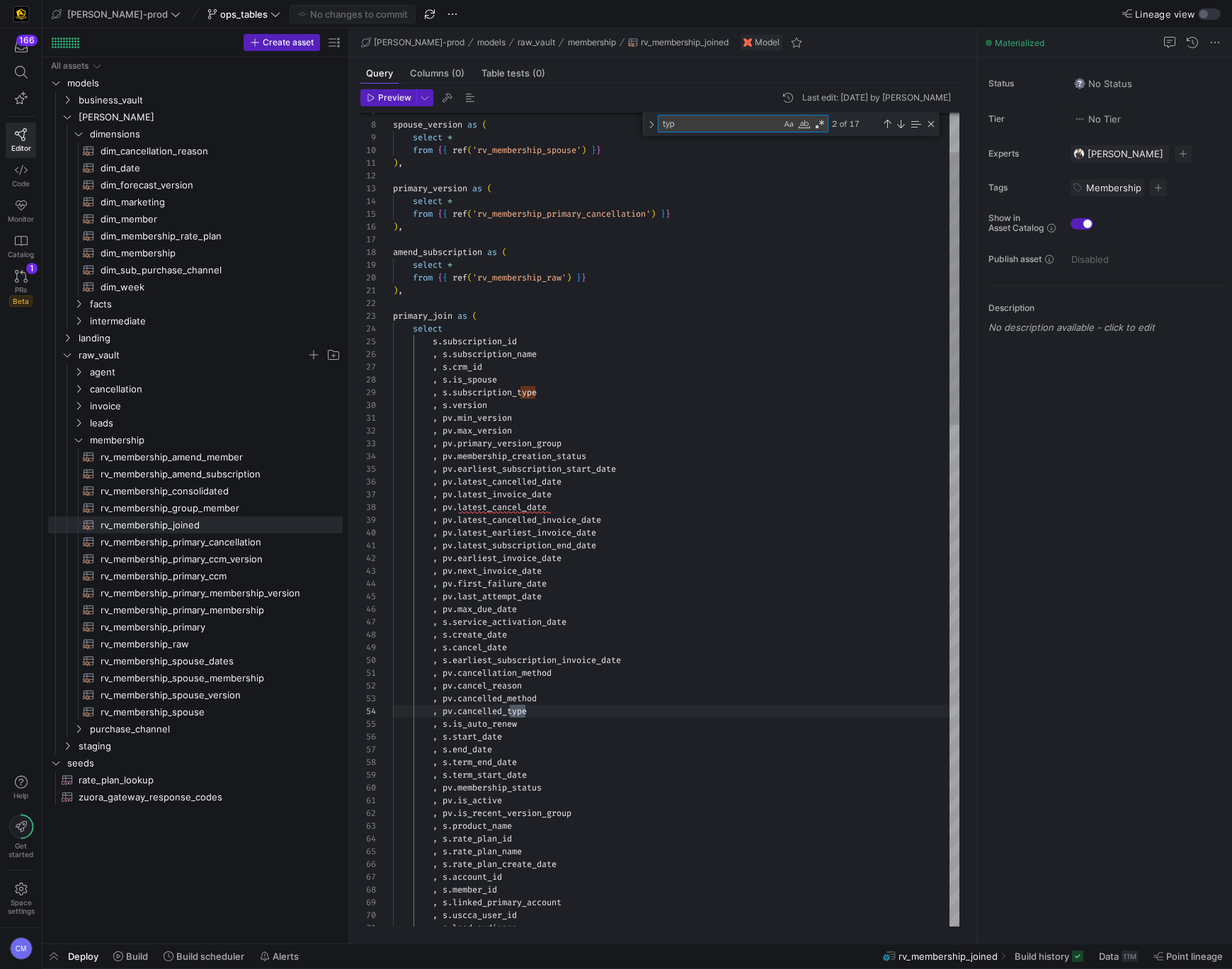 type on "ty" 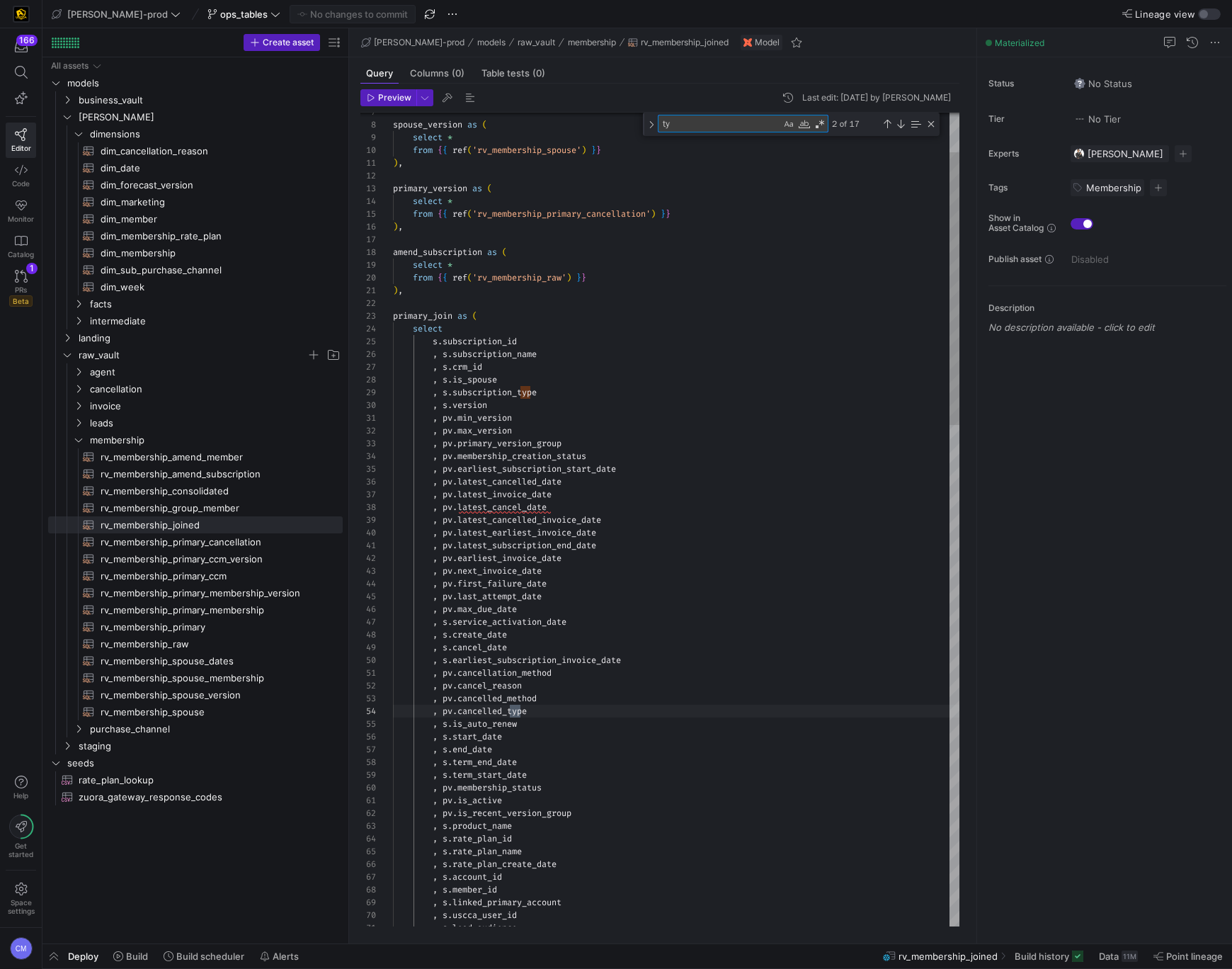 type on ", pv.latest_subscription_end_date
, pv.earliest_invoice_date
, pv.next_invoice_date
, pv.first_failure_date
, pv.last_attempt_date
, pv.max_due_date
, s.service_activation_date
, s.create_date
, s.cancel_date
, s.earliest_subscription_invoice_date" 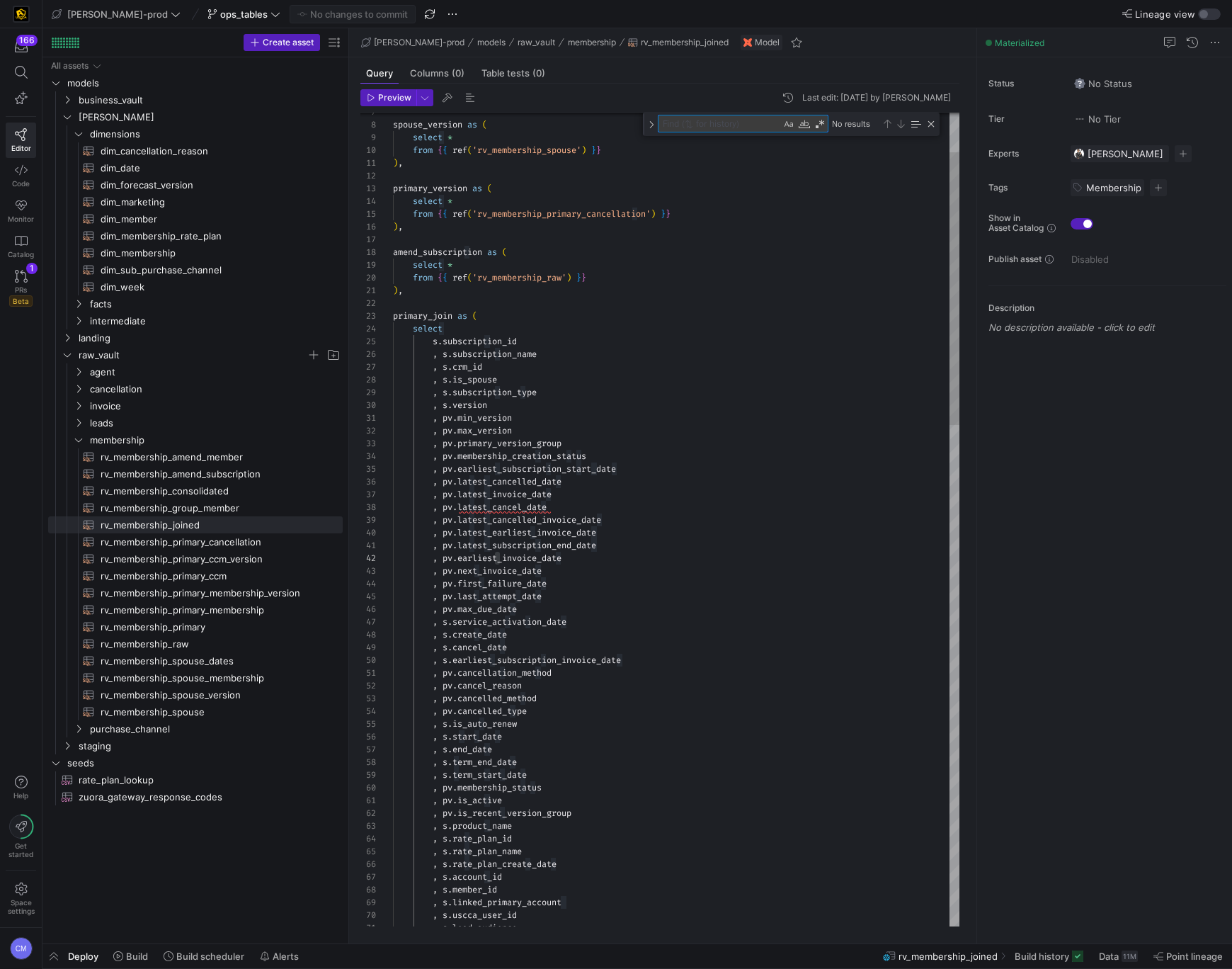 type on "r" 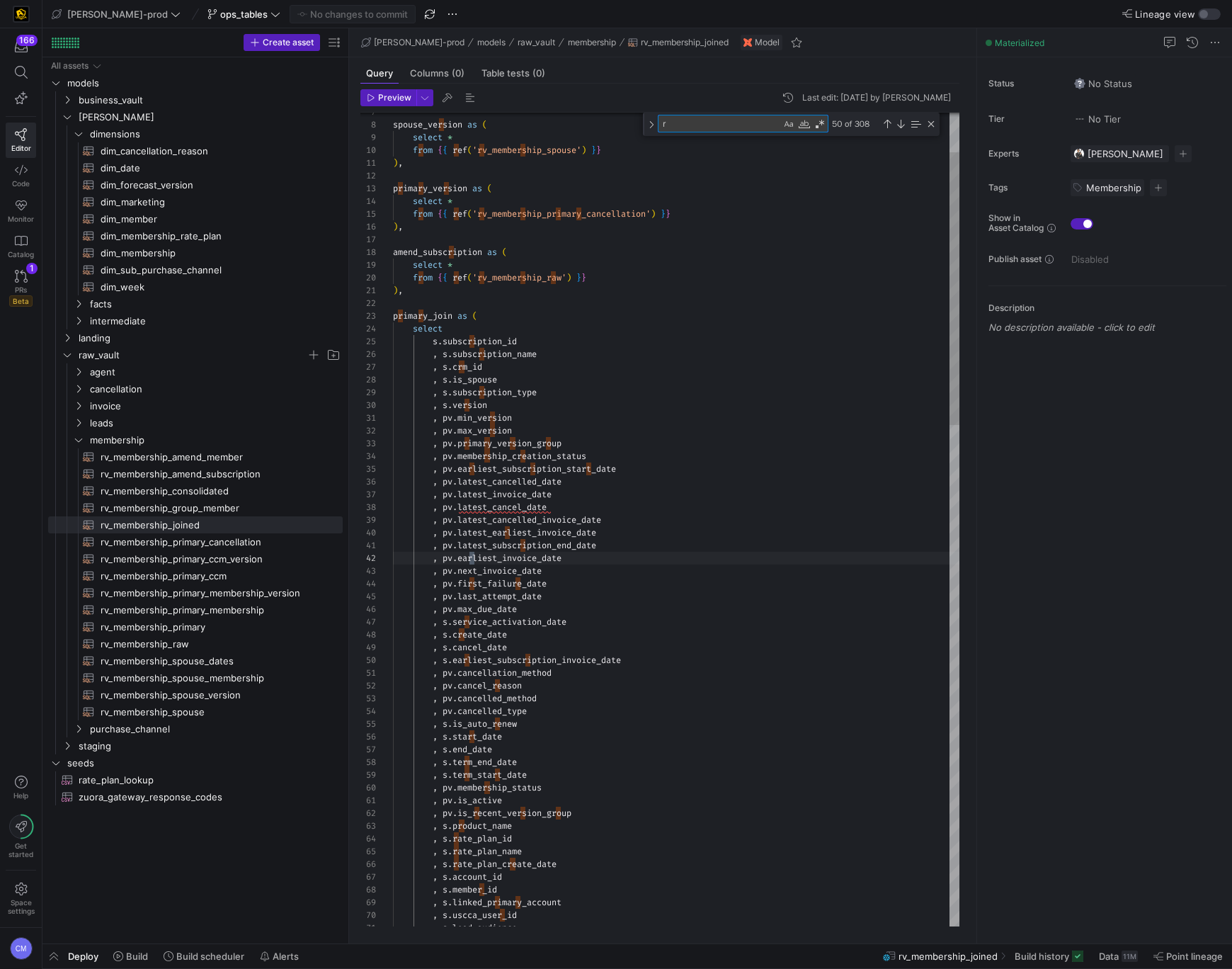 type on ", pv.is_active
, pv.is_recent_version_group
, s.product_name
, s.rate_plan_id
, s.rate_plan_name
, s.rate_plan_create_date
, s.account_id
, s.member_id
, s.linked_primary_account
, s.uscca_user_id" 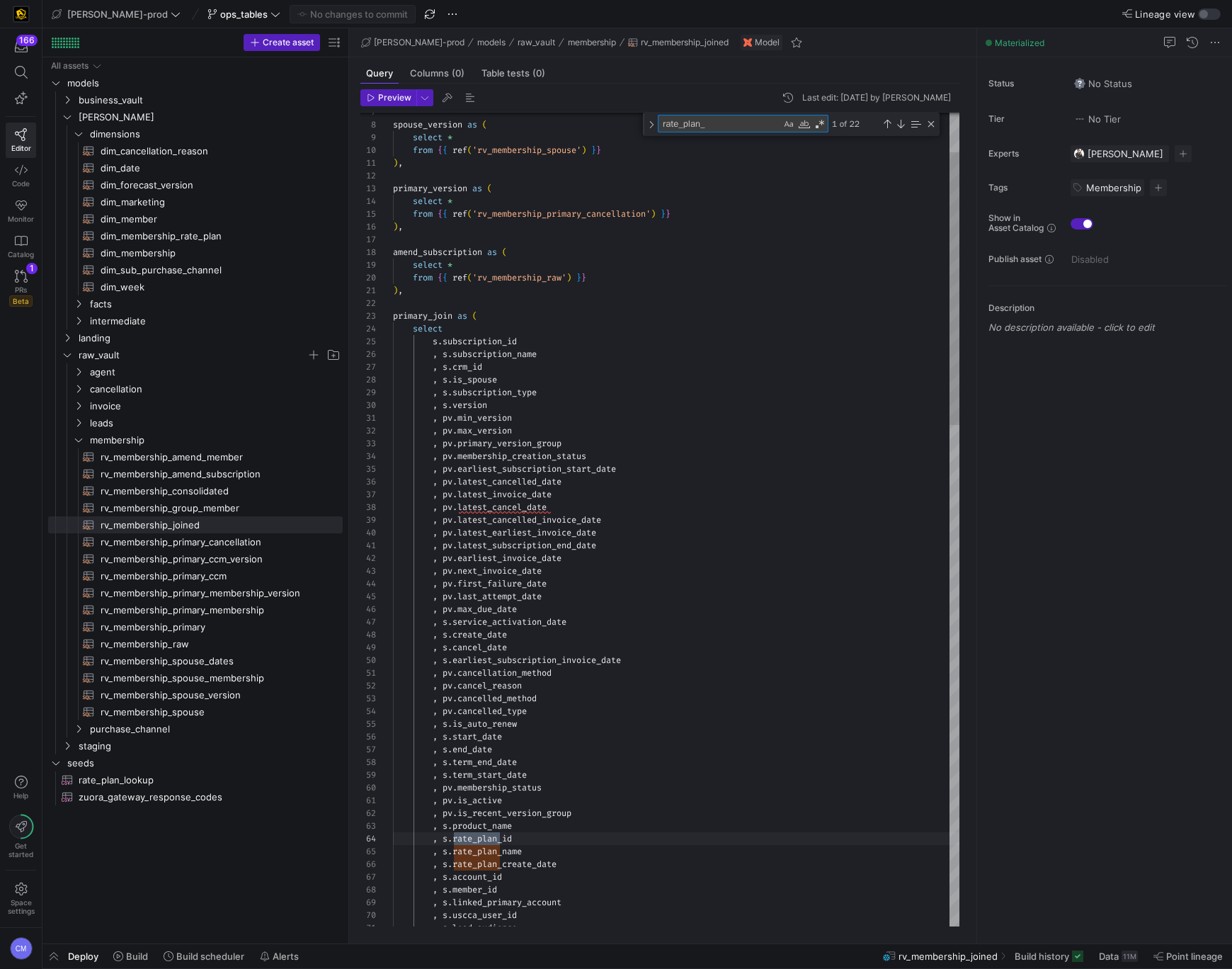 scroll, scrollTop: 128, scrollLeft: 111, axis: both 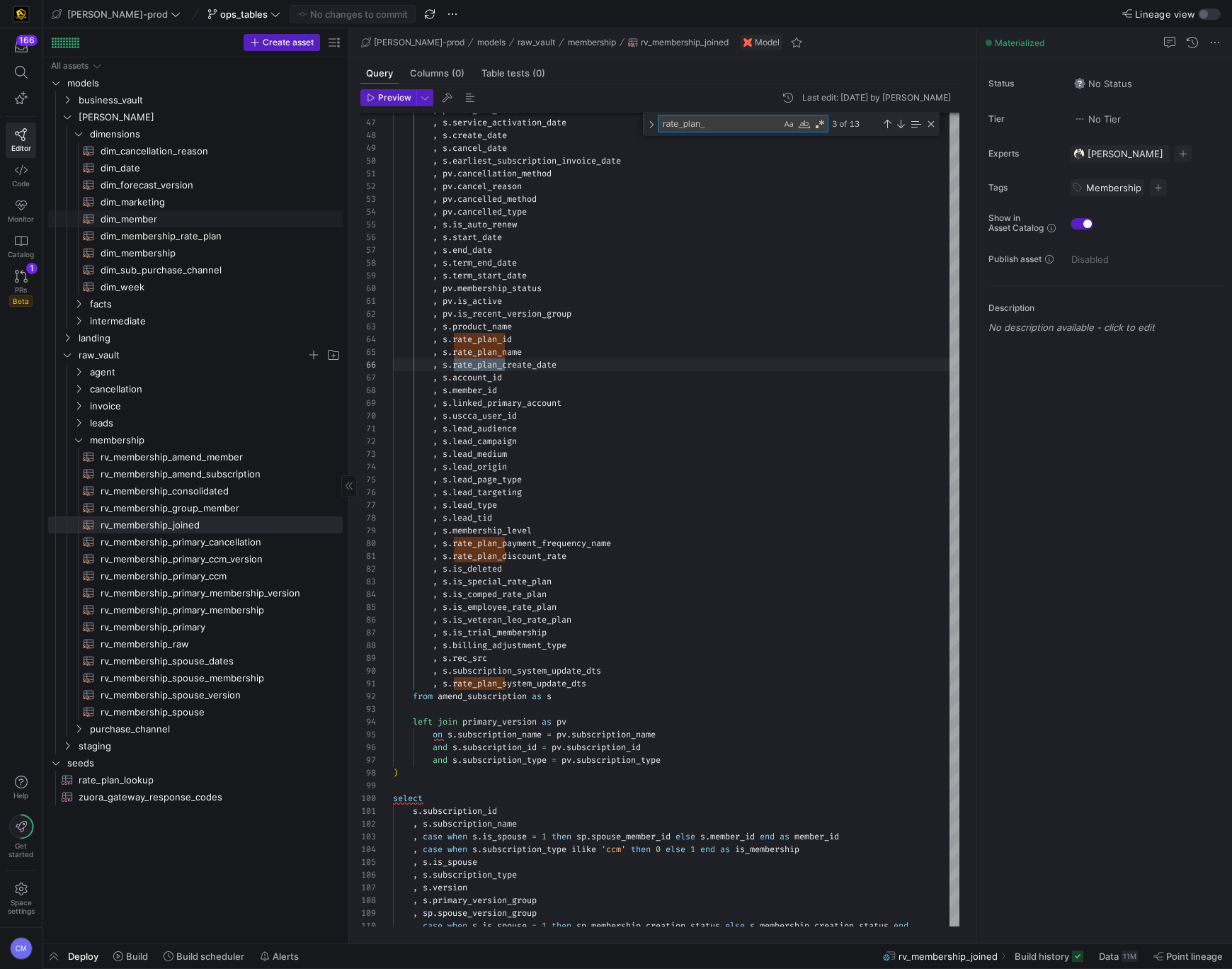 type on "rate_plan_" 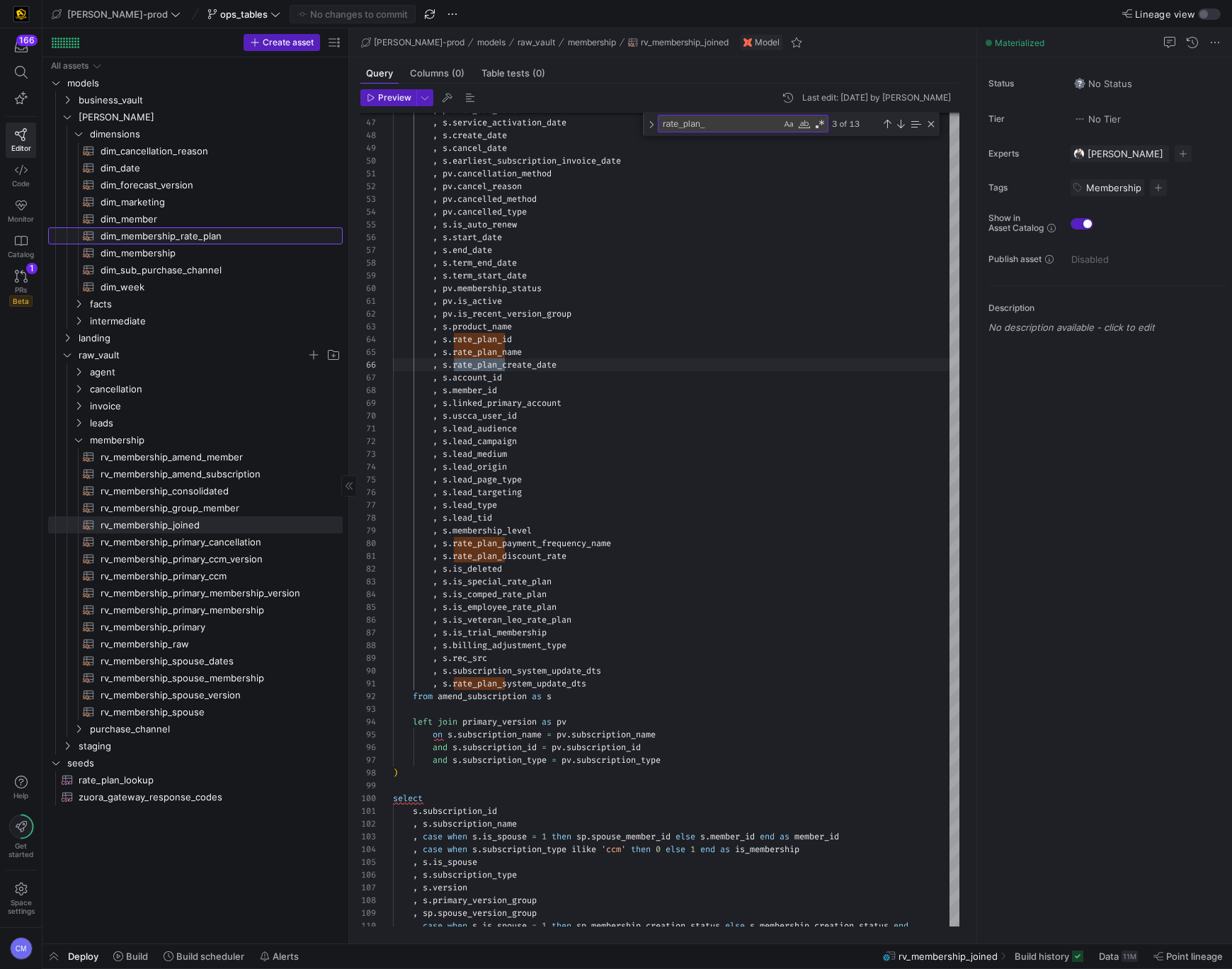 click on "dim_membership_rate_plan​​​​​​​​​​" 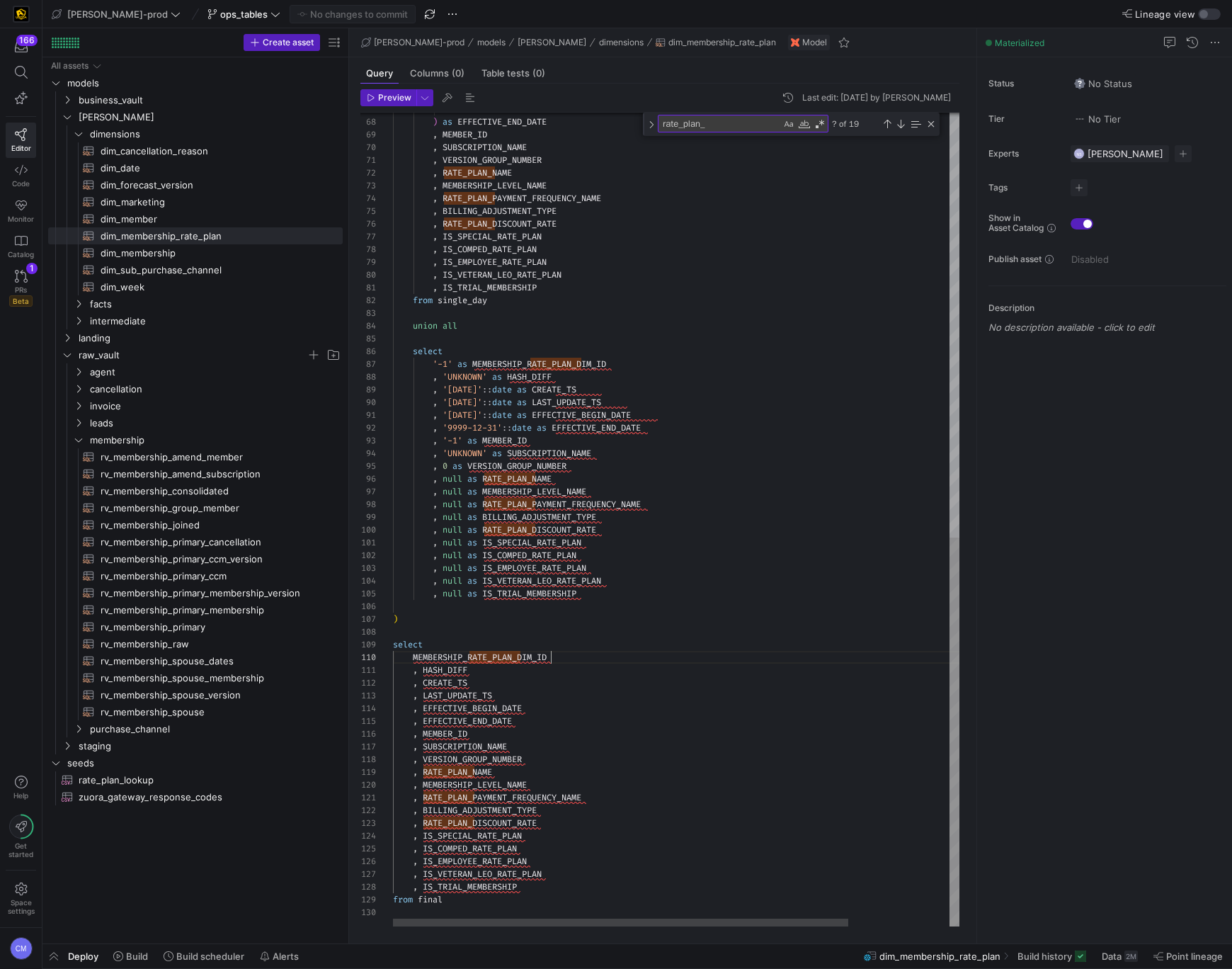 click on "'9999-12-31'          )   as   EFFECTIVE_END_DATE          ,   MEMBER_ID          ,   SUBSCRIPTION_NAME          ,   VERSION_GROUP_NUMBER          ,   RATE_PLAN_NAME          ,   MEMBERSHIP_LEVEL_NAME          ,   RATE_PLAN_PAYMENT_FREQUENCY_NAME          ,   BILLING_ADJUSTMENT_TYPE          ,   RATE_PLAN_DISCOUNT_RATE          ,   IS_SPECIAL_RATE_PLAN          ,   IS_COMPED_RATE_PLAN          ,   IS_EMPLOYEE_RATE_PLAN          ,   IS_VETERAN_LEO_RATE_PLAN          ,   IS_TRIAL_MEMBERSHIP      from   single_day      union   all           select          '-1'   as   MEMBERSHIP_RATE_PLAN_DIM_ID          ,   'UNKNOWN'   as   HASH_DIFF          ,   '1900-01-01' :: date   as   CREATE_TS          ,   '1900-01-01' :: date   as   LAST_UPDATE_TS          ,   '1900-01-01' :: date   as   ,   :: date" at bounding box center (738, 76) 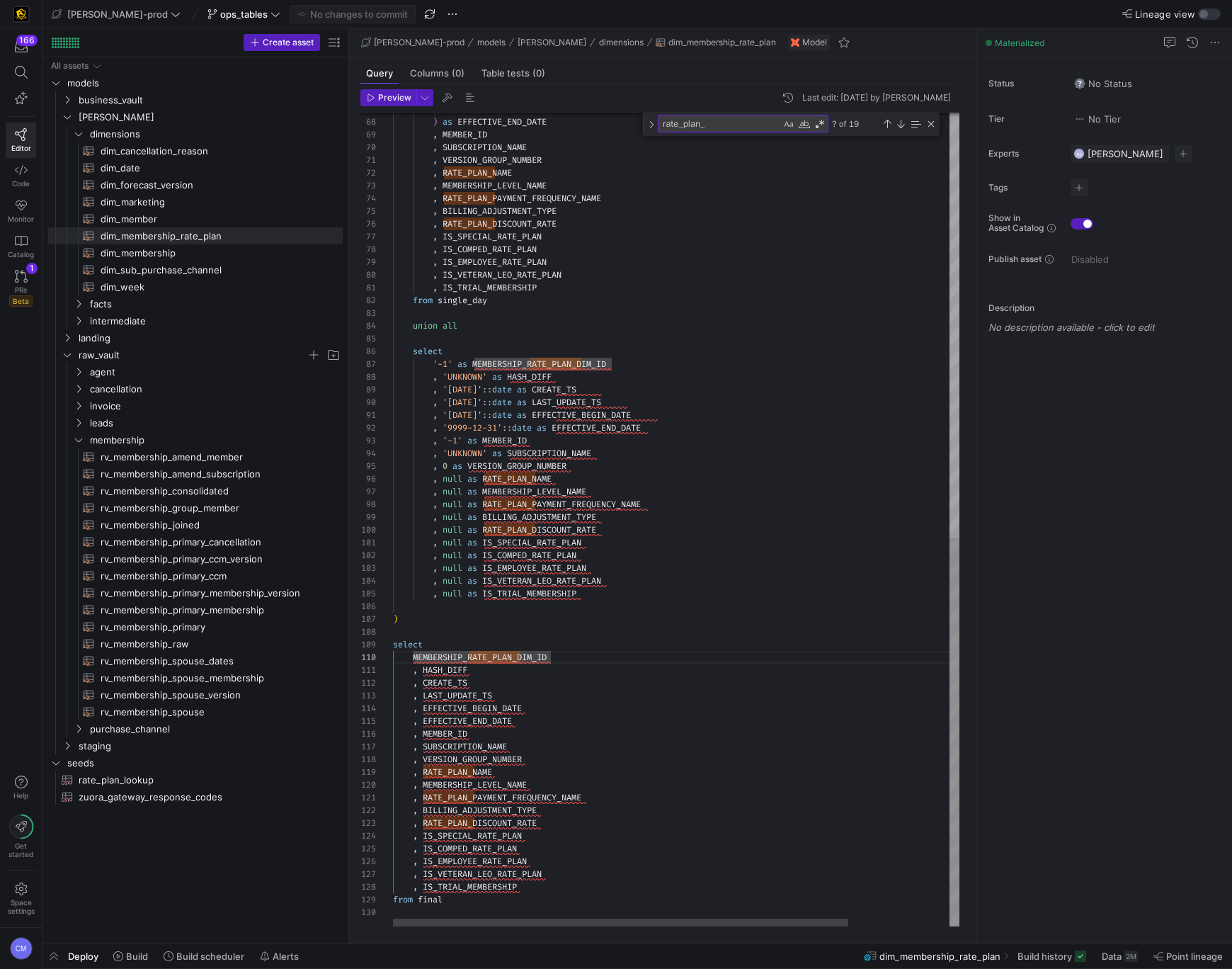 click on "'9999-12-31'          )   as   EFFECTIVE_END_DATE          ,   MEMBER_ID          ,   SUBSCRIPTION_NAME          ,   VERSION_GROUP_NUMBER          ,   RATE_PLAN_NAME          ,   MEMBERSHIP_LEVEL_NAME          ,   RATE_PLAN_PAYMENT_FREQUENCY_NAME          ,   BILLING_ADJUSTMENT_TYPE          ,   RATE_PLAN_DISCOUNT_RATE          ,   IS_SPECIAL_RATE_PLAN          ,   IS_COMPED_RATE_PLAN          ,   IS_EMPLOYEE_RATE_PLAN          ,   IS_VETERAN_LEO_RATE_PLAN          ,   IS_TRIAL_MEMBERSHIP      from   single_day      union   all           select          '-1'   as   MEMBERSHIP_RATE_PLAN_DIM_ID          ,   'UNKNOWN'   as   HASH_DIFF          ,   '1900-01-01' :: date   as   CREATE_TS          ,   '1900-01-01' :: date   as   LAST_UPDATE_TS          ,   '1900-01-01' :: date   as   ,   :: date" at bounding box center (738, 76) 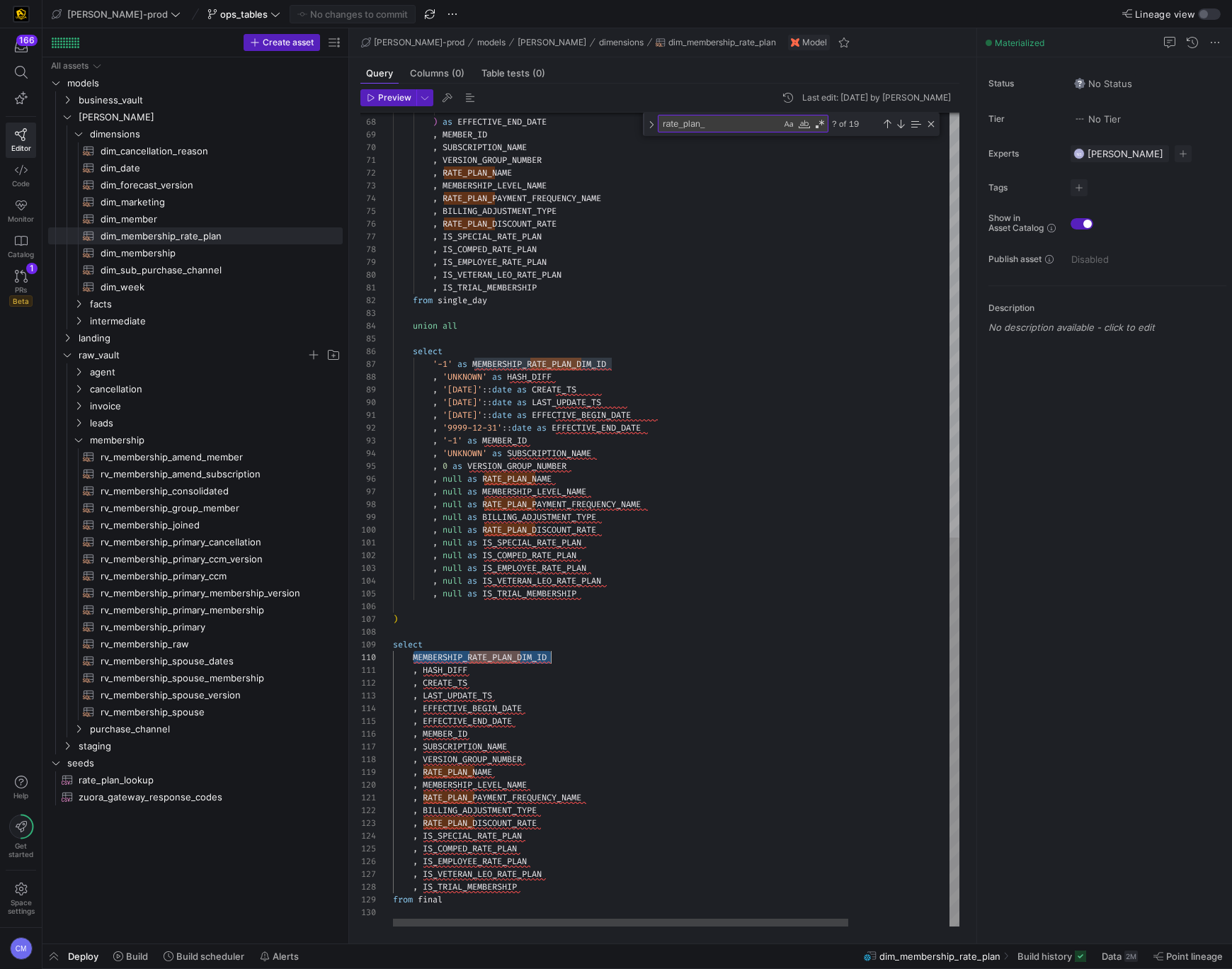 scroll, scrollTop: 115, scrollLeft: 158, axis: both 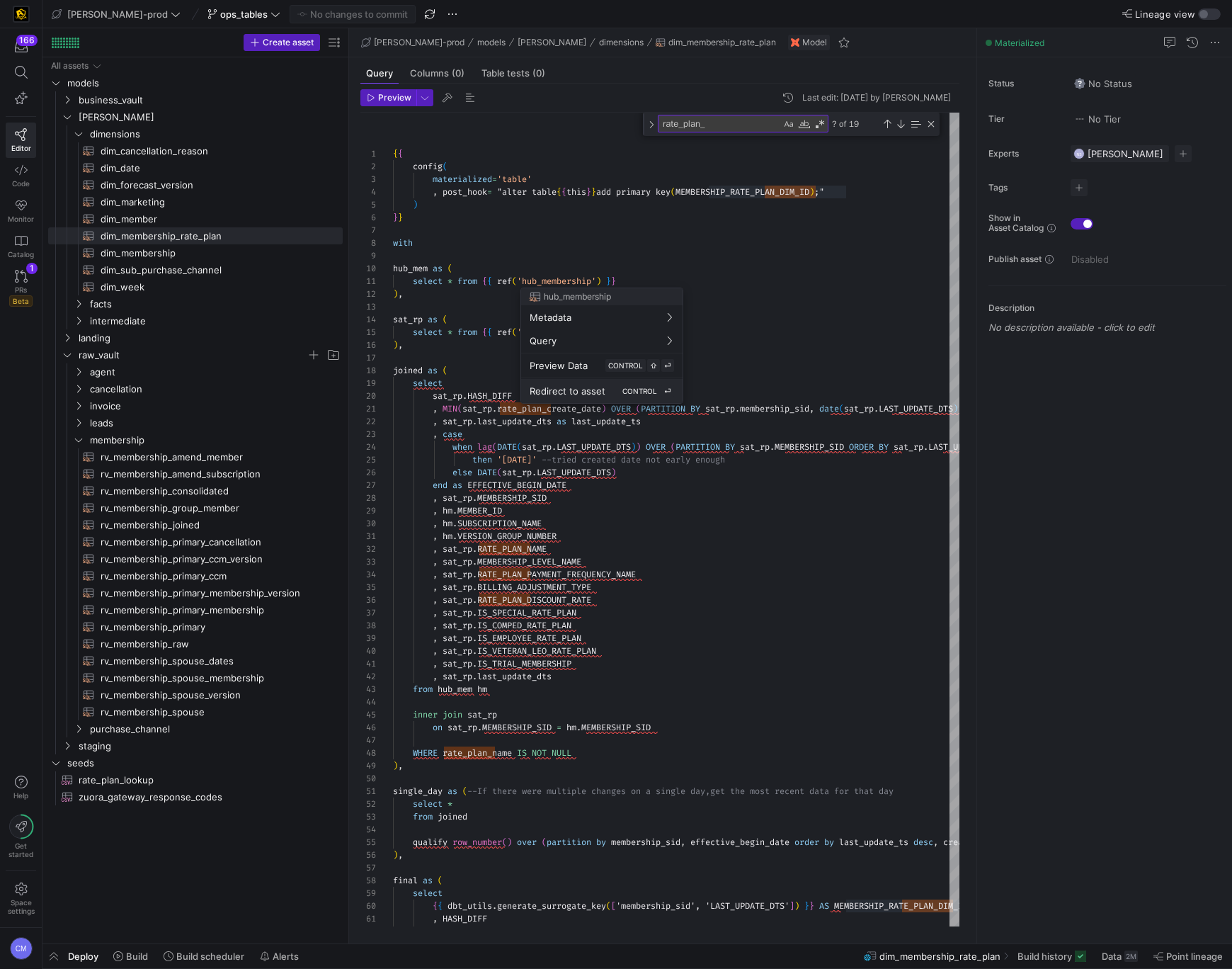 click on "Redirect to asset" at bounding box center (567, 391) 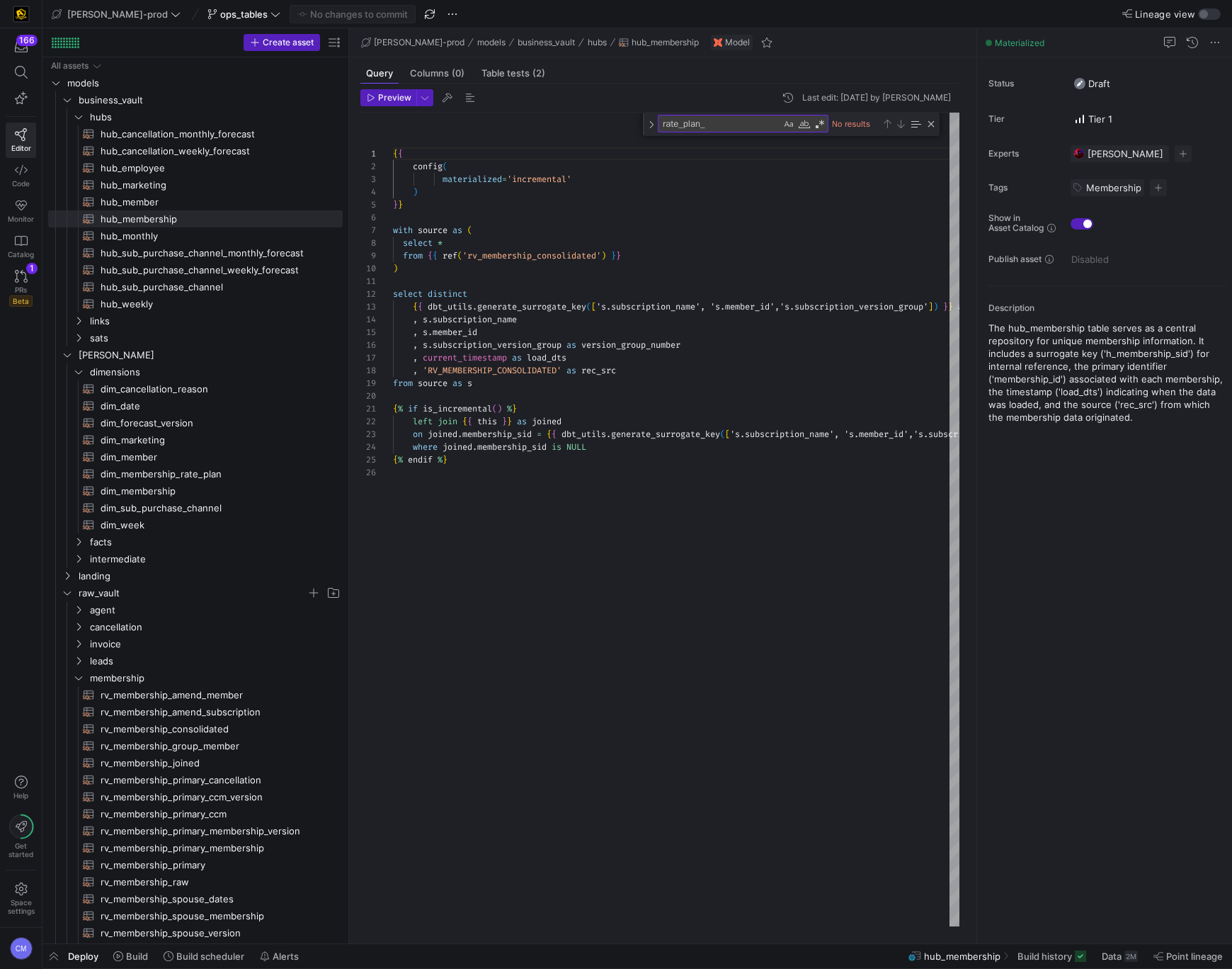 scroll, scrollTop: 0, scrollLeft: 0, axis: both 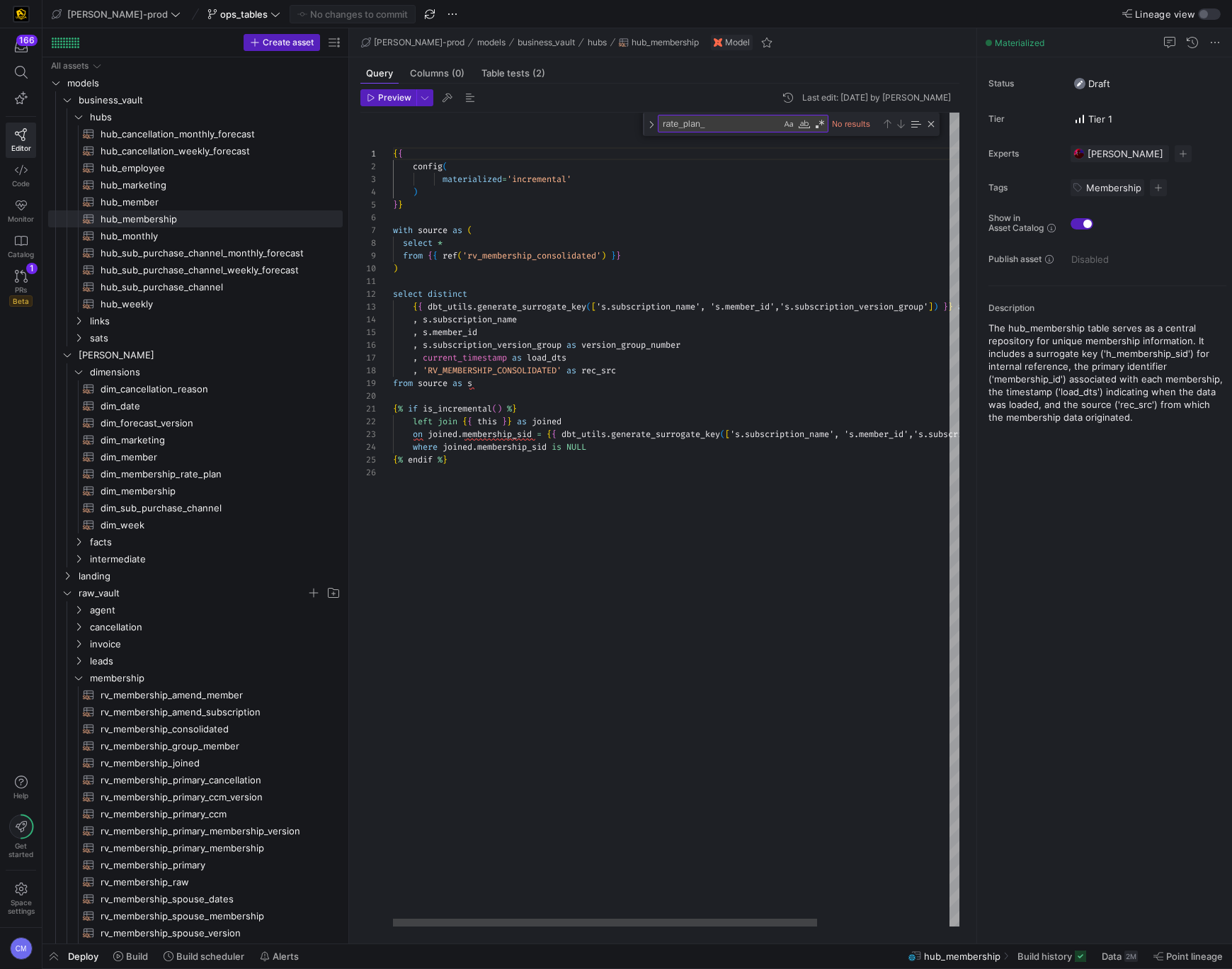 type on "select distinct
{{ dbt_utils.generate_surrogate_key(['s.subscription_name', 's.member_id','s.subscription_version_group']) }} as membership_sid
, s.subscription_name
, s.member_id
, s.subscription_version_group as version_group_number
, current_timestamp as load_dts
, 'RV_MEMBERSHIP_CONSOLIDATED' as rec_src
from source as s" 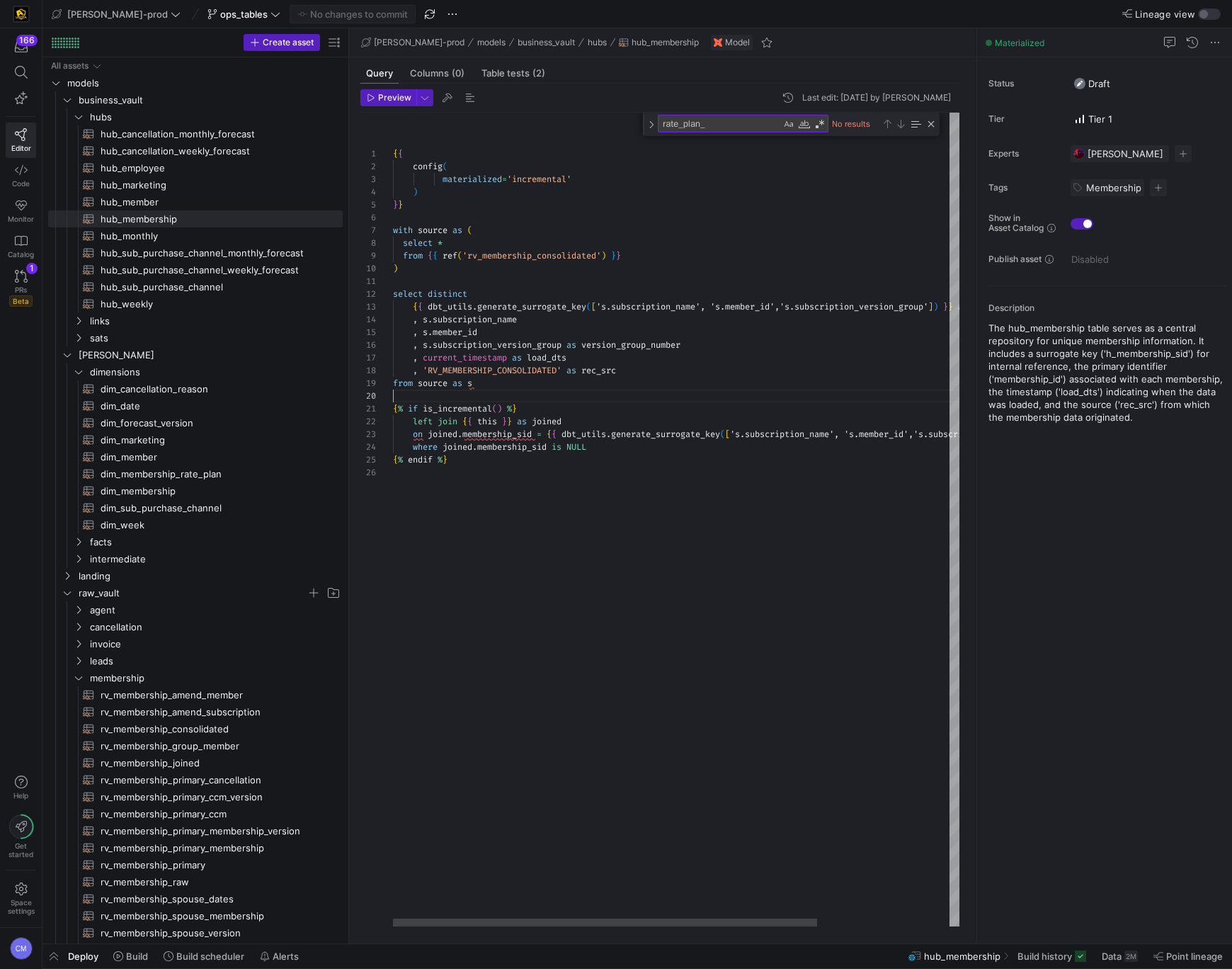scroll, scrollTop: 115, scrollLeft: 0, axis: vertical 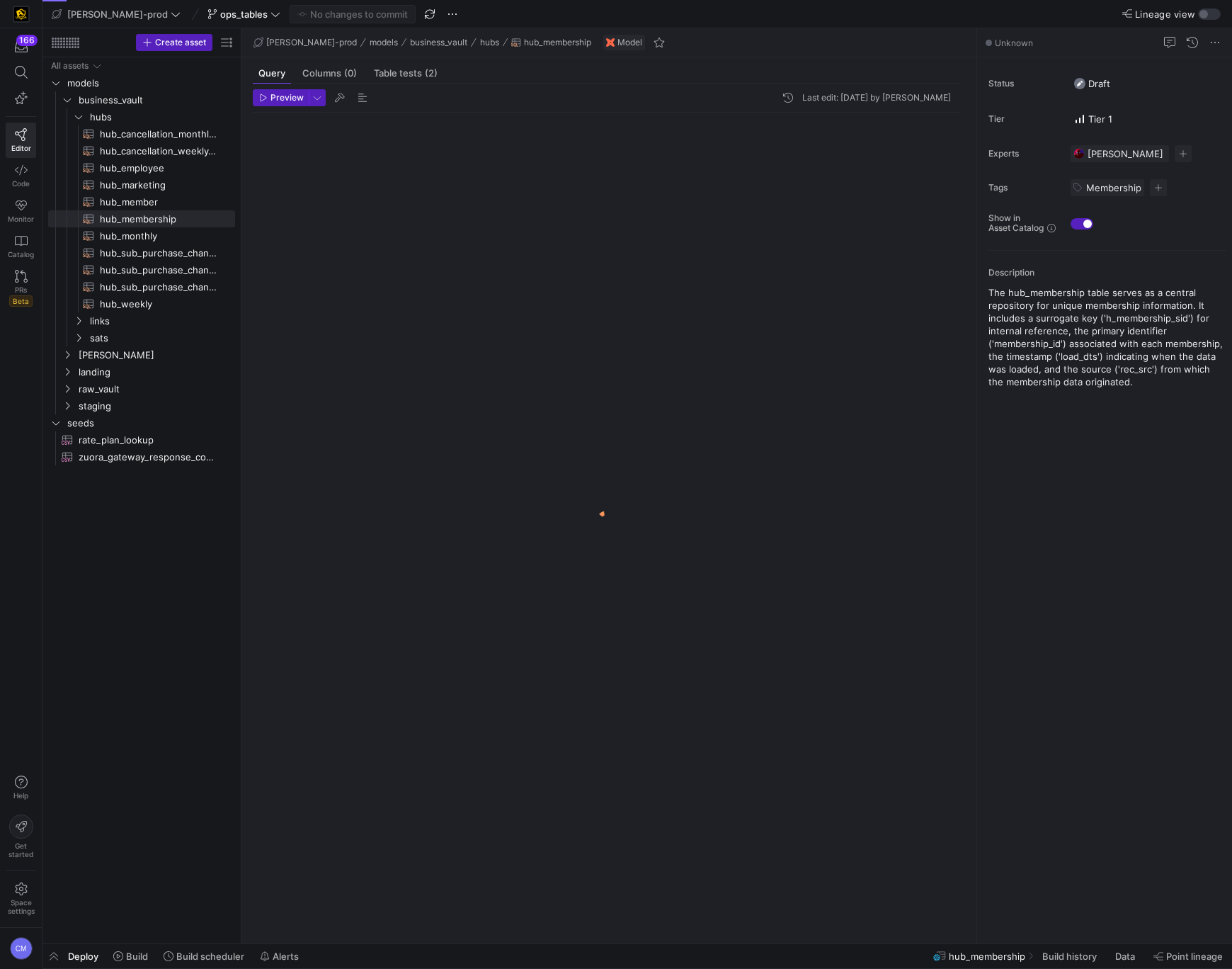 click on "[PERSON_NAME]-prod" 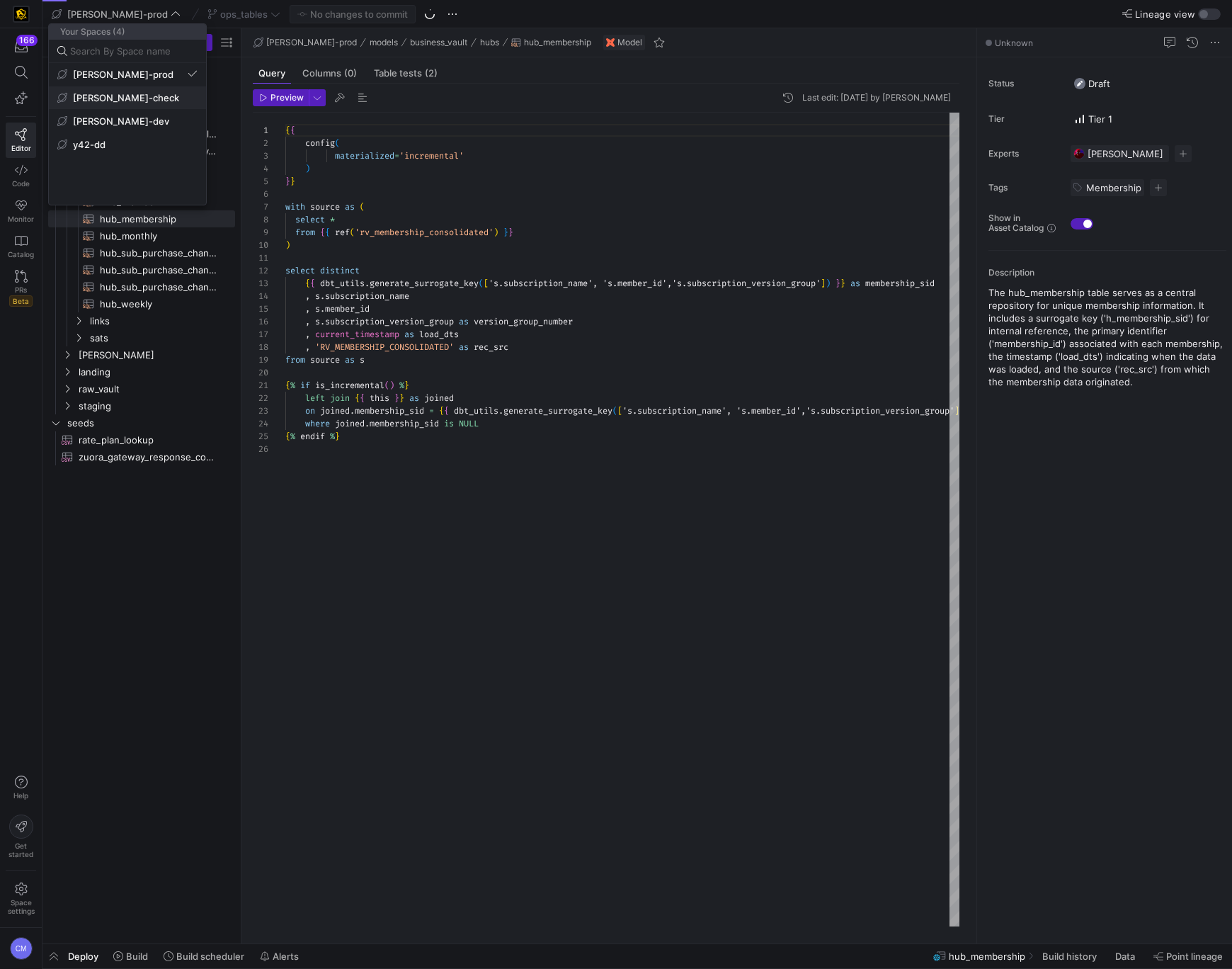 scroll, scrollTop: 128, scrollLeft: 0, axis: vertical 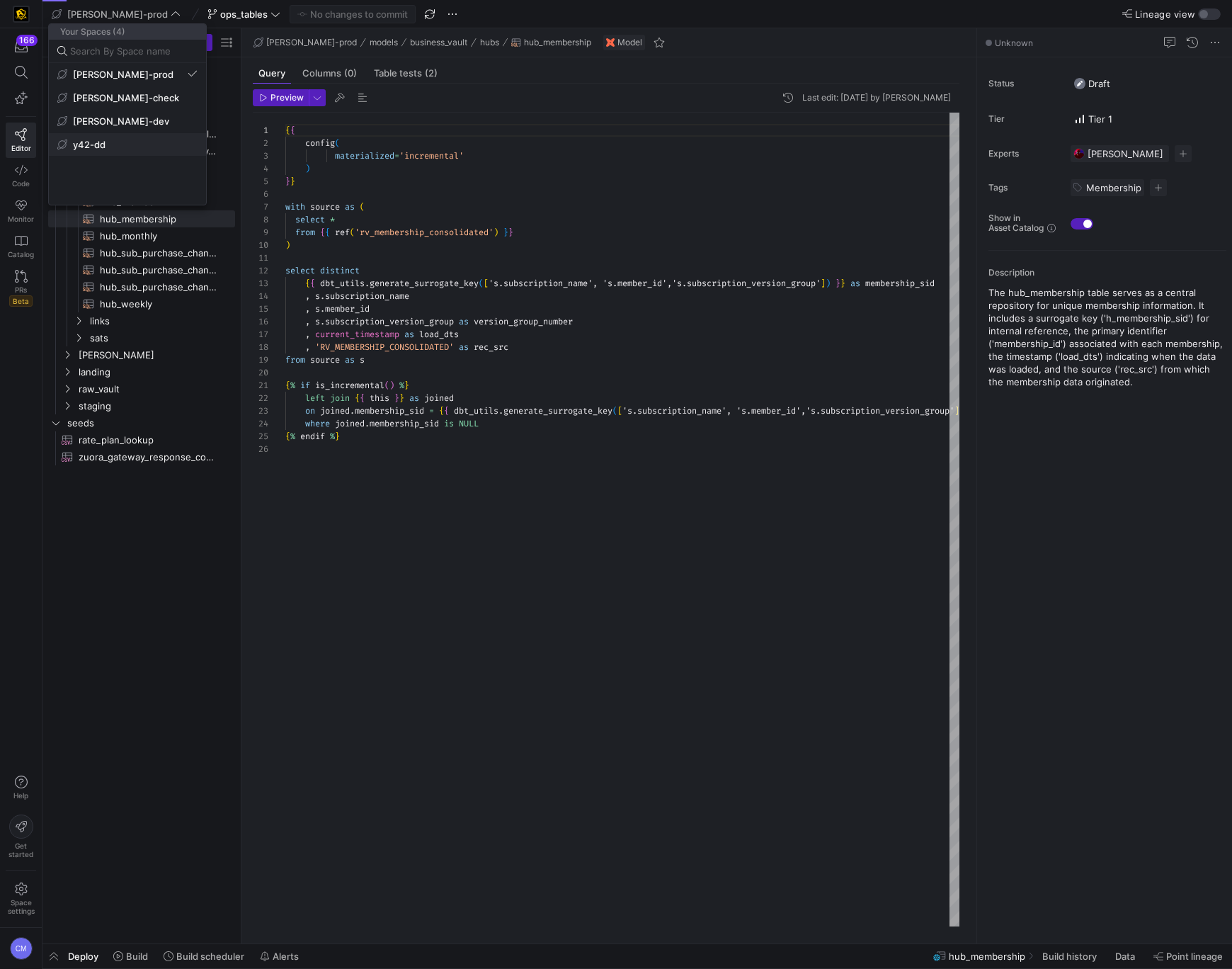 click on "y42-dd" at bounding box center (127, 144) 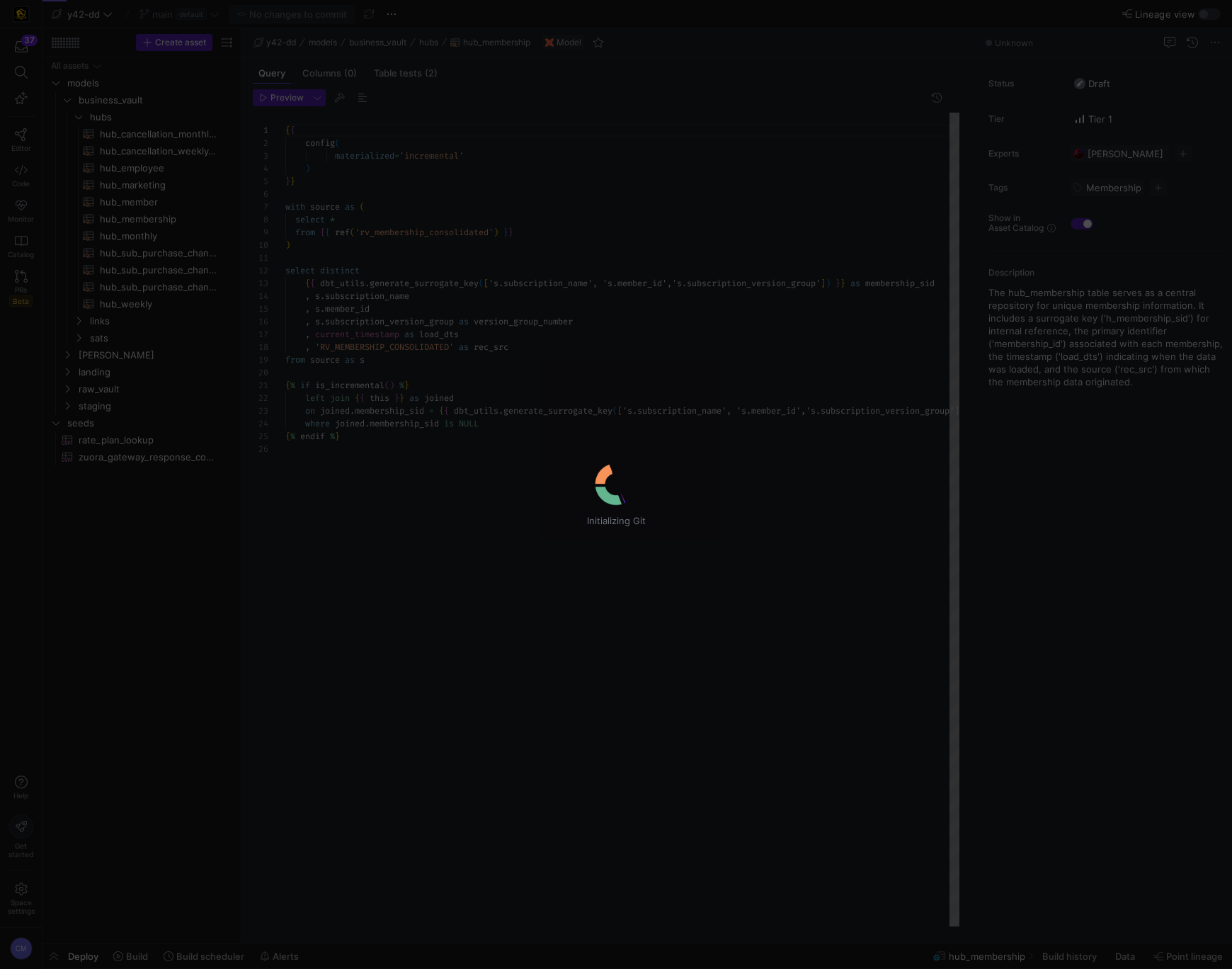 scroll, scrollTop: 128, scrollLeft: 0, axis: vertical 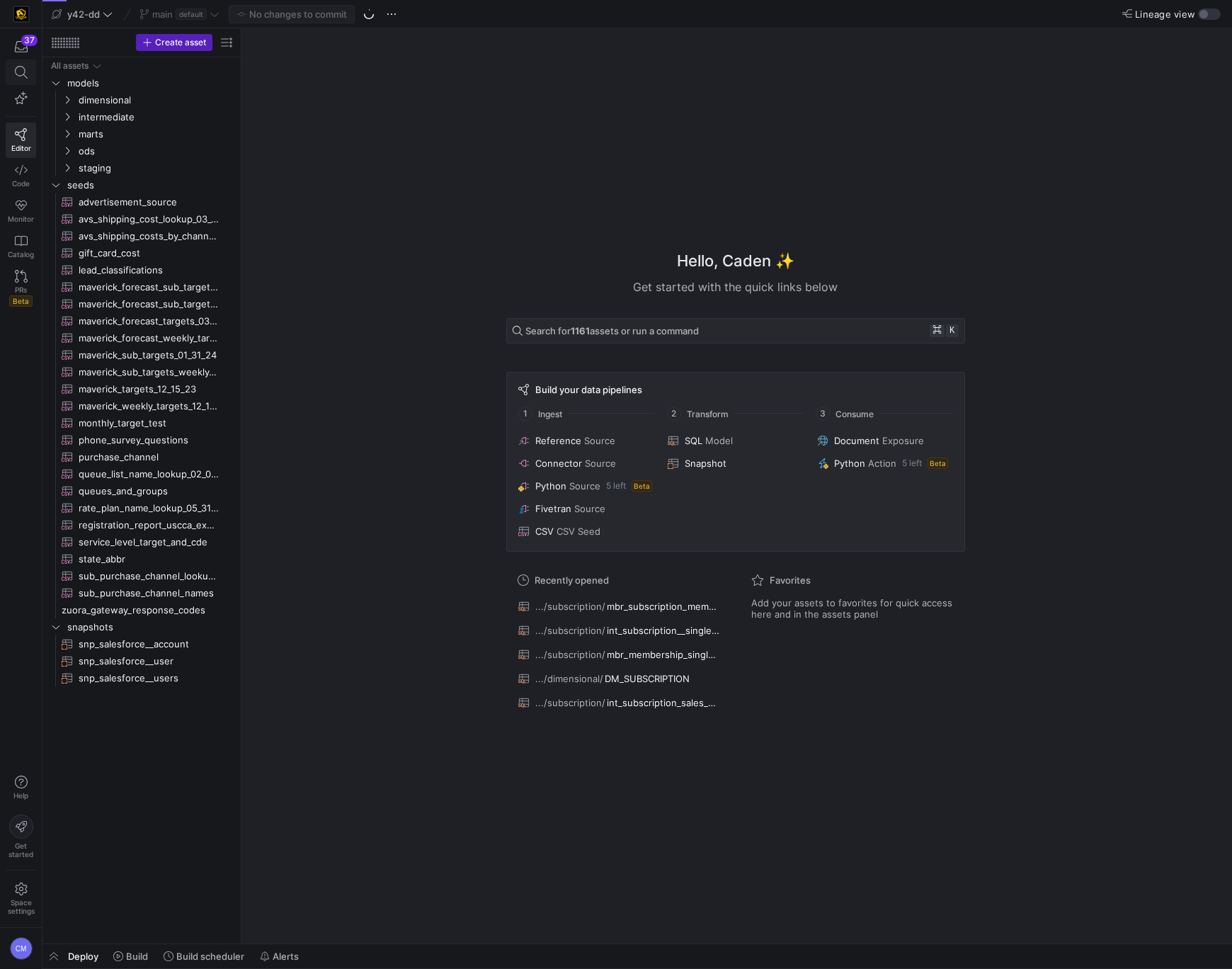 click 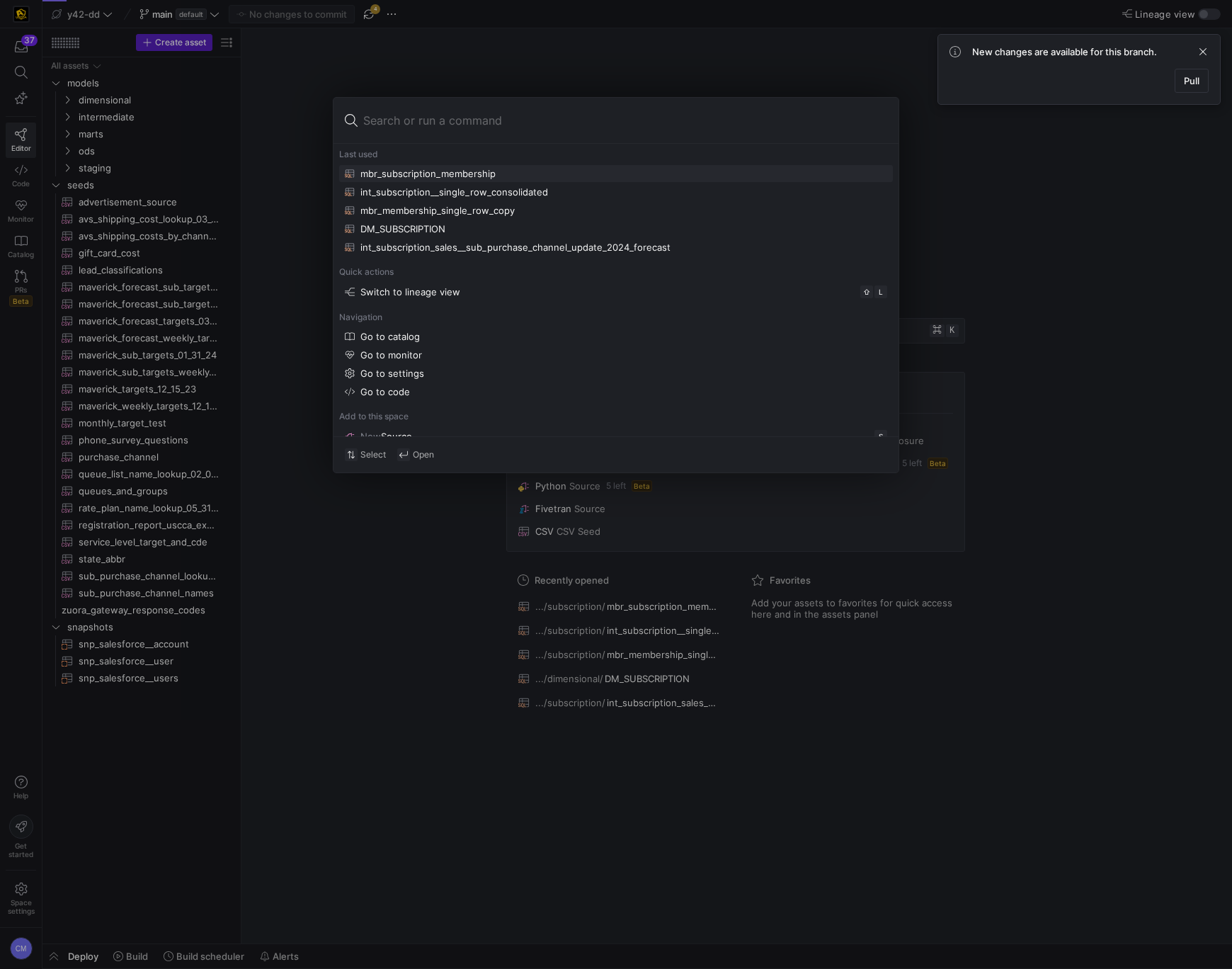 click on "mbr_subscription_membership" at bounding box center [616, 174] 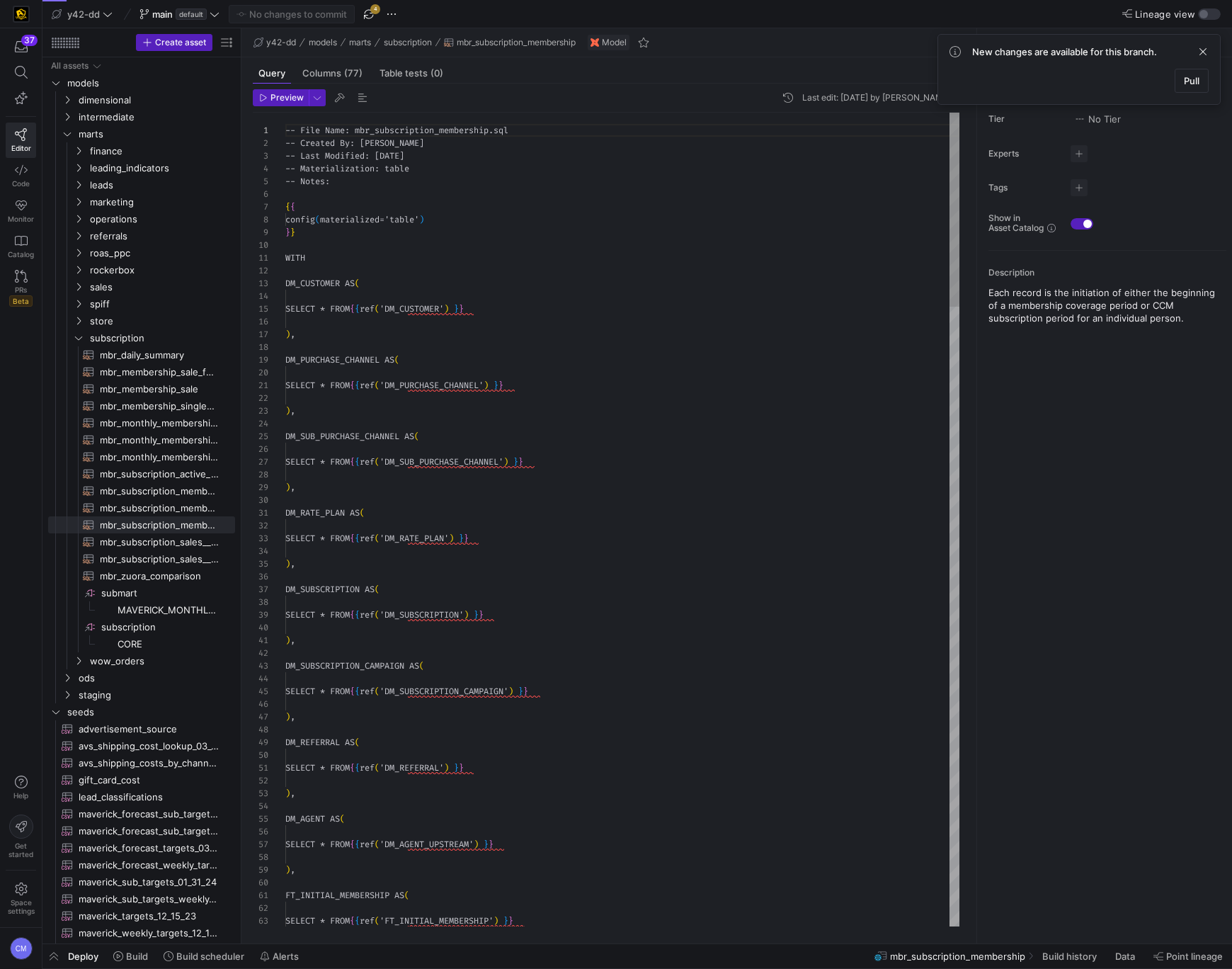 scroll, scrollTop: 128, scrollLeft: 0, axis: vertical 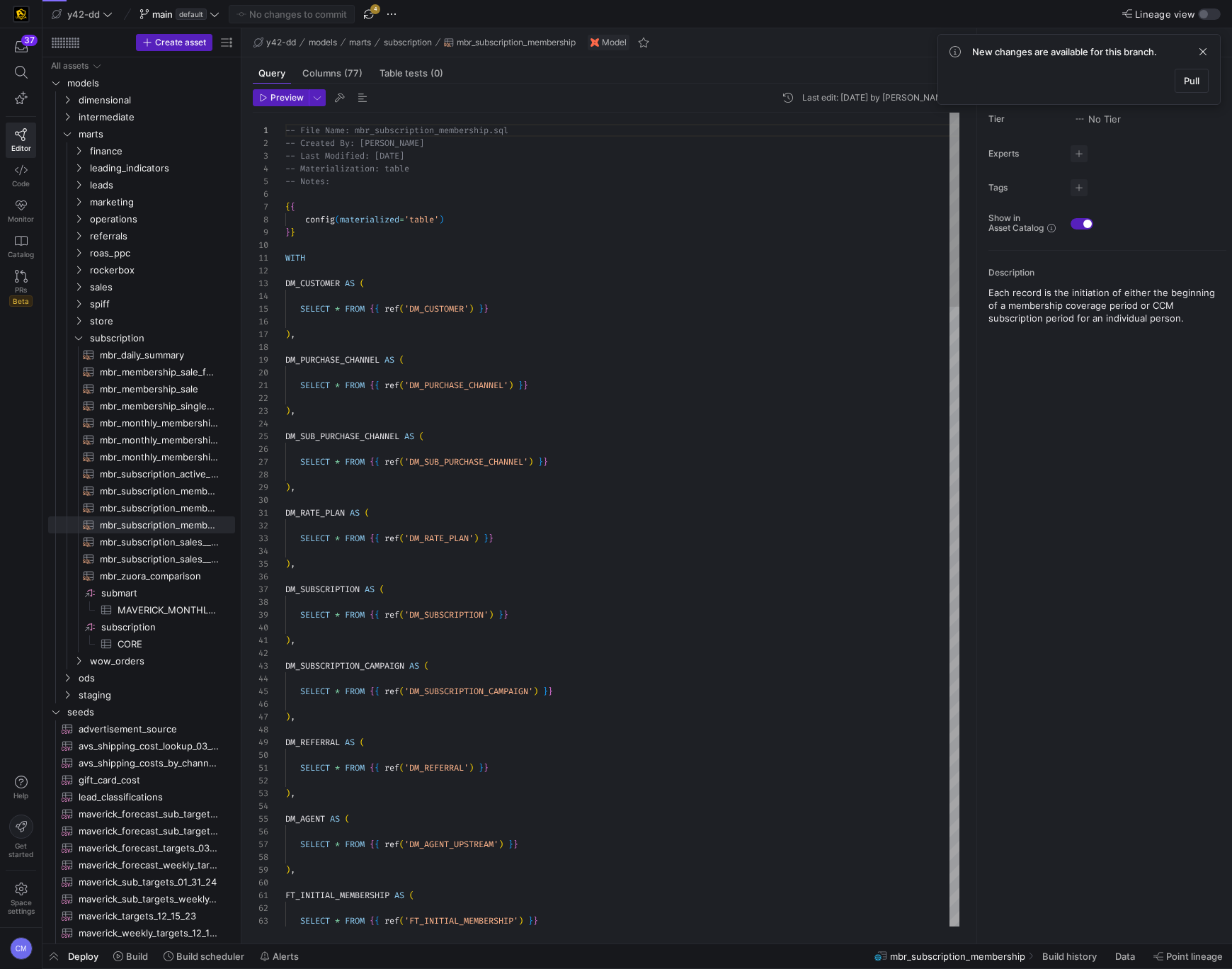 click on "-- File Name: mbr_subscription_membership.sql -- Created By: [PERSON_NAME] -- Last Modified: [DATE] -- Materialization: table -- Notes: { {      config ( materialized = 'table' ) } } WITH   DM_CUSTOMER   AS   (     SELECT   *   FROM   { {   ref ( 'DM_CUSTOMER' )   } } ) , DM_PURCHASE_CHANNEL   AS   (     SELECT   *   FROM   { {   ref ( 'DM_PURCHASE_CHANNEL' )   } } ) , DM_SUB_PURCHASE_CHANNEL   AS   (     SELECT   *   FROM   { {   ref ( 'DM_SUB_PURCHASE_CHANNEL' )   } } ) , DM_RATE_PLAN   AS   (     SELECT   *   FROM   { {   ref ( 'DM_RATE_PLAN' )   } } ) , DM_SUBSCRIPTION   AS   (     SELECT   *   FROM   { {   ref ( 'DM_SUBSCRIPTION' )   } } ) ,   DM_SUBSCRIPTION_CAMPAIGN   AS   (     SELECT   *   FROM   { {   ref ( 'DM_SUBSCRIPTION_CAMPAIGN' )   } } ) , DM_REFERRAL   AS   (     SELECT   *   FROM   { {   ref ( 'DM_REFERRAL' )   } } ) , DM_AGENT   AS   (     SELECT   *   FROM   { {   ref ( )   } } ) ,   (" at bounding box center [622, 1820] 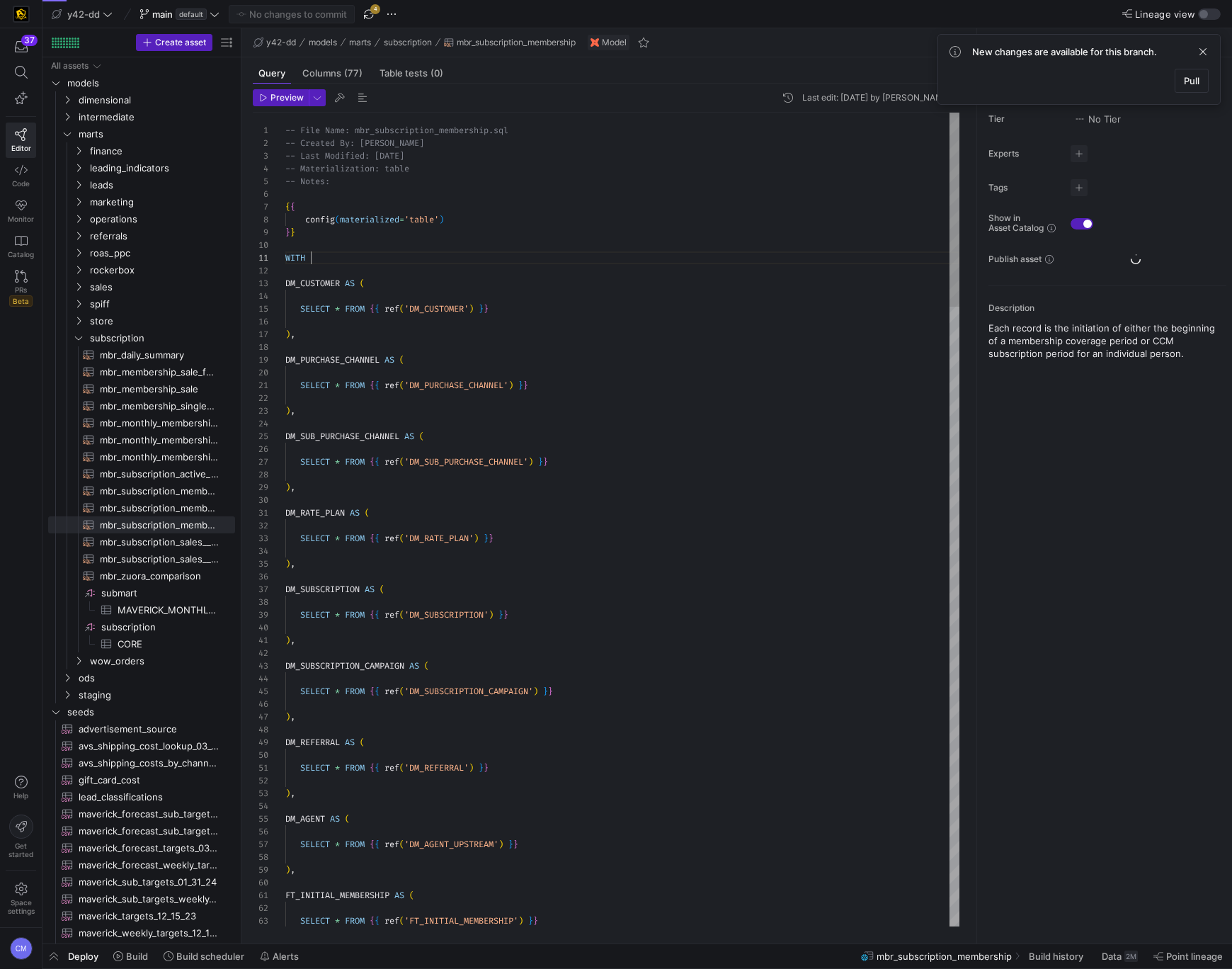 scroll, scrollTop: 0, scrollLeft: 25, axis: horizontal 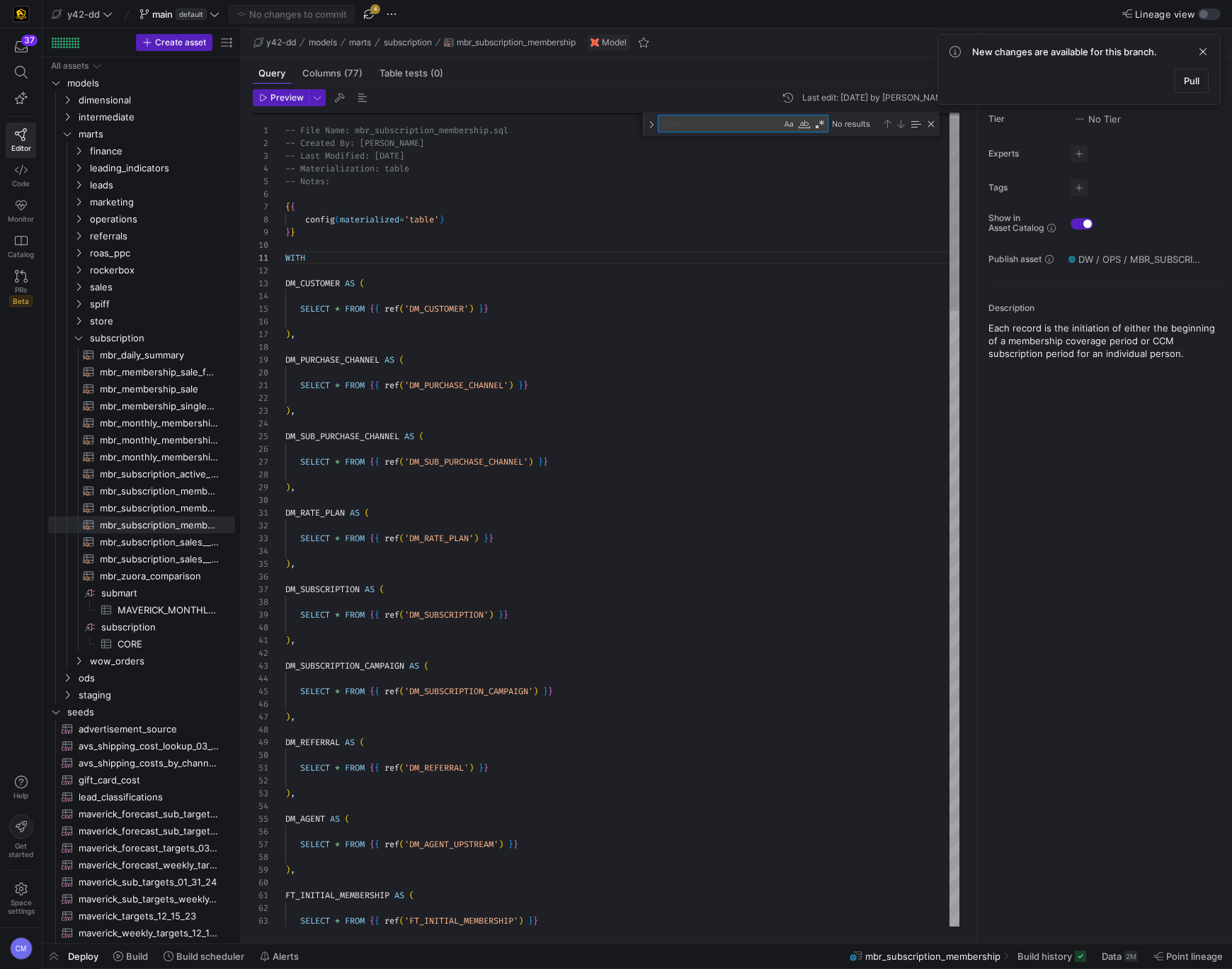 type on "r" 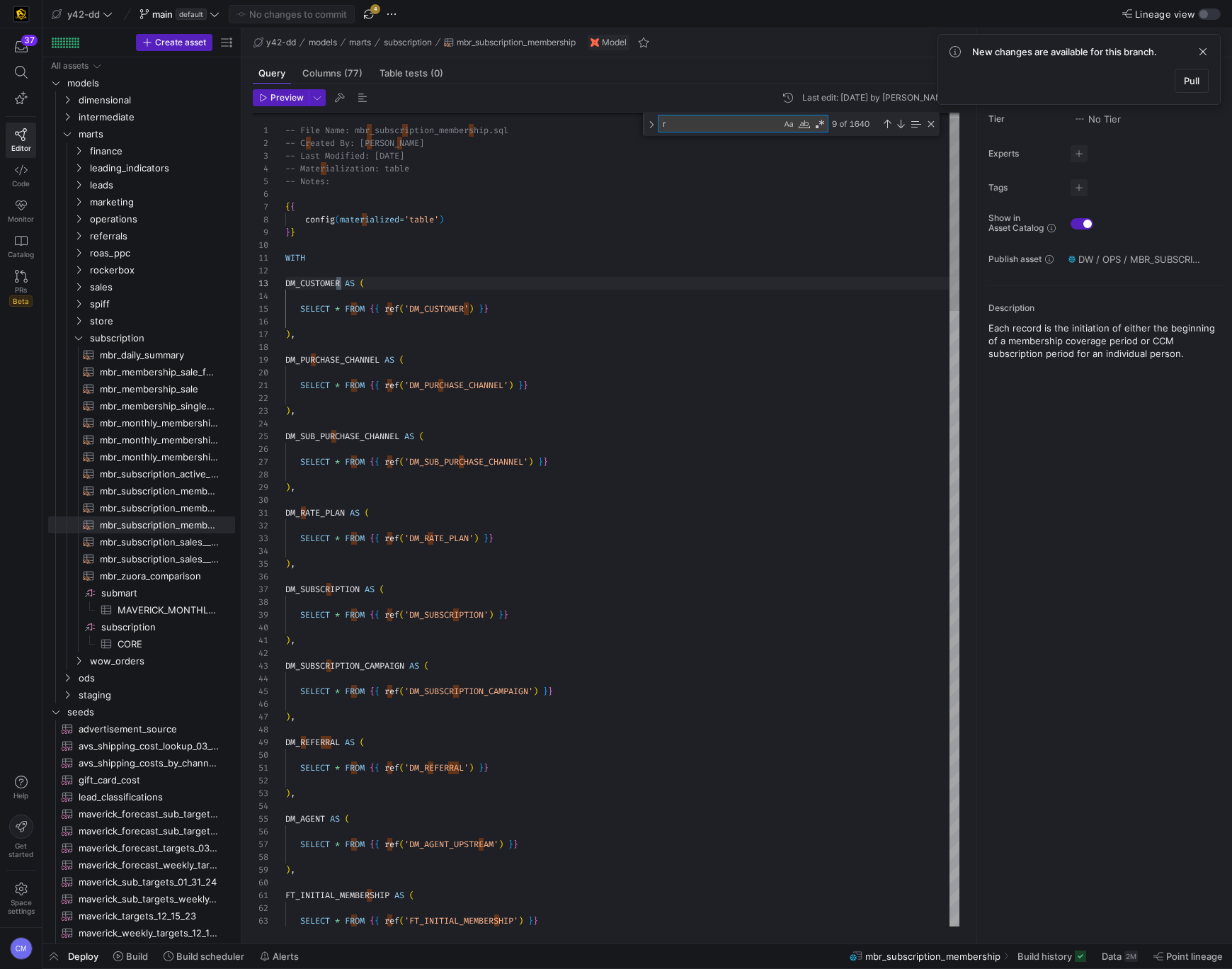 scroll, scrollTop: 0, scrollLeft: 55, axis: horizontal 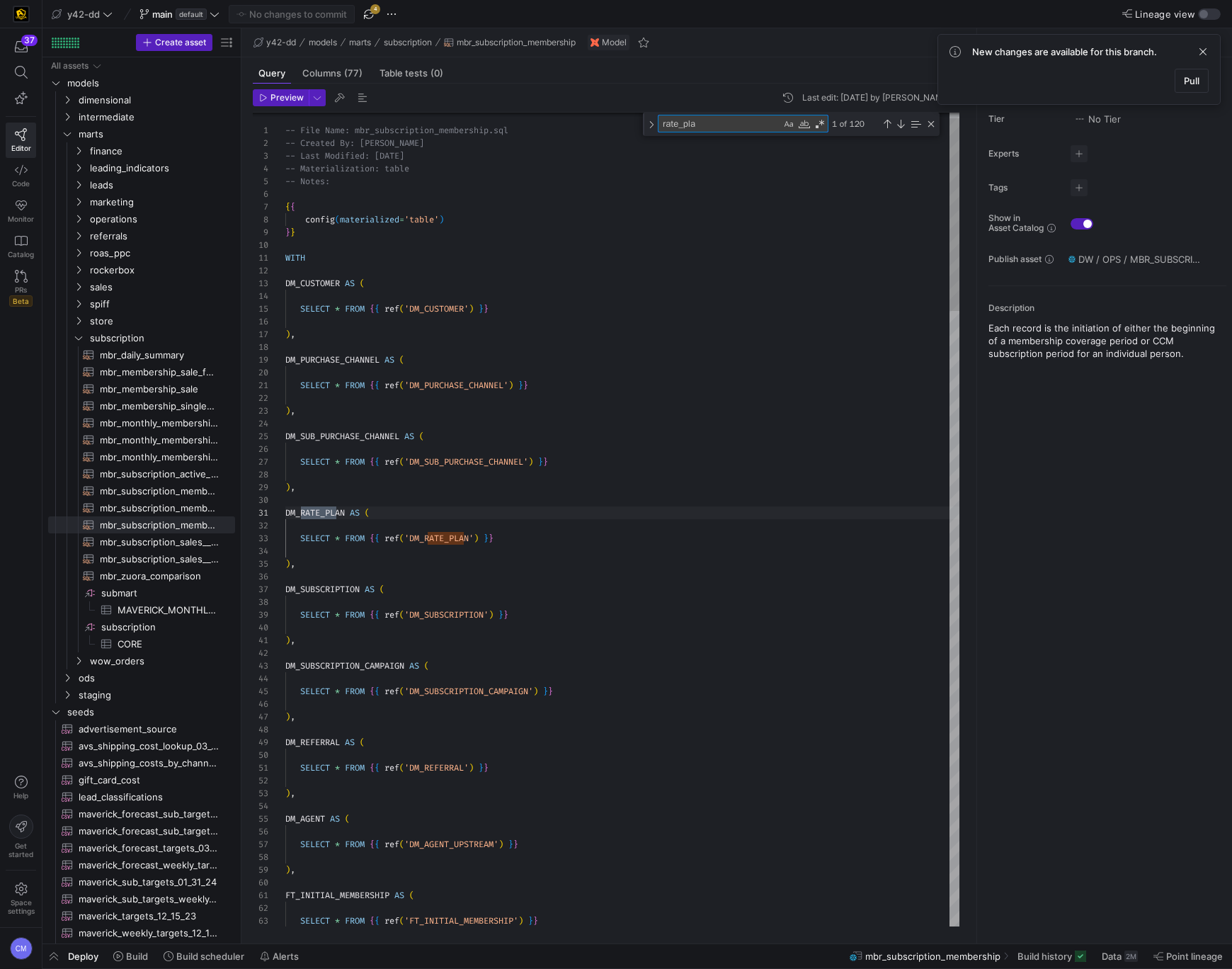 type on "rate_plan" 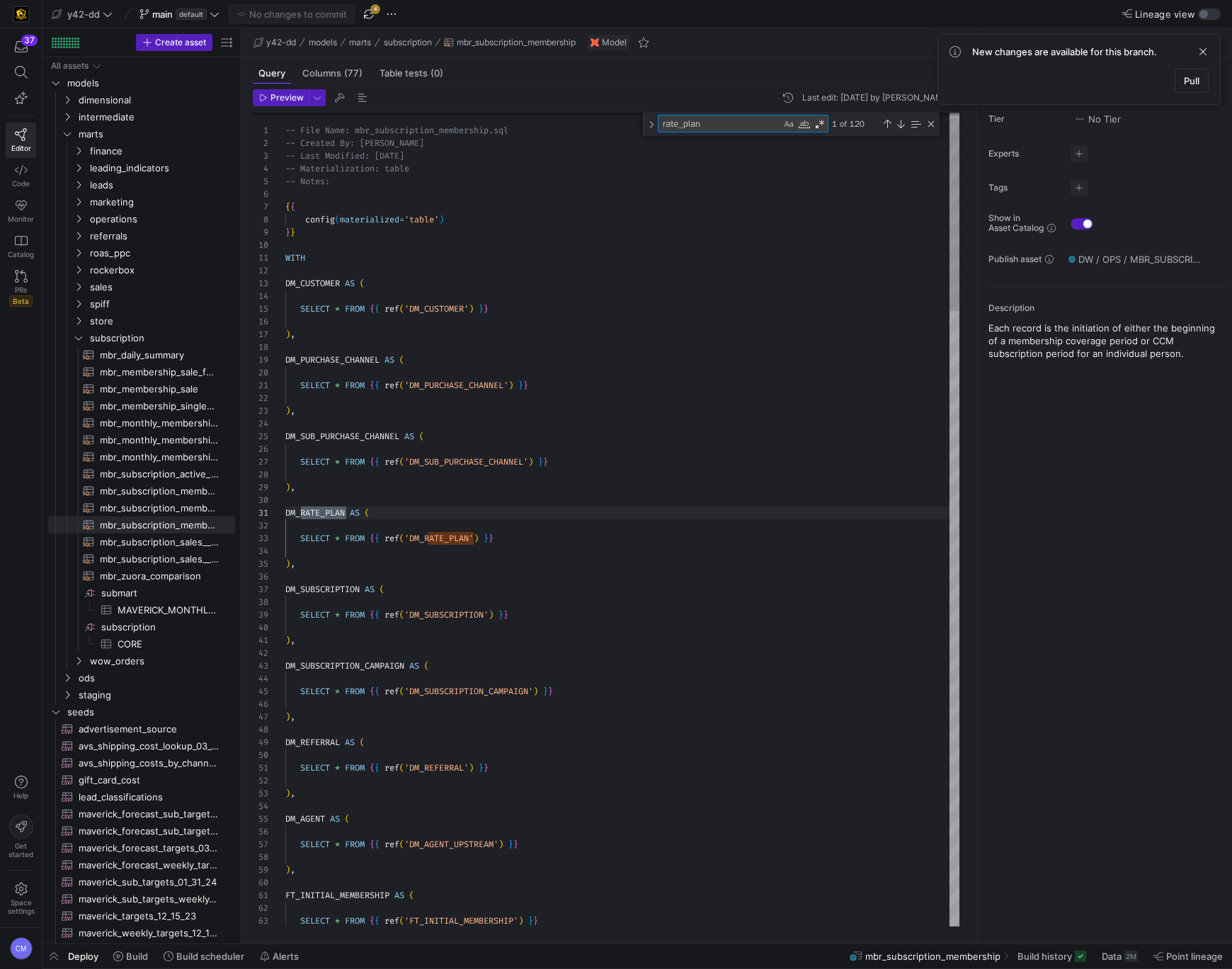 type on "auto_cancel_ind AS cancellation_method,
subscription_member_type_nm, subscription_version_nbr, rate_plan_nm, rate_plan_type_nm, rate_plan_member_type_nm, rate_plan_type_group, discount_amount, billing_adjustment_type, special_rate_plan,
payment_frequency_nm, special_rate_plan_ind, comped_rate_plan_ind, employee_rate_plan_ind, veteran_leo_rate_plan_ind, trial_rate_plan_ind, first_year_estimated_tcv_amt,
purchase_channel_nm, sub_purchase_channel_nm, rate_plan.lead_tid, rate_plan.lead_audience_nm, rate_plan.lead_campaign_nm, rate_plan.lead_medium_nm, rate_plan.lead_origin_nm, rate_plan.lead_p" 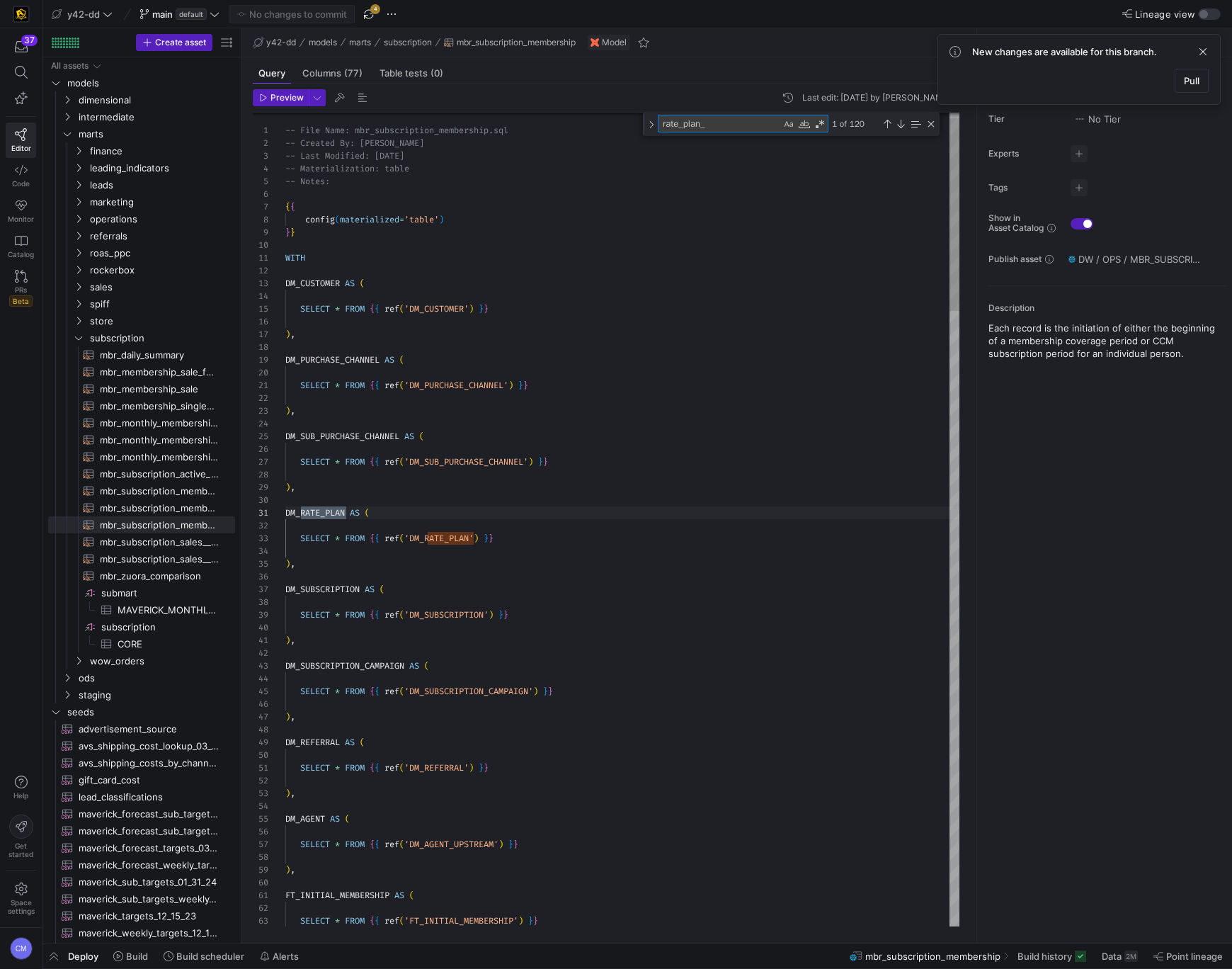 scroll, scrollTop: 38, scrollLeft: 350, axis: both 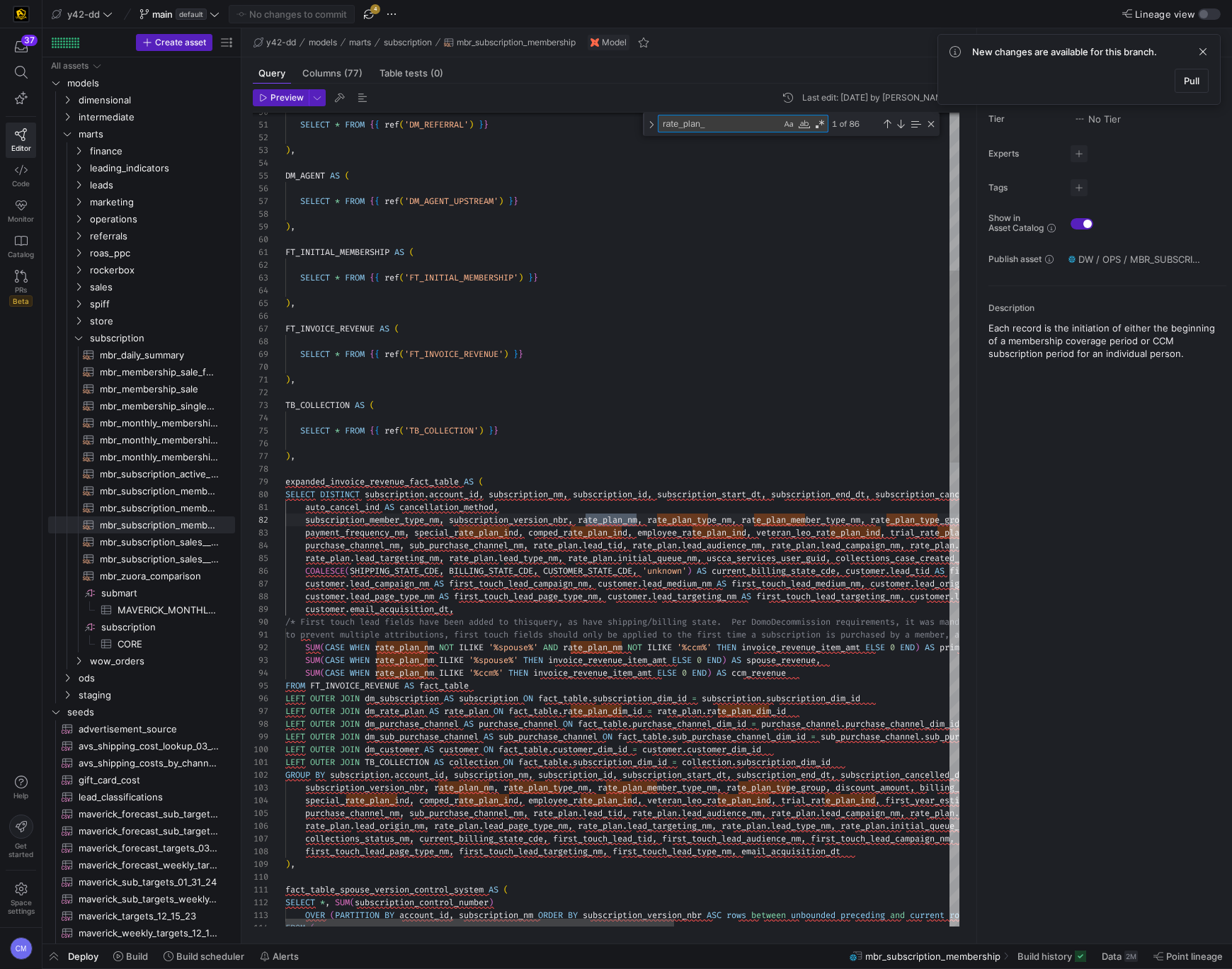 type on "auto_cancel_ind AS cancellation_method,
subscription_member_type_nm, subscription_version_nbr, rate_plan_nm, rate_plan_type_nm, rate_plan_member_type_nm, rate_plan_type_group, discount_amount, billing_adjustment_type, special_rate_plan,
payment_frequency_nm, special_rate_plan_ind, comped_rate_plan_ind, employee_rate_plan_ind, veteran_leo_rate_plan_ind, trial_rate_plan_ind, first_year_estimated_tcv_amt,
purchase_channel_nm, sub_purchase_channel_nm, rate_plan.lead_tid, rate_plan.lead_audience_nm, rate_plan.lead_campaign_nm, rate_plan.lead_medium_nm, rate_plan.lead_origin_nm, rate_plan.lead_page_type_nm,
rate_plan.lead_t" 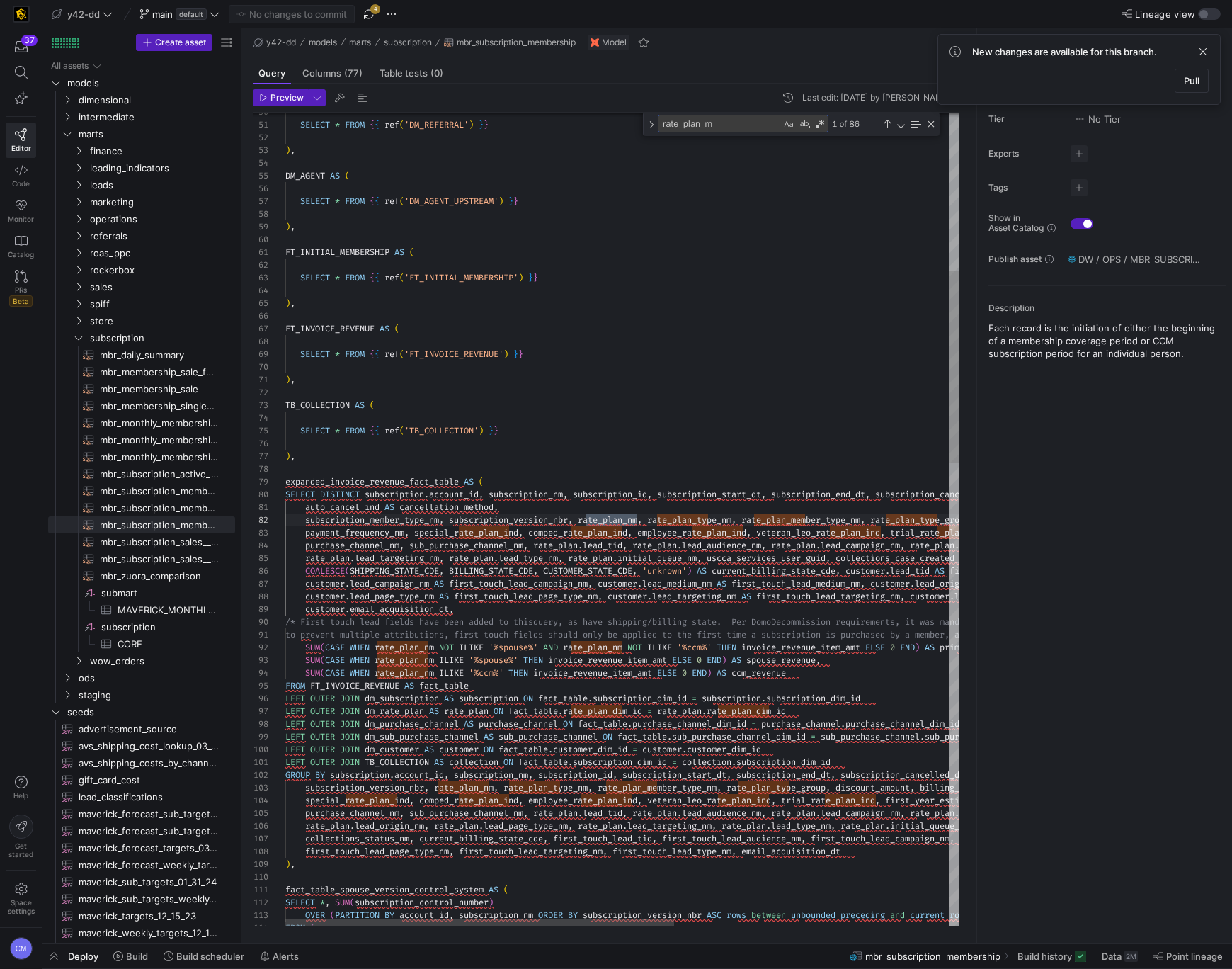 type on "auto_cancel_ind AS cancellation_method,
subscription_member_type_nm, subscription_version_nbr, rate_plan_nm, rate_plan_type_nm, rate_plan_member_type_nm, rate_plan_type_group, discount_amount, billing_adjustment_type, special_rate_plan,
payment_frequency_nm, special_rate_plan_ind, comped_rate_plan_ind, employee_rate_plan_ind, veteran_leo_rate_plan_ind, trial_rate_plan_ind, first_year_estimated_tcv_amt,
purchase_channel_nm, sub_purchase_channel_nm, rate_plan.lead_tid, rate_plan.lead_audience_nm, rate_plan.lead_campaign_nm, rate_plan.lead_medium_nm, rate_plan.lead_origin_nm, rate_plan.lead_page_type_nm,
rate_plan.lead_ta" 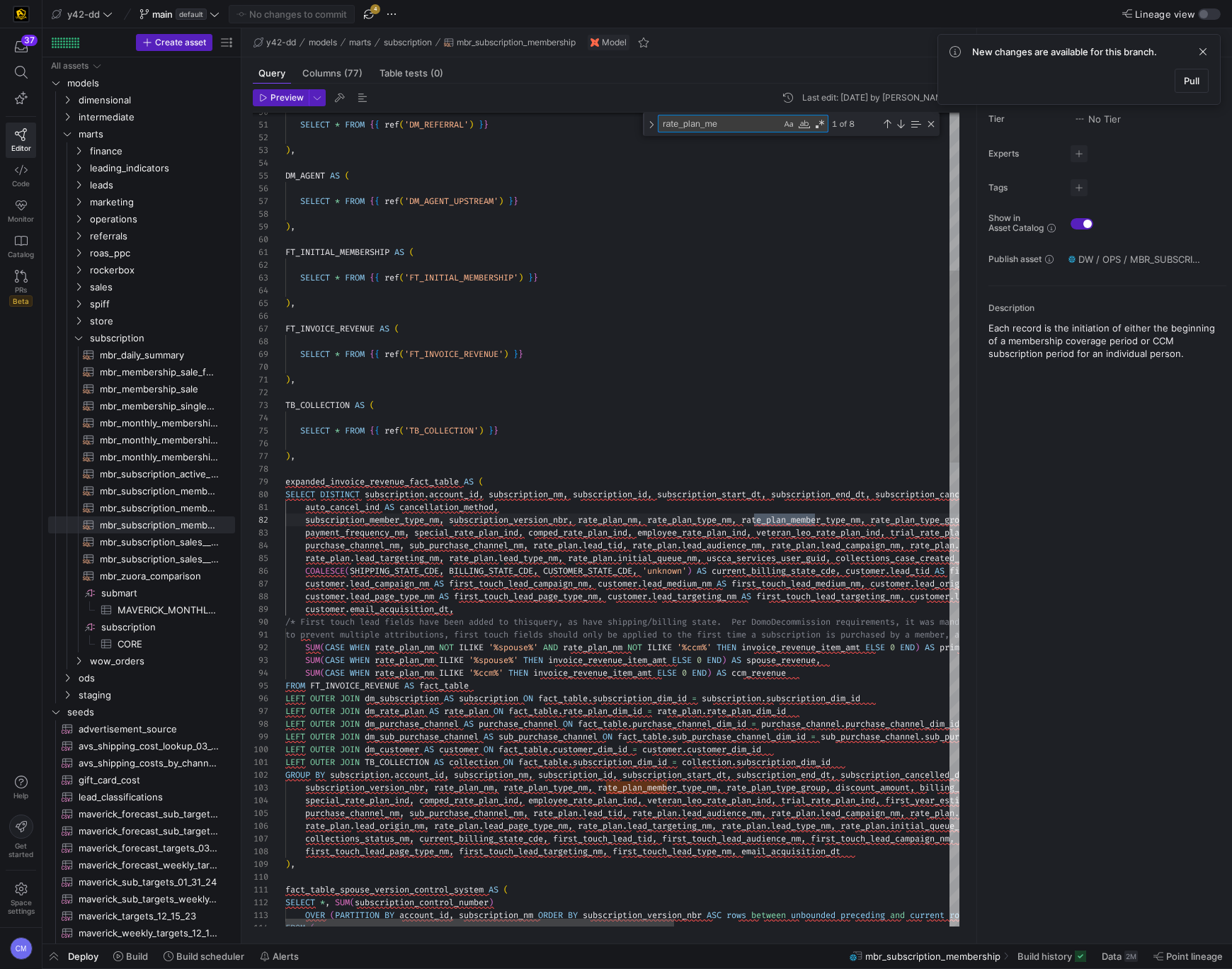 type on "auto_cancel_ind AS cancellation_method,
subscription_member_type_nm, subscription_version_nbr, rate_plan_nm, rate_plan_type_nm, rate_plan_member_type_nm, rate_plan_type_group, discount_amount, billing_adjustment_type, special_rate_plan,
payment_frequency_nm, special_rate_plan_ind, comped_rate_plan_ind, employee_rate_plan_ind, veteran_leo_rate_plan_ind, trial_rate_plan_ind, first_year_estimated_tcv_amt,
purchase_channel_nm, sub_purchase_channel_nm, rate_plan.lead_tid, rate_plan.lead_audience_nm, rate_plan.lead_campaign_nm, rate_plan.lead_medium_nm, rate_plan.lead_origin_nm, rate_plan.lead_page_type_nm,
rate_plan.lead_tar" 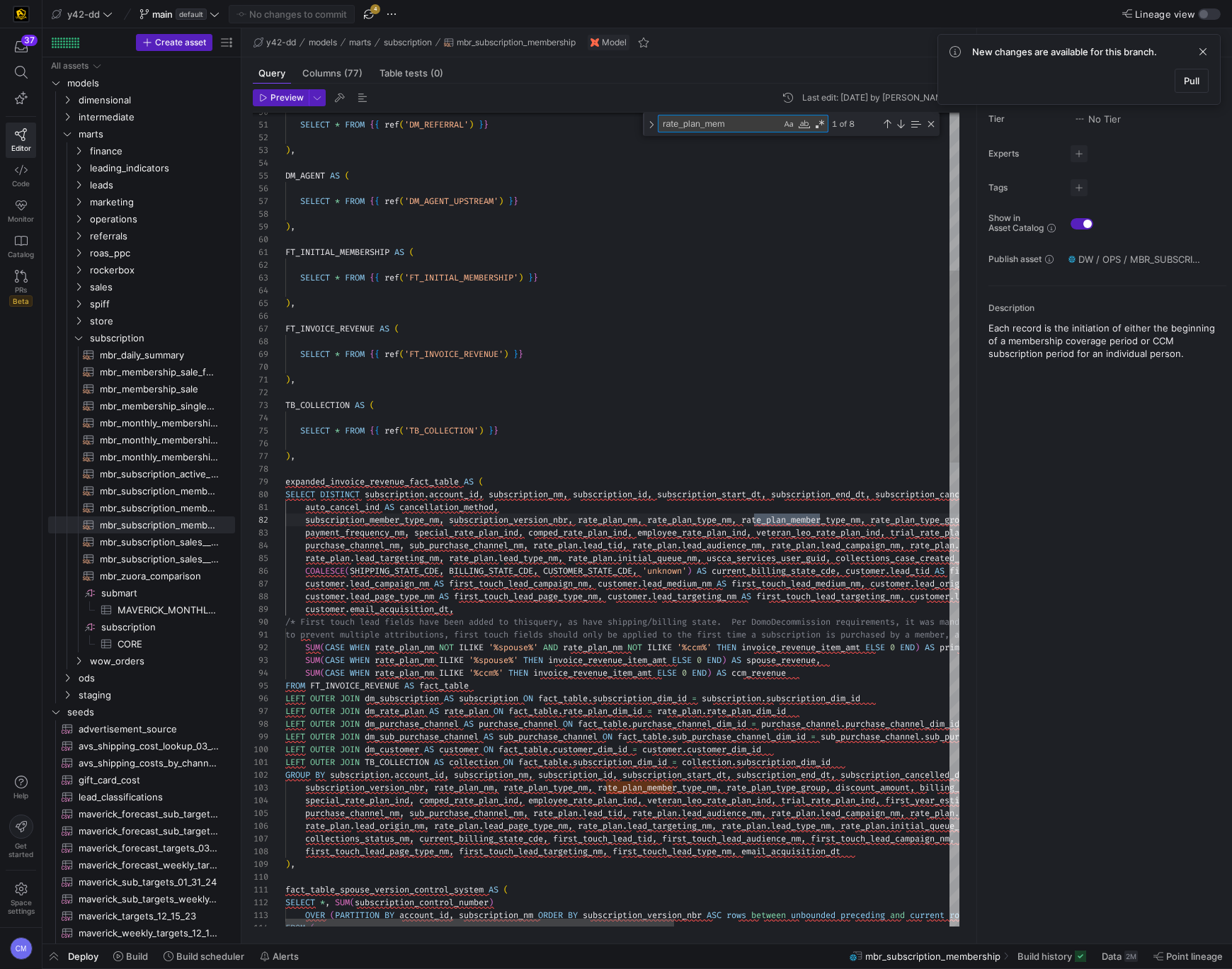 type on "auto_cancel_ind AS cancellation_method,
subscription_member_type_nm, subscription_version_nbr, rate_plan_nm, rate_plan_type_nm, rate_plan_member_type_nm, rate_plan_type_group, discount_amount, billing_adjustment_type, special_rate_plan,
payment_frequency_nm, special_rate_plan_ind, comped_rate_plan_ind, employee_rate_plan_ind, veteran_leo_rate_plan_ind, trial_rate_plan_ind, first_year_estimated_tcv_amt,
purchase_channel_nm, sub_purchase_channel_nm, rate_plan.lead_tid, rate_plan.lead_audience_nm, rate_plan.lead_campaign_nm, rate_plan.lead_medium_nm, rate_plan.lead_origin_nm, rate_plan.lead_page_type_nm,
rate_plan.lead_targ" 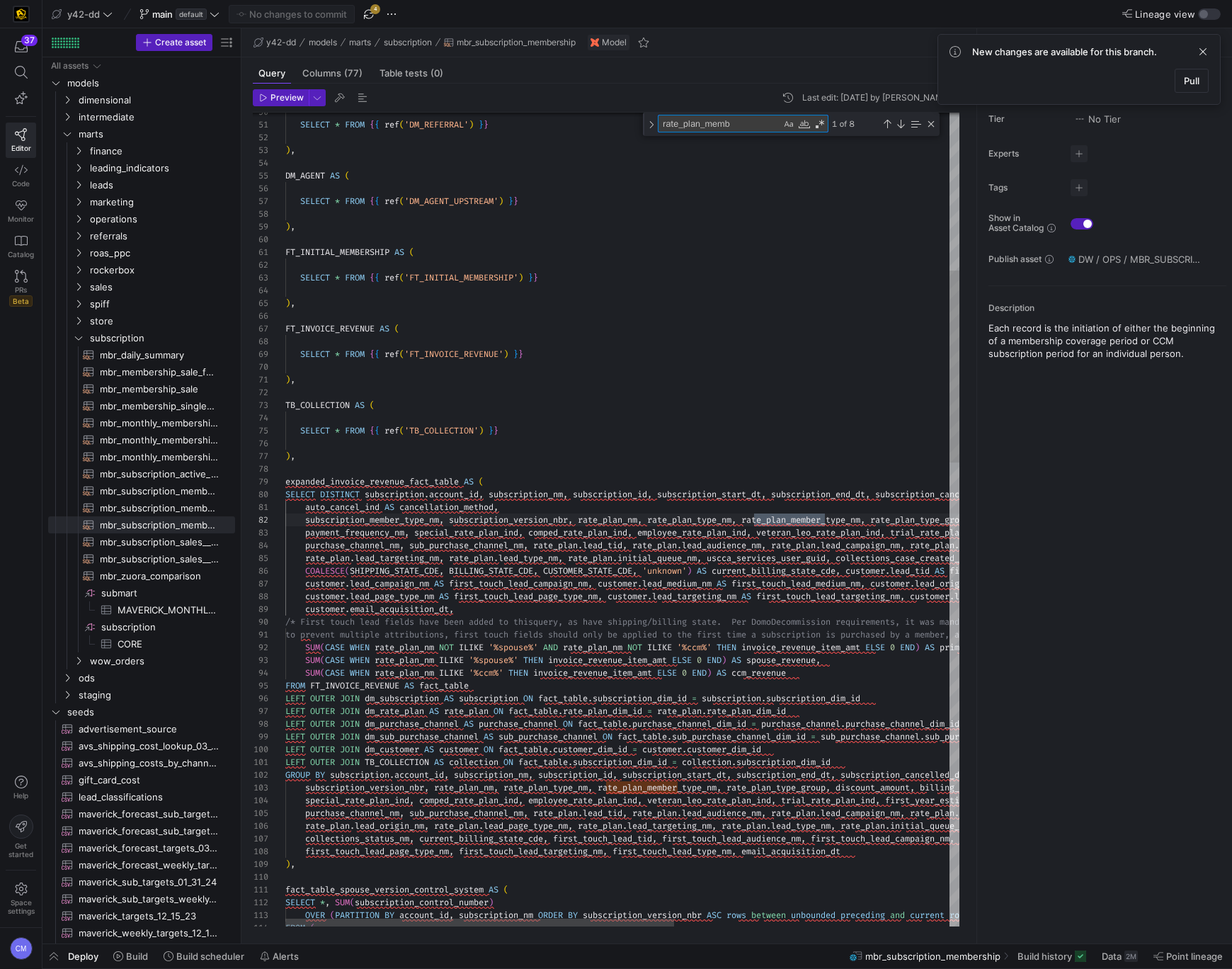 type on "auto_cancel_ind AS cancellation_method,
subscription_member_type_nm, subscription_version_nbr, rate_plan_nm, rate_plan_type_nm, rate_plan_member_type_nm, rate_plan_type_group, discount_amount, billing_adjustment_type, special_rate_plan,
payment_frequency_nm, special_rate_plan_ind, comped_rate_plan_ind, employee_rate_plan_ind, veteran_leo_rate_plan_ind, trial_rate_plan_ind, first_year_estimated_tcv_amt,
purchase_channel_nm, sub_purchase_channel_nm, rate_plan.lead_tid, rate_plan.lead_audience_nm, rate_plan.lead_campaign_nm, rate_plan.lead_medium_nm, rate_plan.lead_origin_nm, rate_plan.lead_page_type_nm,
rate_plan.lead_targe" 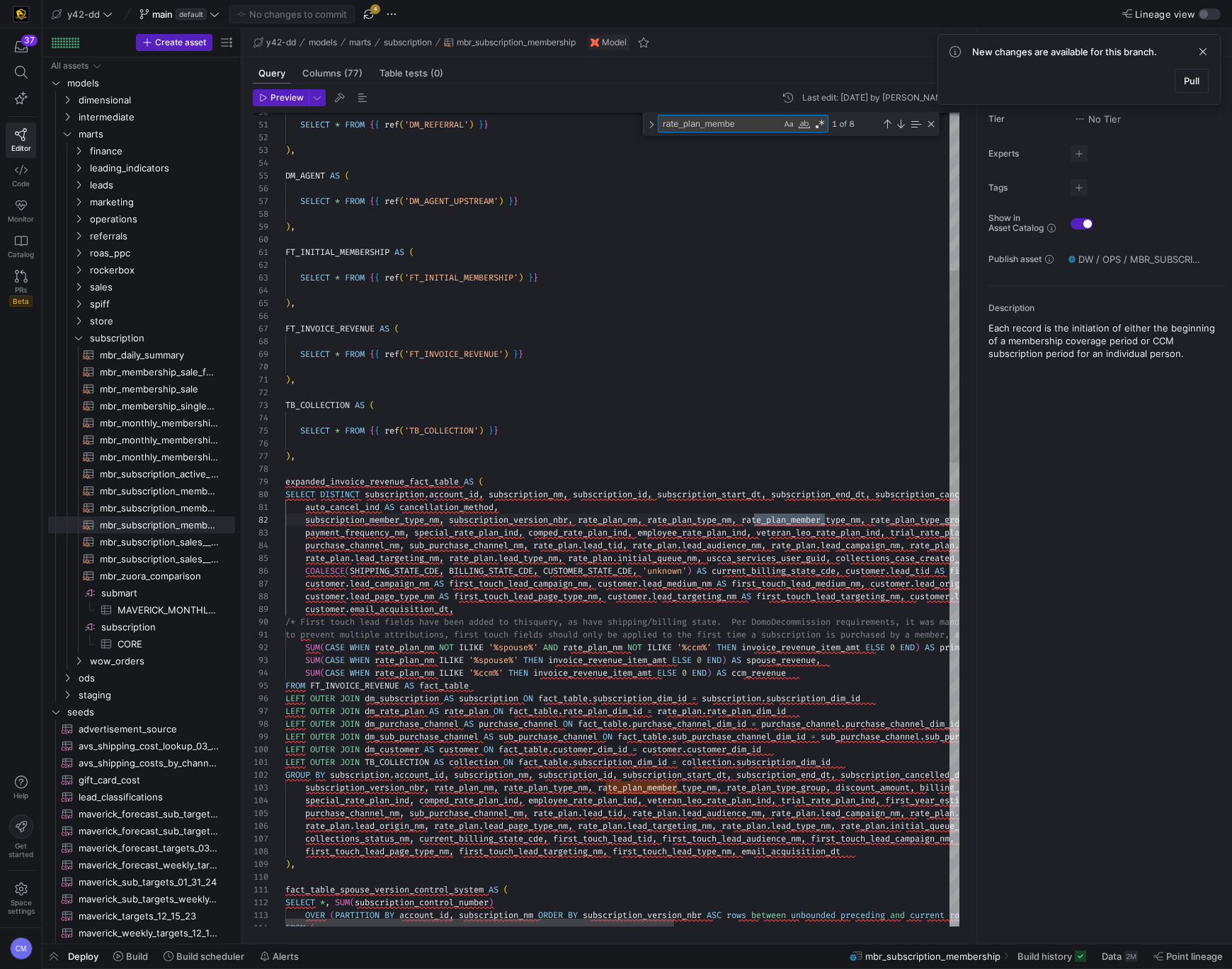 type on "auto_cancel_ind AS cancellation_method,
subscription_member_type_nm, subscription_version_nbr, rate_plan_nm, rate_plan_type_nm, rate_plan_member_type_nm, rate_plan_type_group, discount_amount, billing_adjustment_type, special_rate_plan,
payment_frequency_nm, special_rate_plan_ind, comped_rate_plan_ind, employee_rate_plan_ind, veteran_leo_rate_plan_ind, trial_rate_plan_ind, first_year_estimated_tcv_amt,
purchase_channel_nm, sub_purchase_channel_nm, rate_plan.lead_tid, rate_plan.lead_audience_nm, rate_plan.lead_campaign_nm, rate_plan.lead_medium_nm, rate_plan.lead_origin_nm, rate_plan.lead_page_type_nm,
rate_plan.lead_target" 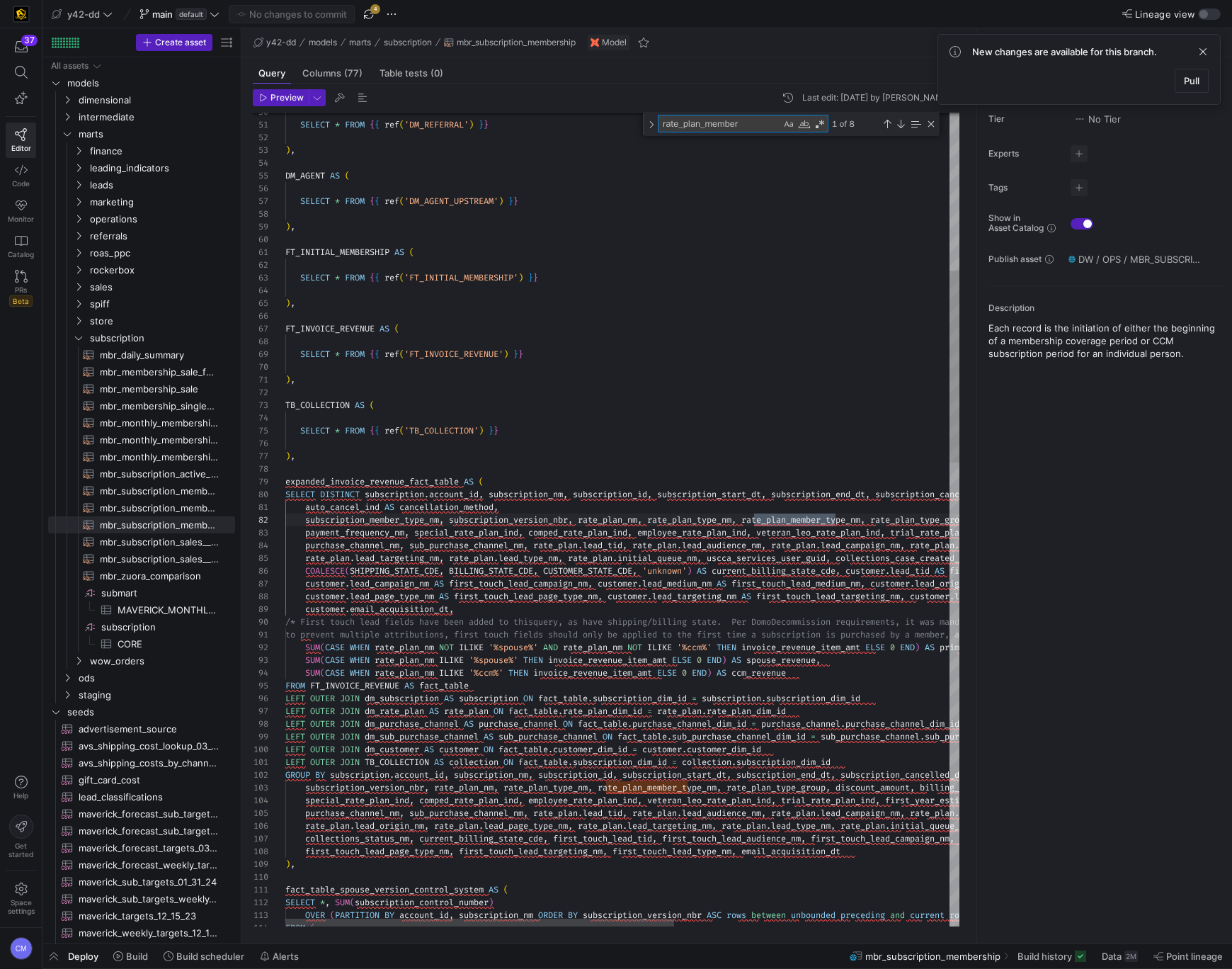 type on "auto_cancel_ind AS cancellation_method,
subscription_member_type_nm, subscription_version_nbr, rate_plan_nm, rate_plan_type_nm, rate_plan_member_type_nm, rate_plan_type_group, discount_amount, billing_adjustment_type, special_rate_plan,
payment_frequency_nm, special_rate_plan_ind, comped_rate_plan_ind, employee_rate_plan_ind, veteran_leo_rate_plan_ind, trial_rate_plan_ind, first_year_estimated_tcv_amt,
purchase_channel_nm, sub_purchase_channel_nm, rate_plan.lead_tid, rate_plan.lead_audience_nm, rate_plan.lead_campaign_nm, rate_plan.lead_medium_nm, rate_plan.lead_origin_nm, rate_plan.lead_page_type_nm,
rate_plan.lead_targeti" 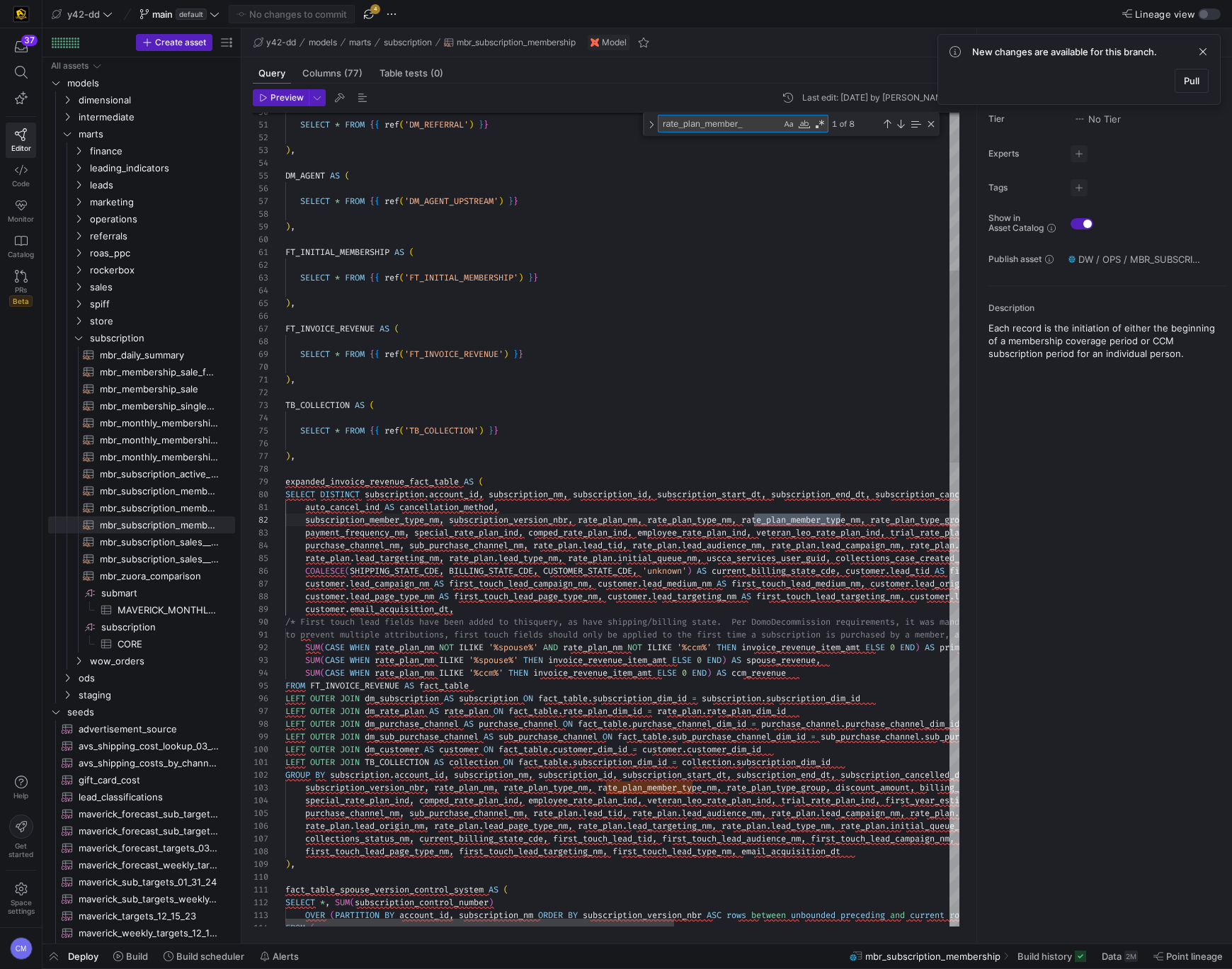 type on "auto_cancel_ind AS cancellation_method,
subscription_member_type_nm, subscription_version_nbr, rate_plan_nm, rate_plan_type_nm, rate_plan_member_type_nm, rate_plan_type_group, discount_amount, billing_adjustment_type, special_rate_plan,
payment_frequency_nm, special_rate_plan_ind, comped_rate_plan_ind, employee_rate_plan_ind, veteran_leo_rate_plan_ind, trial_rate_plan_ind, first_year_estimated_tcv_amt,
purchase_channel_nm, sub_purchase_channel_nm, rate_plan.lead_tid, rate_plan.lead_audience_nm, rate_plan.lead_campaign_nm, rate_plan.lead_medium_nm, rate_plan.lead_origin_nm, rate_plan.lead_page_type_nm,
rate_plan.lead_targetin" 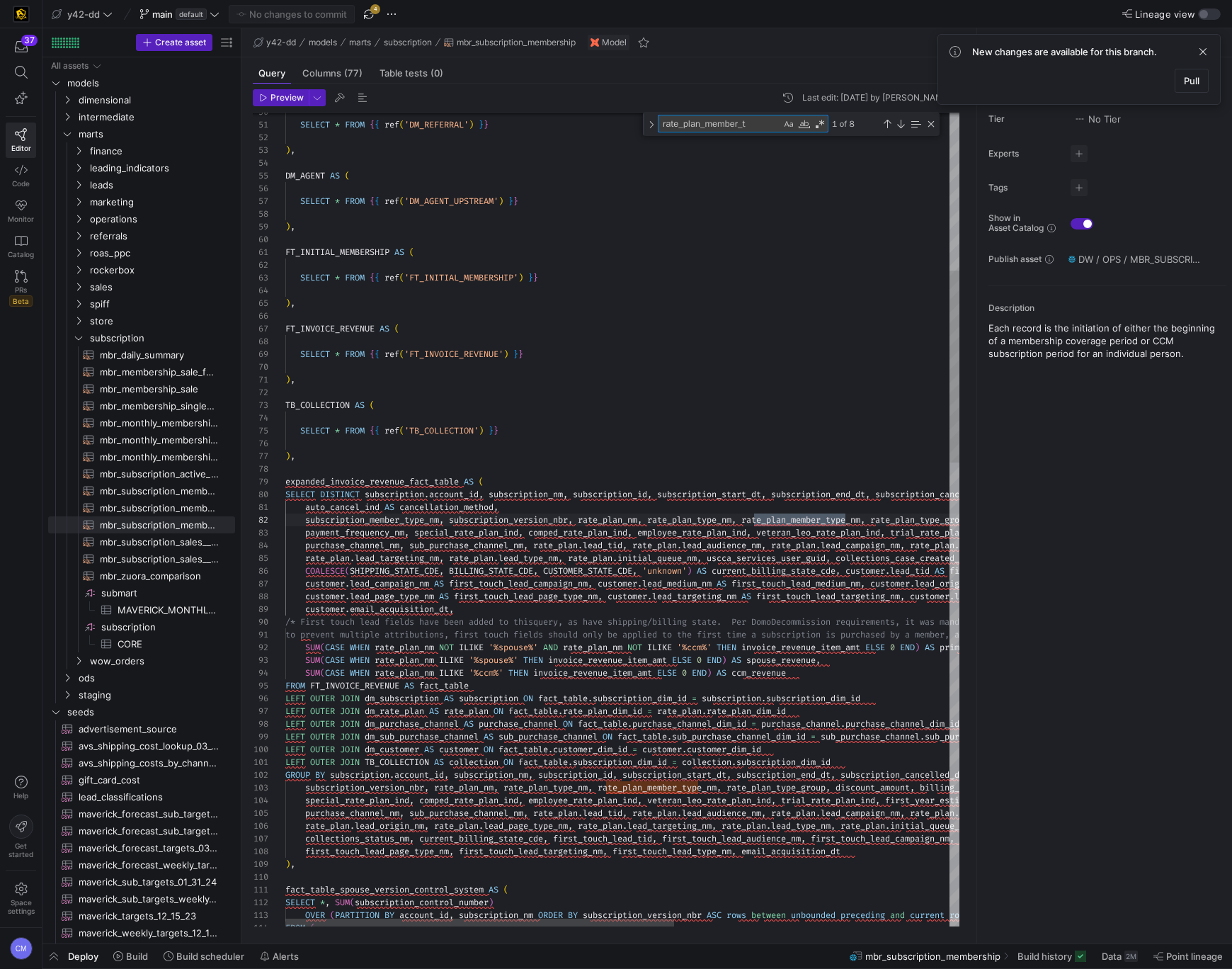 type on "auto_cancel_ind AS cancellation_method,
subscription_member_type_nm, subscription_version_nbr, rate_plan_nm, rate_plan_type_nm, rate_plan_member_type_nm, rate_plan_type_group, discount_amount, billing_adjustment_type, special_rate_plan,
payment_frequency_nm, special_rate_plan_ind, comped_rate_plan_ind, employee_rate_plan_ind, veteran_leo_rate_plan_ind, trial_rate_plan_ind, first_year_estimated_tcv_amt,
purchase_channel_nm, sub_purchase_channel_nm, rate_plan.lead_tid, rate_plan.lead_audience_nm, rate_plan.lead_campaign_nm, rate_plan.lead_medium_nm, rate_plan.lead_origin_nm, rate_plan.lead_page_type_nm,
rate_plan.lead_targeting" 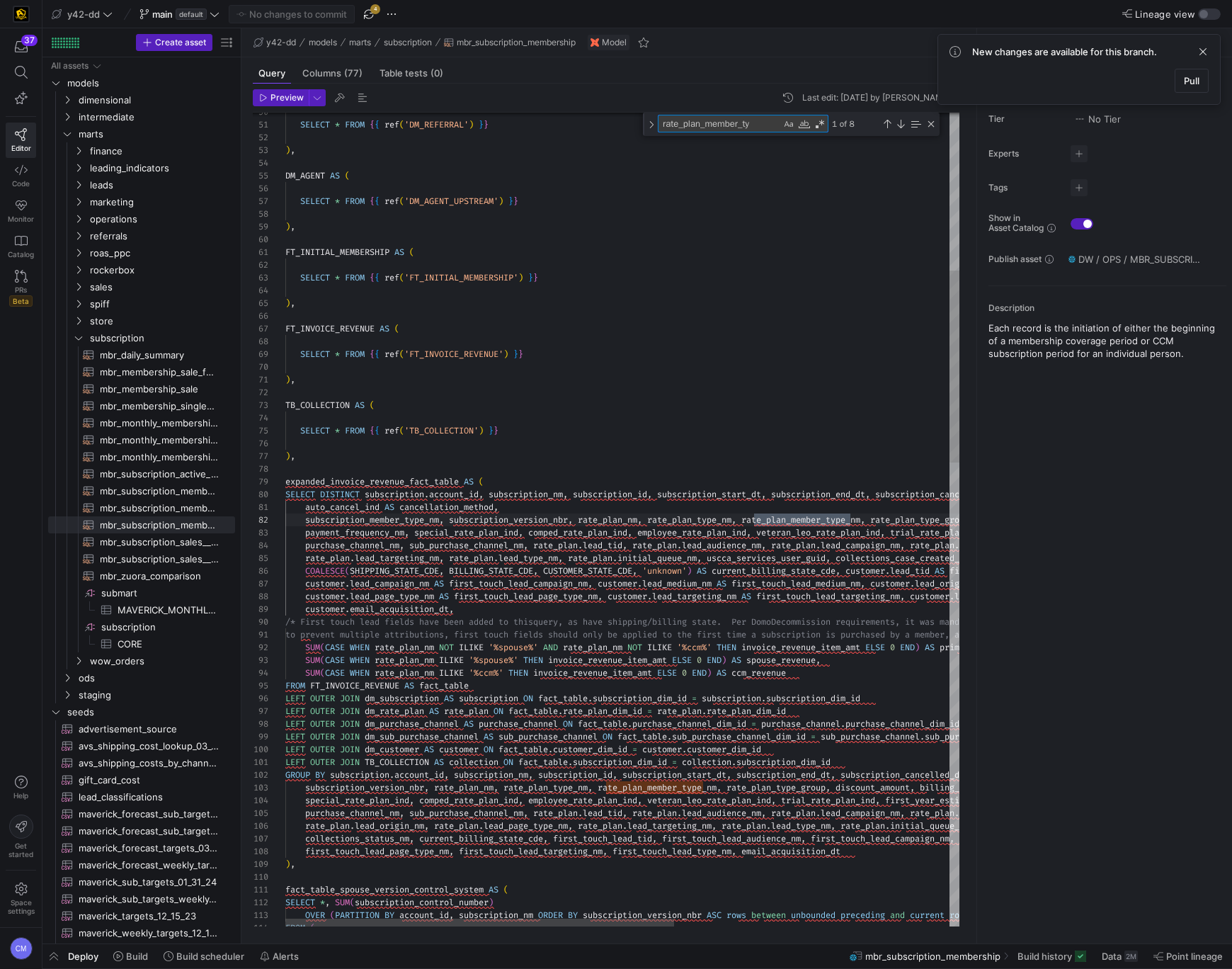type on "auto_cancel_ind AS cancellation_method,
subscription_member_type_nm, subscription_version_nbr, rate_plan_nm, rate_plan_type_nm, rate_plan_member_type_nm, rate_plan_type_group, discount_amount, billing_adjustment_type, special_rate_plan,
payment_frequency_nm, special_rate_plan_ind, comped_rate_plan_ind, employee_rate_plan_ind, veteran_leo_rate_plan_ind, trial_rate_plan_ind, first_year_estimated_tcv_amt,
purchase_channel_nm, sub_purchase_channel_nm, rate_plan.lead_tid, rate_plan.lead_audience_nm, rate_plan.lead_campaign_nm, rate_plan.lead_medium_nm, rate_plan.lead_origin_nm, rate_plan.lead_page_type_nm,
rate_plan.lead_targeting_" 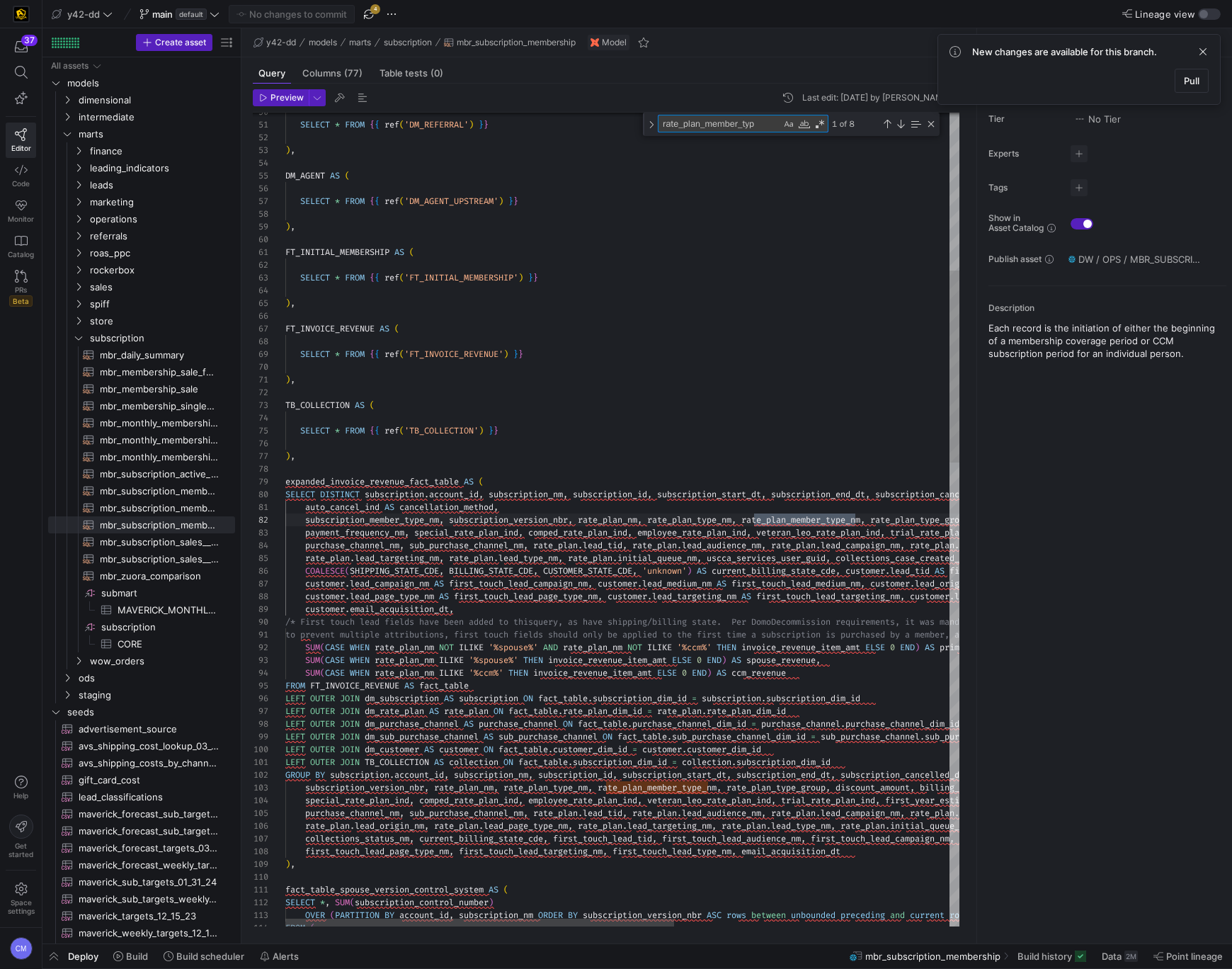type on "auto_cancel_ind AS cancellation_method,
subscription_member_type_nm, subscription_version_nbr, rate_plan_nm, rate_plan_type_nm, rate_plan_member_type_nm, rate_plan_type_group, discount_amount, billing_adjustment_type, special_rate_plan,
payment_frequency_nm, special_rate_plan_ind, comped_rate_plan_ind, employee_rate_plan_ind, veteran_leo_rate_plan_ind, trial_rate_plan_ind, first_year_estimated_tcv_amt,
purchase_channel_nm, sub_purchase_channel_nm, rate_plan.lead_tid, rate_plan.lead_audience_nm, rate_plan.lead_campaign_nm, rate_plan.lead_medium_nm, rate_plan.lead_origin_nm, rate_plan.lead_page_type_nm,
rate_plan.lead_targeting_n" 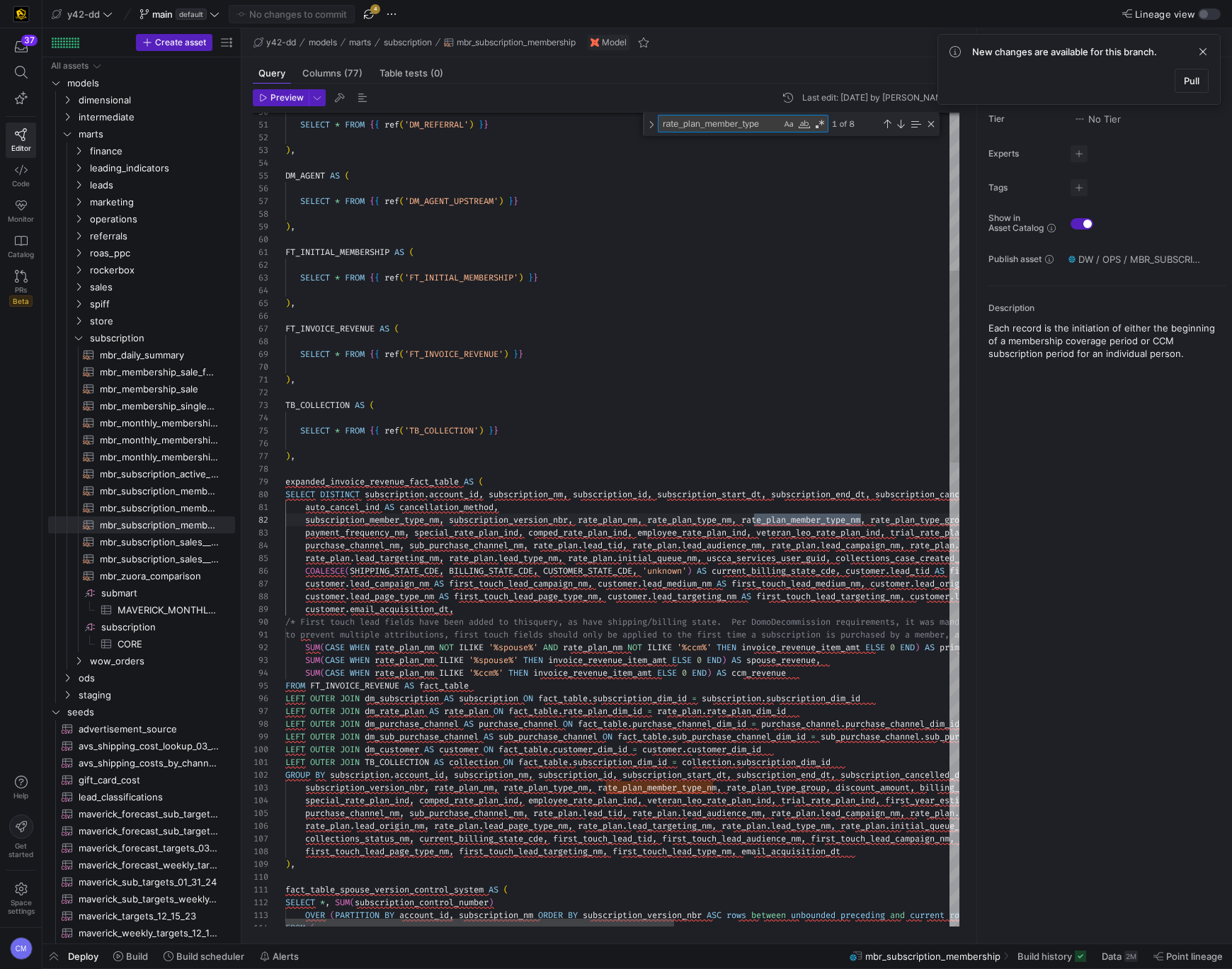 type on "auto_cancel_ind AS cancellation_method,
subscription_member_type_nm, subscription_version_nbr, rate_plan_nm, rate_plan_type_nm, rate_plan_member_type_nm, rate_plan_type_group, discount_amount, billing_adjustment_type, special_rate_plan,
payment_frequency_nm, special_rate_plan_ind, comped_rate_plan_ind, employee_rate_plan_ind, veteran_leo_rate_plan_ind, trial_rate_plan_ind, first_year_estimated_tcv_amt,
purchase_channel_nm, sub_purchase_channel_nm, rate_plan.lead_tid, rate_plan.lead_audience_nm, rate_plan.lead_campaign_nm, rate_plan.lead_medium_nm, rate_plan.lead_origin_nm, rate_plan.lead_page_type_nm,
rate_plan.lead_targeting_nm" 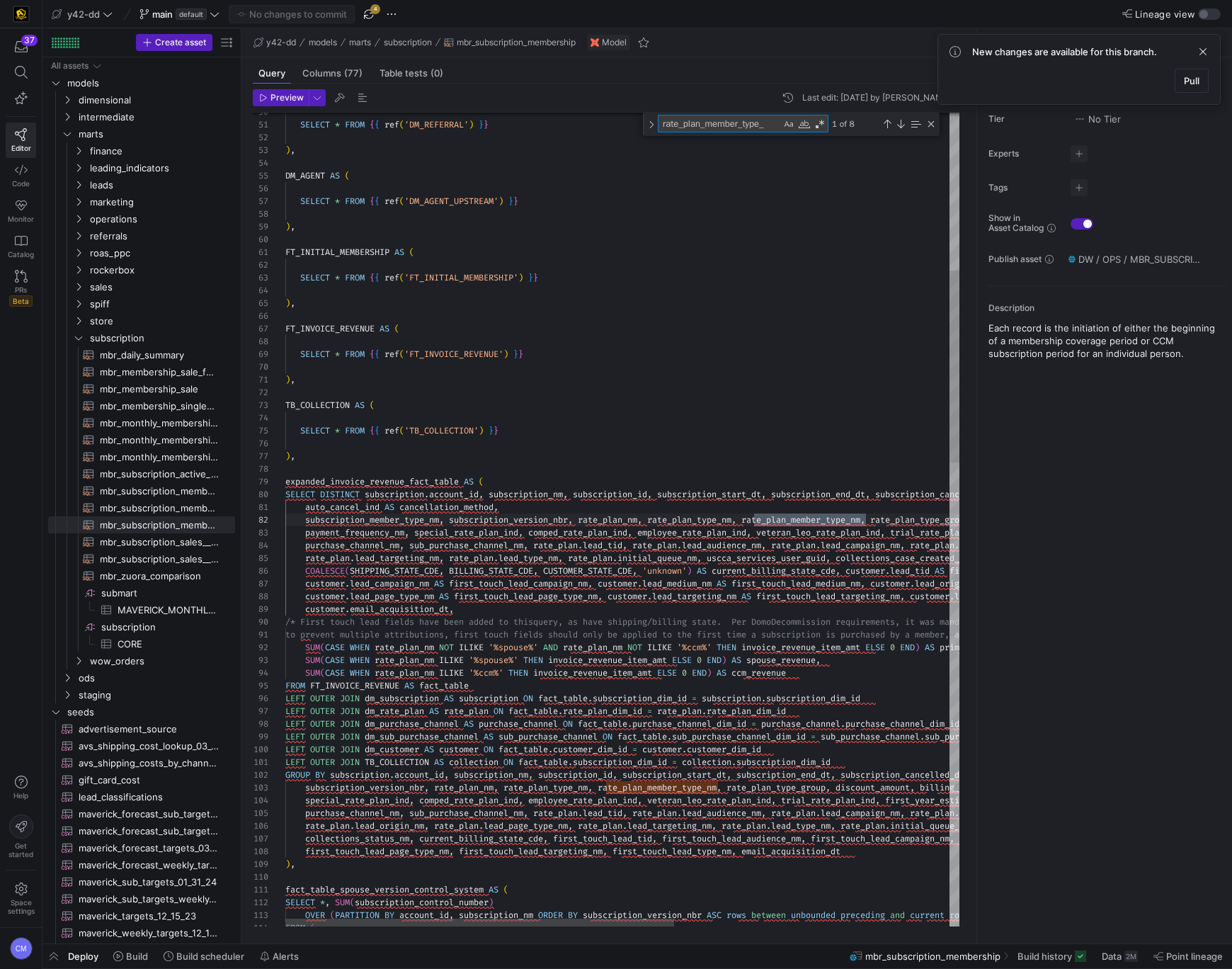 type on "auto_cancel_ind AS cancellation_method,
subscription_member_type_nm, subscription_version_nbr, rate_plan_nm, rate_plan_type_nm, rate_plan_member_type_nm, rate_plan_type_group, discount_amount, billing_adjustment_type, special_rate_plan,
payment_frequency_nm, special_rate_plan_ind, comped_rate_plan_ind, employee_rate_plan_ind, veteran_leo_rate_plan_ind, trial_rate_plan_ind, first_year_estimated_tcv_amt,
purchase_channel_nm, sub_purchase_channel_nm, rate_plan.lead_tid, rate_plan.lead_audience_nm, rate_plan.lead_campaign_nm, rate_plan.lead_medium_nm, rate_plan.lead_origin_nm, rate_plan.lead_page_type_nm,
rate_plan.lead_targeting_nm," 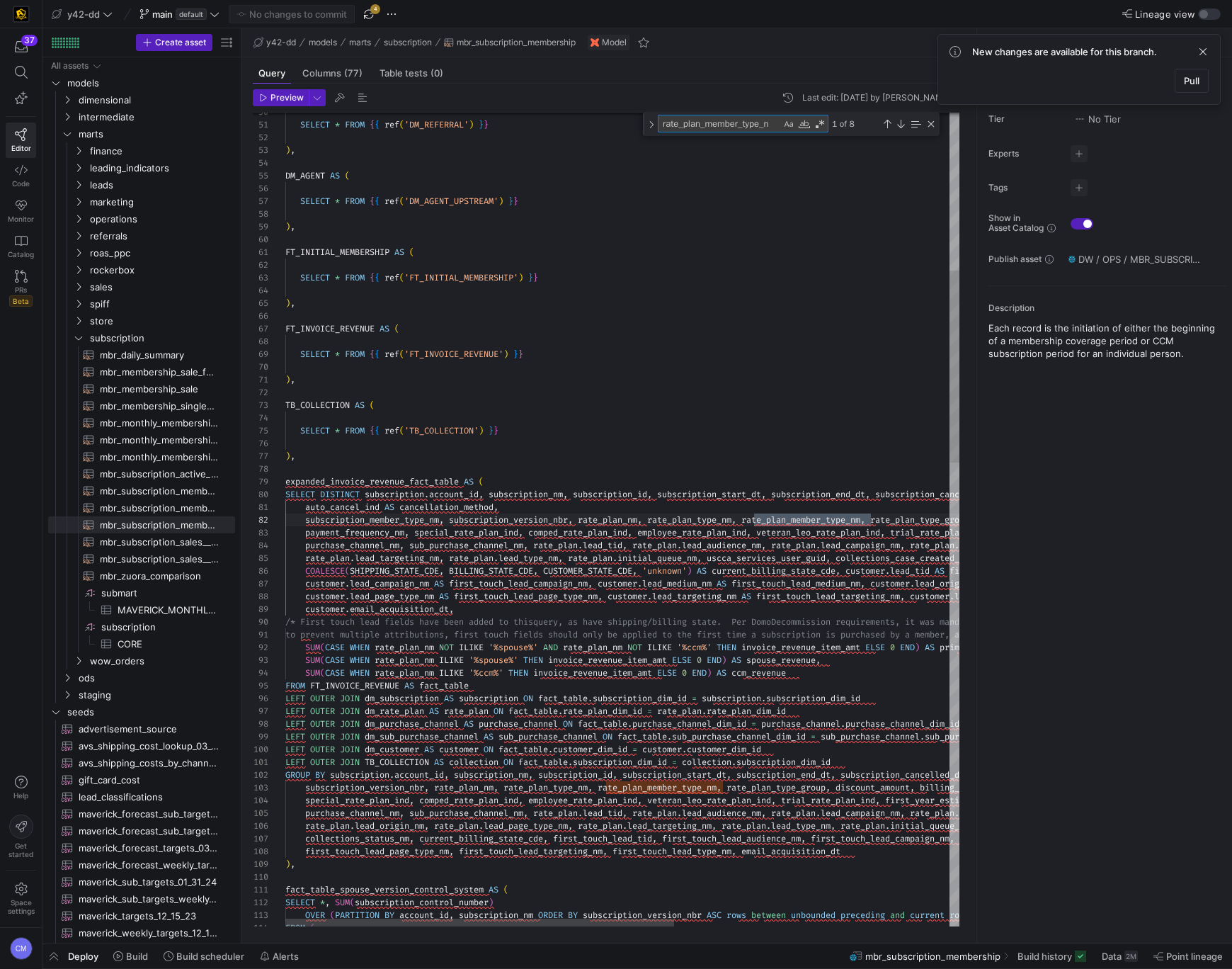 scroll, scrollTop: 51, scrollLeft: 585, axis: both 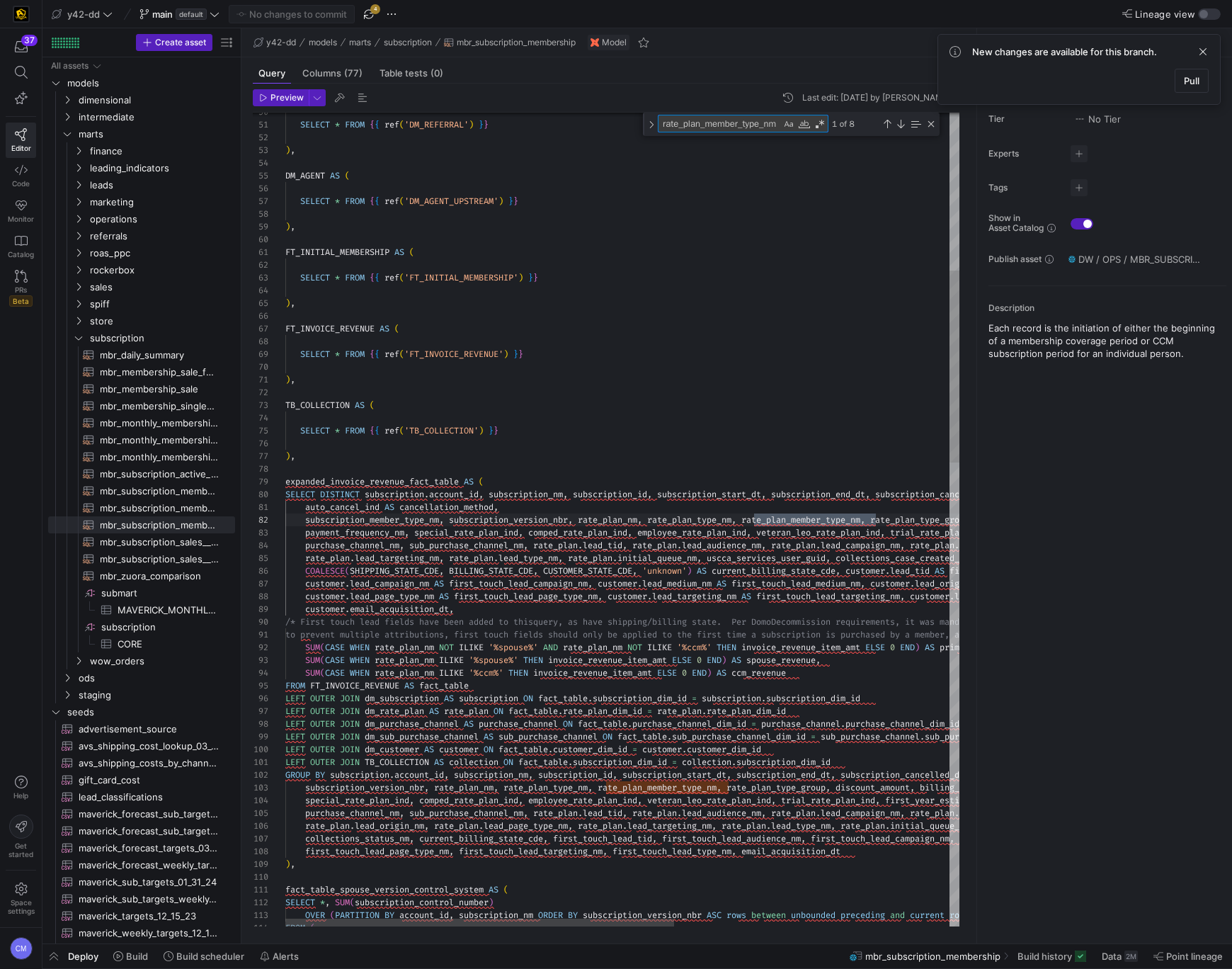type on "rate_plan_member_type_nm" 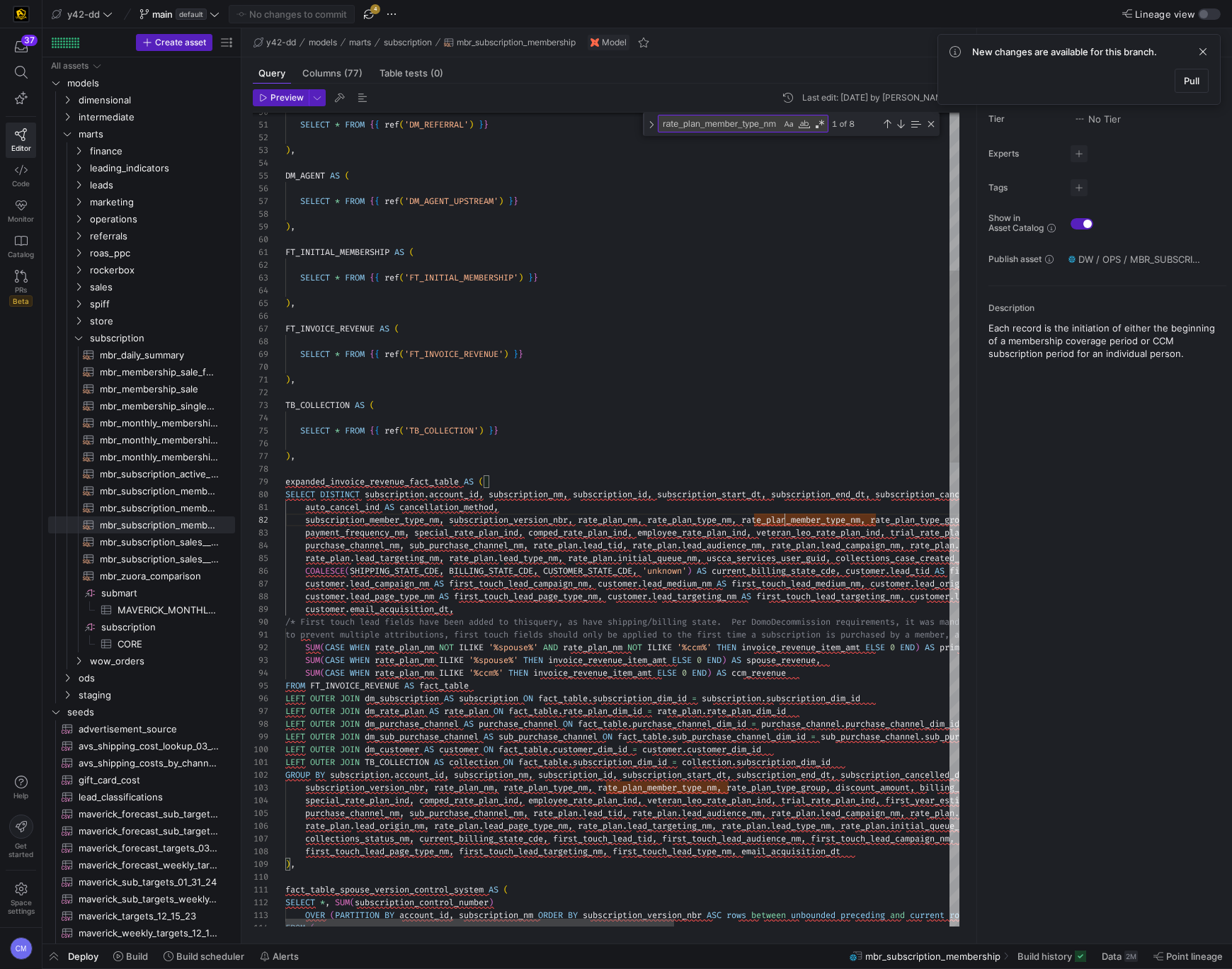 type on "auto_cancel_ind AS cancellation_method,
subscription_member_type_nm, subscription_version_nbr, rate_plan_nm, rate_plan_type_nm, rate_plan_member_type_nm, rate_plan_type_group, discount_amount, billing_adjustment_type, special_rate_plan,
payment_frequency_nm, special_rate_plan_ind, comped_rate_plan_ind, employee_rate_plan_ind, veteran_leo_rate_plan_ind, trial_rate_plan_ind, first_year_estimated_tcv_amt,
purchase_channel_nm, sub_purchase_channel_nm, rate_plan.lead_tid, rate_plan.lead_audience_nm, rate_plan.lead_campaign_nm, rate_plan.lead_medium_nm, rate_plan.lead_origin_nm, rate_plan.lead_page_type_nm,
rate_plan.lead_targeting_nm," 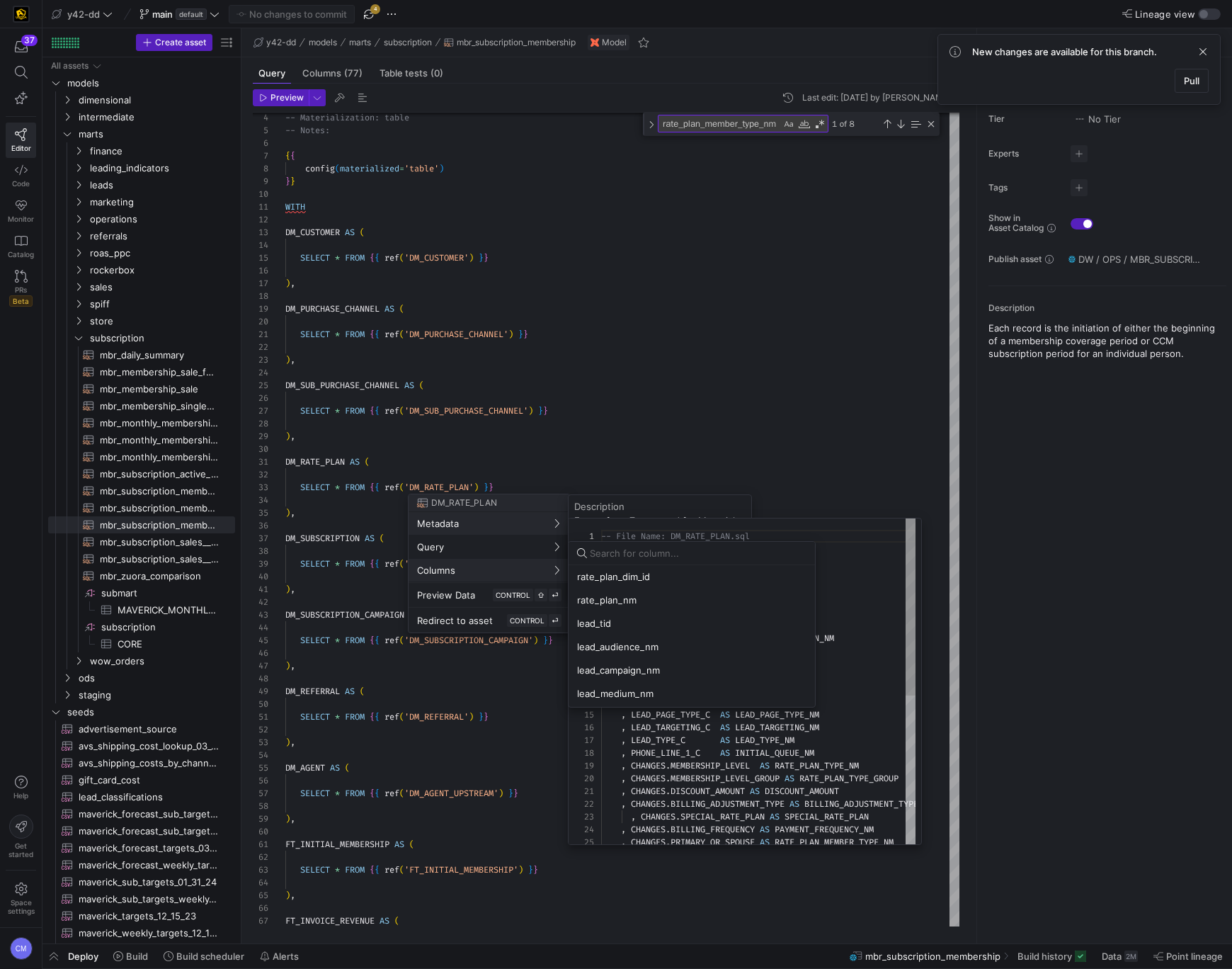 scroll, scrollTop: 0, scrollLeft: 0, axis: both 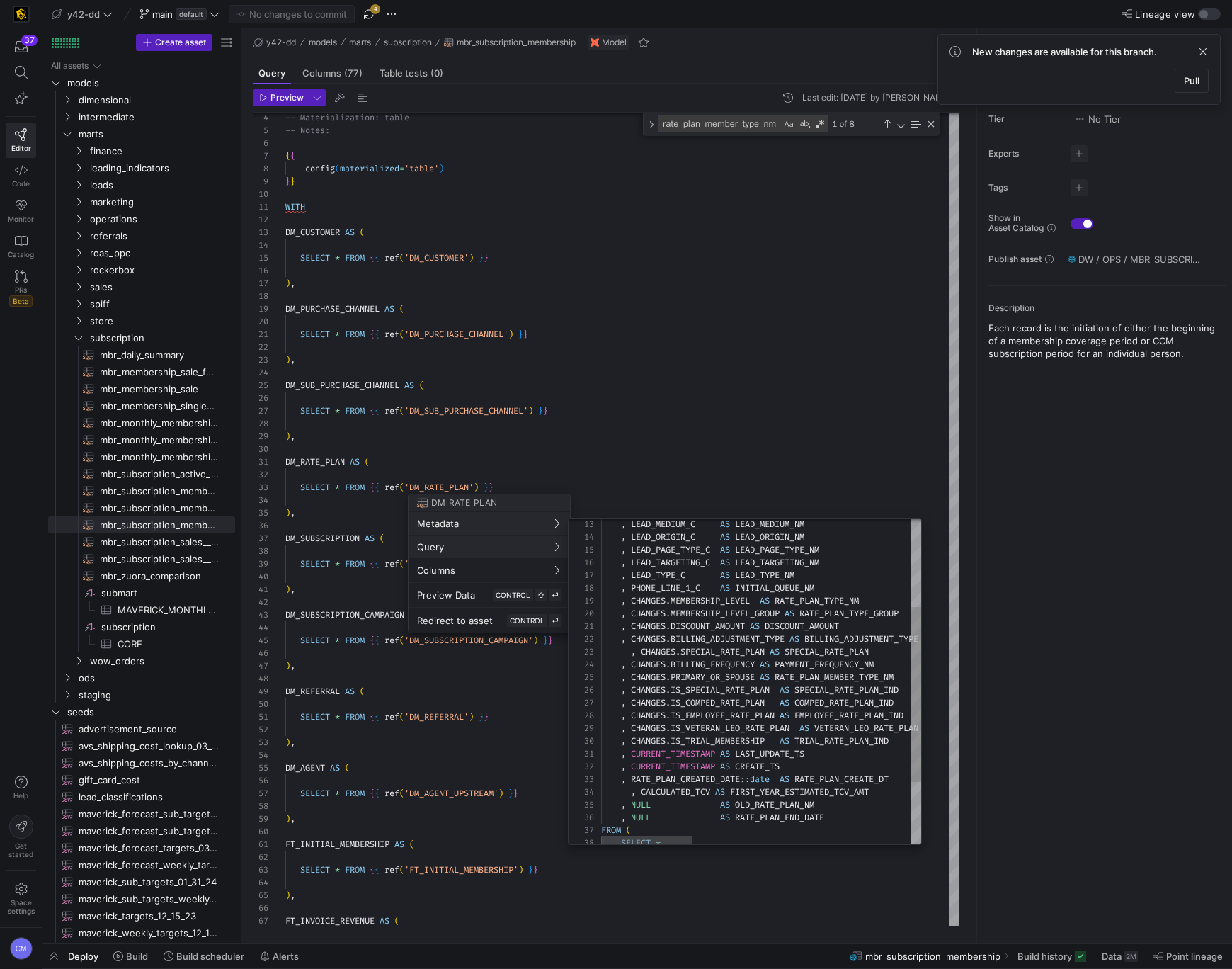 type on ", [DOMAIN_NAME]_AMOUNT AS DISCOUNT_AMOUNT
, CHANGES.BILLING_ADJUSTMENT_TYPE AS BILLING_ADJUSTMENT_TYPE
, CHANGES.SPECIAL_RATE_PLAN AS SPECIAL_RATE_PLAN
, CHANGES.BILLING_FREQUENCY AS PAYMENT_FREQUENCY_NM
, CHANGES.PRIMARY_OR_SPOUSE AS RATE_PLAN_MEMBER_TYPE_NM
, [DOMAIN_NAME]_SPECIAL_RATE_PLAN	AS SPECIAL_RATE_PLAN_IND
, [DOMAIN_NAME]_COMPED_RATE_PLAN	AS COMPED_RATE_PLAN_IND
, [DOMAIN_NAME]_EMPLOYEE_RATE_PLAN	AS EMPLOYEE_RATE_PLAN_IND
, [DOMAIN_NAME]_VETERAN_LEO_RATE_PLAN	AS VETERAN_LEO_RATE_PLAN_IND
, [DOMAIN_NAME]_TRIAL_MEMBERSHIP	AS TRIAL_RATE_PLAN_IND" 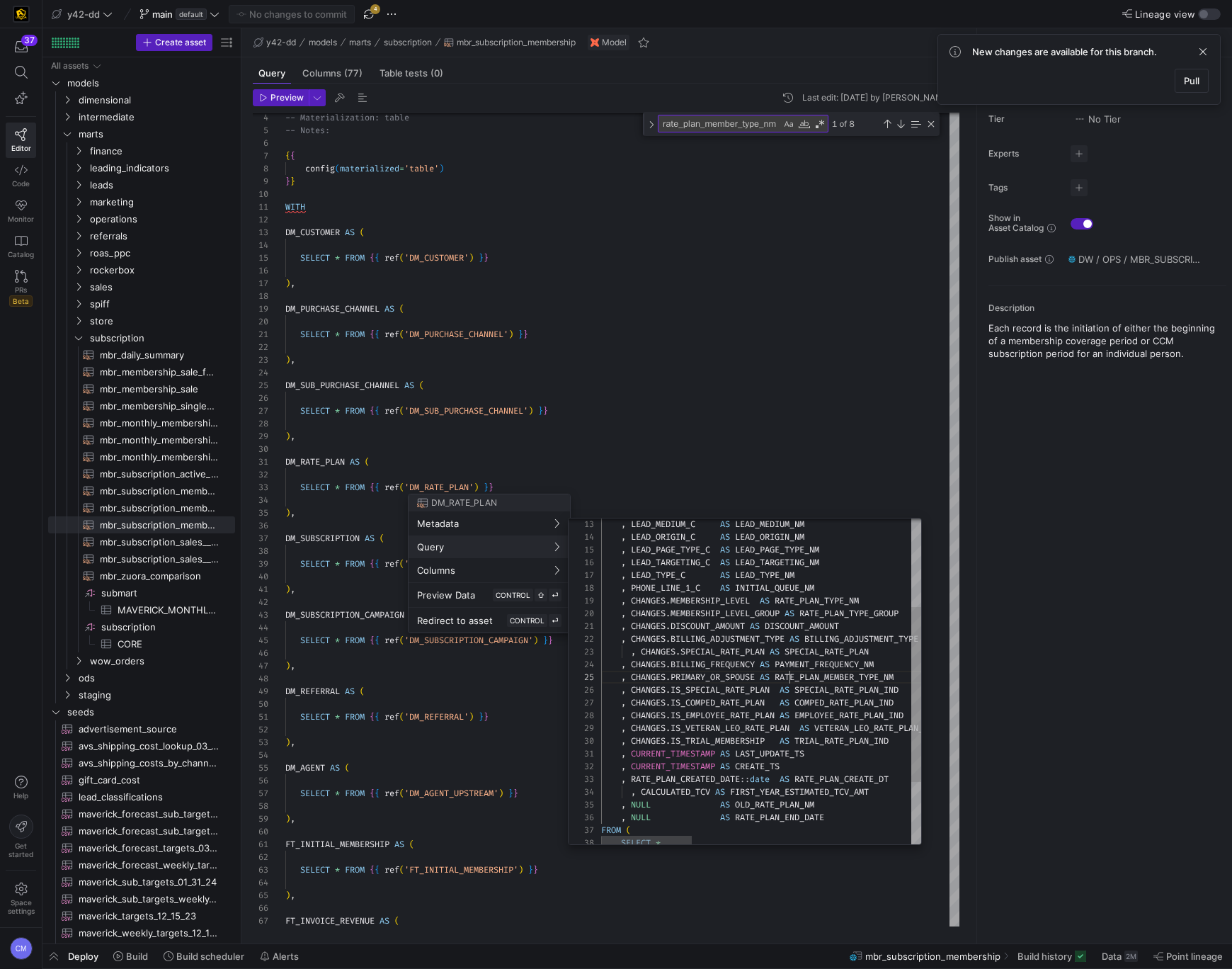click on ",   CHANGES . BILLING_ADJUSTMENT_TYPE   AS   BILLING_ADJUSTMENT_TYPE        ,   CHANGES . SPECIAL_RATE_PLAN   AS   SPECIAL_RATE_PLAN      ,   CHANGES . BILLING_FREQUENCY   AS   PAYMENT_FREQUENCY_NM      ,   CHANGES . PRIMARY_OR_SPOUSE   AS   RATE_PLAN_MEMBER_TYPE_NM      ,   CHANGES . IS_SPECIAL_RATE_PLAN    AS   SPECIAL_RATE_PLAN_IND      ,   CHANGES . IS_COMPED_RATE_PLAN     AS   COMPED_RATE_PLAN_IND      ,   CHANGES . IS_EMPLOYEE_RATE_PLAN   AS   EMPLOYEE_RATE_PLAN_IND      ,   CHANGES . IS_VETERAN_LEO_RATE_PLAN    AS   VETERAN_LEO_RATE_PLAN_IND      ,   CHANGES . IS_TRIAL_MEMBERSHIP     AS   TRIAL_RATE_PLAN_IND      ,   CURRENT_TIMESTAMP   AS   LAST_UPDATE_TS      ,   CURRENT_TIMESTAMP   AS   CREATE_TS      ,   RATE_PLAN_CREATED_DATE :: date    AS   RATE_PLAN_CREATE_DT        ,   CALCULATED_TCV   AS   FIRST_YEAR_ESTIMATED_TCV_AMT      ,   NULL                AS   OLD_RATE_PLAN_NM" at bounding box center [1146, 657] 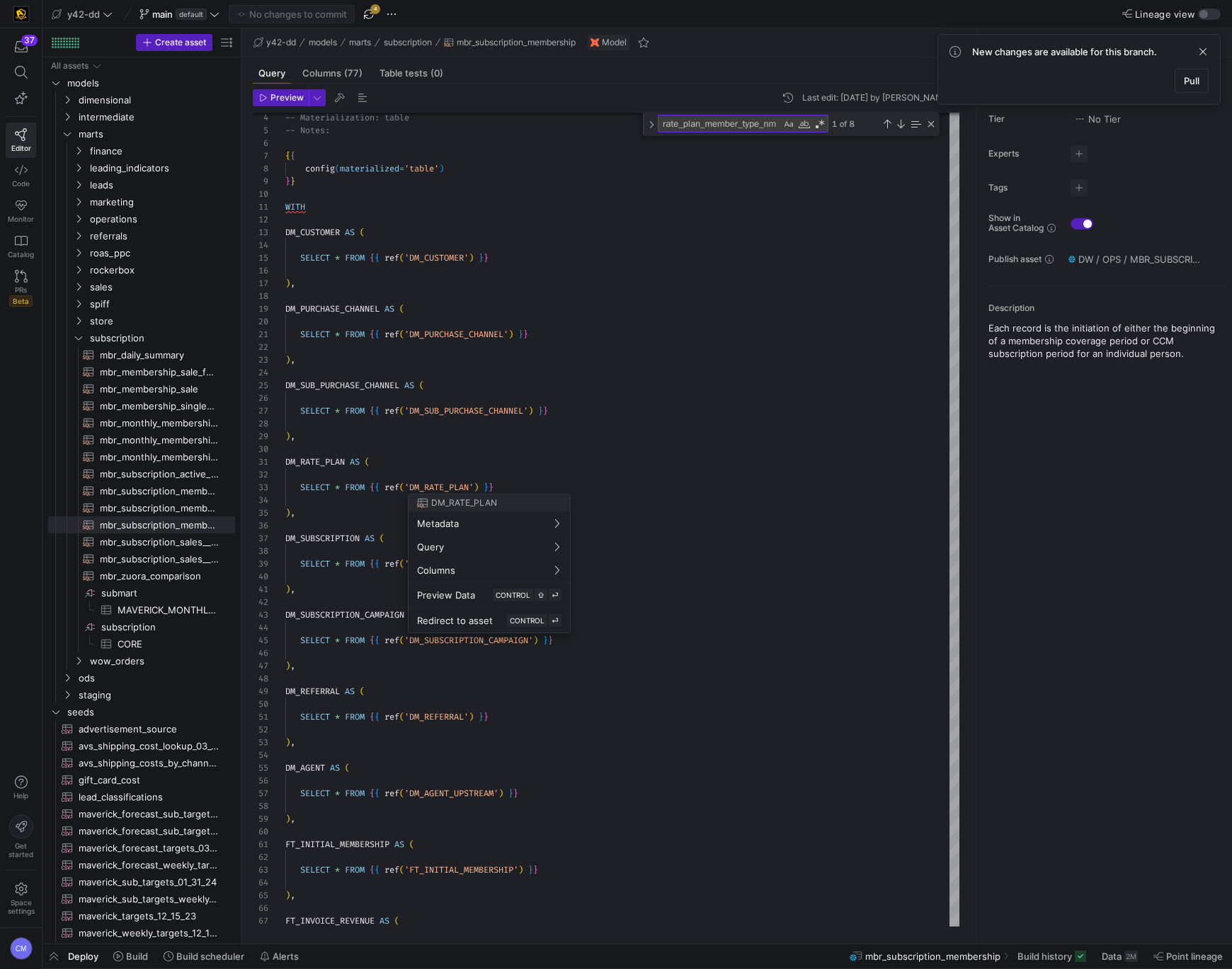 click at bounding box center (616, 484) 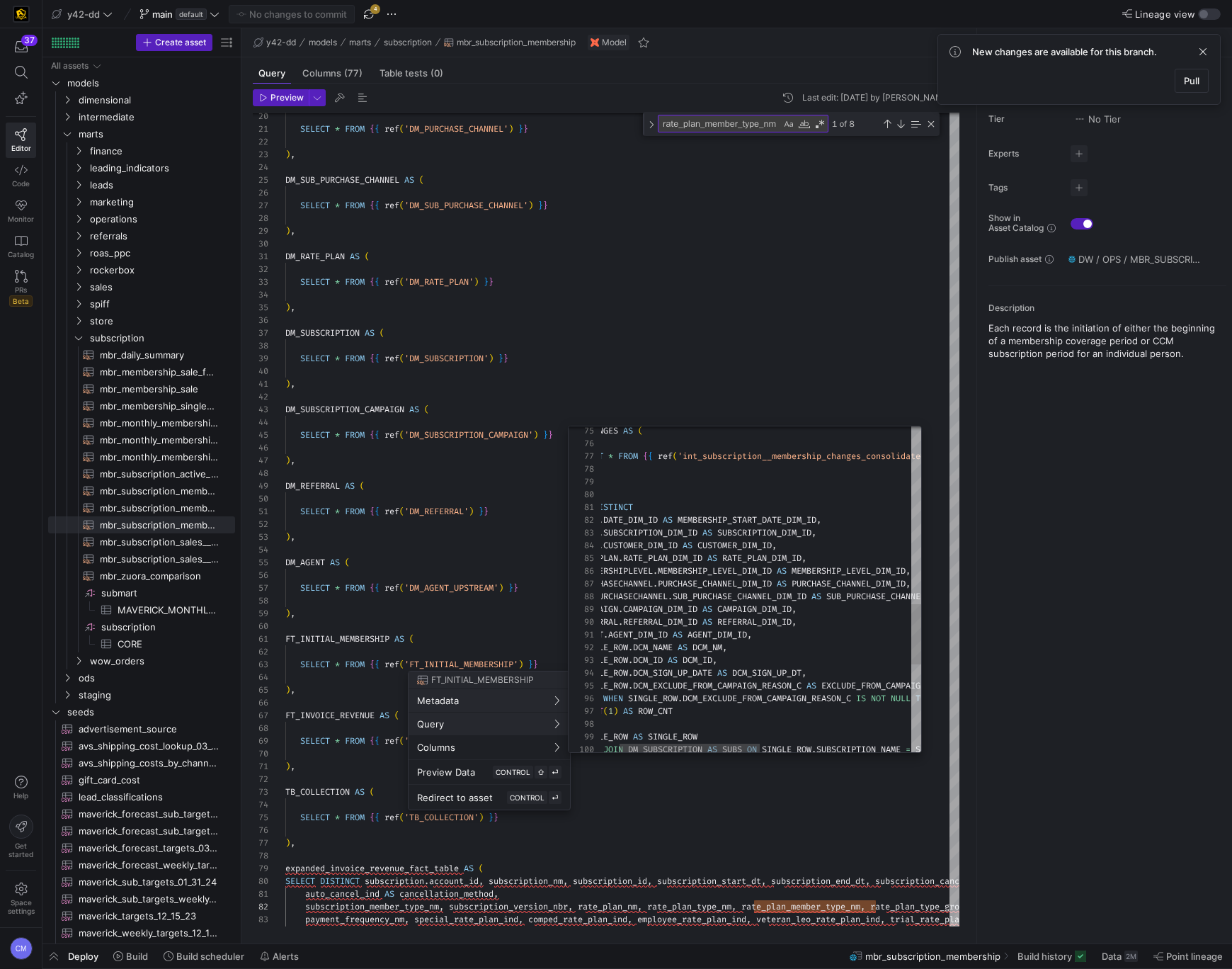 type on "AGENT.AGENT_DIM_ID AS AGENT_DIM_ID,
SINGLE_ROW.DCM_NAME AS DCM_NM,
SINGLE_ROW.DCM_ID AS DCM_ID,
SINGLE_ROW.DCM_SIGN_UP_DATE AS DCM_SIGN_UP_DT,
SINGLE_ROW.DCM_EXCLUDE_FROM_CAMPAIGN_REASON_C AS EXCLUDE_FROM_CAMPAIGN_REASON_NM,
CASE WHEN SINGLE_ROW.DCM_EXCLUDE_FROM_CAMPAIGN_REASON_C IS NOT NULL THEN TRUE ELSE FALSE END AS EXCLUDE_FROM_CAMPAIGN_REASON_IND,
COUNT(1) AS ROW_CNT
FROM
SINGLE_ROW AS SINGLE_ROW
LEFT JOIN DM_SUBSCRIPTION AS SUBS ON SINGLE_ROW.SUBSCRIPTION_NAME = SUBS.SUBSCRIPTION_NM" 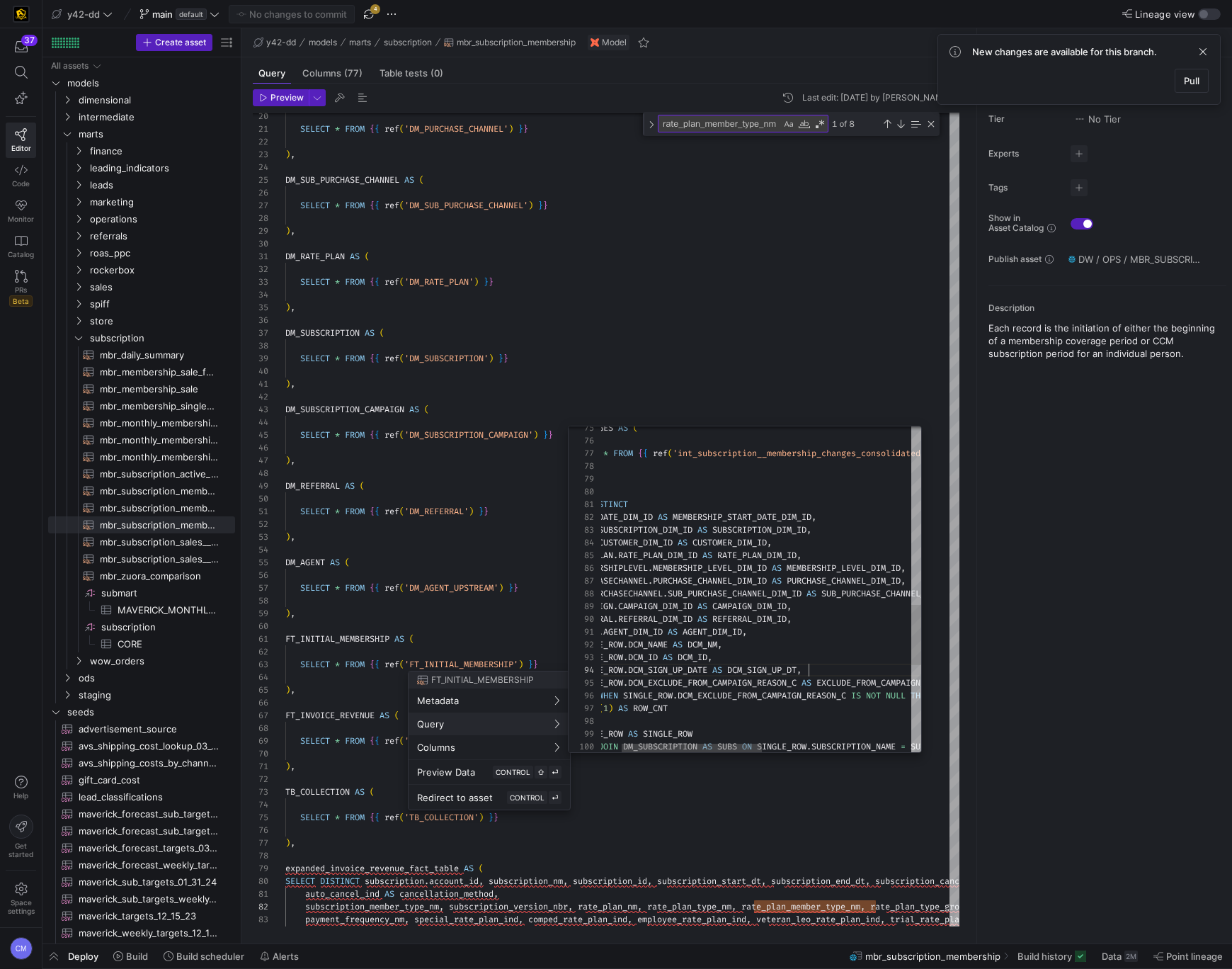 click on "SINGLE_ROW . DCM_EXCLUDE_FROM_CAMPAIGN_REASON_C   AS   EXCLUDE_FROM_CAMPAIGN_REASON_NM ,      CASE   WHEN   SINGLE_ROW . DCM_EXCLUDE_FROM_CAMPAIGN_REASON_C   IS   NOT   NULL   THEN   TRUE   ELSE   FALSE   END   AS   EXCLUDE_FROM_CAMPAIGN_REASON_IND ,      COUNT ( 1 )   AS   ROW_CNT FROM      SINGLE_ROW   AS   SINGLE_ROW      LEFT   JOIN   DM_SUBSCRIPTION   AS   SUBS   ON   SINGLE_ROW . SUBSCRIPTION_NAME   =   SUBS . SUBSCRIPTION_NM      SINGLE_ROW . DCM_SIGN_UP_DATE   AS   DCM_SIGN_UP_DT ,      SINGLE_ROW . DCM_ID   AS   DCM_ID ,      SINGLE_ROW . DCM_NAME   AS   DCM_NM ,      AGENT . AGENT_DIM_ID   AS   AGENT_DIM_ID ,      REFERRAL . REFERRAL_DIM_ID   AS   REFERRAL_DIM_ID ,      CAMPAIGN . CAMPAIGN_DIM_ID   AS   CAMPAIGN_DIM_ID ,      SUBPURCHASECHANNEL . SUB_PURCHASE_CHANNEL_DIM_ID   AS   SUB_PURCHASE_CHANNEL_DIM_ID ,      PURCHASECHANNEL . PURCHASE_CHANNEL_DIM_ID   AS   PURCHASE_CHANNEL_DIM_ID ,      ." at bounding box center (907, 344) 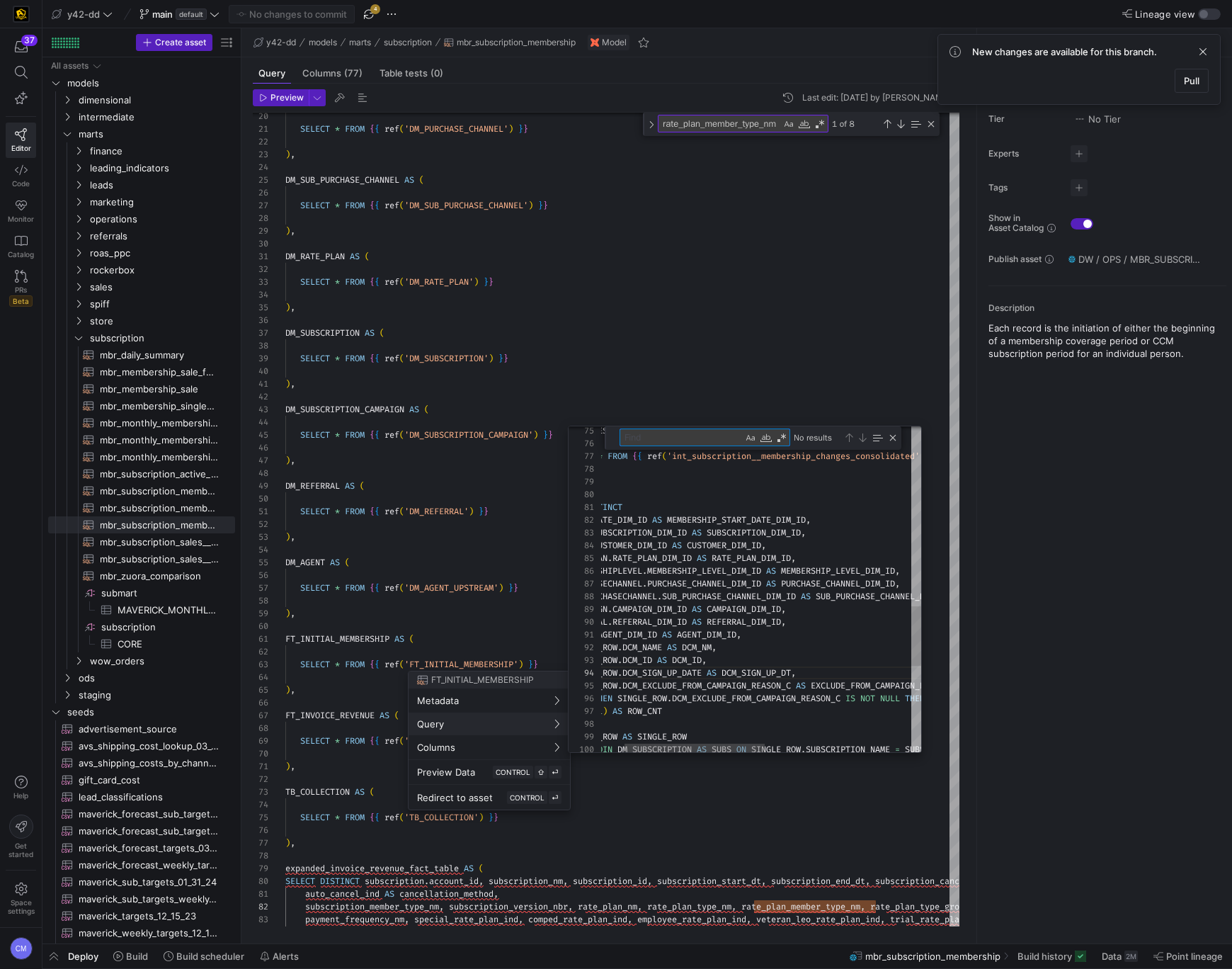type on "r" 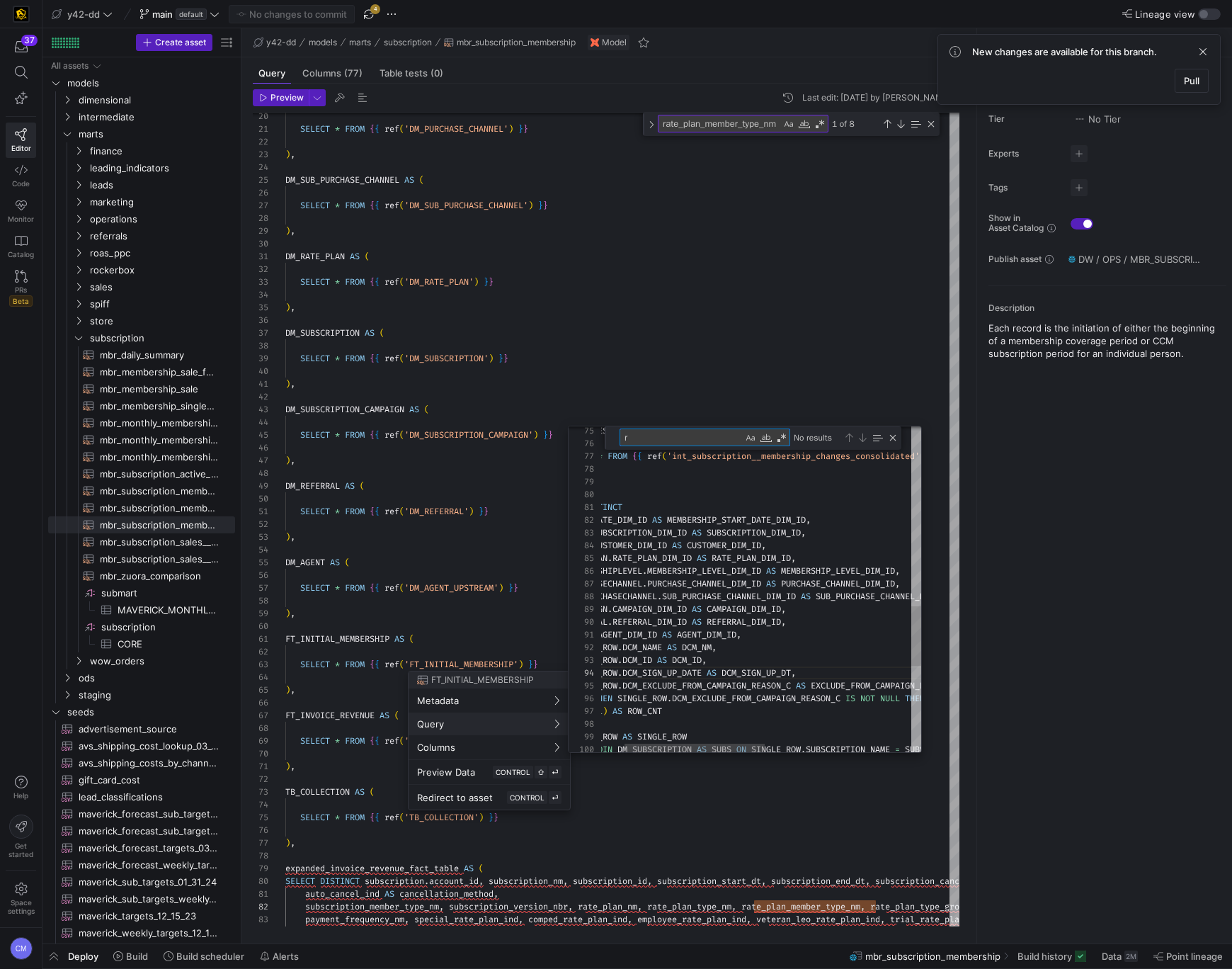 type on "UNT_ID
LEFT JOIN DM_PURCHASE_CHANNEL AS PURCHASECHANNEL ON SINGLE_ROW.PURCHASE_CHANNEL = PURCHASECHANNEL.PURCHASE_CHANNEL_NM
LEFT JOIN DM_SUB_PURCHASE_CHANNEL AS SUBPURCHASECHANNEL ON SINGLE_ROW.SUB_PURCHASE_CHANNEL = SUBPURCHASECHANNEL.SUB_PURCHASE_CHANNEL_NM
LEFT JOIN DM_MEMBERSHIP_LEVEL AS MEMBERSHIPLEVEL ON SINGLE_ROW.MEMBERSHIP_LEVEL = MEMBERSHIPLEVEL.MEMBERSHIP_LEVEL_NM
LEFT JOIN DM_CAMPAIGN AS CAMPAIGN ON SINGLE_ROW.CAMPAIGN_ID = CAMPAIGN.CAMPAIGN_ID
LEFT JOIN DM_REFERRAL AS REFERRAL ON SINGLE_ROW.REFERRAL_NAME = REFERRAL.REFERRAL_NM
LEFT JOIN DM_AGENT AS AGENT ON SINGLE_ROW.AGENT_ACCOUNT_ID = AGENT.AGENT_SF_ID" 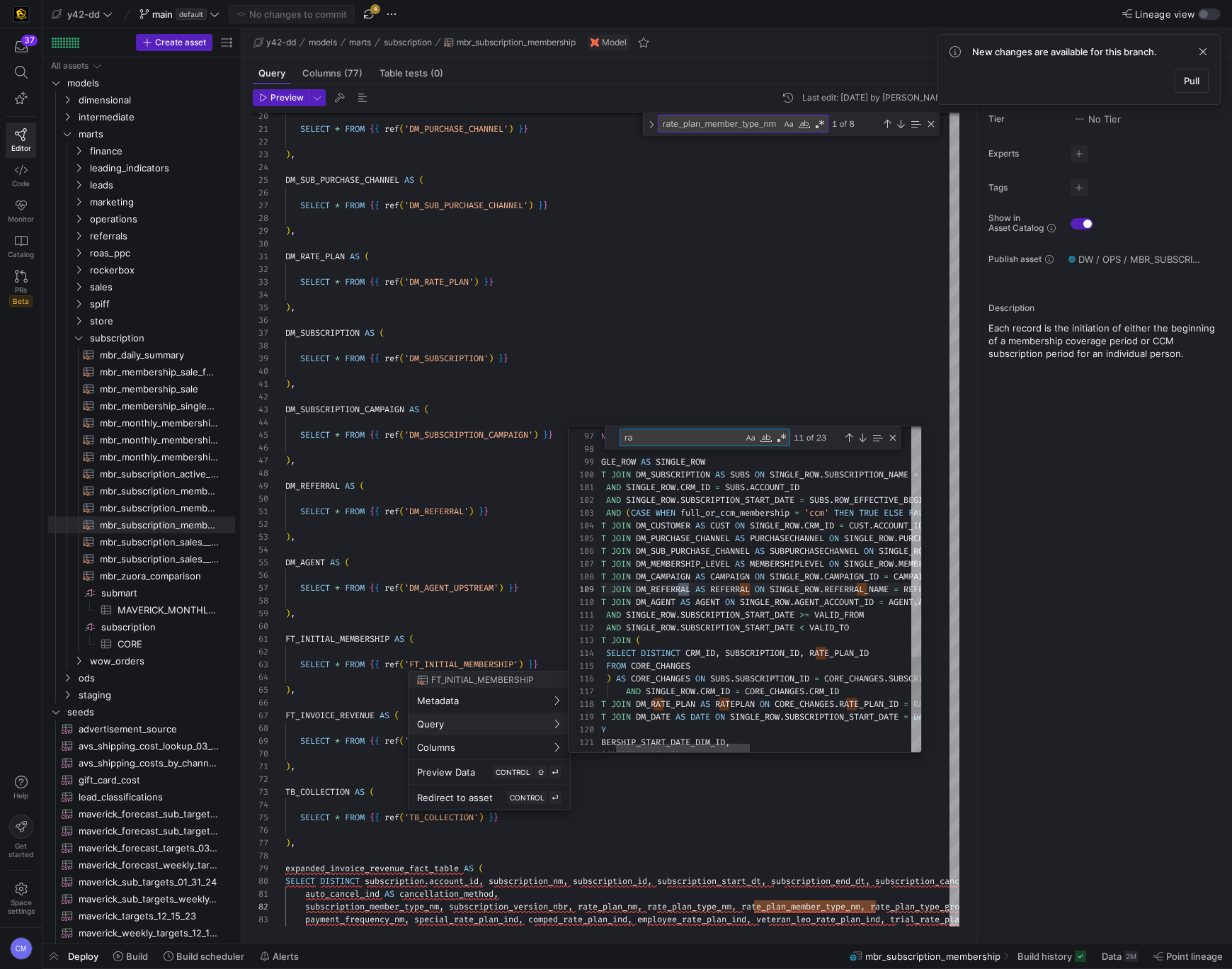 type on "AND SINGLE_ROW.SUBSCRIPTION_START_DATE >= VALID_FROM
AND SINGLE_ROW.SUBSCRIPTION_START_DATE < VALID_TO
LEFT JOIN (
SELECT DISTINCT CRM_ID, SUBSCRIPTION_ID, RATE_PLAN_ID
FROM CORE_CHANGES
) AS CORE_CHANGES ON SUBS.SUBSCRIPTION_ID = CORE_CHANGES.SUBSCRIPTION_ID
AND SINGLE_ROW.CRM_ID = CORE_CHANGES.CRM_ID
LEFT JOIN DM_RATE_PLAN AS RATEPLAN ON CORE_CHANGES.RATE_PLAN_ID = RATEPLAN.RATE_PLAN_DIM_ID
LEFT JOIN DM_DATE AS DATE ON SINGLE_ROW.SUBSCRIPTION_START_DATE = [DOMAIN_NAME]
GROUP BY" 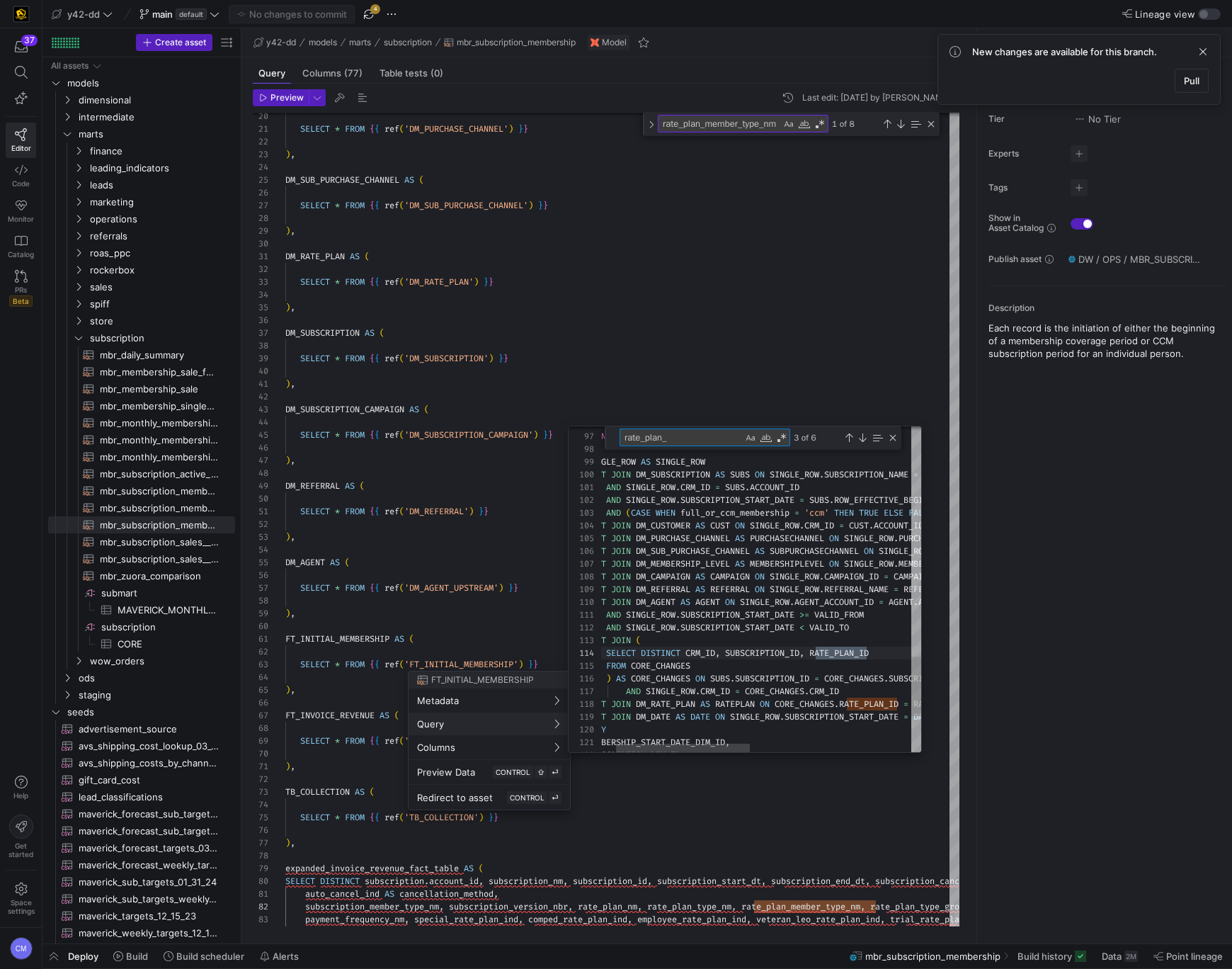 scroll, scrollTop: 128, scrollLeft: 300, axis: both 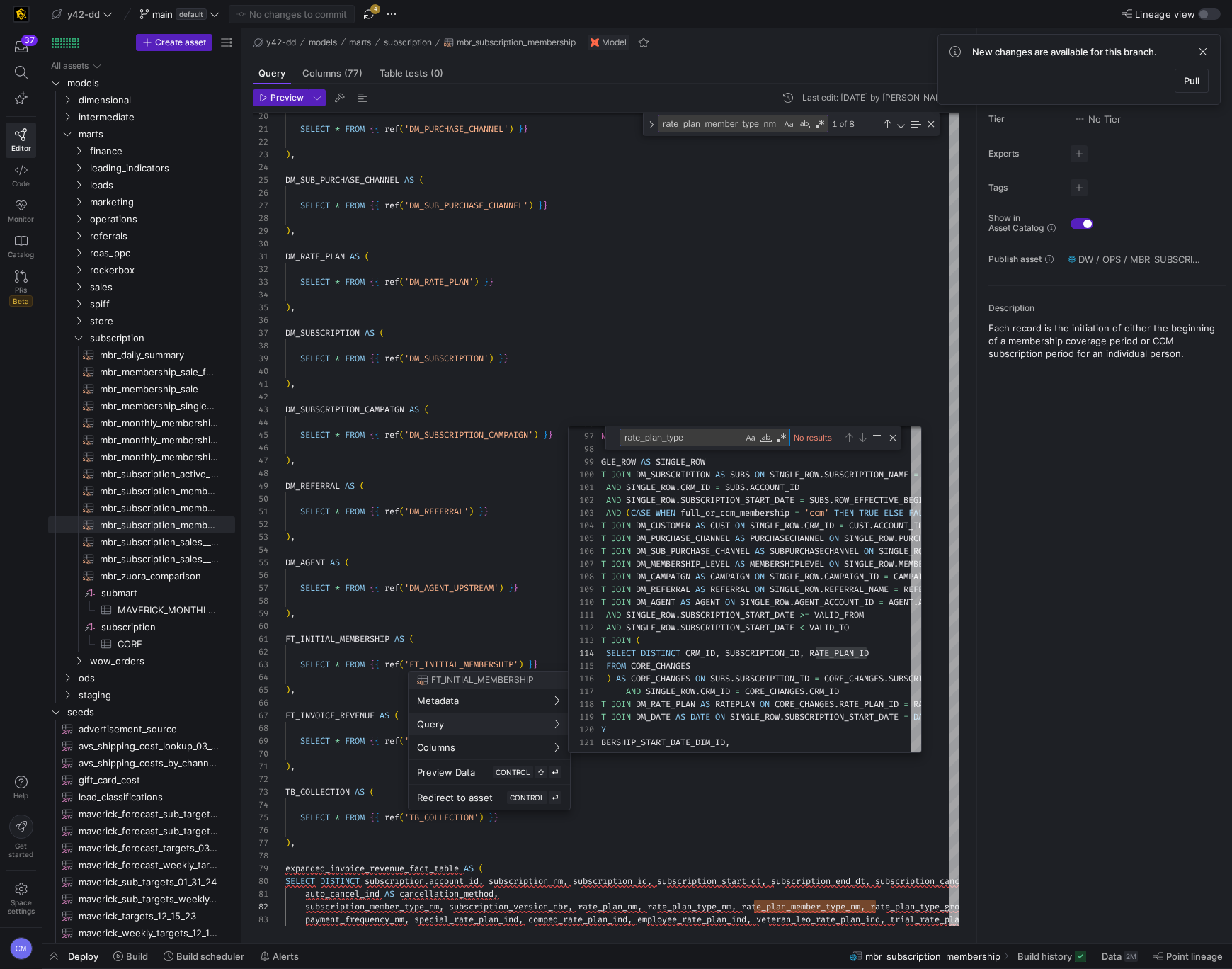 type on "rate_plan_type" 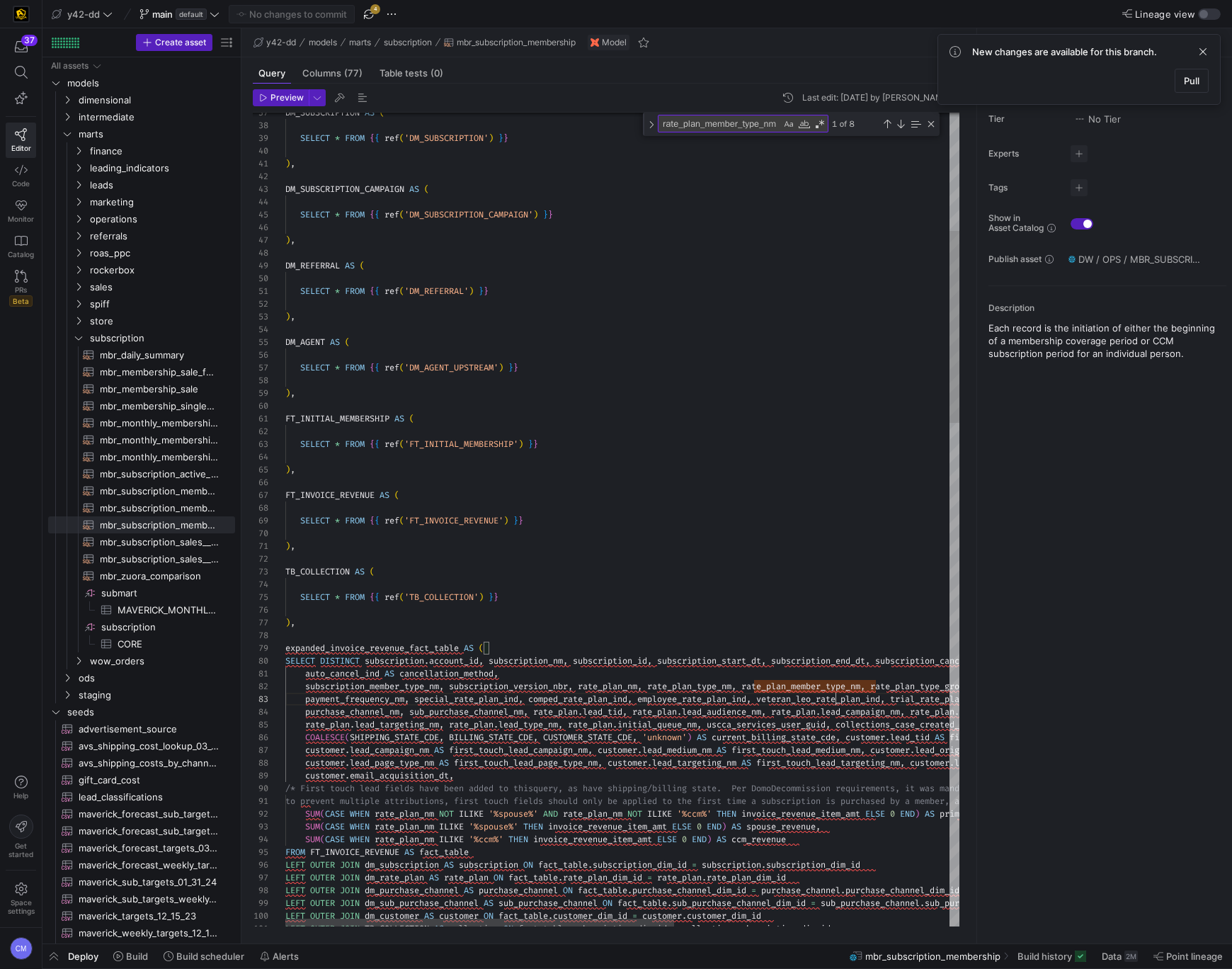 click on "SELECT   *   FROM   { {   ref ( 'DM_REFERRAL' )   } } ) , DM_AGENT   AS   (     SELECT   *   FROM   { {   ref ( 'DM_AGENT_UPSTREAM' )   } } ) , FT_INITIAL_MEMBERSHIP   AS   (     SELECT   *   FROM   { {   ref ( 'FT_INITIAL_MEMBERSHIP' )   } } ) , FT_INVOICE_REVENUE   AS   ( DM_REFERRAL   AS   ( ) ,     SELECT   *   FROM   { {   ref ( 'DM_SUBSCRIPTION_CAMPAIGN' )   } } DM_SUBSCRIPTION_CAMPAIGN   AS   ( ) ,       SELECT   *   FROM   { {   ref ( 'DM_SUBSCRIPTION' )   } } DM_SUBSCRIPTION   AS   (     SELECT   *   FROM   { {   ref ( 'FT_INVOICE_REVENUE' )   } } ) , TB_COLLECTION   AS   (     SELECT   *   FROM   { {   ref ( 'TB_COLLECTION' )   } } ) , expanded_invoice_revenue_fact_table   AS   ( SELECT   DISTINCT   subscription . account_id ,   subscription_nm ,   subscription_id ,   subscription_start_dt ,   subscription_end_dt ,   subscription_cancelled_dt ,   zuora_invoice_cancel_dt ,        auto_cancel_ind   AS   , ," at bounding box center [354308, 353779] 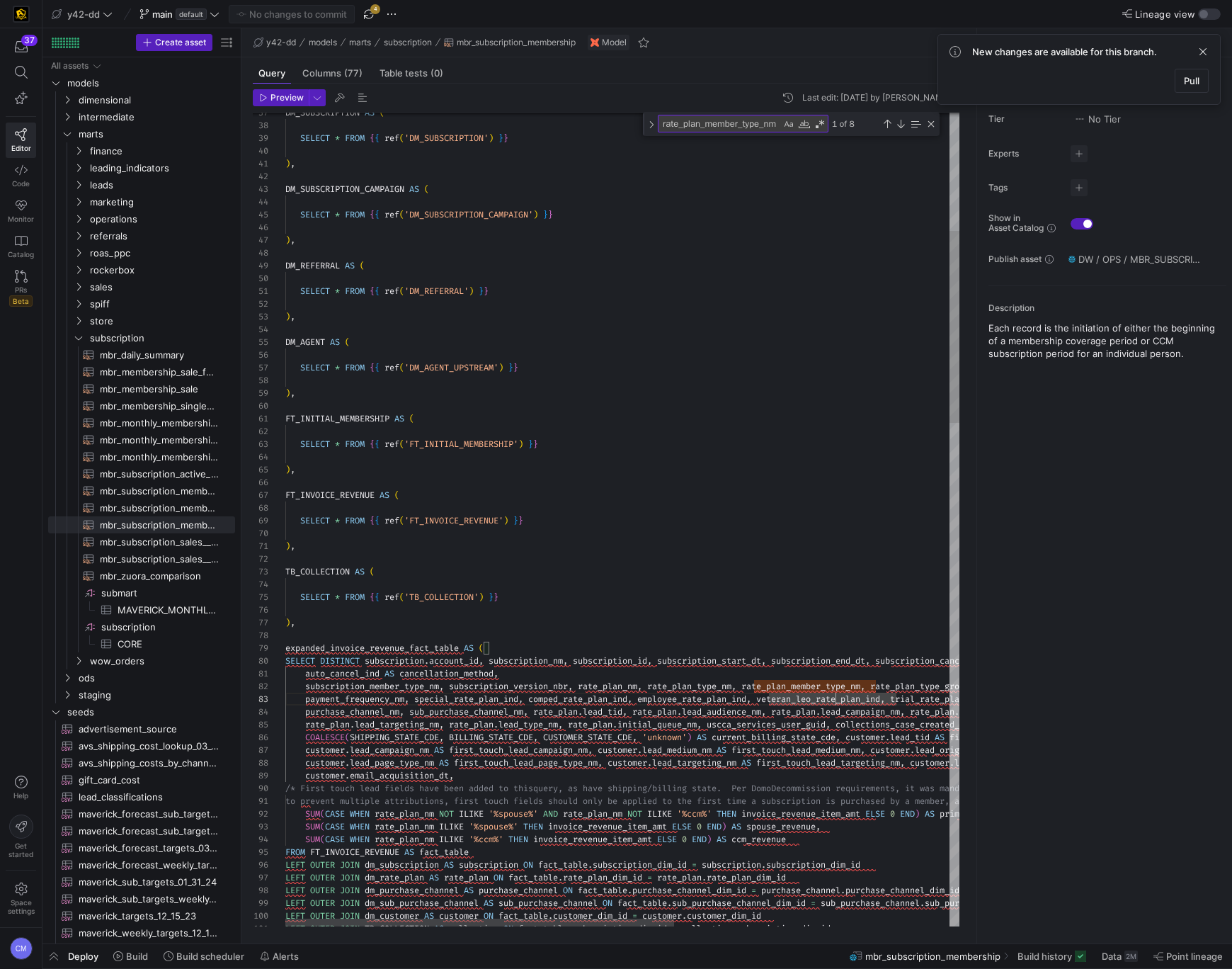 click on "SELECT   *   FROM   { {   ref ( 'DM_REFERRAL' )   } } ) , DM_AGENT   AS   (     SELECT   *   FROM   { {   ref ( 'DM_AGENT_UPSTREAM' )   } } ) , FT_INITIAL_MEMBERSHIP   AS   (     SELECT   *   FROM   { {   ref ( 'FT_INITIAL_MEMBERSHIP' )   } } ) , FT_INVOICE_REVENUE   AS   ( DM_REFERRAL   AS   ( ) ,     SELECT   *   FROM   { {   ref ( 'DM_SUBSCRIPTION_CAMPAIGN' )   } } DM_SUBSCRIPTION_CAMPAIGN   AS   ( ) ,       SELECT   *   FROM   { {   ref ( 'DM_SUBSCRIPTION' )   } } DM_SUBSCRIPTION   AS   (     SELECT   *   FROM   { {   ref ( 'FT_INVOICE_REVENUE' )   } } ) , TB_COLLECTION   AS   (     SELECT   *   FROM   { {   ref ( 'TB_COLLECTION' )   } } ) , expanded_invoice_revenue_fact_table   AS   ( SELECT   DISTINCT   subscription . account_id ,   subscription_nm ,   subscription_id ,   subscription_start_dt ,   subscription_end_dt ,   subscription_cancelled_dt ,   zuora_invoice_cancel_dt ,        auto_cancel_ind   AS   , ," at bounding box center [860, 1336] 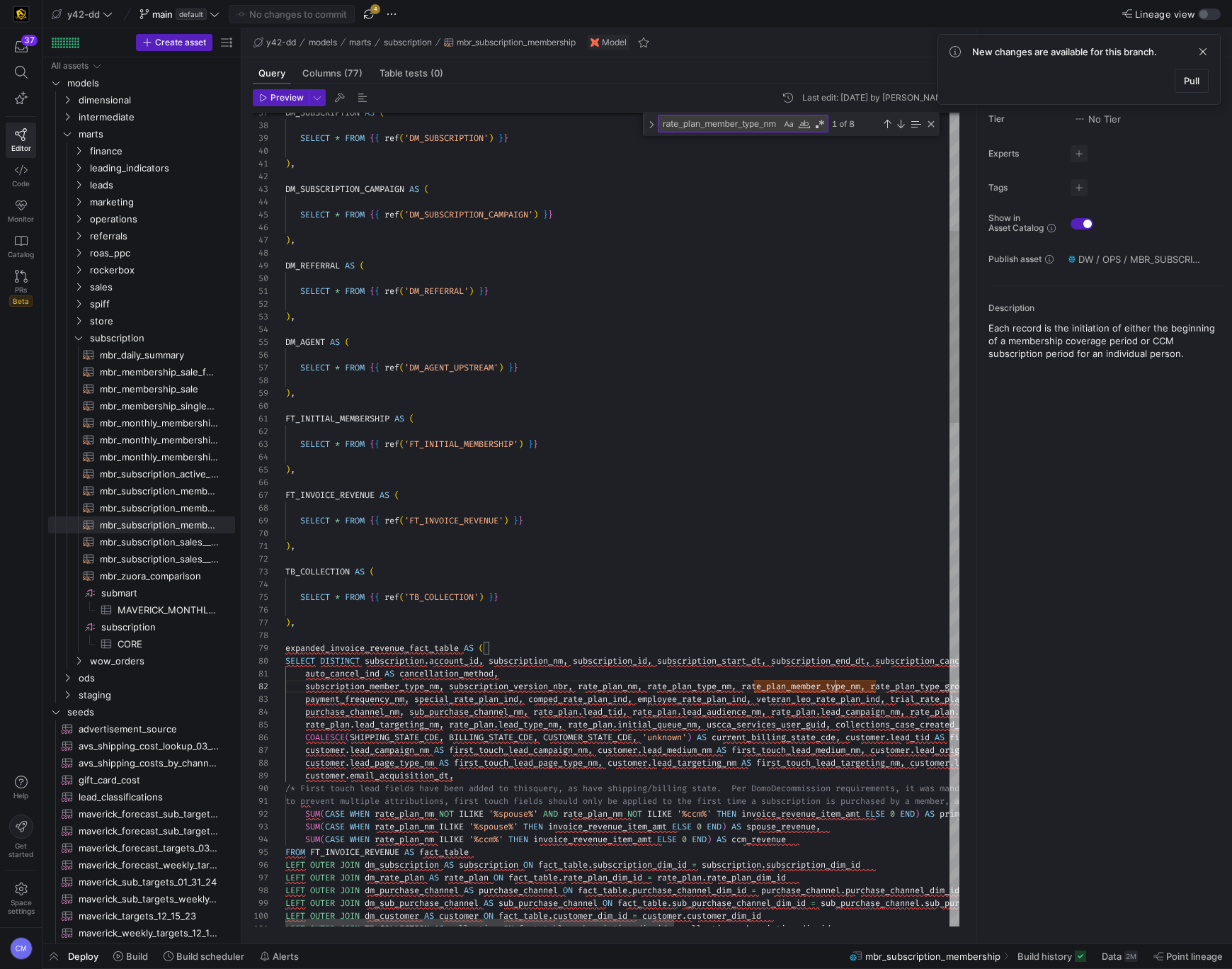 scroll, scrollTop: 12, scrollLeft: 591, axis: both 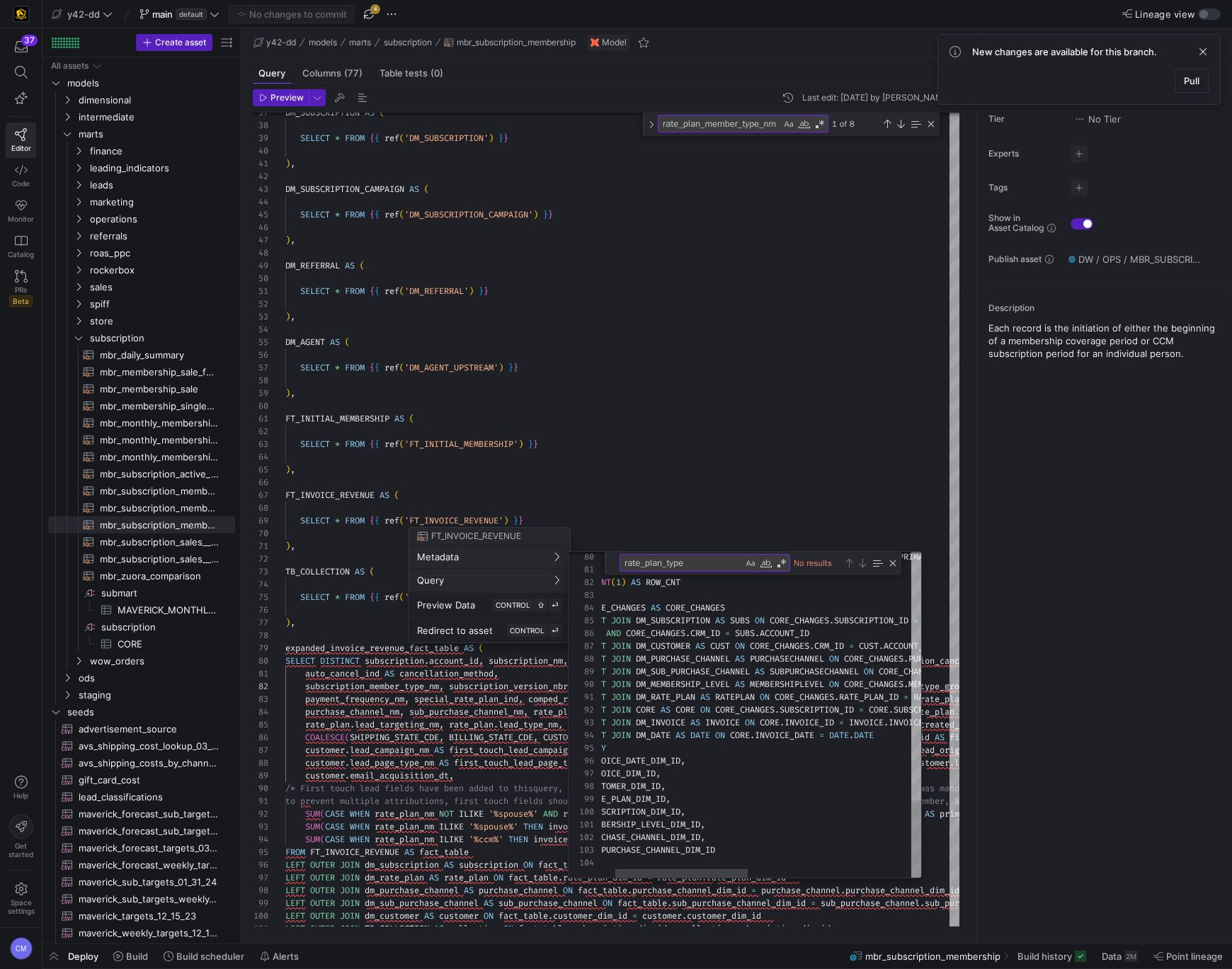 type on "END) AS INVOICE_REVENUE_ITEM_AMT,
COUNT(1) AS ROW_CNT
FROM
CORE_CHANGES AS CORE_CHANGES
LEFT JOIN DM_SUBSCRIPTION AS SUBS ON CORE_CHANGES.SUBSCRIPTION_ID = SUBS.SUBSCRIPTION_ID
AND CORE_CHANGES.CRM_ID = SUBS.ACCOUNT_ID
LEFT JOIN DM_CUSTOMER AS CUST ON CORE_CHANGES.CRM_ID = CUST.ACCOUNT_ID
LEFT JOIN DM_PURCHASE_CHANNEL AS PURCHASECHANNEL ON CORE_CHANGES.PURCHASE_CHANNEL = PURCHASECHANNEL.PURCHASE_CHANNEL_NM
LEFT JOIN DM_SUB_PURCHASE_CHANNEL AS SUBPURCHASECHANNEL ON CORE_CHANGES.SUB_PURCHASE_CHANNEL = SUBPURCHASECHANNEL.SUB_PURCHASE_CHANNEL_NM
LEFT JOIN DM_MEMBERSHIP_LEVEL AS MEMBERSHIPLEVEL ON CORE_CHANGES.MEMBERSHIP_LEVEL = MEMBERSHIPLEVEL.MEMBERSHIP_LEVEL_NM" 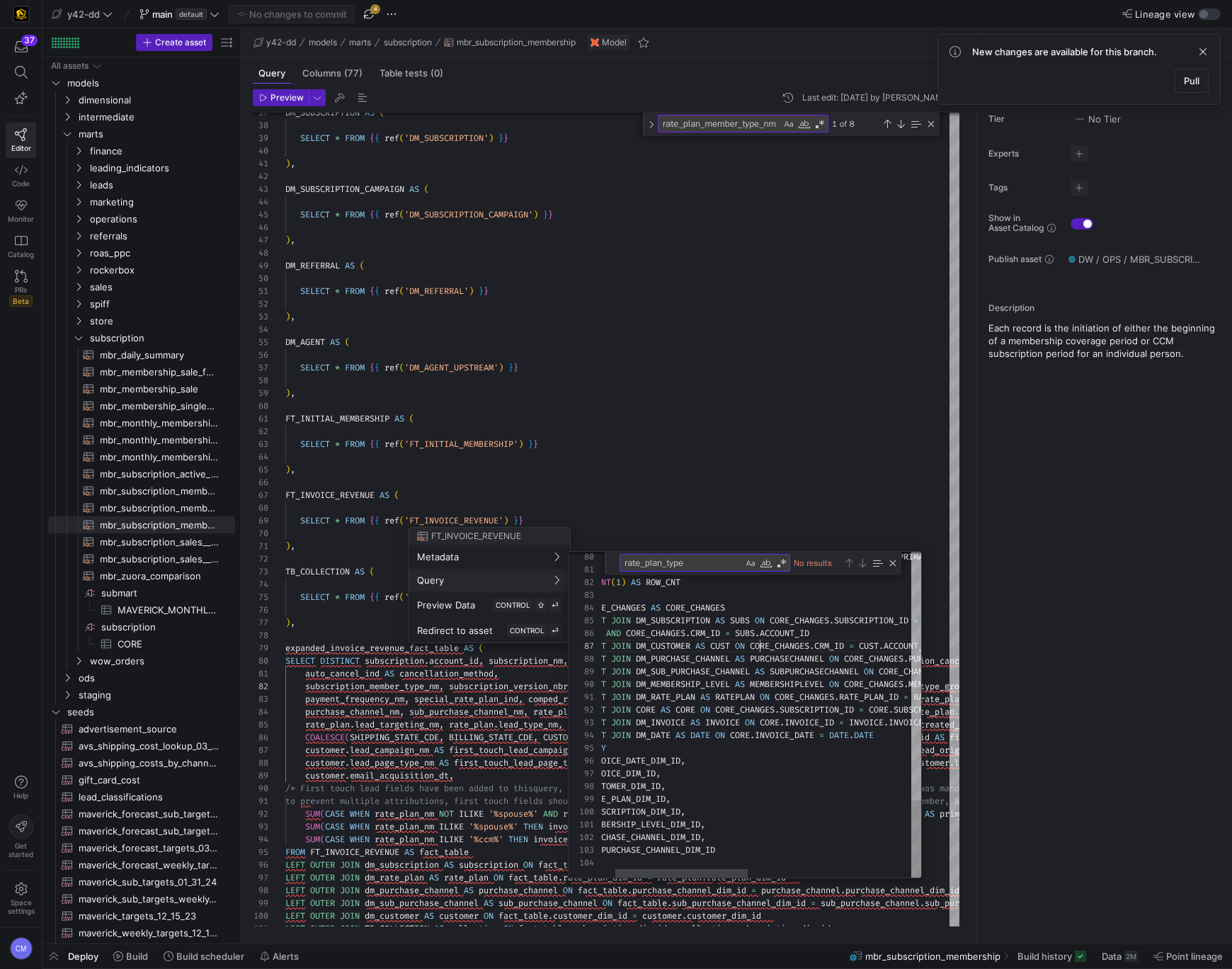click on "WHEN   CORE_CHANGES . MEMBERSHIP_LEVEL_GROUP   =   'CCM'   THEN   CORE . PRIMARY_MEMBERSHIP_PAID          END )   AS   INVOICE_REVENUE_ITEM_AMT ,      COUNT ( 1 )   AS   ROW_CNT FROM      CORE_CHANGES   AS   CORE_CHANGES      LEFT   JOIN   DM_SUBSCRIPTION   AS   SUBS   ON   CORE_CHANGES . SUBSCRIPTION_ID   =   SUBS . SUBSCRIPTION_ID          AND   CORE_CHANGES . CRM_ID   =   SUBS . ACCOUNT_ID      LEFT   JOIN   DM_CUSTOMER   AS   CUST   ON   CORE_CHANGES . CRM_ID   =   CUST . ACCOUNT_ID      LEFT   JOIN   DM_PURCHASE_CHANNEL   AS   PURCHASECHANNEL   ON   CORE_CHANGES . PURCHASE_CHANNEL   =   PURCHASECHANNEL . PURCHASE_CHANNEL_NM      LEFT   JOIN   DM_SUB_PURCHASE_CHANNEL   AS   SUBPURCHASECHANNEL   ON   CORE_CHANGES . SUB_PURCHASE_CHANNEL   =   SUBPURCHASECHANNEL . SUB_PURCHASE_CHANNEL_NM      LEFT   JOIN   DM_MEMBERSHIP_LEVEL   AS   MEMBERSHIPLEVEL   ON   CORE_CHANGES . MEMBERSHIP_LEVEL   =   ." at bounding box center [940, 193] 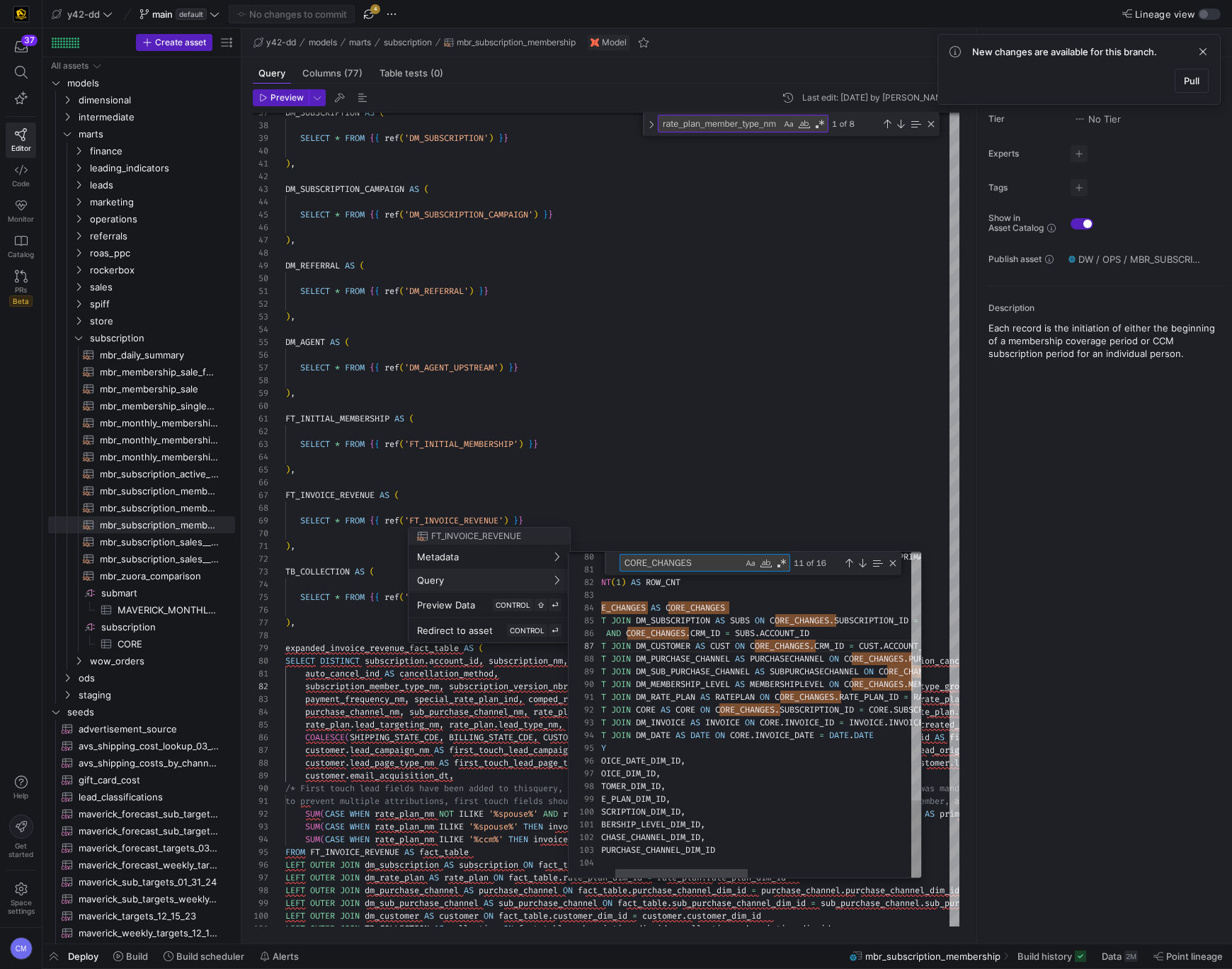 paste on "rate_plan_member_type_nm" 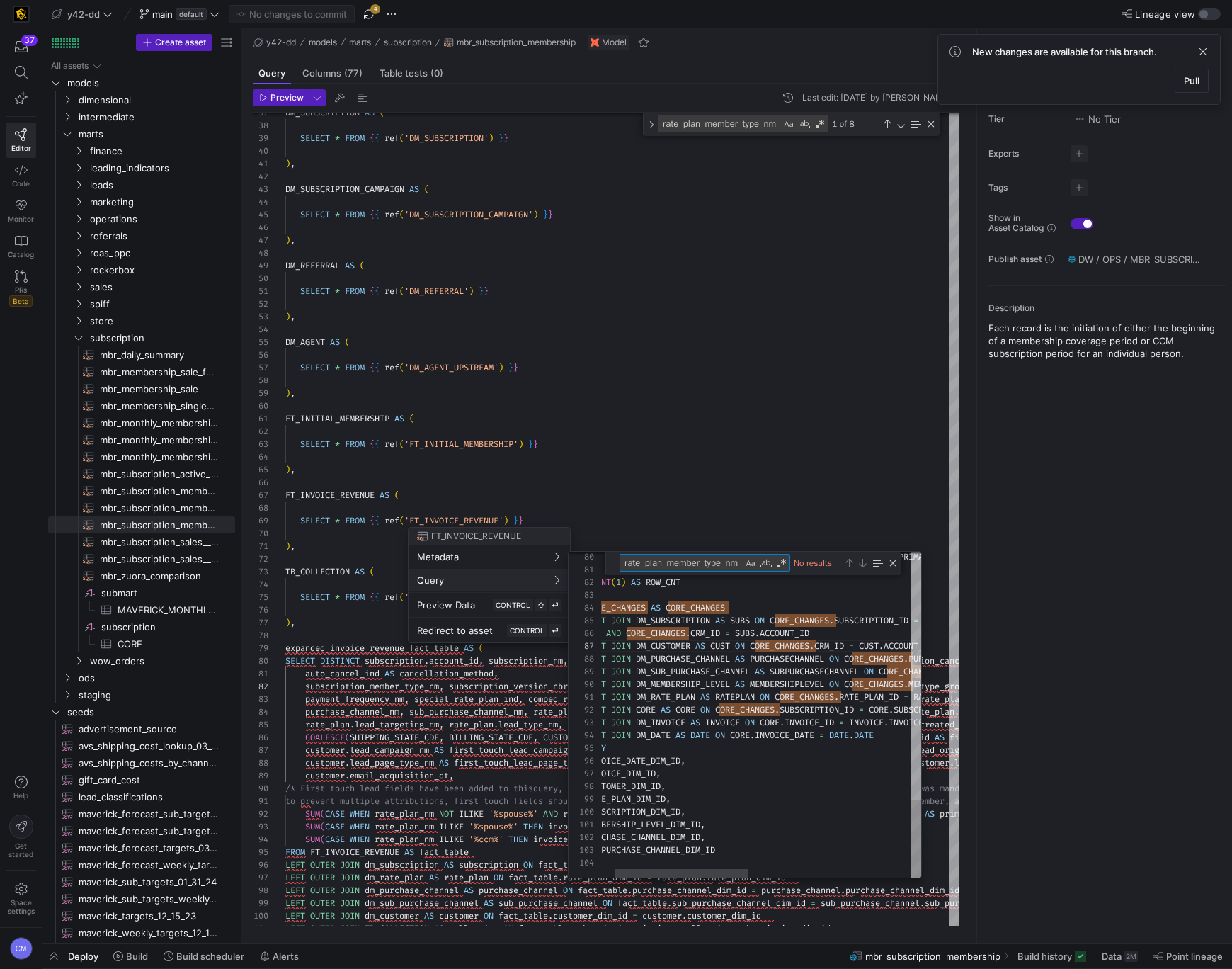 scroll, scrollTop: 0, scrollLeft: 4, axis: horizontal 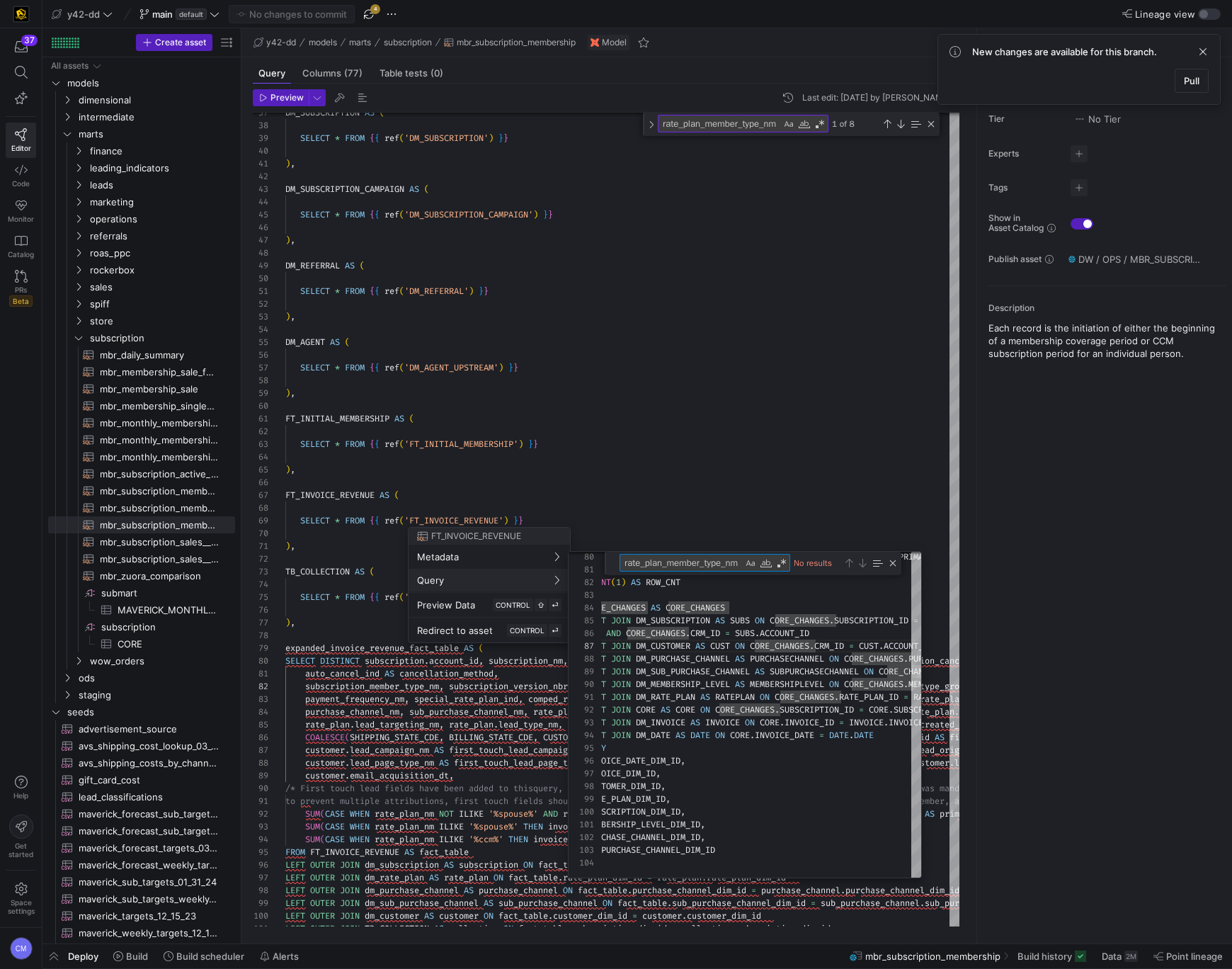 type on "rate_plan_member_type_nm" 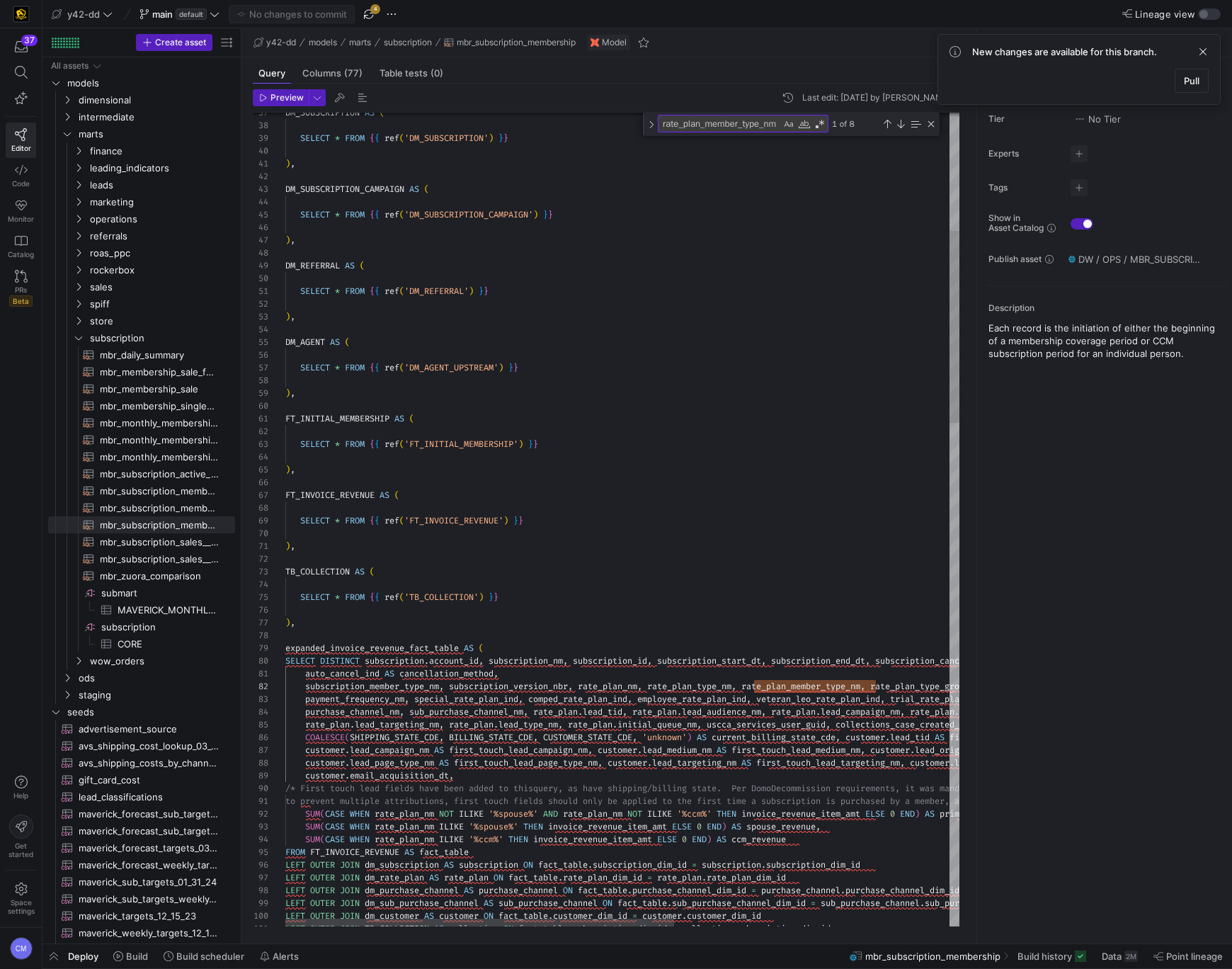 scroll, scrollTop: 89, scrollLeft: 0, axis: vertical 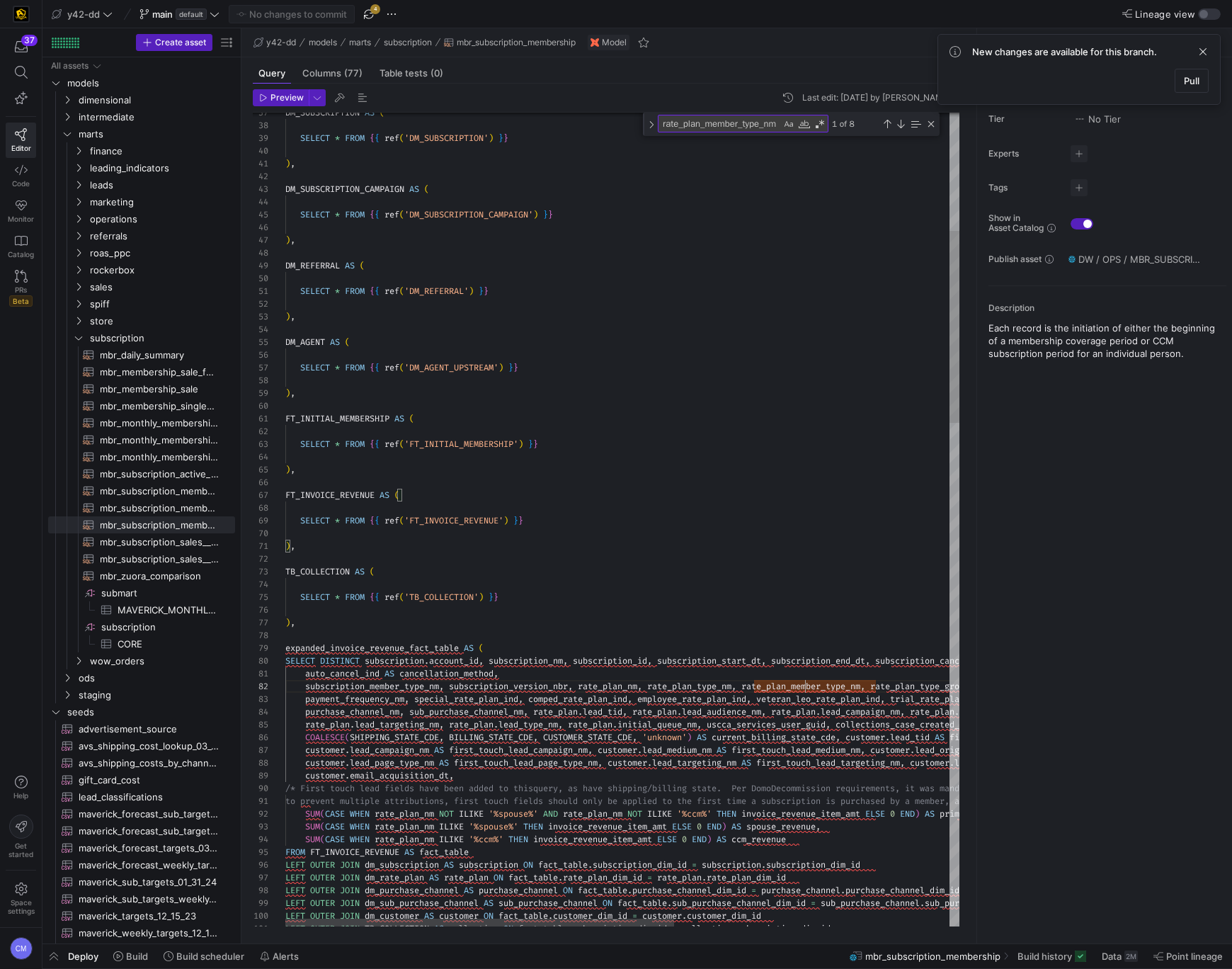 click on "SELECT   *   FROM   { {   ref ( 'DM_REFERRAL' )   } } ) , DM_AGENT   AS   (     SELECT   *   FROM   { {   ref ( 'DM_AGENT_UPSTREAM' )   } } ) , FT_INITIAL_MEMBERSHIP   AS   (     SELECT   *   FROM   { {   ref ( 'FT_INITIAL_MEMBERSHIP' )   } } ) , FT_INVOICE_REVENUE   AS   ( DM_REFERRAL   AS   ( ) ,     SELECT   *   FROM   { {   ref ( 'DM_SUBSCRIPTION_CAMPAIGN' )   } } DM_SUBSCRIPTION_CAMPAIGN   AS   ( ) ,       SELECT   *   FROM   { {   ref ( 'DM_SUBSCRIPTION' )   } } DM_SUBSCRIPTION   AS   (     SELECT   *   FROM   { {   ref ( 'FT_INVOICE_REVENUE' )   } } ) , TB_COLLECTION   AS   (     SELECT   *   FROM   { {   ref ( 'TB_COLLECTION' )   } } ) , expanded_invoice_revenue_fact_table   AS   ( SELECT   DISTINCT   subscription . account_id ,   subscription_nm ,   subscription_id ,   subscription_start_dt ,   subscription_end_dt ,   subscription_cancelled_dt ,   zuora_invoice_cancel_dt ,        auto_cancel_ind   AS   , ," at bounding box center [860, 1336] 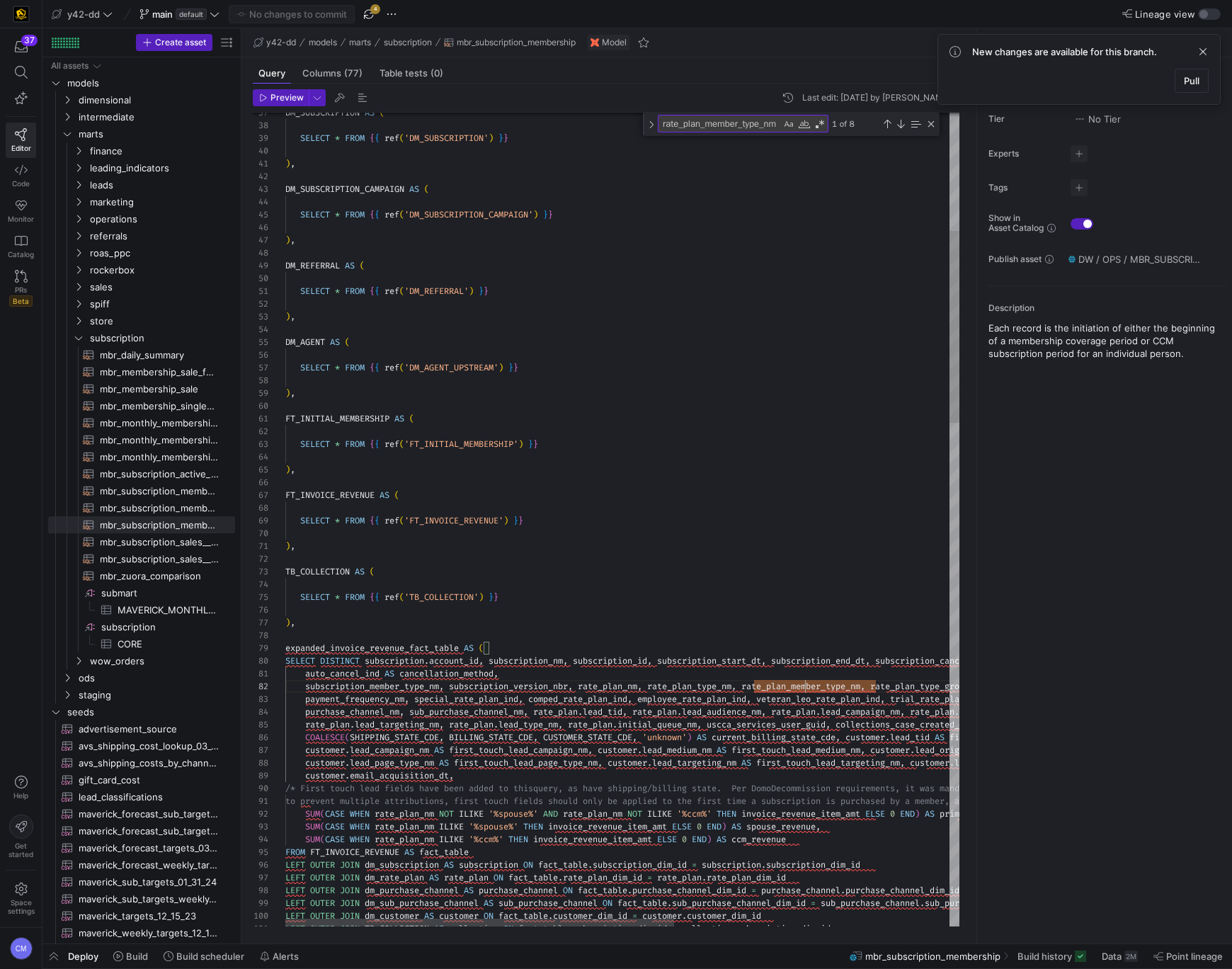 click on "rate_plan_member_type_nm" at bounding box center (801, 686) 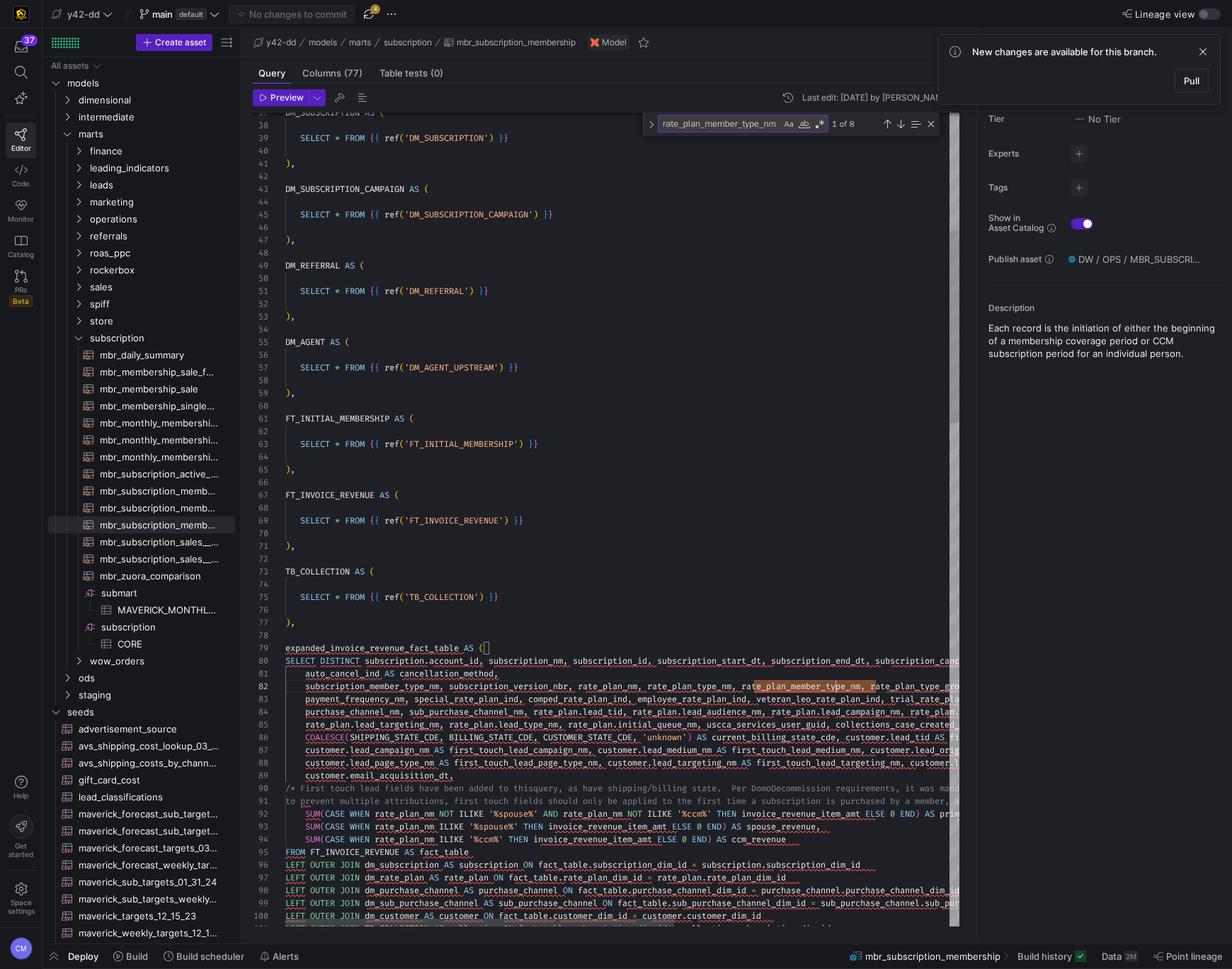click on "SELECT   *   FROM   { {   ref ( 'DM_REFERRAL' )   } } ) , DM_AGENT   AS   (     SELECT   *   FROM   { {   ref ( 'DM_AGENT_UPSTREAM' )   } } ) , FT_INITIAL_MEMBERSHIP   AS   (     SELECT   *   FROM   { {   ref ( 'FT_INITIAL_MEMBERSHIP' )   } } ) , FT_INVOICE_REVENUE   AS   ( DM_REFERRAL   AS   ( ) ,     SELECT   *   FROM   { {   ref ( 'DM_SUBSCRIPTION_CAMPAIGN' )   } } DM_SUBSCRIPTION_CAMPAIGN   AS   ( ) ,       SELECT   *   FROM   { {   ref ( 'DM_SUBSCRIPTION' )   } } DM_SUBSCRIPTION   AS   (     SELECT   *   FROM   { {   ref ( 'FT_INVOICE_REVENUE' )   } } ) , TB_COLLECTION   AS   (     SELECT   *   FROM   { {   ref ( 'TB_COLLECTION' )   } } ) , expanded_invoice_revenue_fact_table   AS   ( SELECT   DISTINCT   subscription . account_id ,   subscription_nm ,   subscription_id ,   subscription_start_dt ,   subscription_end_dt ,   subscription_cancelled_dt ,   zuora_invoice_cancel_dt ,        auto_cancel_ind   AS   , ," at bounding box center [860, 1336] 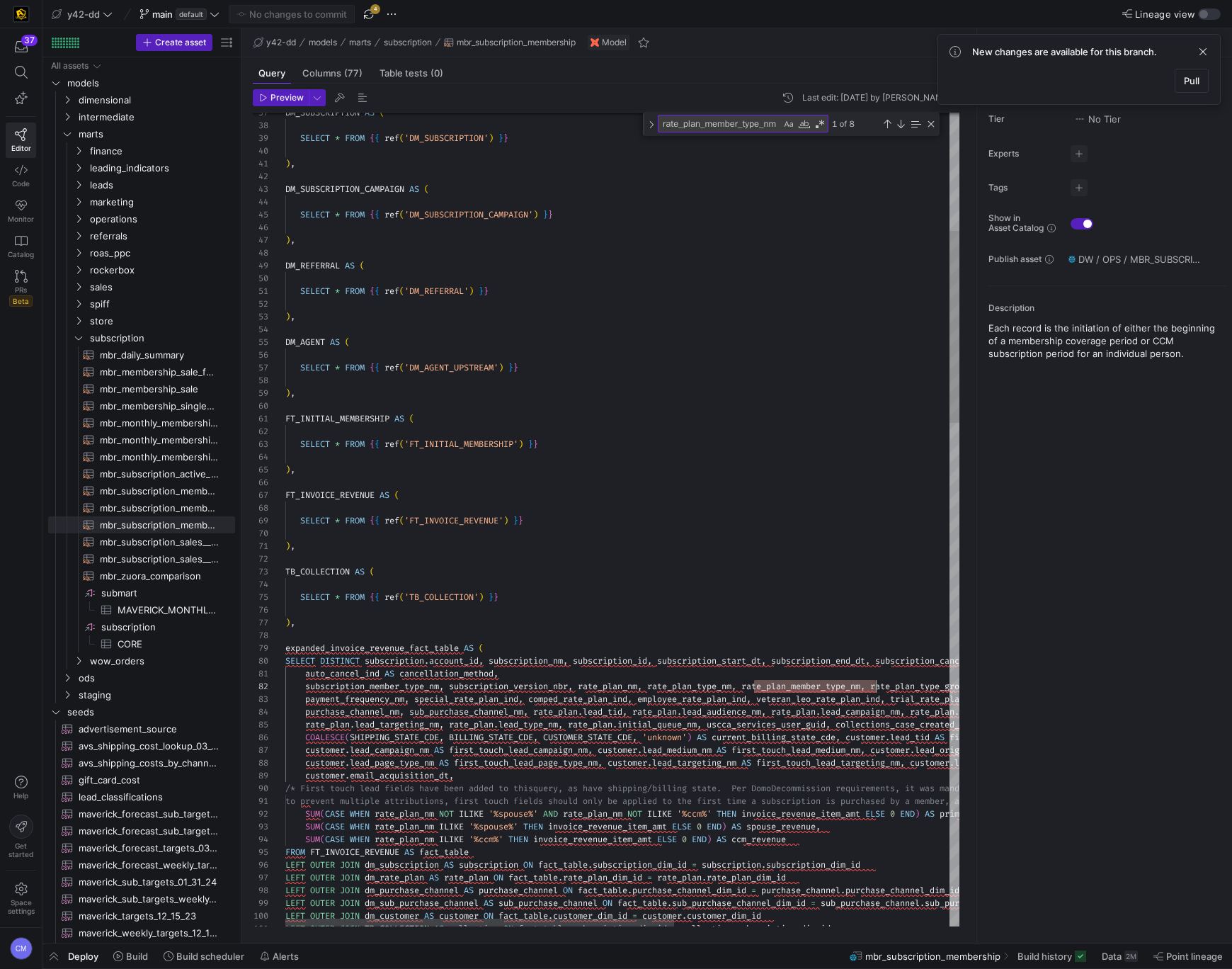 click on "SELECT   *   FROM   { {   ref ( 'DM_REFERRAL' )   } } ) , DM_AGENT   AS   (     SELECT   *   FROM   { {   ref ( 'DM_AGENT_UPSTREAM' )   } } ) , FT_INITIAL_MEMBERSHIP   AS   (     SELECT   *   FROM   { {   ref ( 'FT_INITIAL_MEMBERSHIP' )   } } ) , FT_INVOICE_REVENUE   AS   ( DM_REFERRAL   AS   ( ) ,     SELECT   *   FROM   { {   ref ( 'DM_SUBSCRIPTION_CAMPAIGN' )   } } DM_SUBSCRIPTION_CAMPAIGN   AS   ( ) ,       SELECT   *   FROM   { {   ref ( 'DM_SUBSCRIPTION' )   } } DM_SUBSCRIPTION   AS   (     SELECT   *   FROM   { {   ref ( 'FT_INVOICE_REVENUE' )   } } ) , TB_COLLECTION   AS   (     SELECT   *   FROM   { {   ref ( 'TB_COLLECTION' )   } } ) , expanded_invoice_revenue_fact_table   AS   ( SELECT   DISTINCT   subscription . account_id ,   subscription_nm ,   subscription_id ,   subscription_start_dt ,   subscription_end_dt ,   subscription_cancelled_dt ,   zuora_invoice_cancel_dt ,        auto_cancel_ind   AS   , ," at bounding box center [860, 1336] 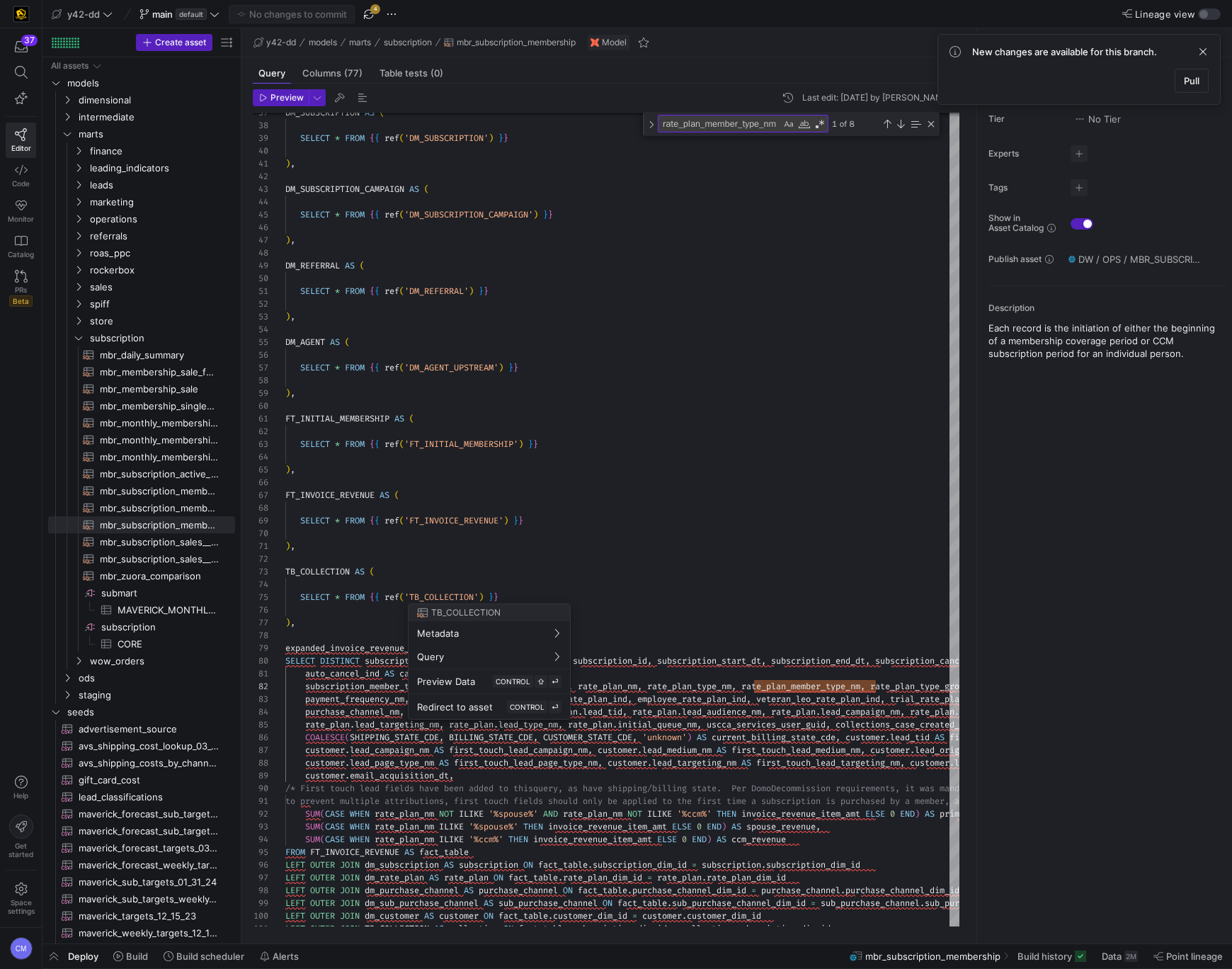 click at bounding box center (616, 484) 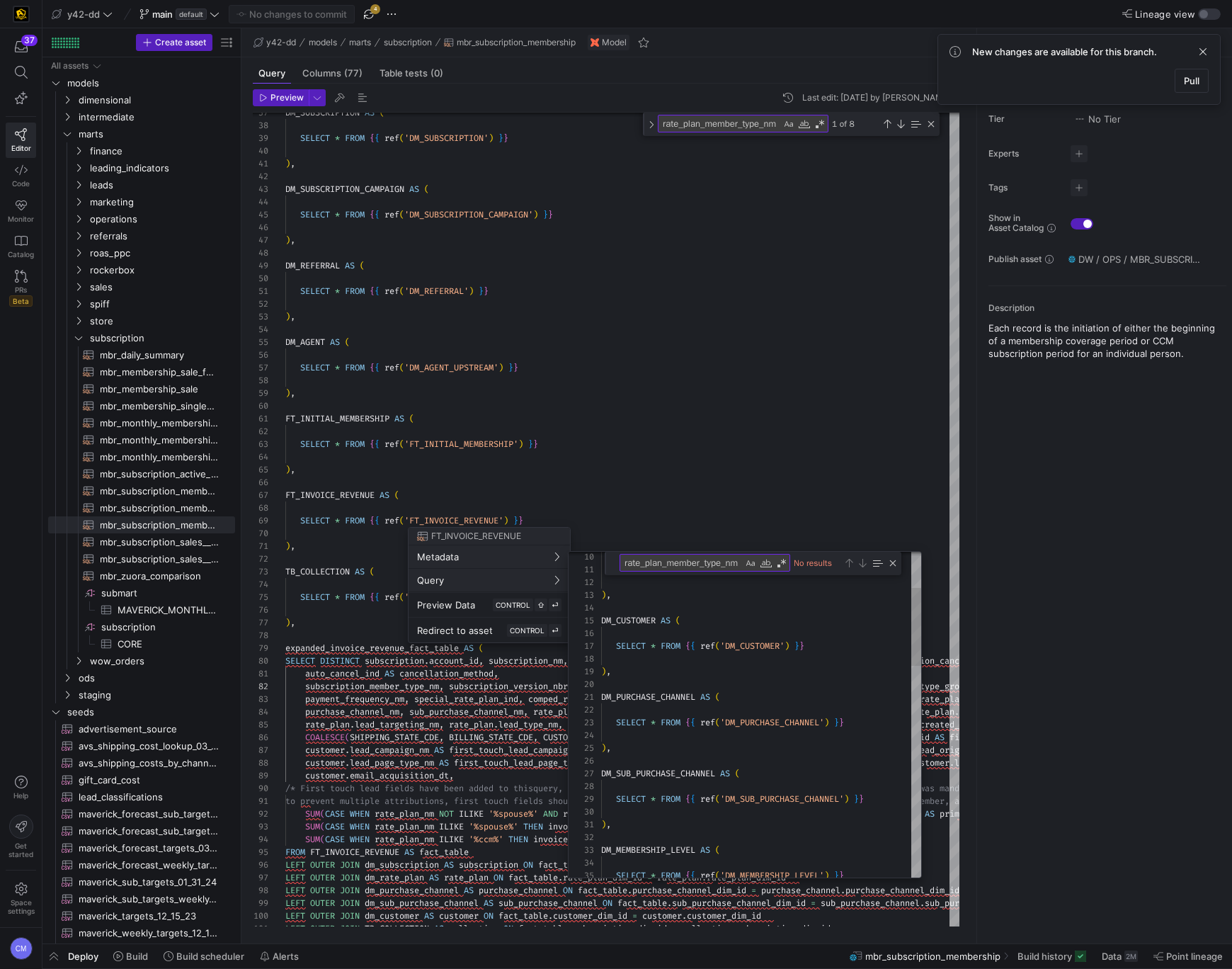 type on "SELECT * FROM {{ source('dim', 'DM_DATE') }}
),
DM_CUSTOMER AS (
SELECT * FROM {{ ref('DM_CUSTOMER') }}
)," 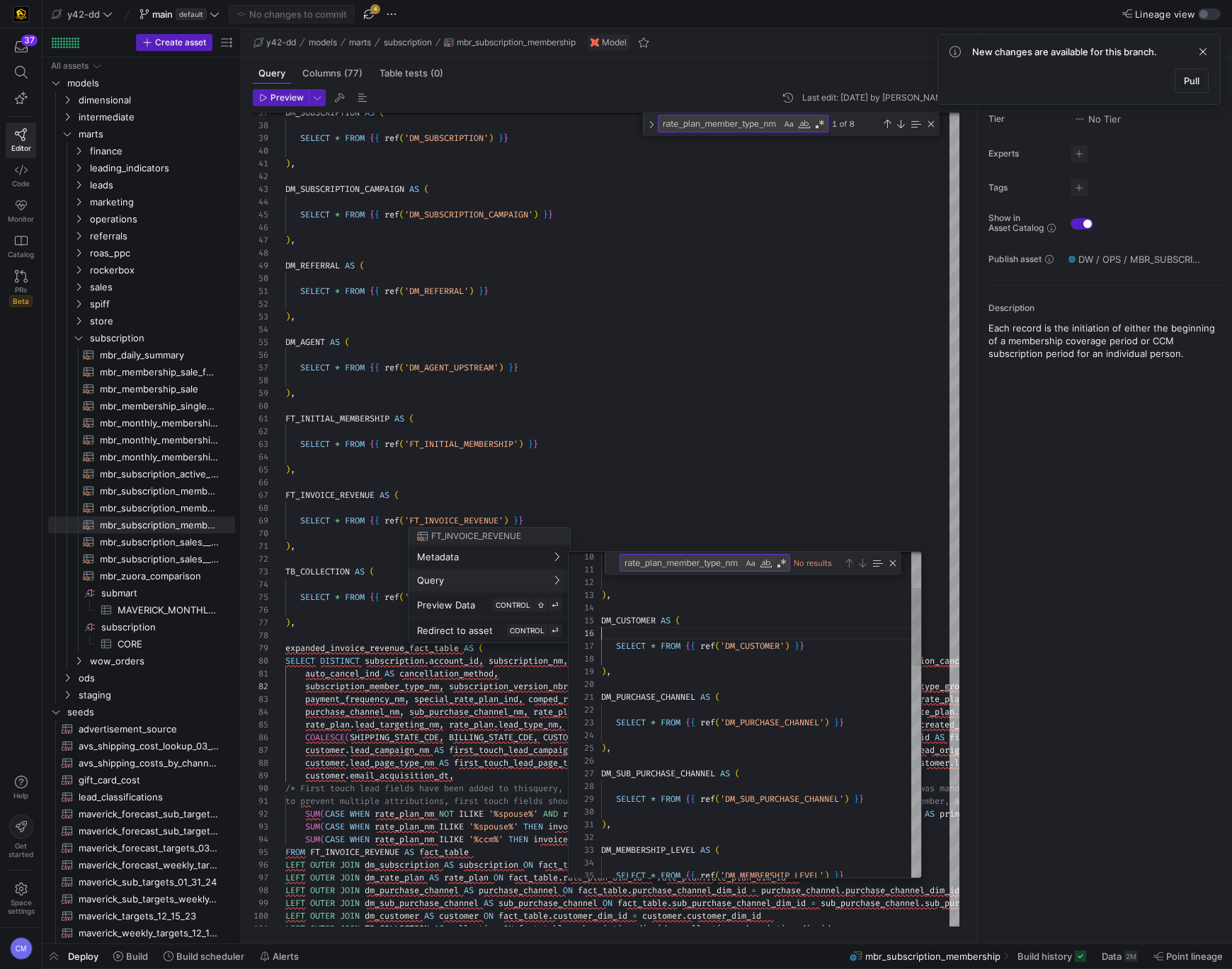 scroll, scrollTop: 64, scrollLeft: 0, axis: vertical 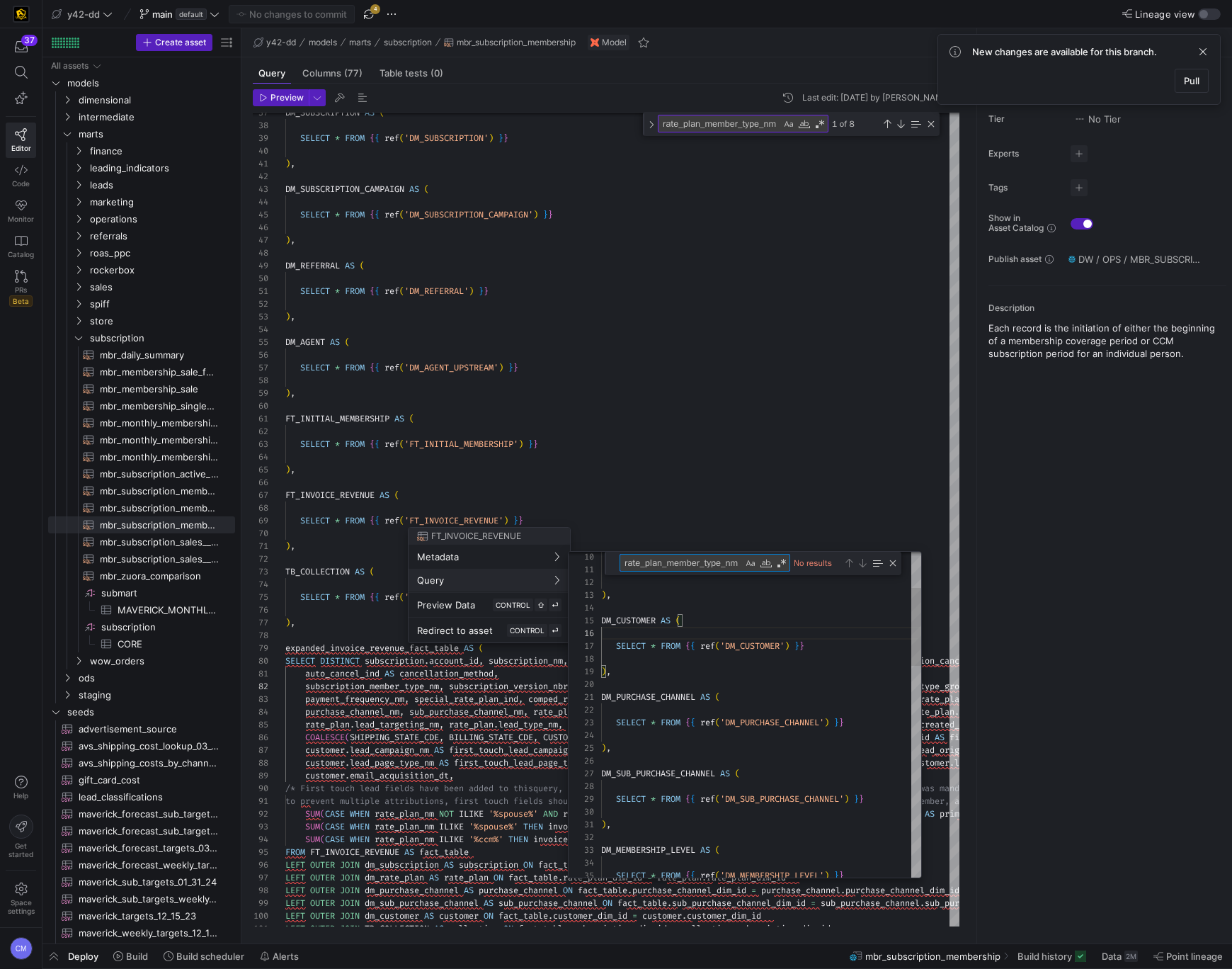 paste 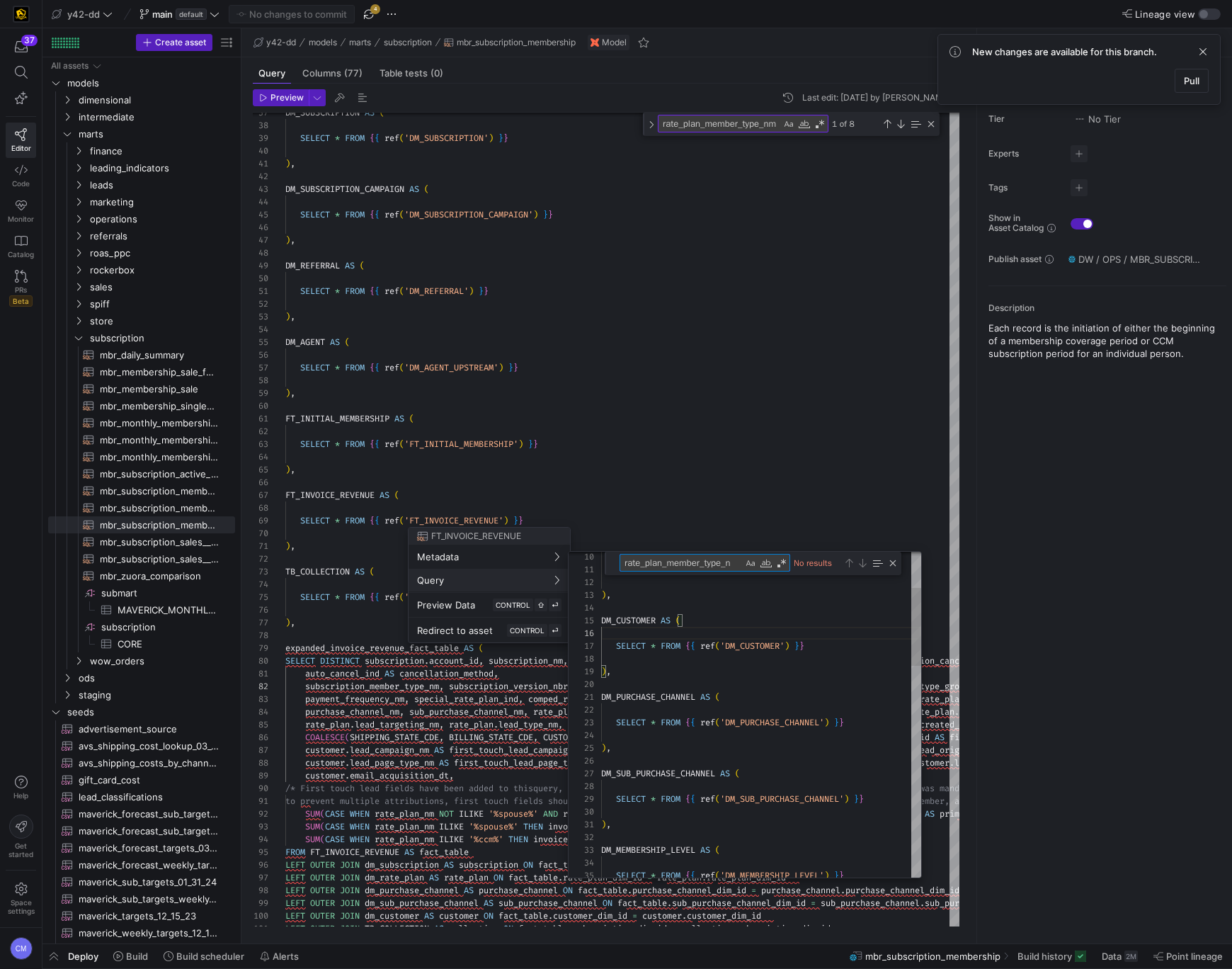 scroll, scrollTop: 0, scrollLeft: 0, axis: both 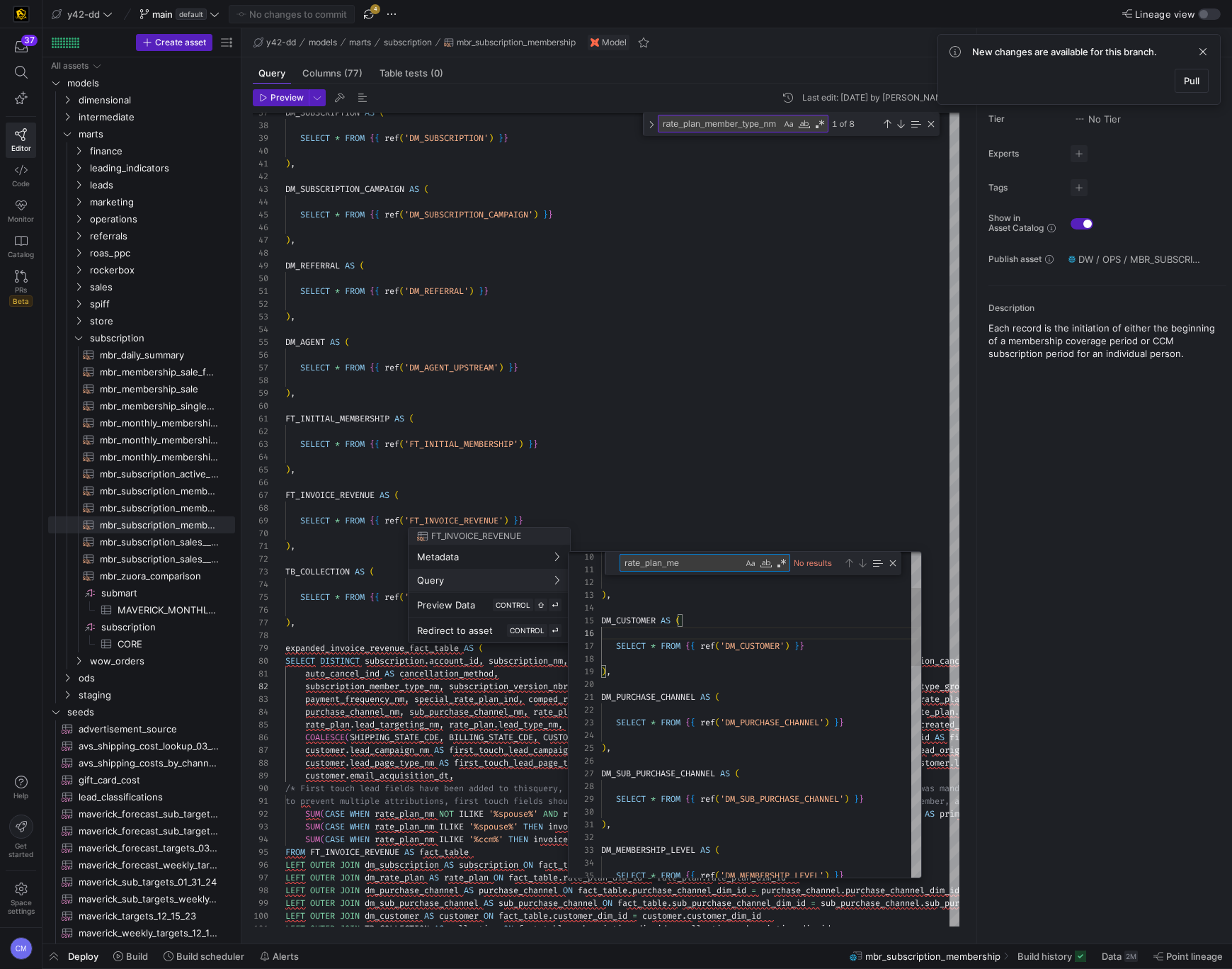 type on "rate_plan_m" 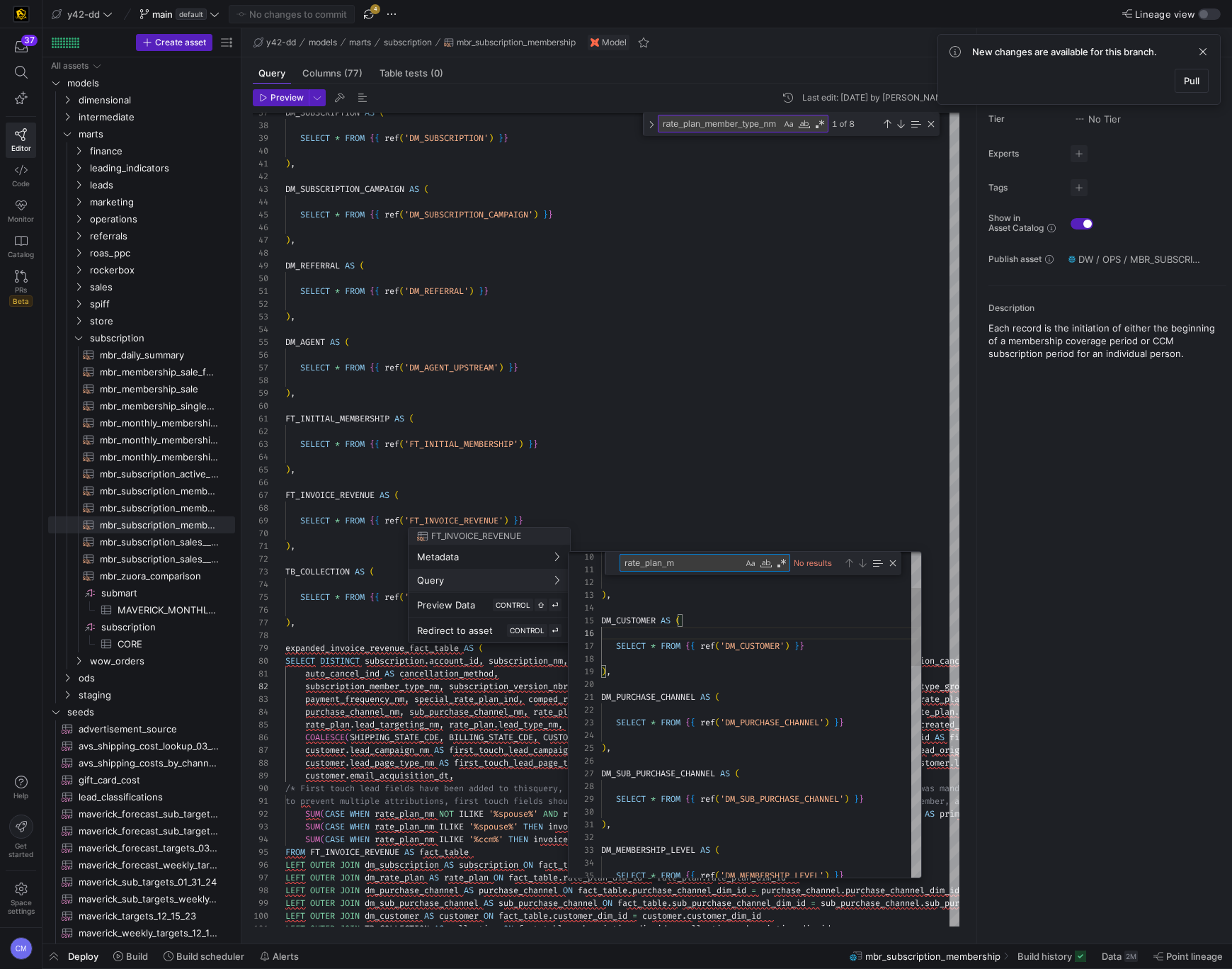type on "INVOICE.INVOICE_DIM_ID AS INVOICE_DIM_ID,
CUST.CUSTOMER_DIM_ID AS CUSTOMER_DIM_ID,
RATEPLAN.RATE_PLAN_DIM_ID AS RATE_PLAN_DIM_ID,
SUBS.SUBSCRIPTION_DIM_ID AS SUBSCRIPTION_DIM_ID,
MEMBERSHIPLEVEL.MEMBERSHIP_LEVEL_DIM_ID AS MEMBERSHIP_LEVEL_DIM_ID,
PURCHASECHANNEL.PURCHASE_CHANNEL_DIM_ID AS PURCHASE_CHANNEL_DIM_ID,
SUBPURCHASECHANNEL.SUB_PURCHASE_CHANNEL_DIM_ID AS SUB_PURCHASE_CHANNEL_DIM_ID,
SUM(CASE WHEN CORE_CHANGES.PRIMARY_OR_SPOUSE = 'Primary' AND CORE_CHANGES.MEMBERSHIP_LEVEL_GROUP = 'Membership' THEN CORE.PRIMARY_MEMBERSHIP_PAID
WHEN CORE_CHANGES.PRIMARY_OR_SPOUS" 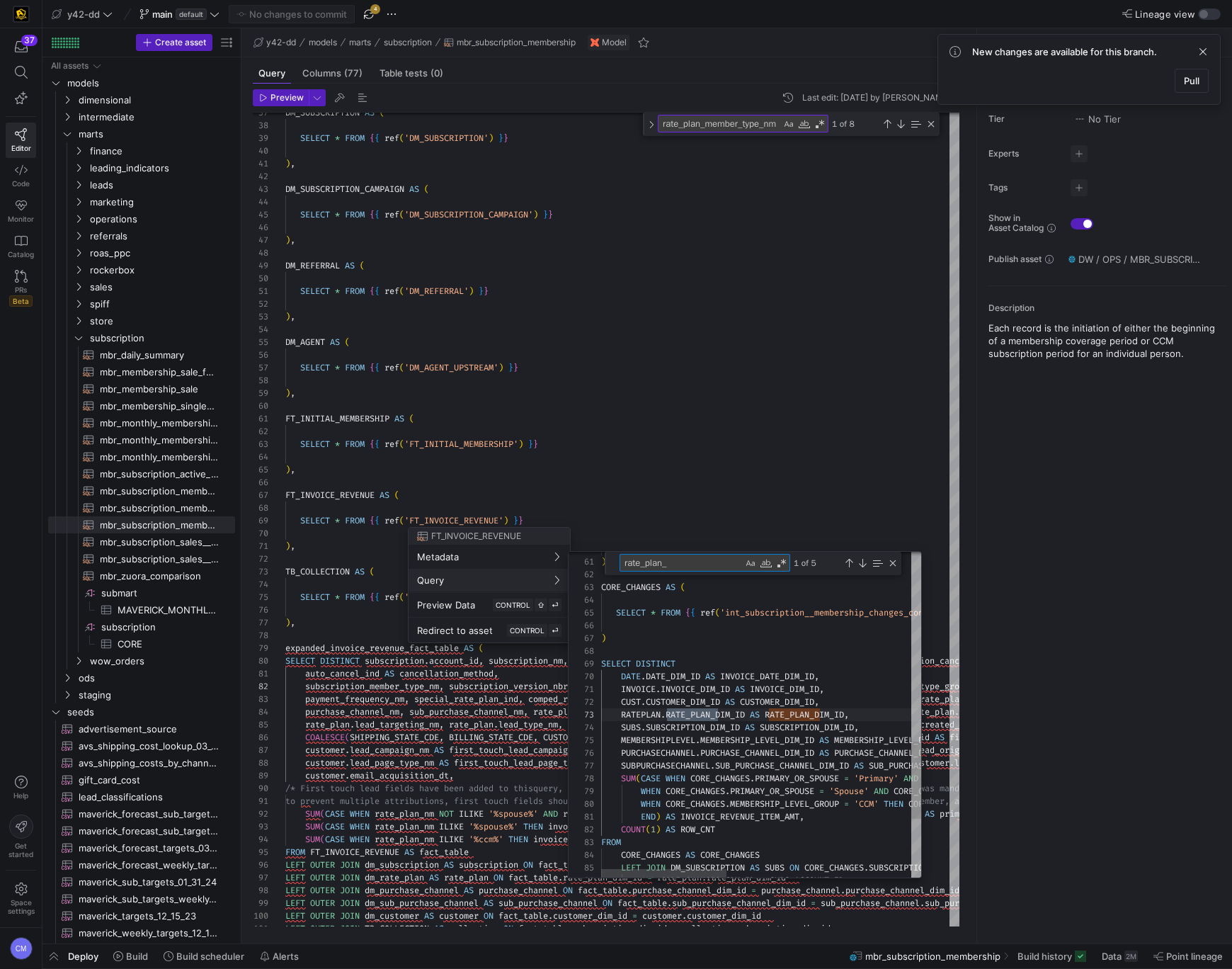 type on "),
DM_MEMBERSHIP_LEVEL AS (
SELECT * FROM {{ ref('DM_MEMBERSHIP_LEVEL') }}
),
DM_RATE_PLAN AS (" 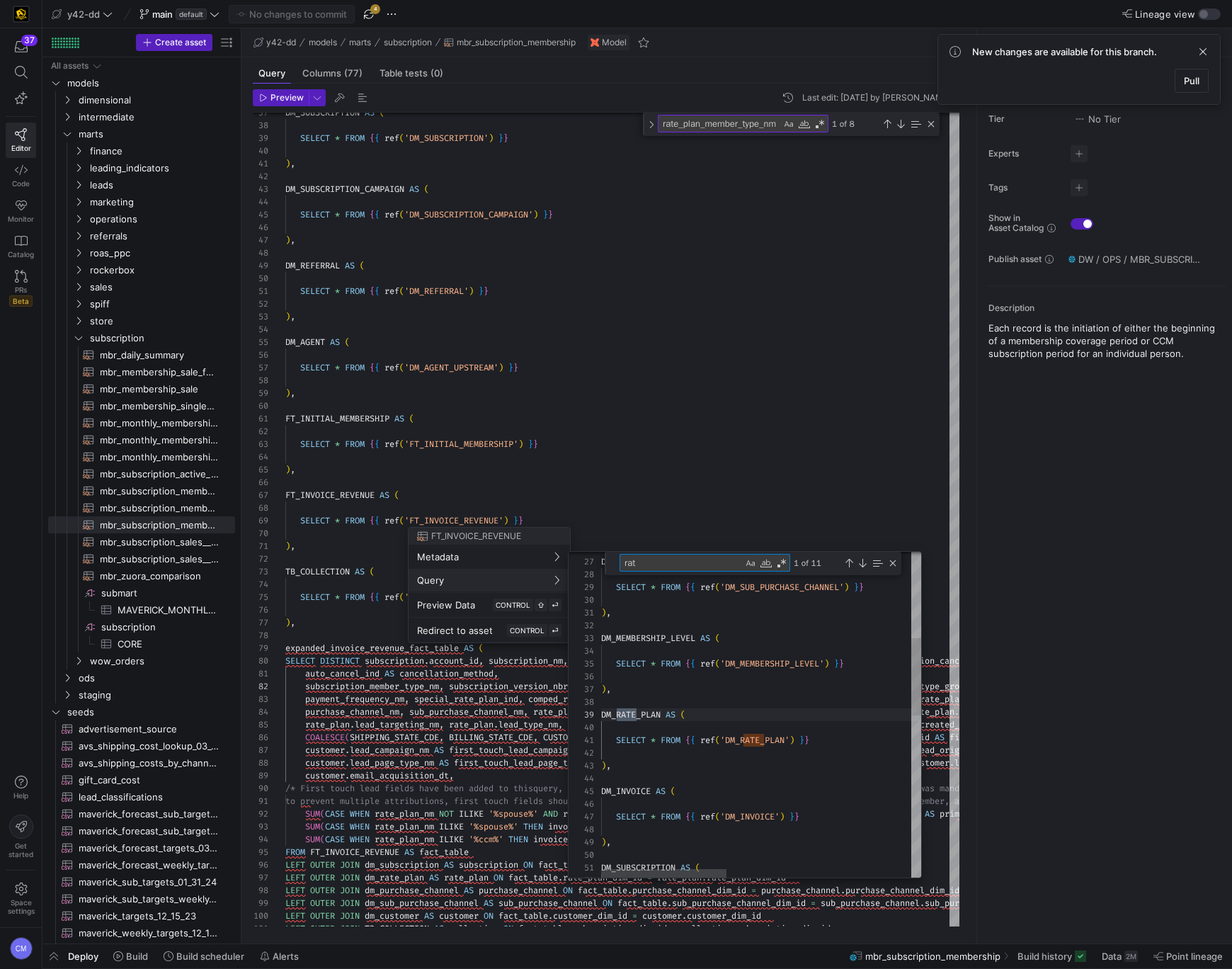 type on "ra" 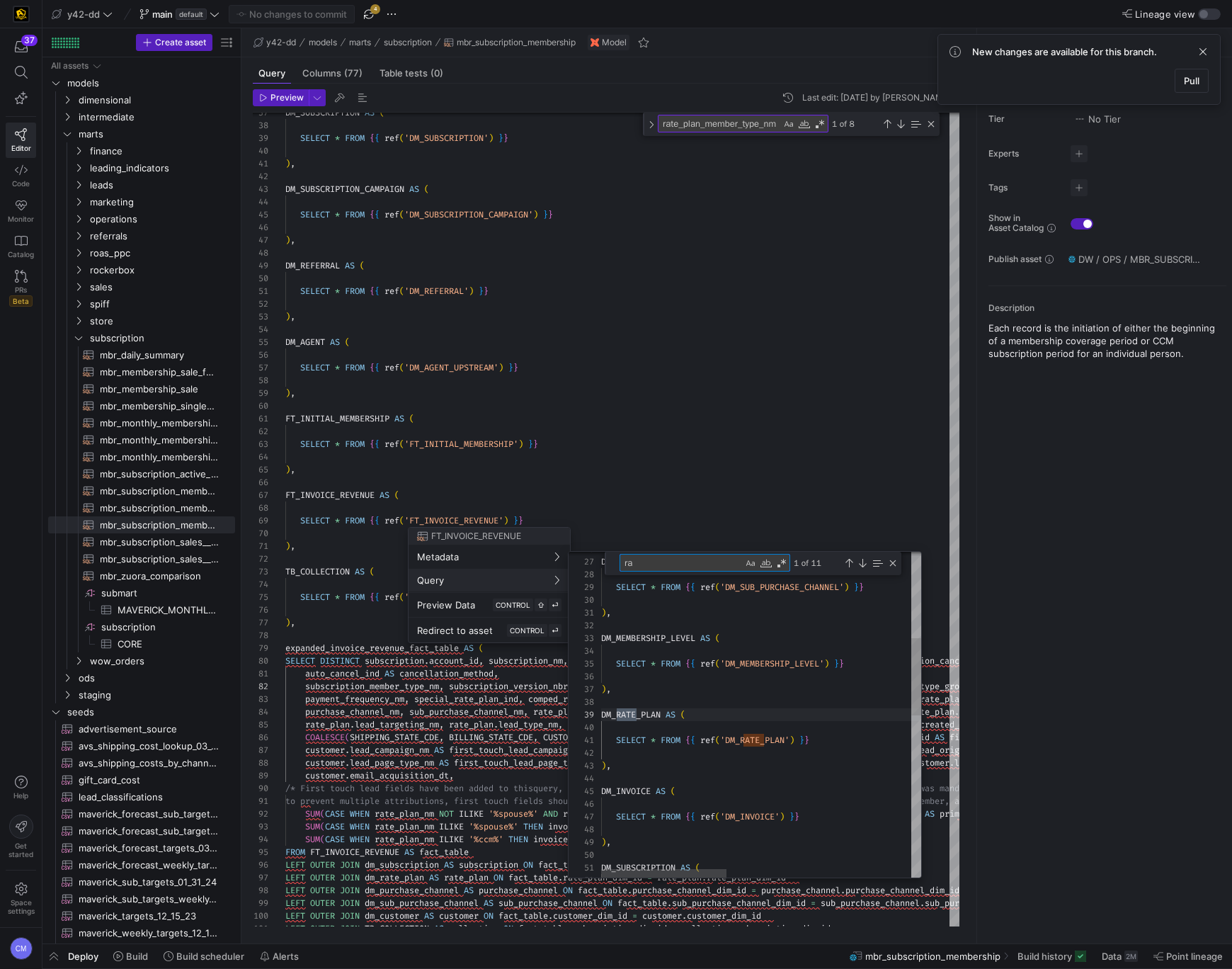 type on "SELECT * FROM {{ source('dim', 'DM_DATE') }}
),
DM_CUSTOMER AS (
SELECT * FROM {{ ref('DM_CUSTOMER') }}
)," 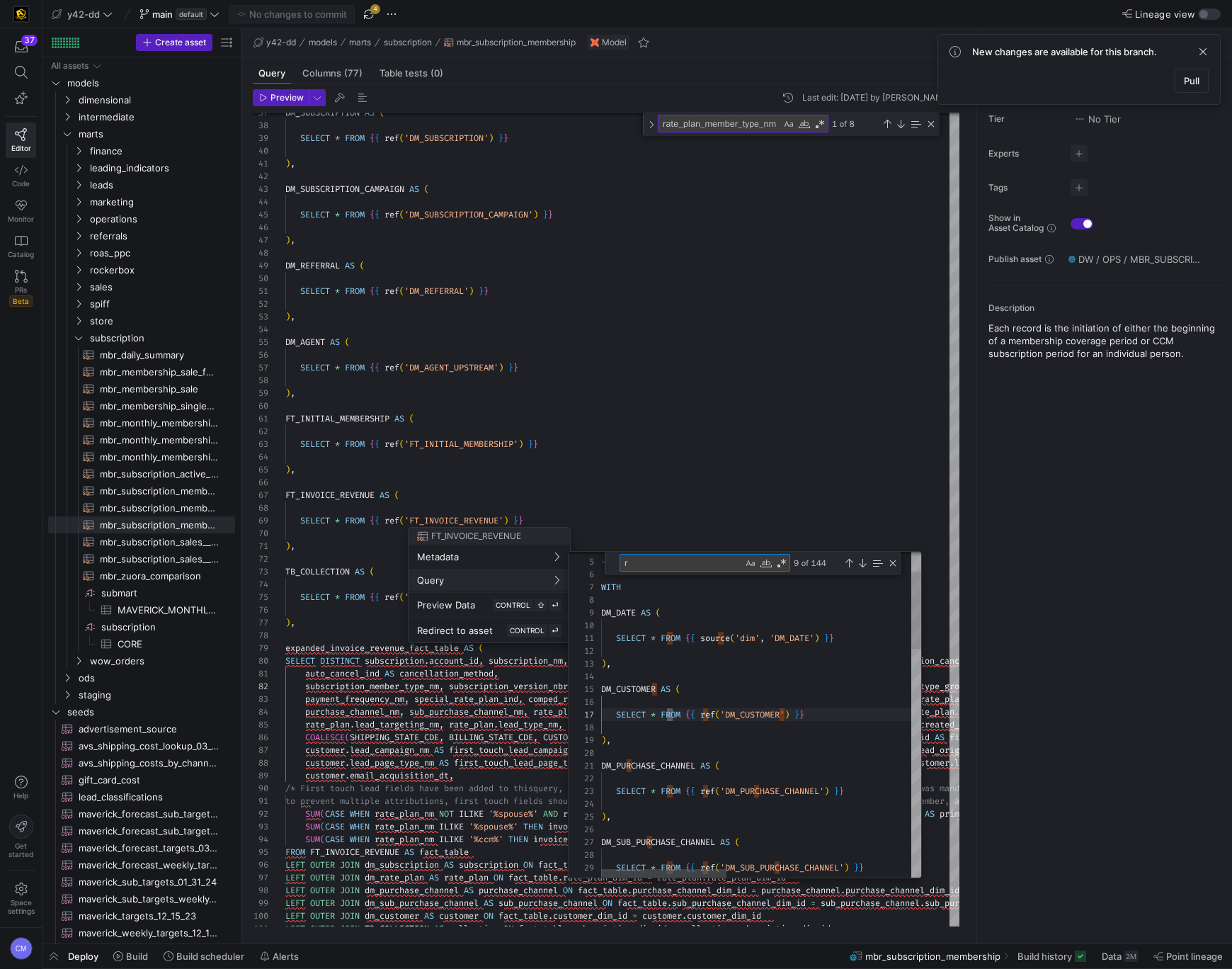 scroll, scrollTop: 128, scrollLeft: 72, axis: both 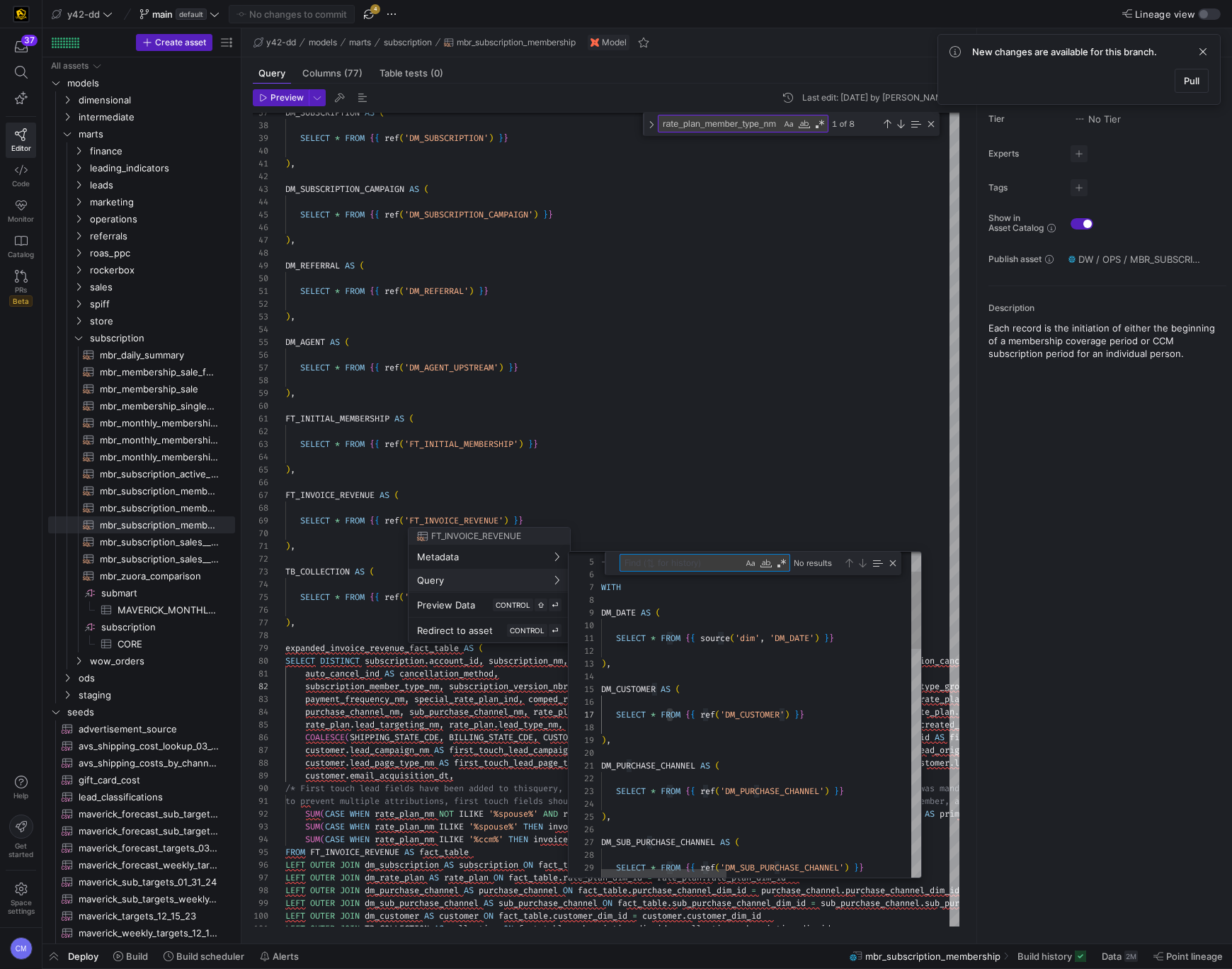 paste on "rate_plan_member_type_nm" 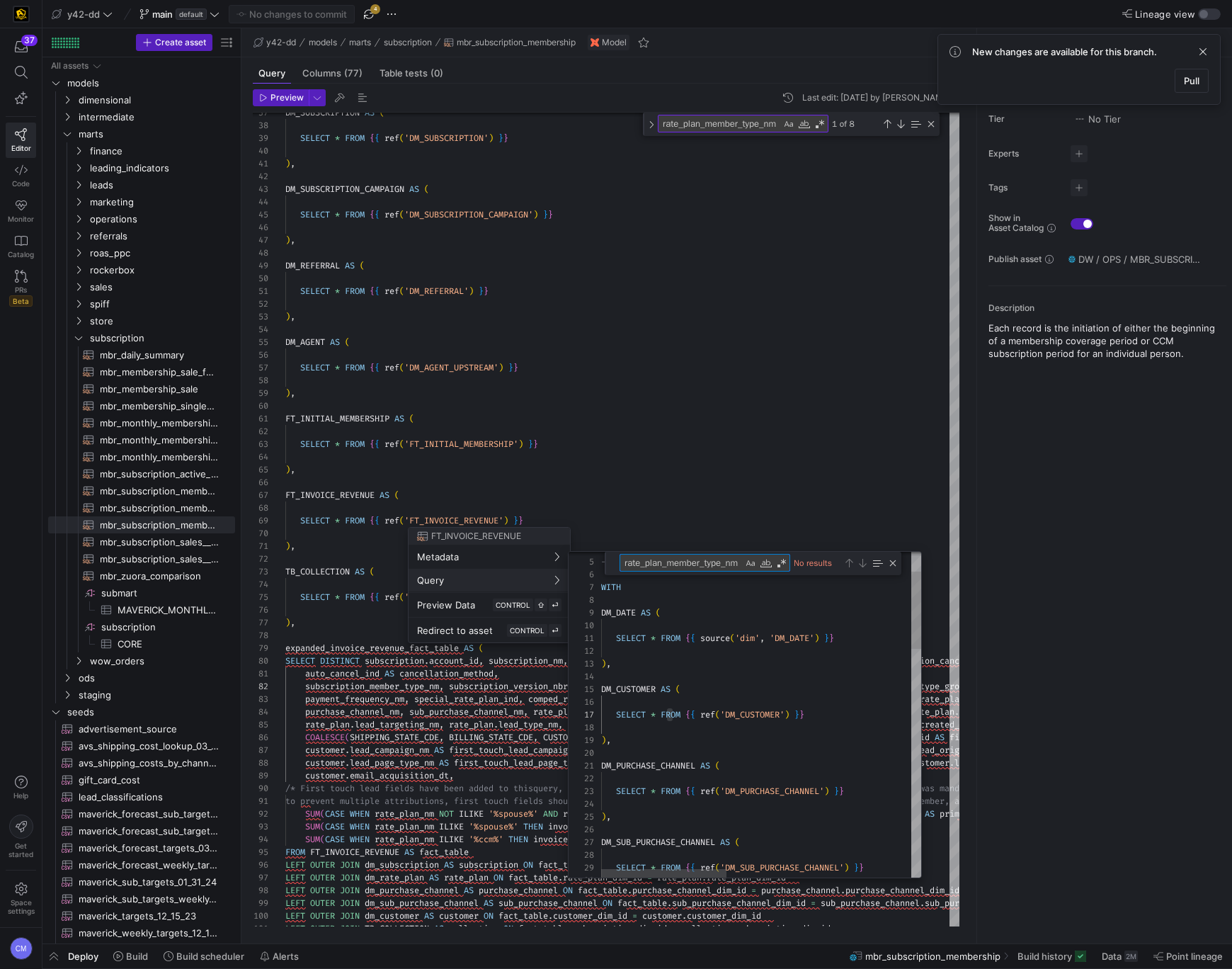 scroll, scrollTop: 0, scrollLeft: 4, axis: horizontal 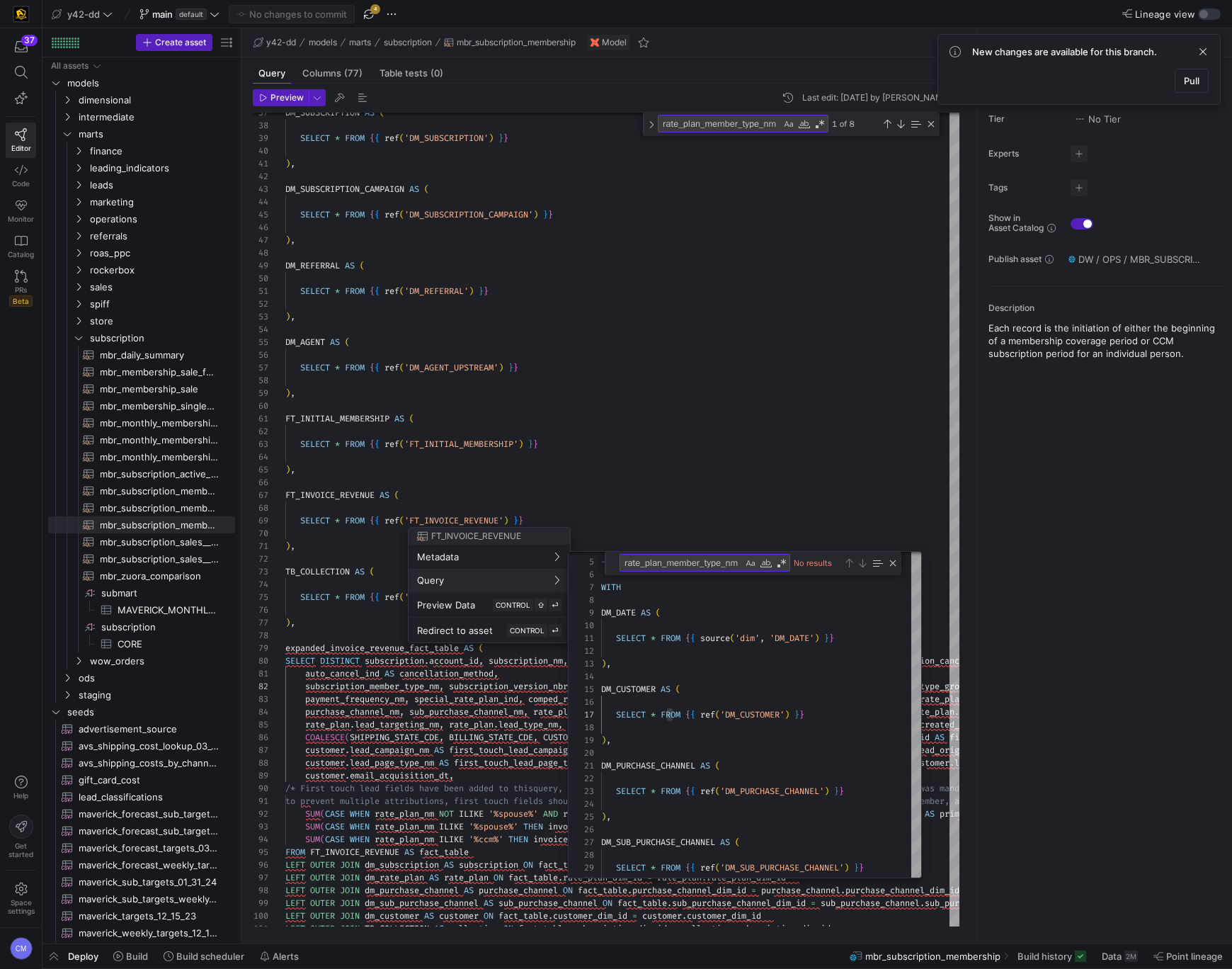 click at bounding box center [616, 484] 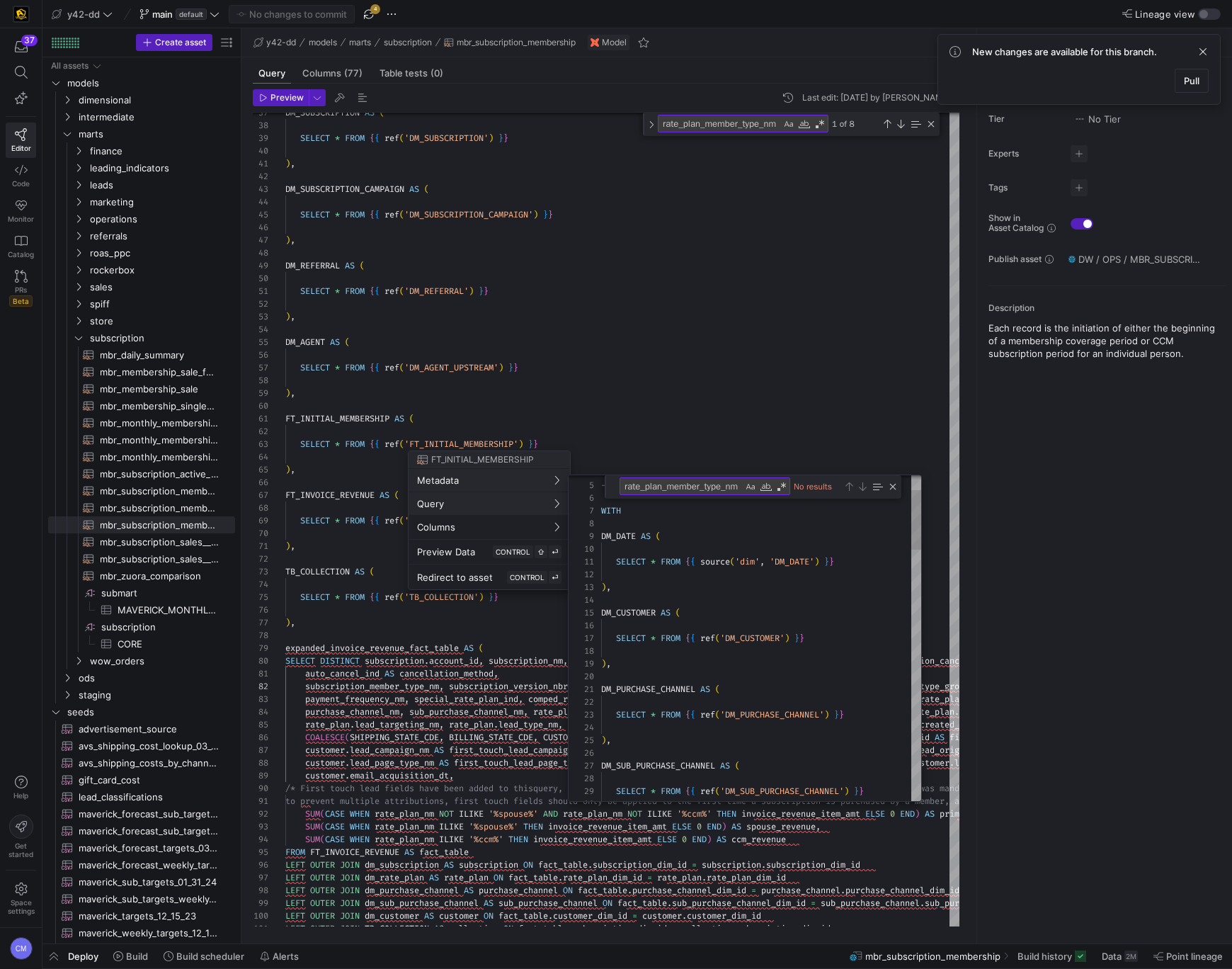 scroll, scrollTop: 102, scrollLeft: 60, axis: both 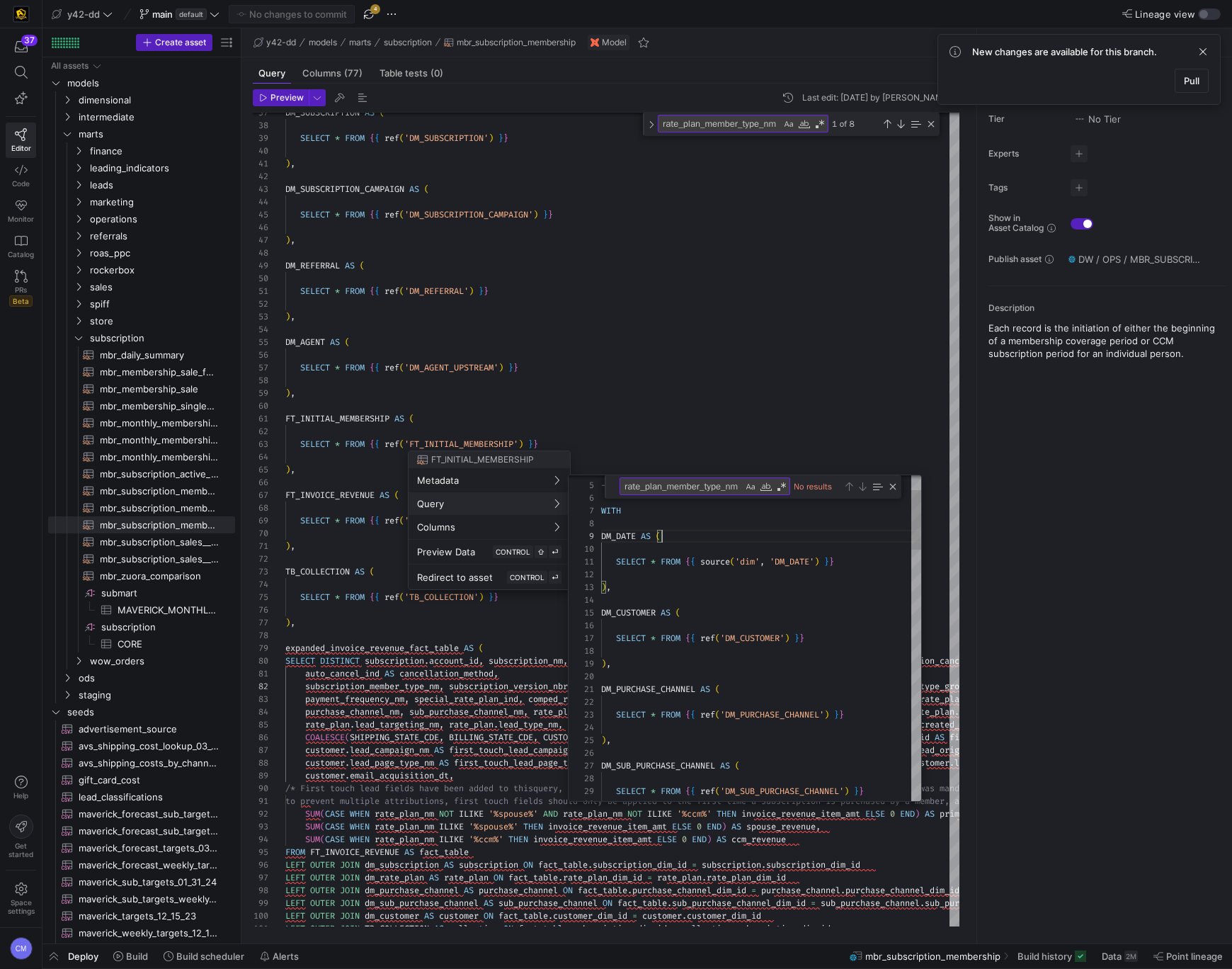 click on "-- Materialization: table -- Notes: WITH   DM_DATE   AS   (     SELECT   *   FROM   { {   source ( 'dim' ,   'DM_DATE' )   } } ) , DM_CUSTOMER   AS   (     SELECT   *   FROM   { {   ref ( 'DM_CUSTOMER' )   } } ) , DM_PURCHASE_CHANNEL   AS   (     SELECT   *   FROM   { {   ref ( 'DM_PURCHASE_CHANNEL' )   } } ) , DM_SUB_PURCHASE_CHANNEL   AS   (     SELECT   *   FROM   { {   ref ( 'DM_SUB_PURCHASE_CHANNEL' )   } }" at bounding box center [761, 1277] 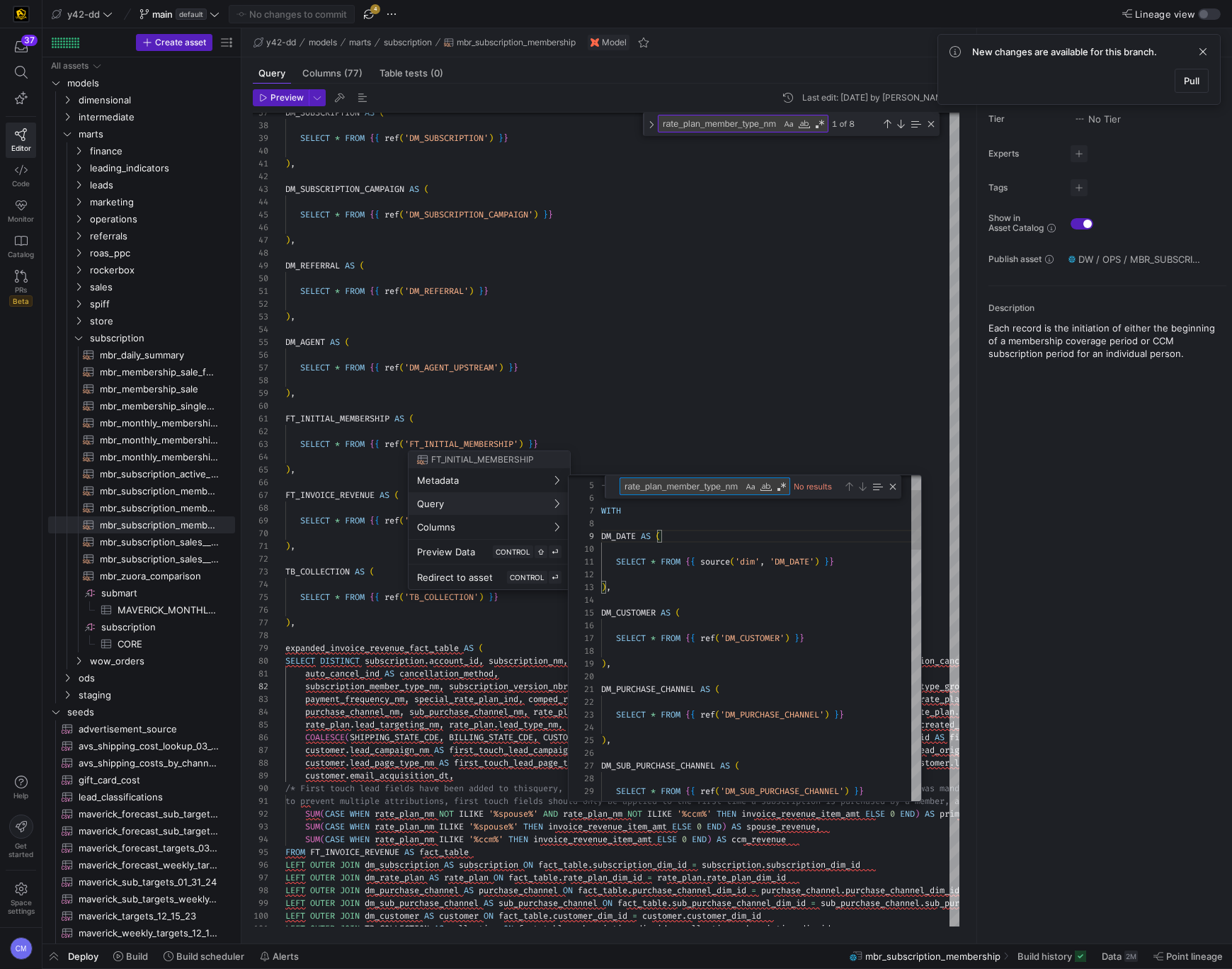 scroll, scrollTop: 0, scrollLeft: 4, axis: horizontal 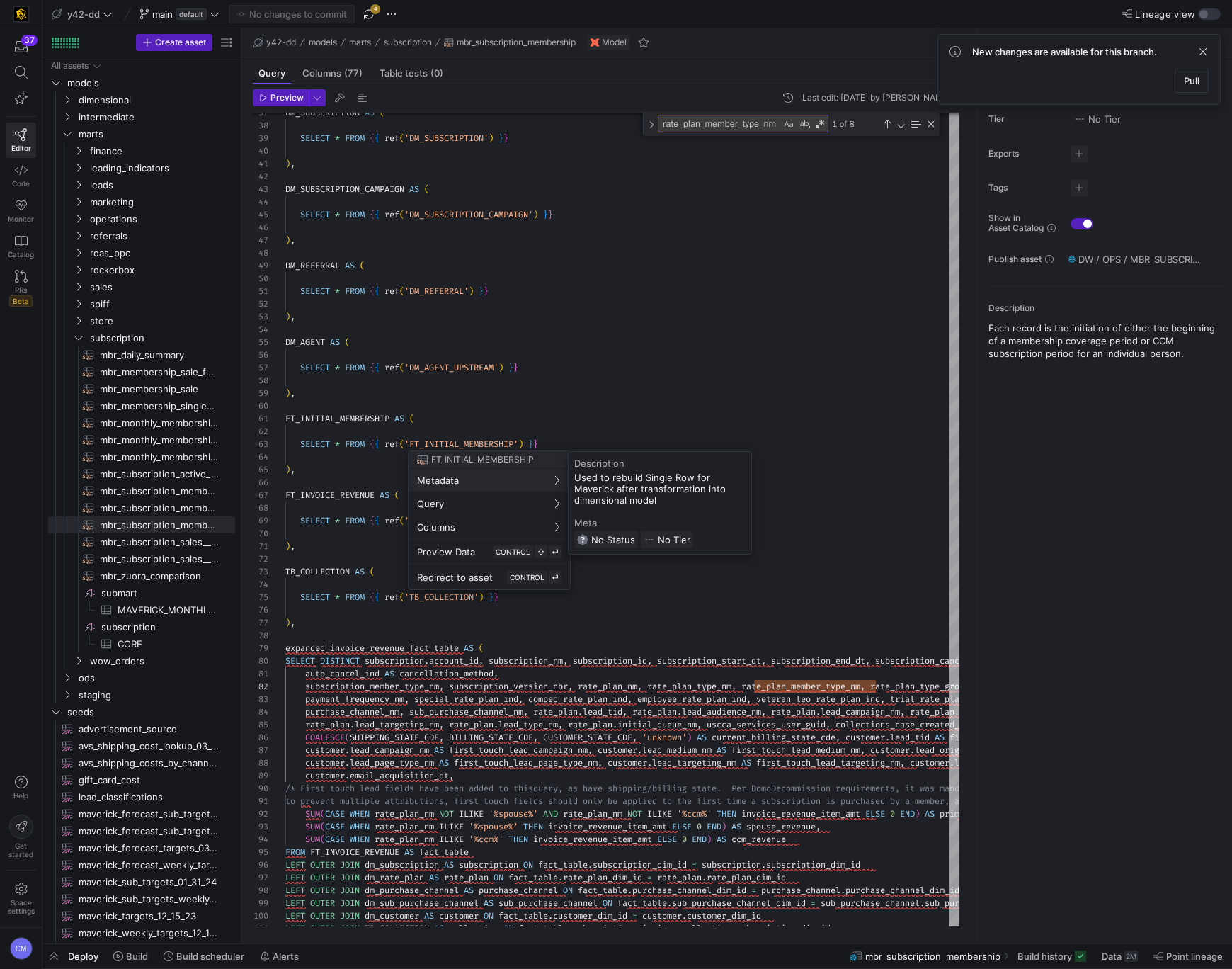 click at bounding box center (616, 484) 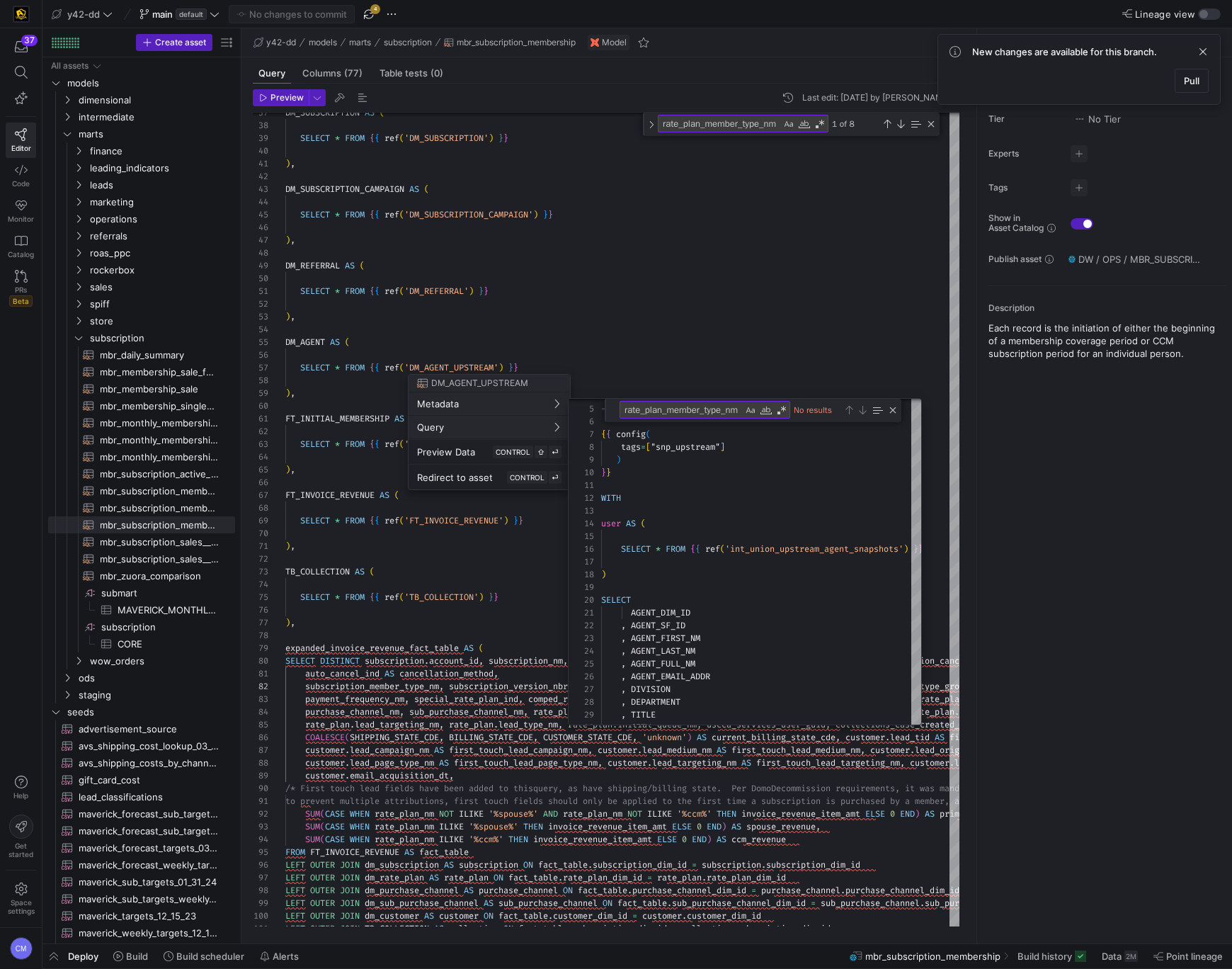 click at bounding box center [616, 484] 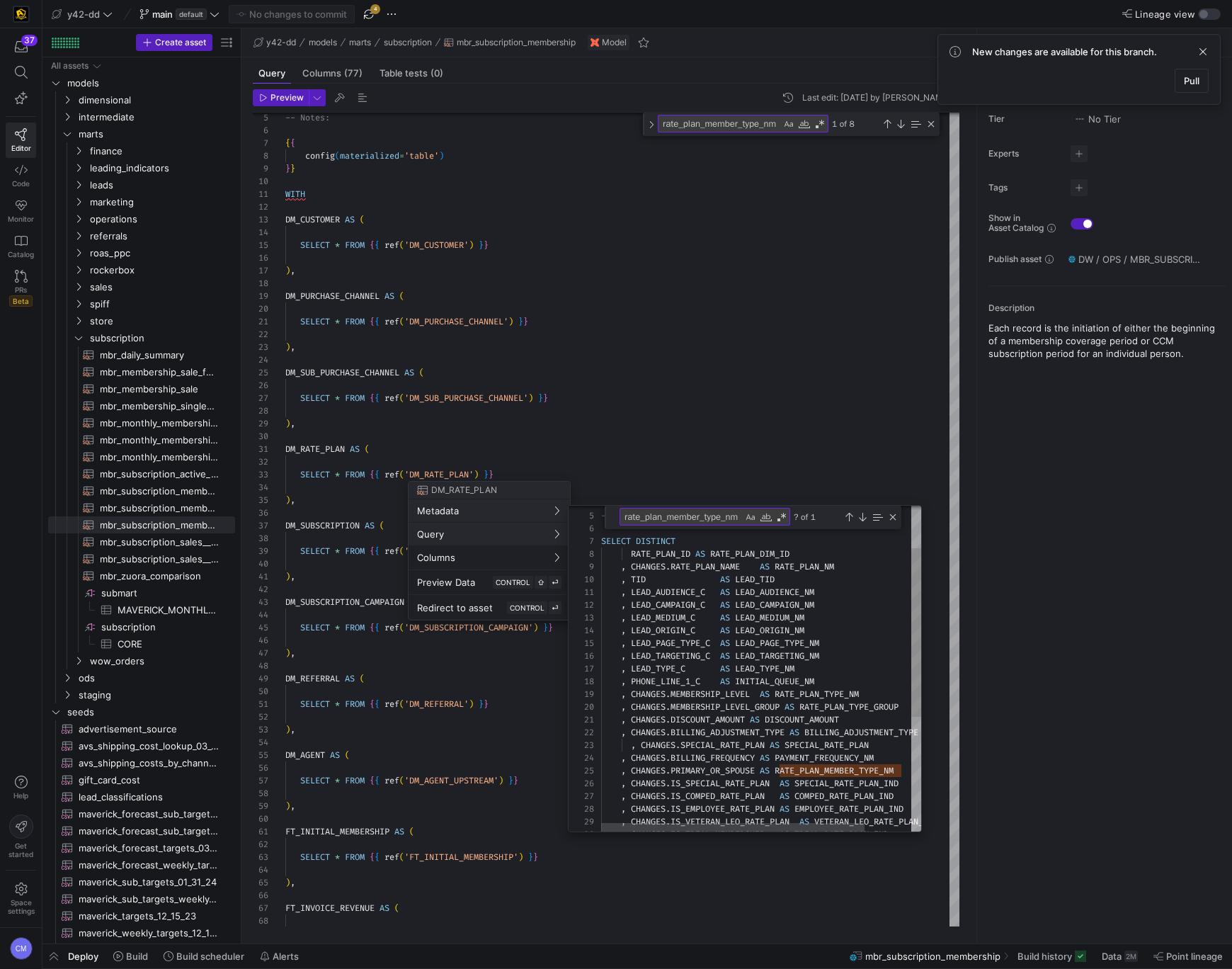 scroll, scrollTop: 115, scrollLeft: 76, axis: both 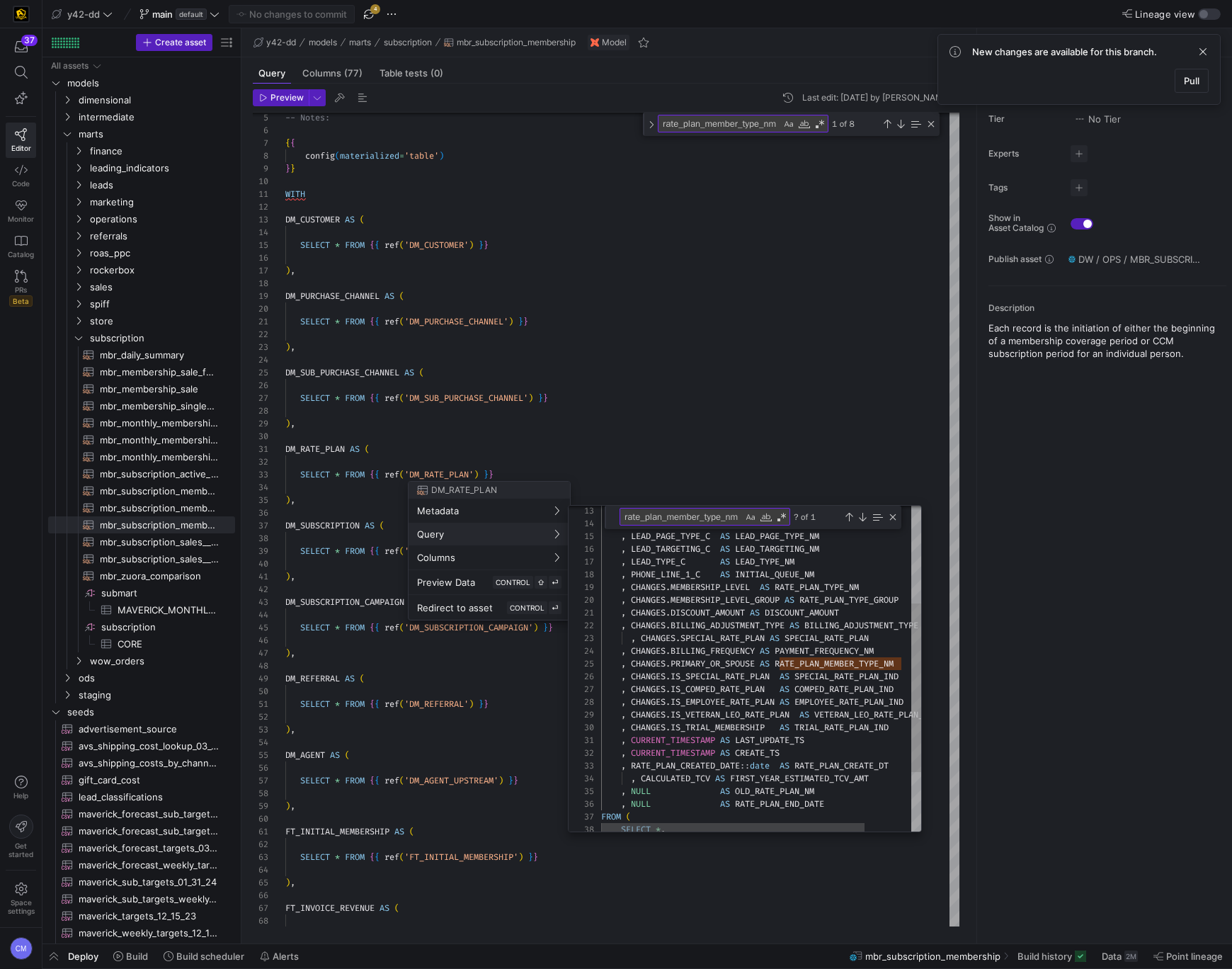 type on ", [DOMAIN_NAME]_AMOUNT AS DISCOUNT_AMOUNT
, CHANGES.BILLING_ADJUSTMENT_TYPE AS BILLING_ADJUSTMENT_TYPE
, CHANGES.SPECIAL_RATE_PLAN AS SPECIAL_RATE_PLAN
, CHANGES.BILLING_FREQUENCY AS PAYMENT_FREQUENCY_NM
, CHANGES.PRIMARY_OR_SPOUSE AS RATE_PLAN_MEMBER_TYPE_NM
, [DOMAIN_NAME]_SPECIAL_RATE_PLAN	AS SPECIAL_RATE_PLAN_IND
, [DOMAIN_NAME]_COMPED_RATE_PLAN	AS COMPED_RATE_PLAN_IND
, [DOMAIN_NAME]_EMPLOYEE_RATE_PLAN	AS EMPLOYEE_RATE_PLAN_IND
, [DOMAIN_NAME]_VETERAN_LEO_RATE_PLAN	AS VETERAN_LEO_RATE_PLAN_IND
, [DOMAIN_NAME]_TRIAL_MEMBERSHIP	AS TRIAL_RATE_PLAN_IND" 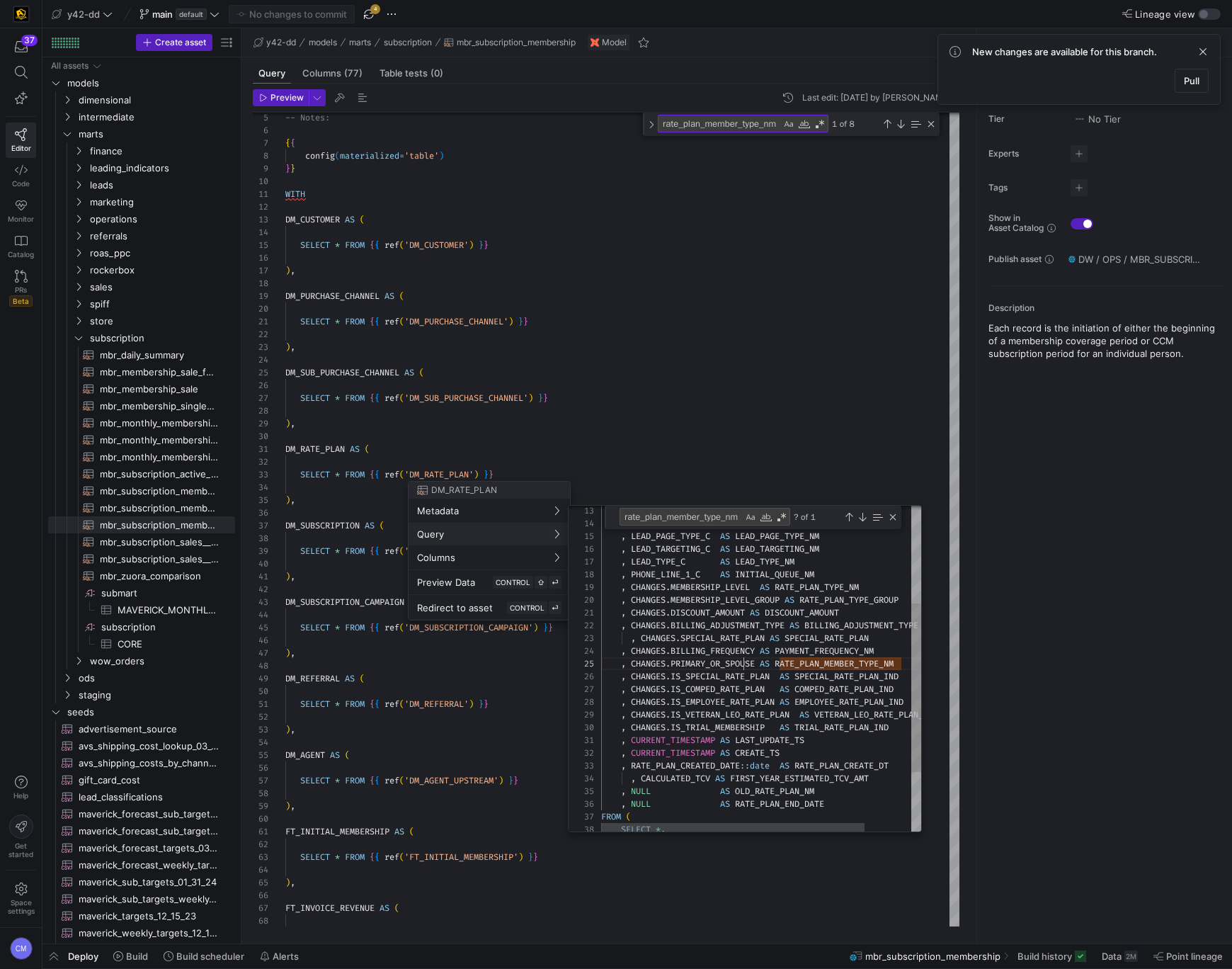 click on ",   LEAD_MEDIUM_C       AS   LEAD_MEDIUM_NM      ,   LEAD_ORIGIN_C       AS   LEAD_ORIGIN_NM      ,   LEAD_PAGE_TYPE_C    AS   LEAD_PAGE_TYPE_NM      ,   LEAD_TARGETING_C    AS   LEAD_TARGETING_NM      ,   LEAD_TYPE_C         AS   LEAD_TYPE_NM      ,   PHONE_LINE_1_C      AS   INITIAL_QUEUE_NM      ,   CHANGES . MEMBERSHIP_LEVEL    AS   RATE_PLAN_TYPE_NM      ,   CHANGES . MEMBERSHIP_LEVEL_GROUP   AS   RATE_PLAN_TYPE_GROUP      ,   CHANGES . DISCOUNT_AMOUNT   AS   DISCOUNT_AMOUNT      ,   CHANGES . BILLING_ADJUSTMENT_TYPE   AS   BILLING_ADJUSTMENT_TYPE        ,   CHANGES . SPECIAL_RATE_PLAN   AS   SPECIAL_RATE_PLAN      ,   CHANGES . BILLING_FREQUENCY   AS   PAYMENT_FREQUENCY_NM      ,   CHANGES . PRIMARY_OR_SPOUSE   AS   RATE_PLAN_MEMBER_TYPE_NM      ,   CHANGES . IS_SPECIAL_RATE_PLAN    AS   SPECIAL_RATE_PLAN_IND      ,   CHANGES . IS_COMPED_RATE_PLAN     AS        ," at bounding box center (789, 631) 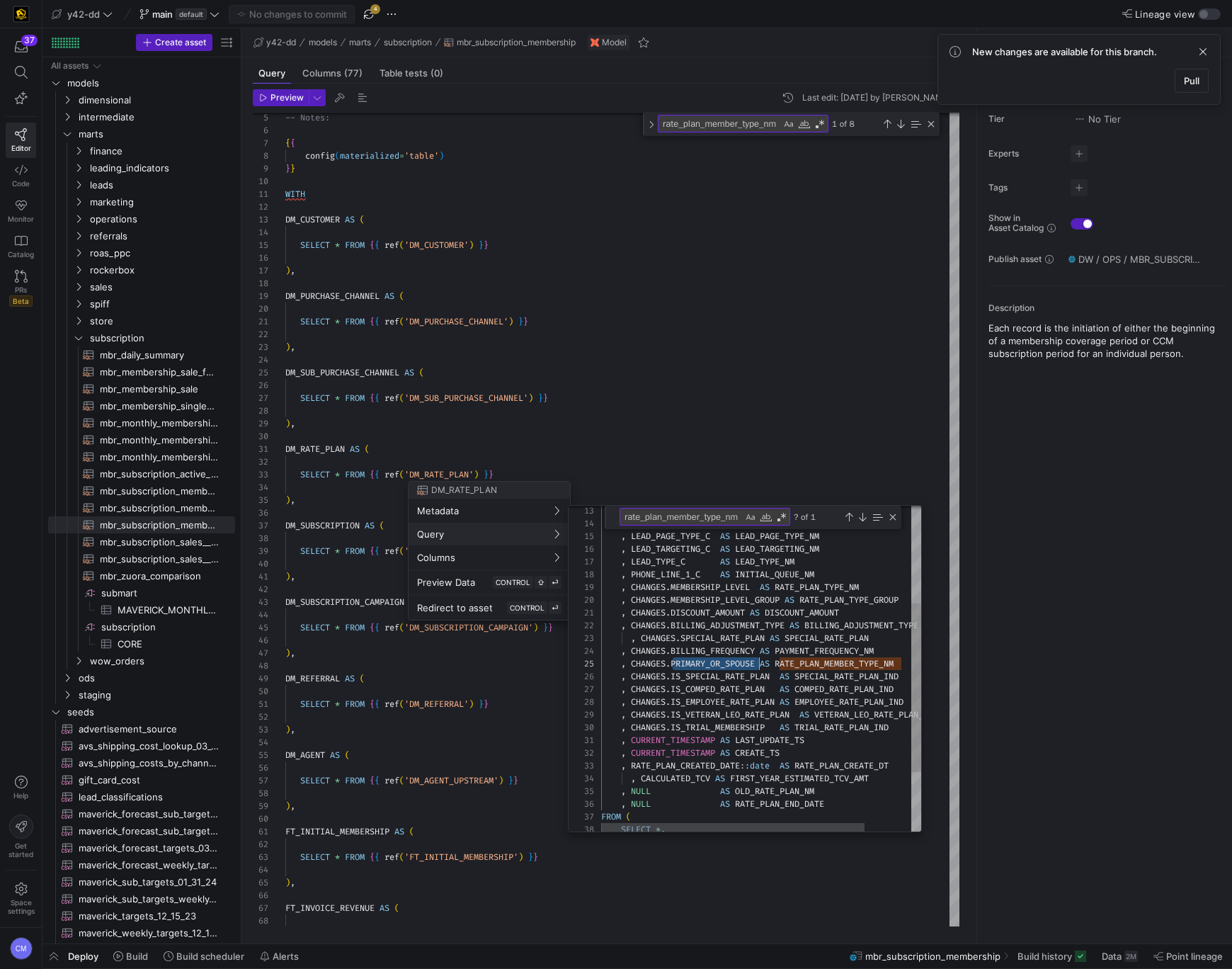 scroll, scrollTop: 51, scrollLeft: 158, axis: both 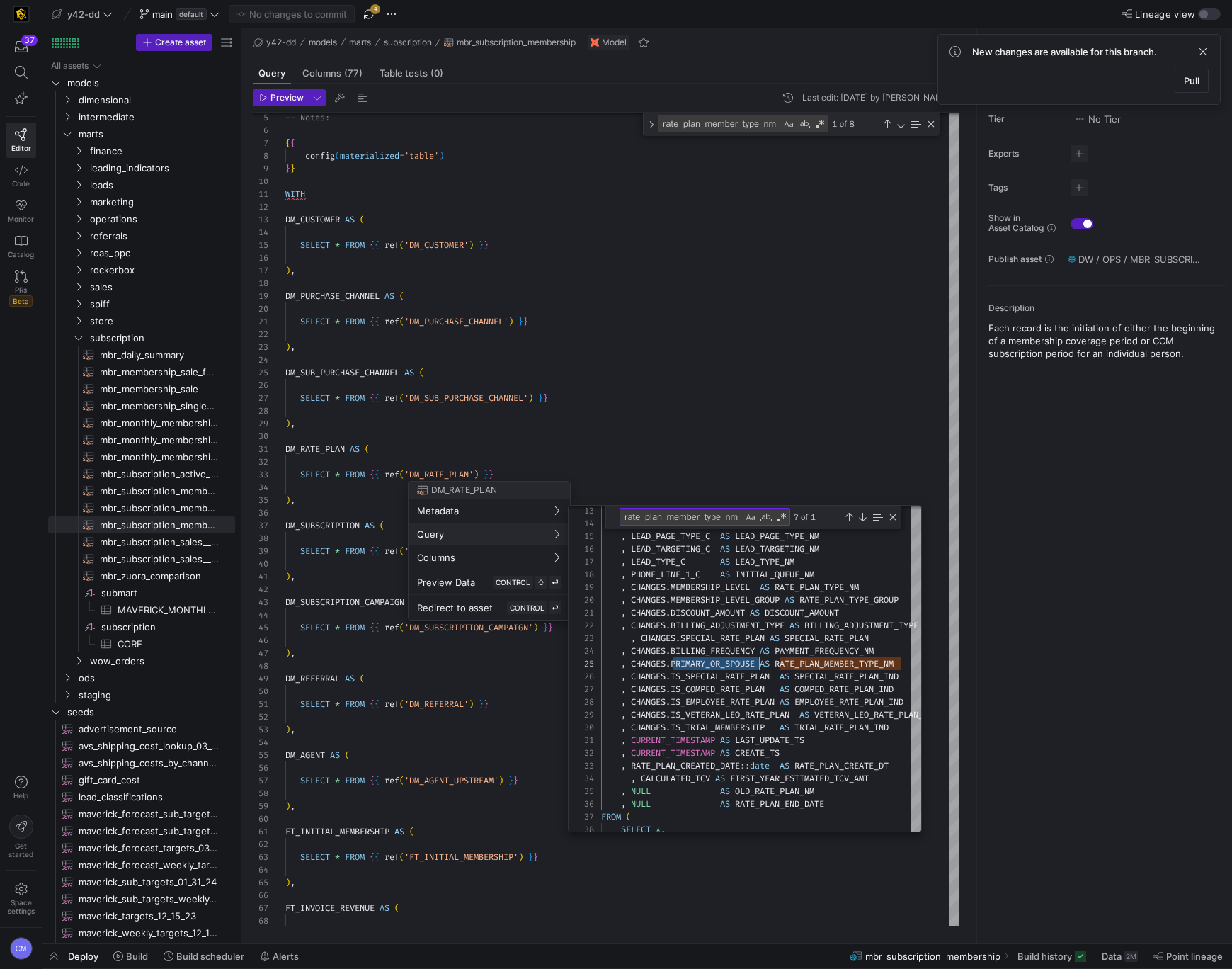 click on ",   CHANGES . BILLING_ADJUSTMENT_TYPE   AS   BILLING_ADJUSTMENT_TYPE        ,   CHANGES . SPECIAL_RATE_PLAN   AS   SPECIAL_RATE_PLAN      ,   CHANGES . BILLING_FREQUENCY   AS   PAYMENT_FREQUENCY_NM      ,   CHANGES . PRIMARY_OR_SPOUSE   AS   RATE_PLAN_MEMBER_TYPE_NM      ,   CHANGES . IS_SPECIAL_RATE_PLAN    AS   SPECIAL_RATE_PLAN_IND      ,   CHANGES . IS_COMPED_RATE_PLAN     AS   COMPED_RATE_PLAN_IND      ,   CHANGES . IS_EMPLOYEE_RATE_PLAN   AS   EMPLOYEE_RATE_PLAN_IND      ,   CHANGES . IS_VETERAN_LEO_RATE_PLAN    AS   VETERAN_LEO_RATE_PLAN_IND      ,   CHANGES . IS_TRIAL_MEMBERSHIP     AS   TRIAL_RATE_PLAN_IND      ,   CURRENT_TIMESTAMP   AS   LAST_UPDATE_TS      ,   CURRENT_TIMESTAMP   AS   CREATE_TS      ,   RATE_PLAN_CREATED_DATE :: date    AS   RATE_PLAN_CREATE_DT        ,   CALCULATED_TCV   AS   FIRST_YEAR_ESTIMATED_TCV_AMT      ,   NULL                AS   OLD_RATE_PLAN_NM" at bounding box center (1146, 631) 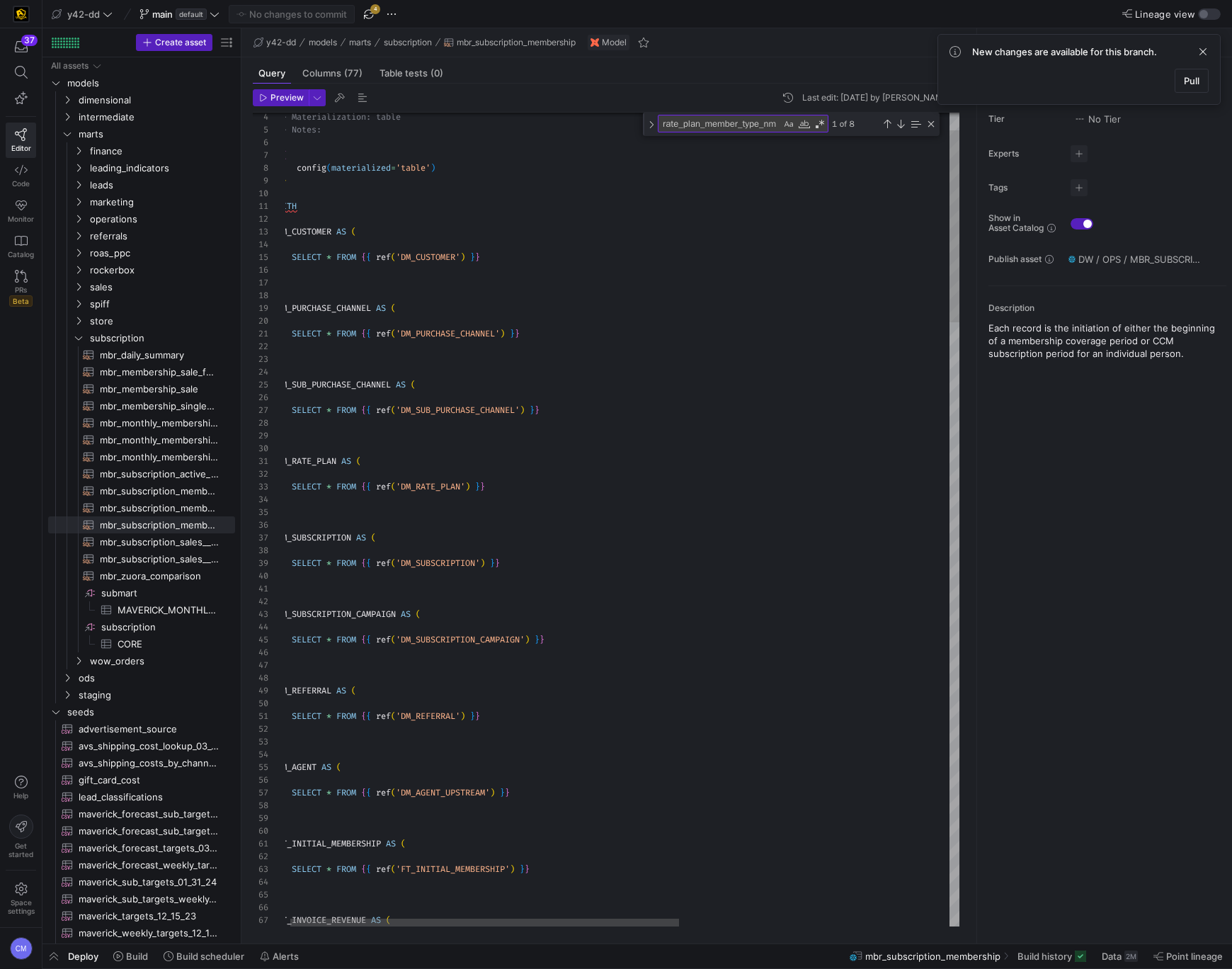 click on ") ," at bounding box center [852, 436] 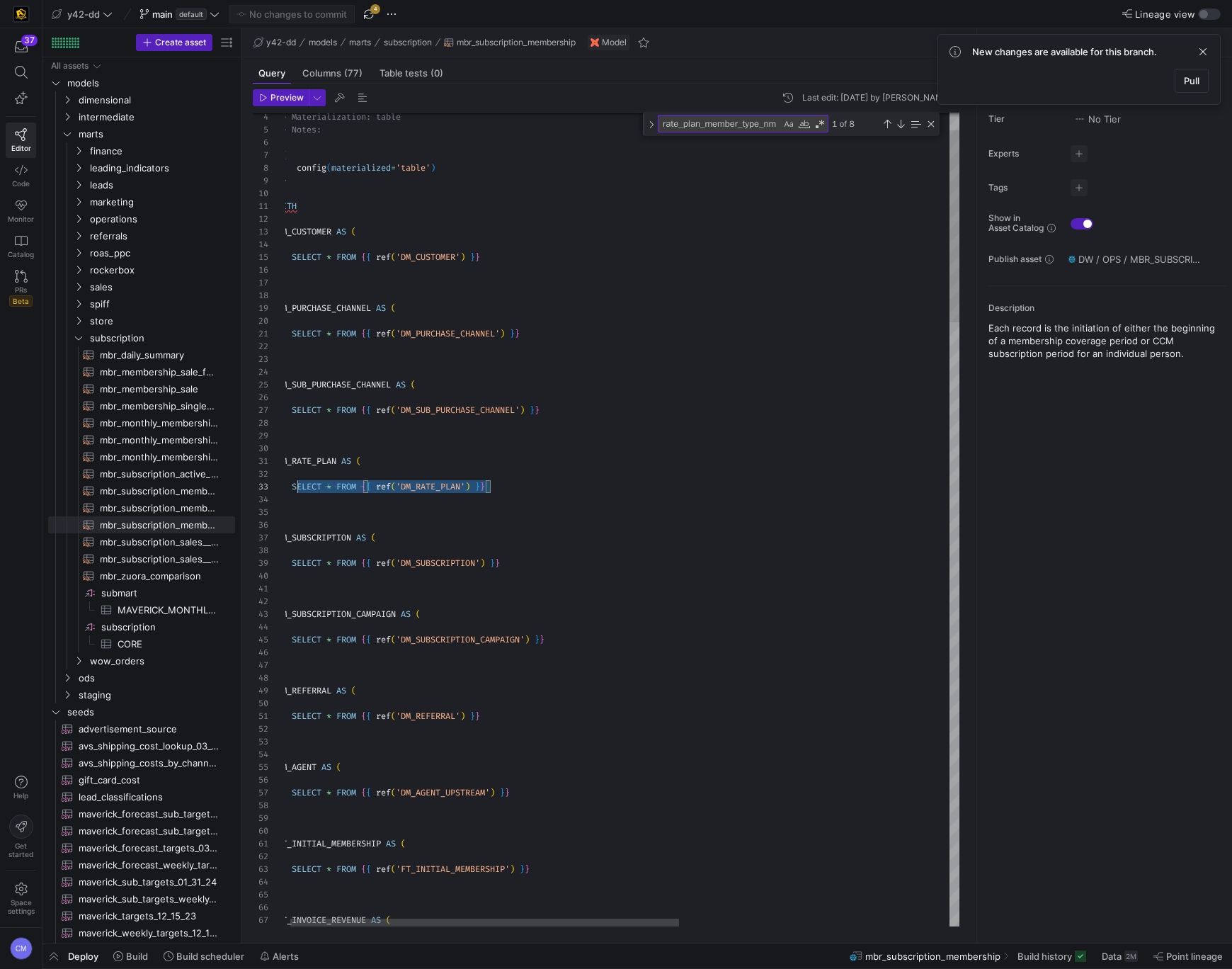 scroll, scrollTop: 25, scrollLeft: 0, axis: vertical 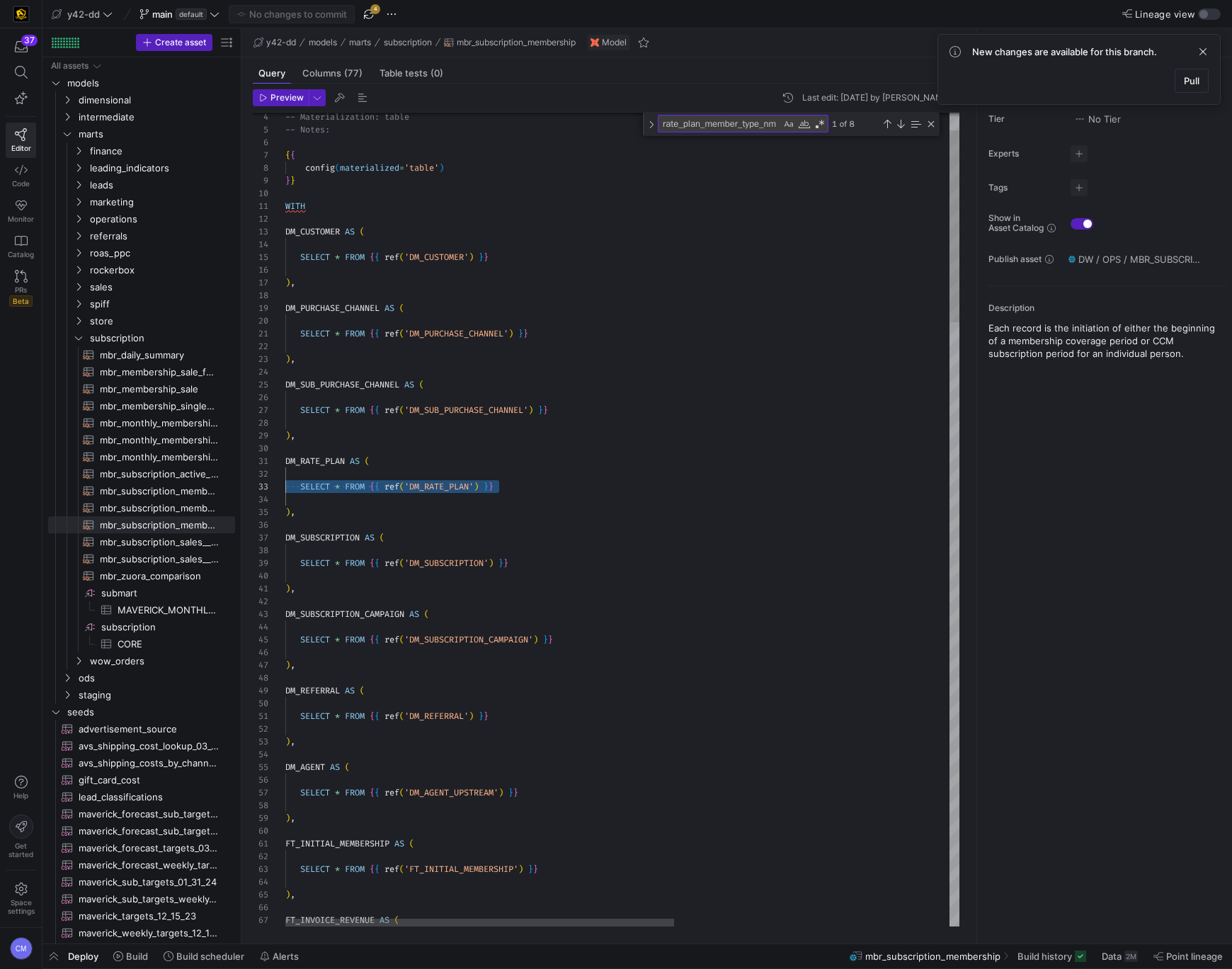 drag, startPoint x: 529, startPoint y: 492, endPoint x: 249, endPoint y: 484, distance: 280.11426 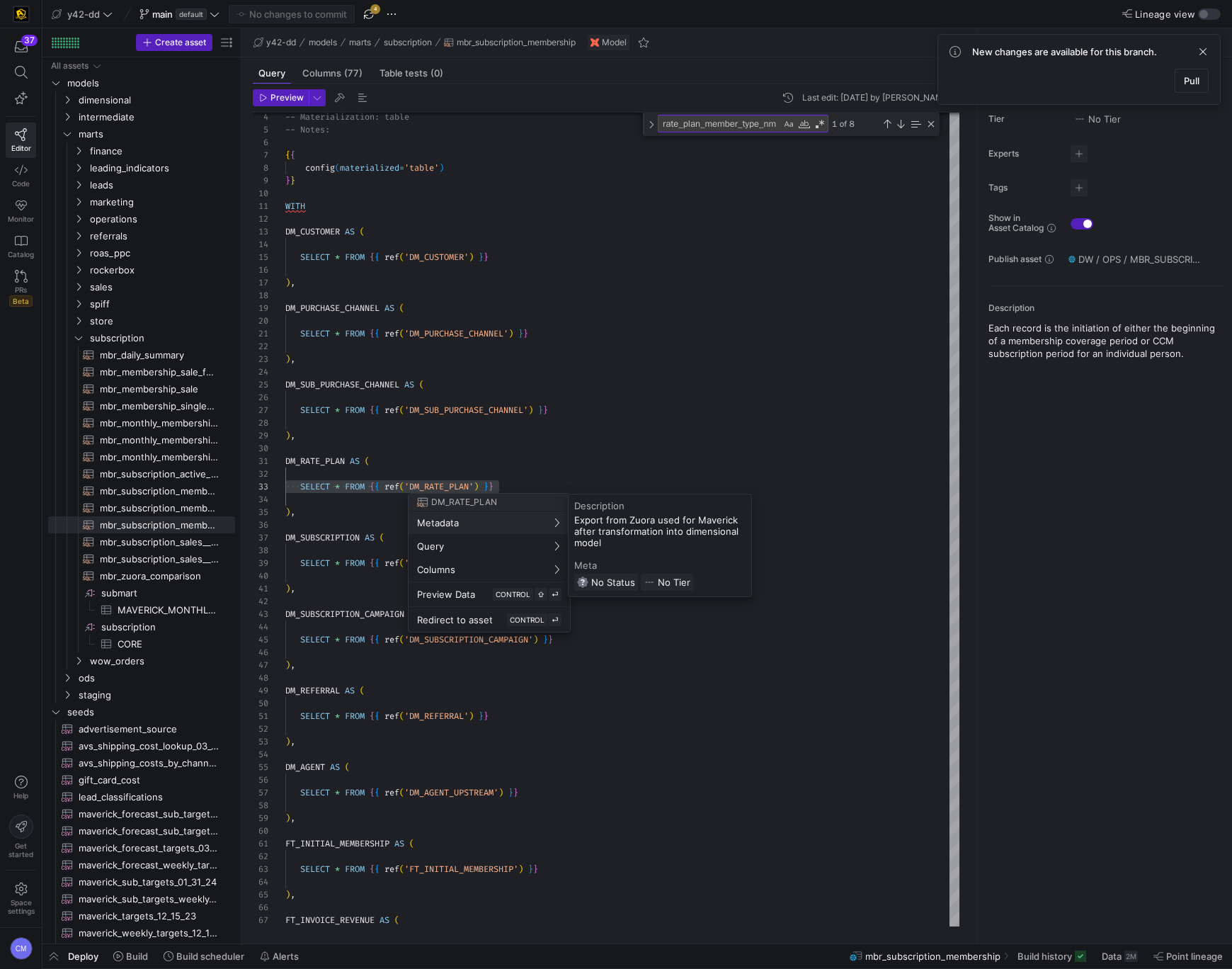 click at bounding box center [616, 484] 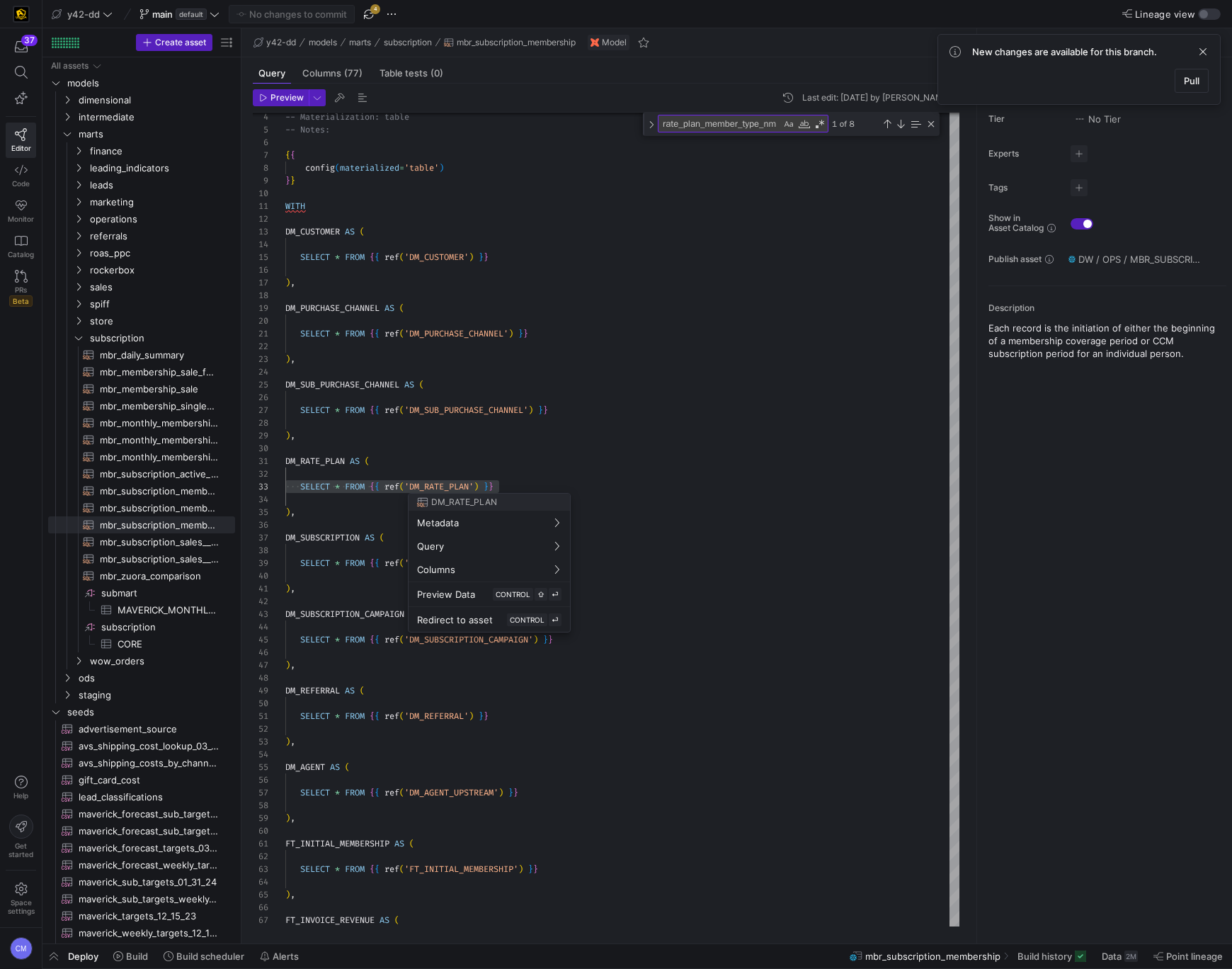 click at bounding box center (616, 484) 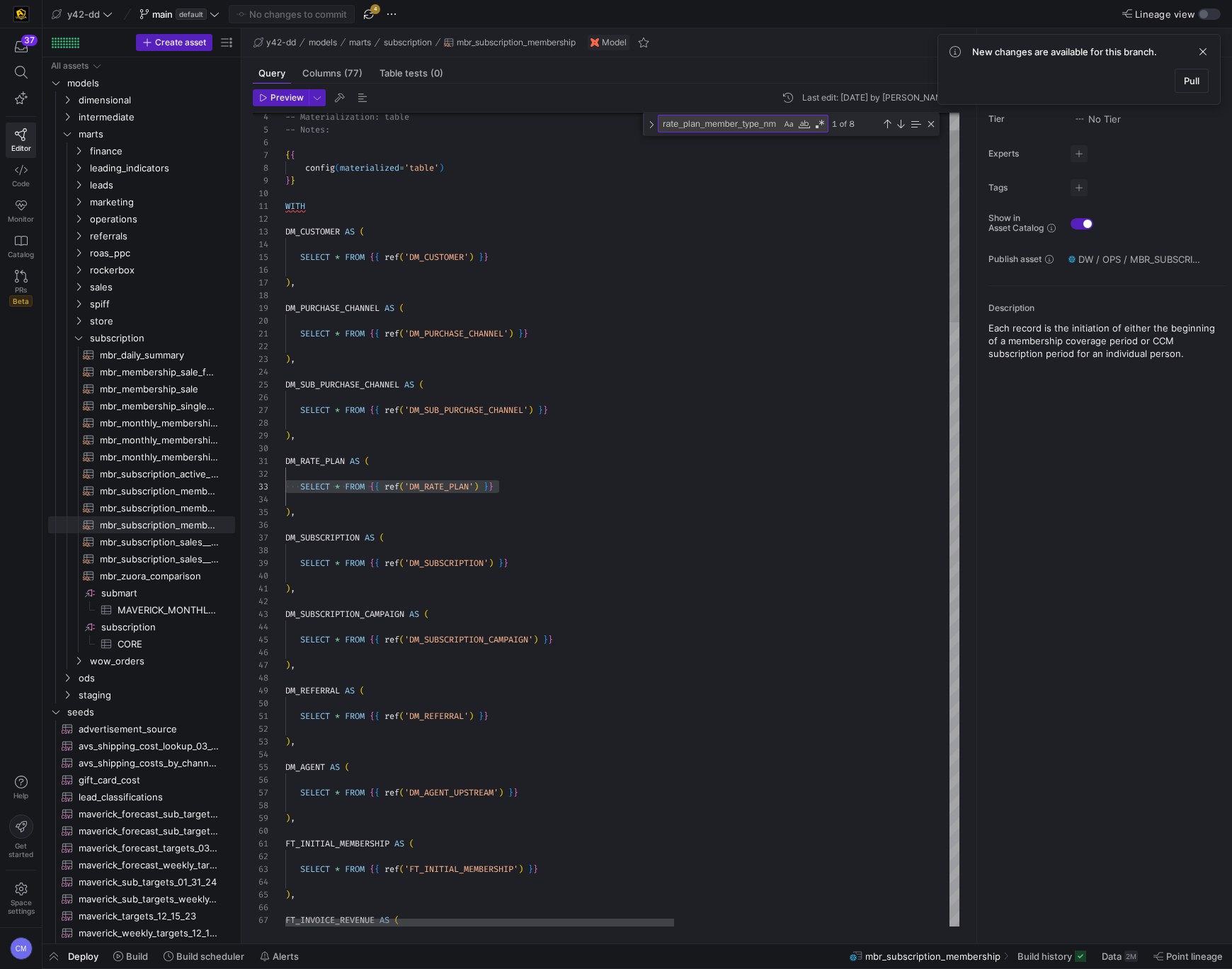 scroll, scrollTop: 38, scrollLeft: 0, axis: vertical 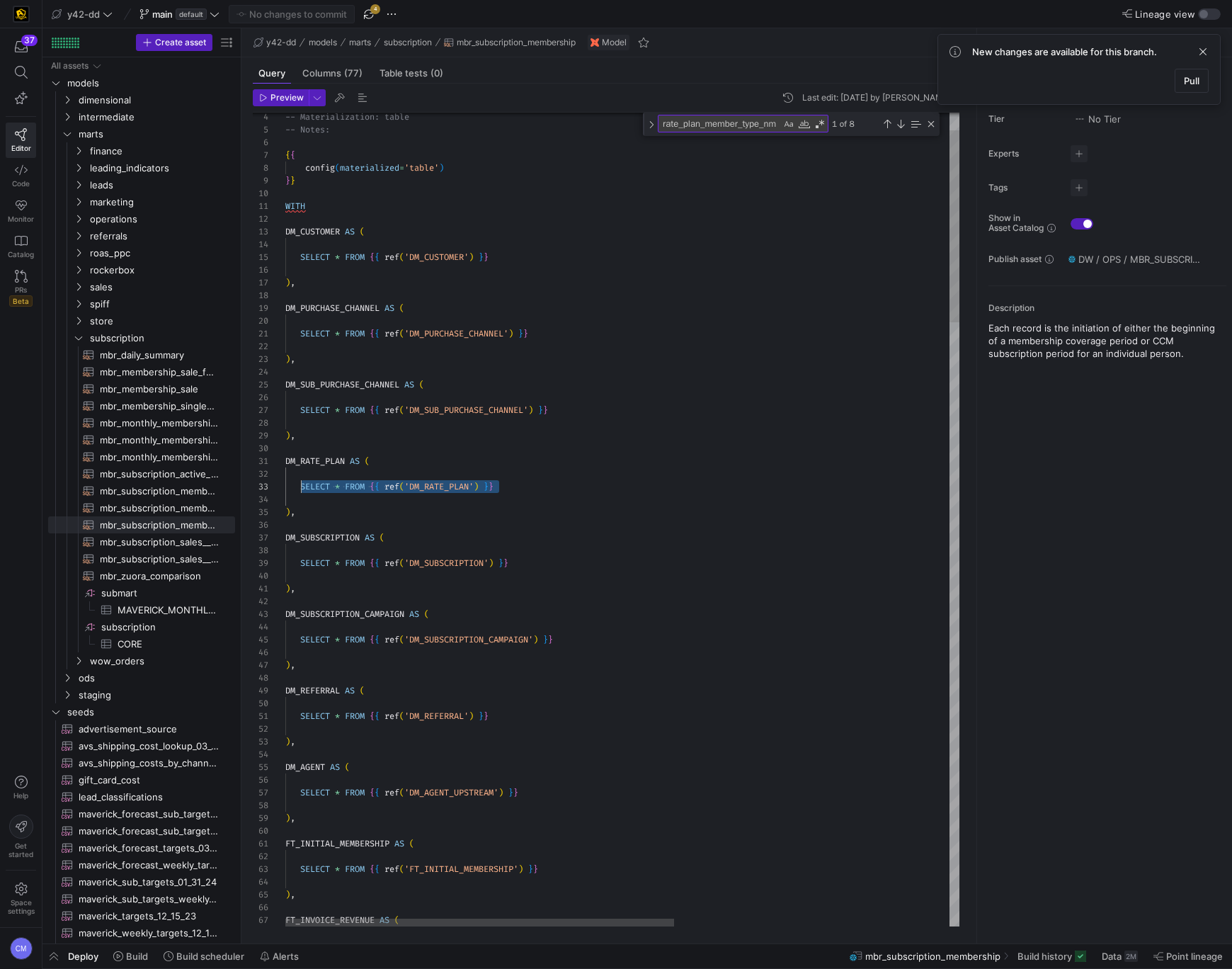 drag, startPoint x: 504, startPoint y: 491, endPoint x: 301, endPoint y: 485, distance: 203.08865 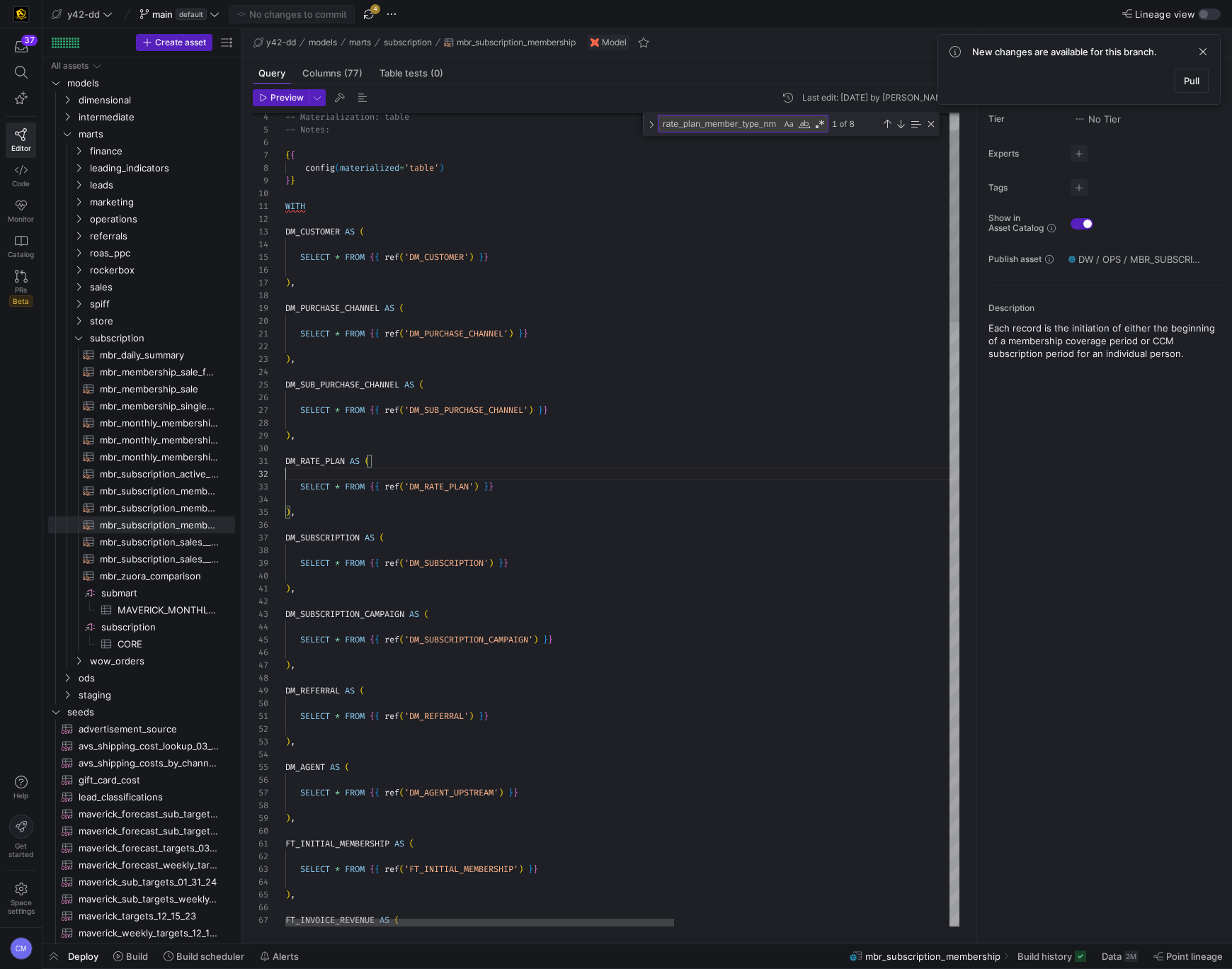 scroll, scrollTop: 12, scrollLeft: 0, axis: vertical 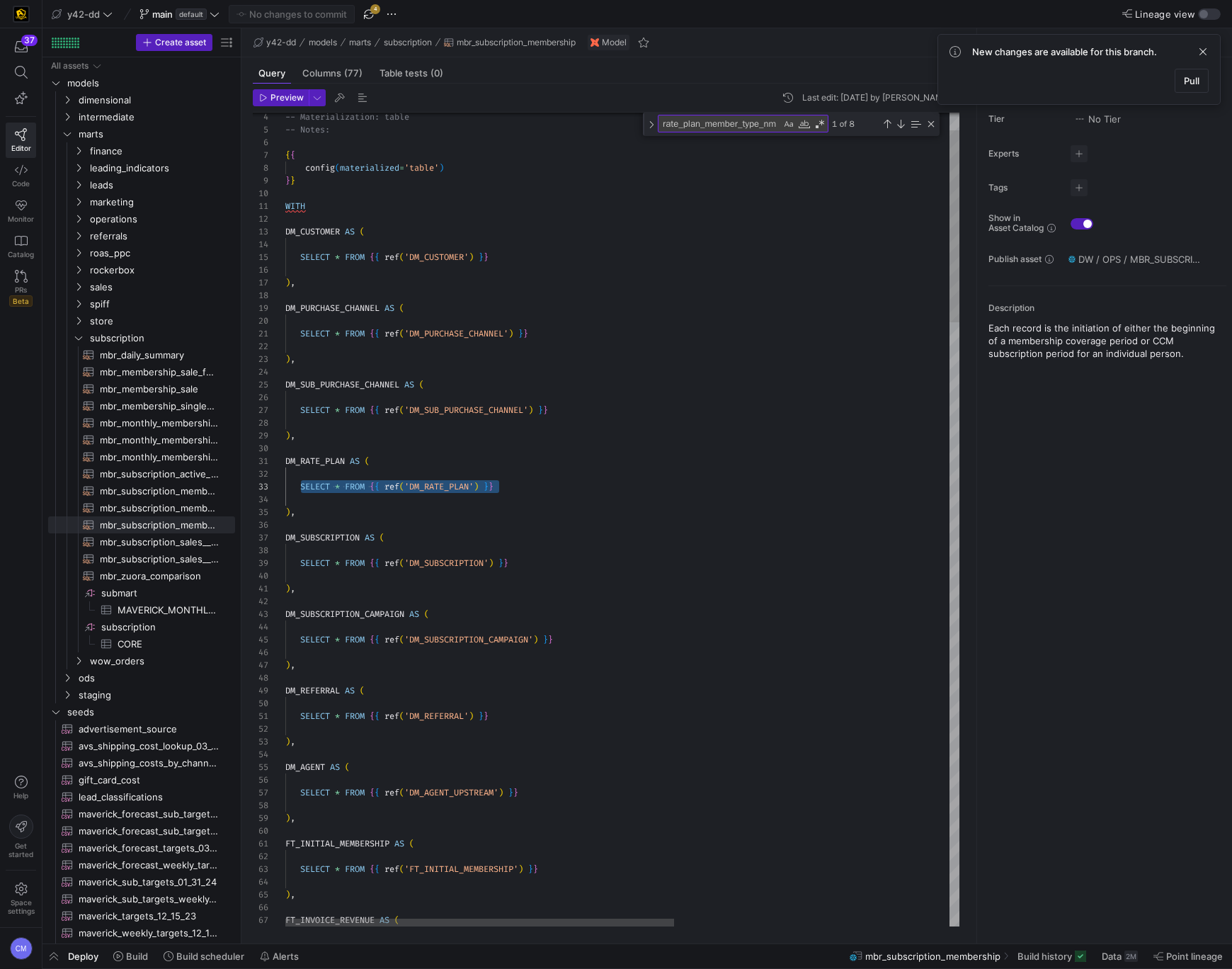 drag, startPoint x: 537, startPoint y: 484, endPoint x: 302, endPoint y: 486, distance: 235.009 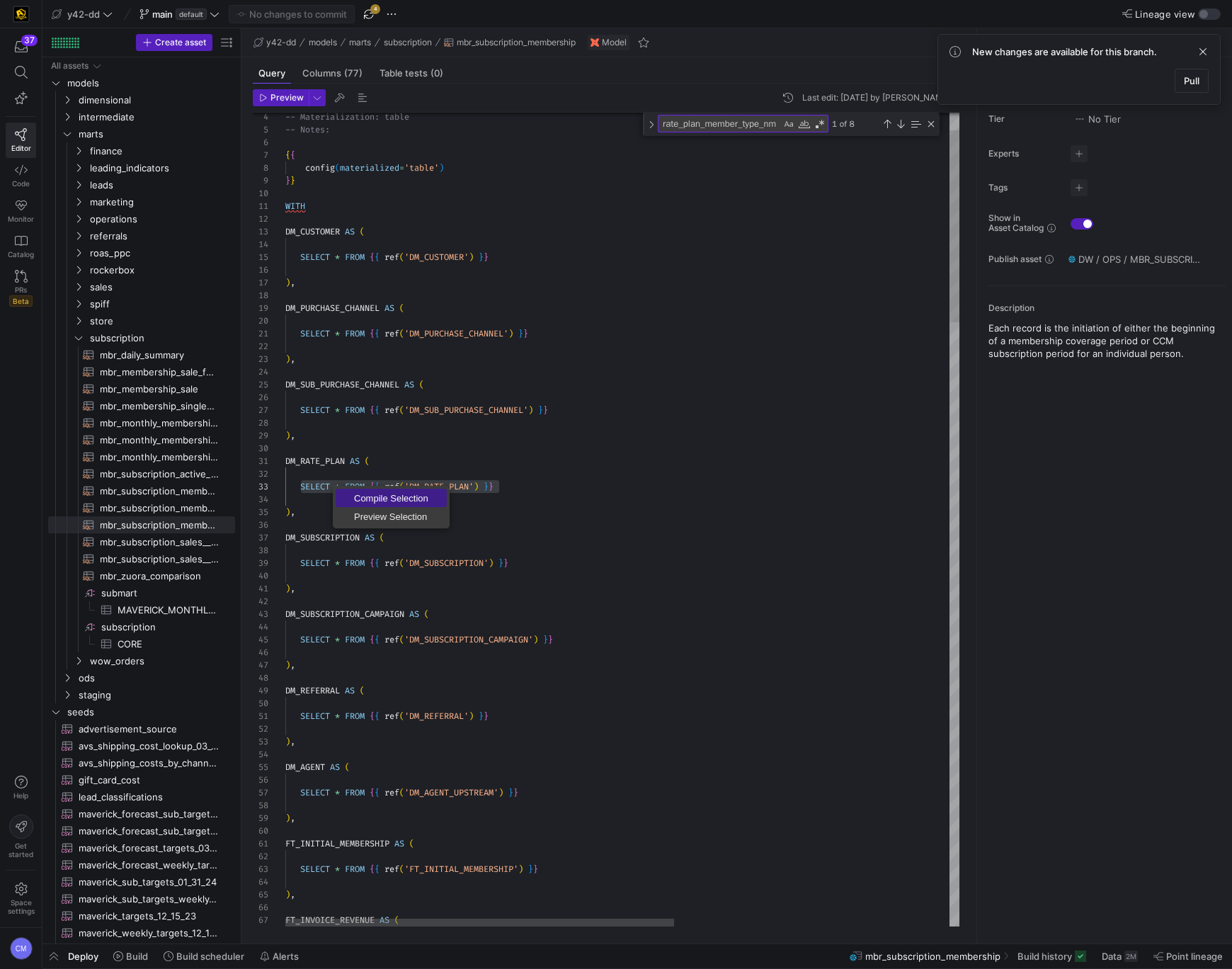 click on "Compile Selection" at bounding box center (391, 498) 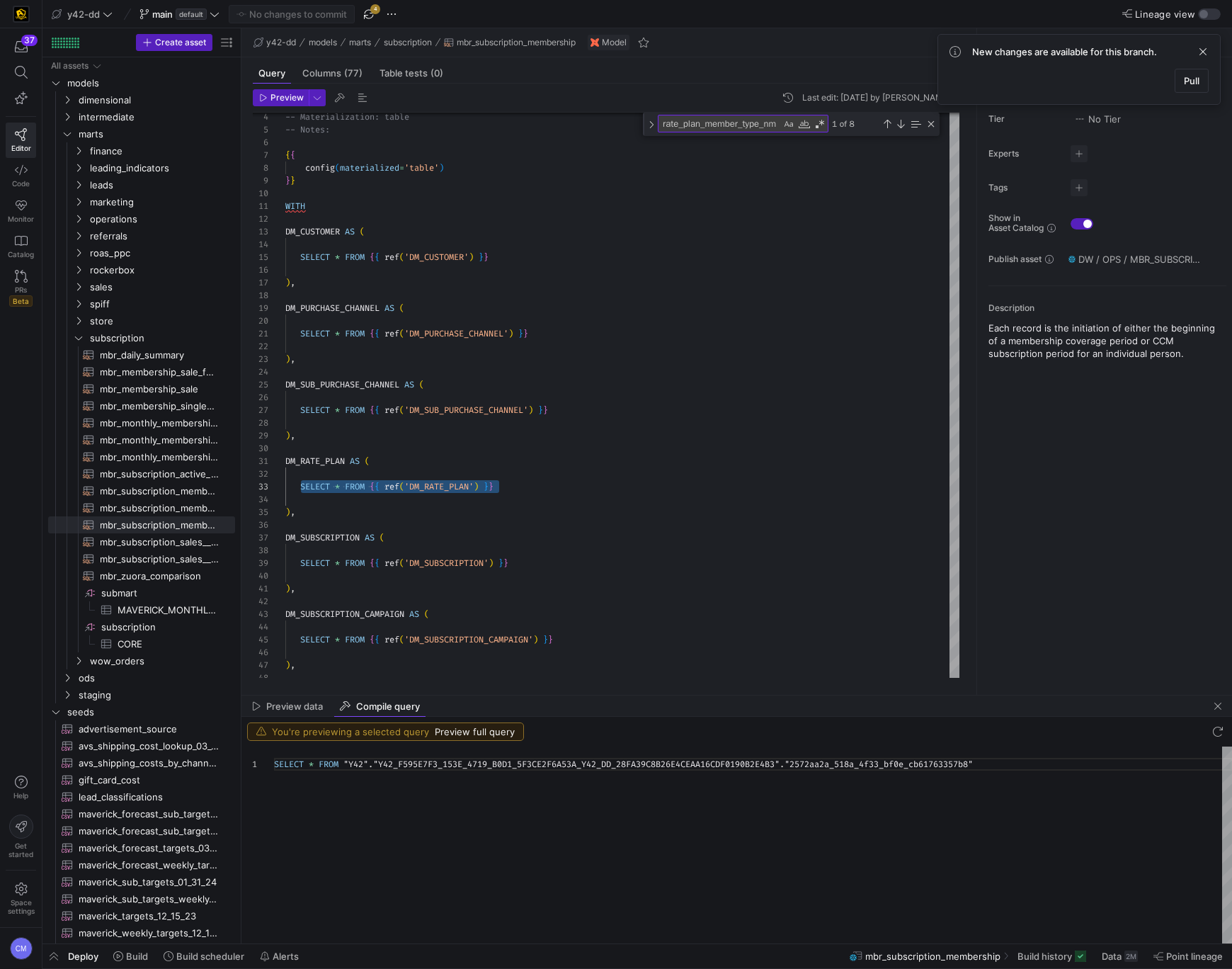 scroll, scrollTop: 0, scrollLeft: 717, axis: horizontal 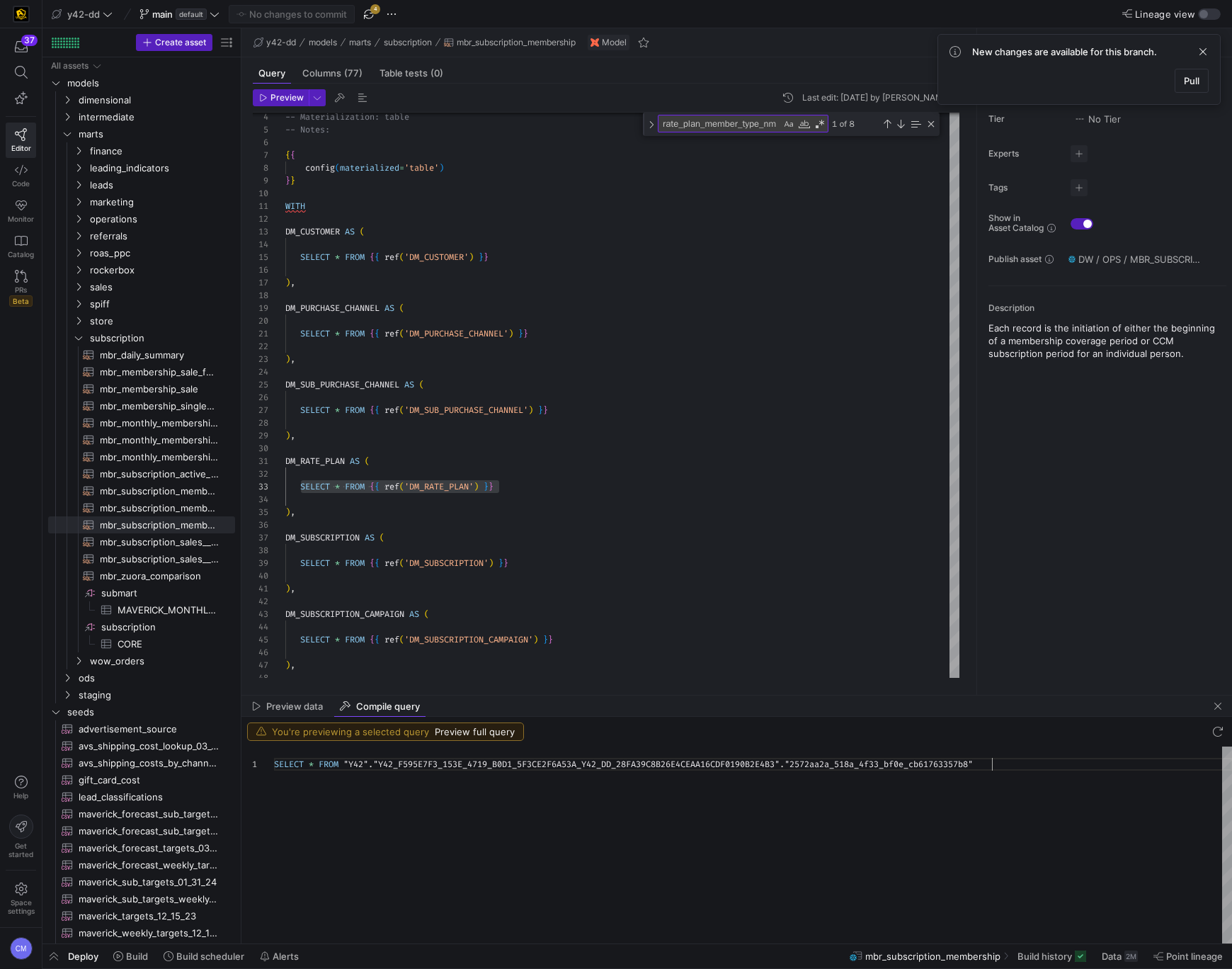 click on "SELECT   *   FROM   "Y42" . "Y42_F595E7F3_153E_4719_B0D1_5F3CE2F6A53A_Y42_DD_2 8FA39C8B26E4CEAA16CDF0190B2E4B3" . "2572aa2a_518a_4f33_bf0e_cb61763357b8"" at bounding box center (753, 845) 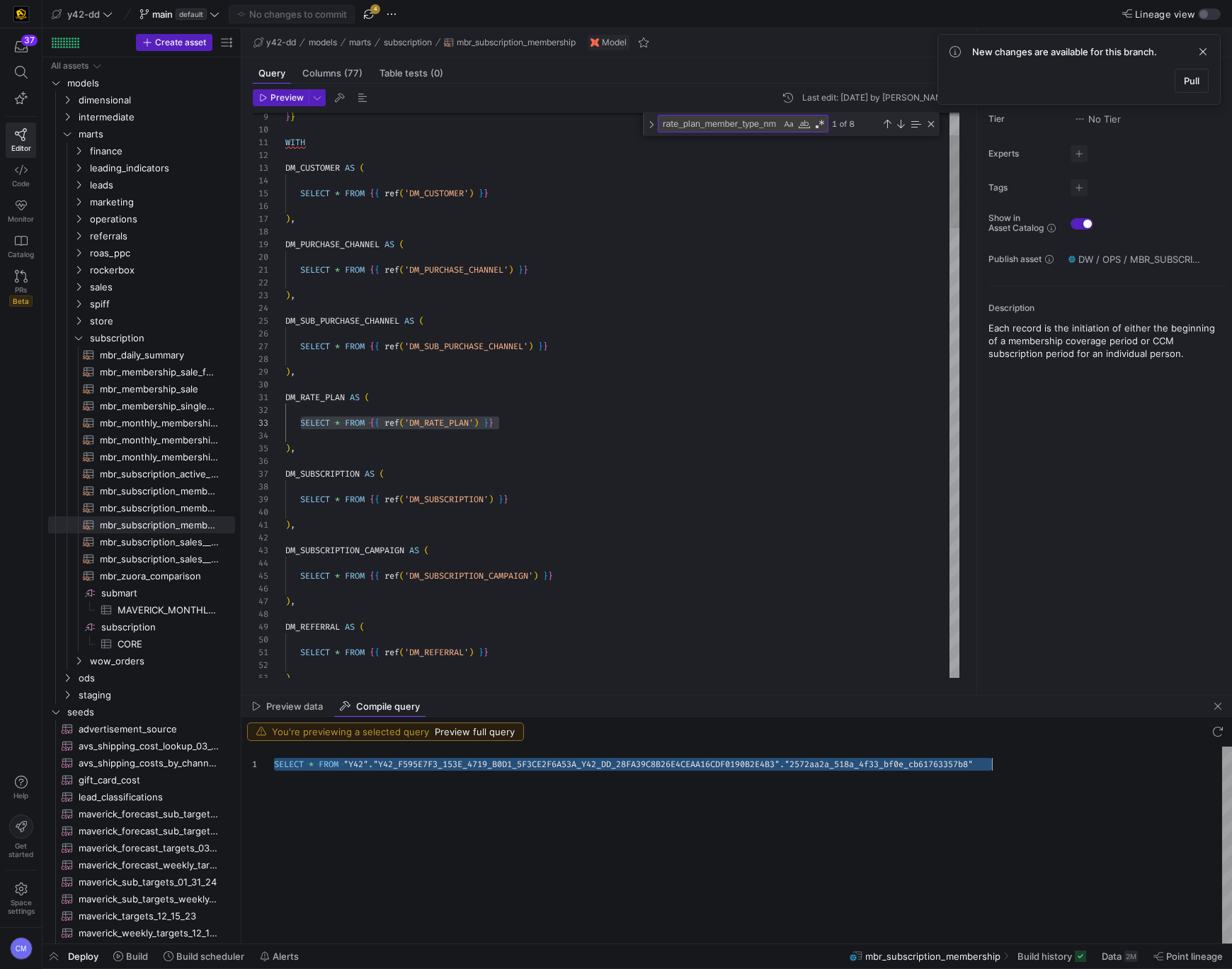 click on ") ,     SELECT   *   FROM   { {   ref ( 'DM_SUBSCRIPTION_CAMPAIGN' )   } } DM_SUBSCRIPTION_CAMPAIGN   AS   ( ) ,       SELECT   *   FROM   { {   ref ( 'DM_SUBSCRIPTION' )   } } DM_SUBSCRIPTION   AS   ( ) ,     SELECT   *   FROM   { {   ref ( 'DM_RATE_PLAN' )   } } DM_RATE_PLAN   AS   ( ) ,     SELECT   *   FROM   { {   ref ( 'DM_SUB_PURCHASE_CHANNEL' )   } } DM_SUB_PURCHASE_CHANNEL   AS   ( ) ,     SELECT   *   FROM   { {   ref ( 'DM_PURCHASE_CHANNEL' )   } } DM_PURCHASE_CHANNEL   AS   ( ) ,     SELECT   *   FROM   { {   ref ( 'DM_CUSTOMER' )   } } DM_CUSTOMER   AS   ( WITH   } } DM_REFERRAL   AS   (     SELECT   *   FROM   { {   ref ( 'DM_REFERRAL' )   } } ) ," at bounding box center (622, 1693) 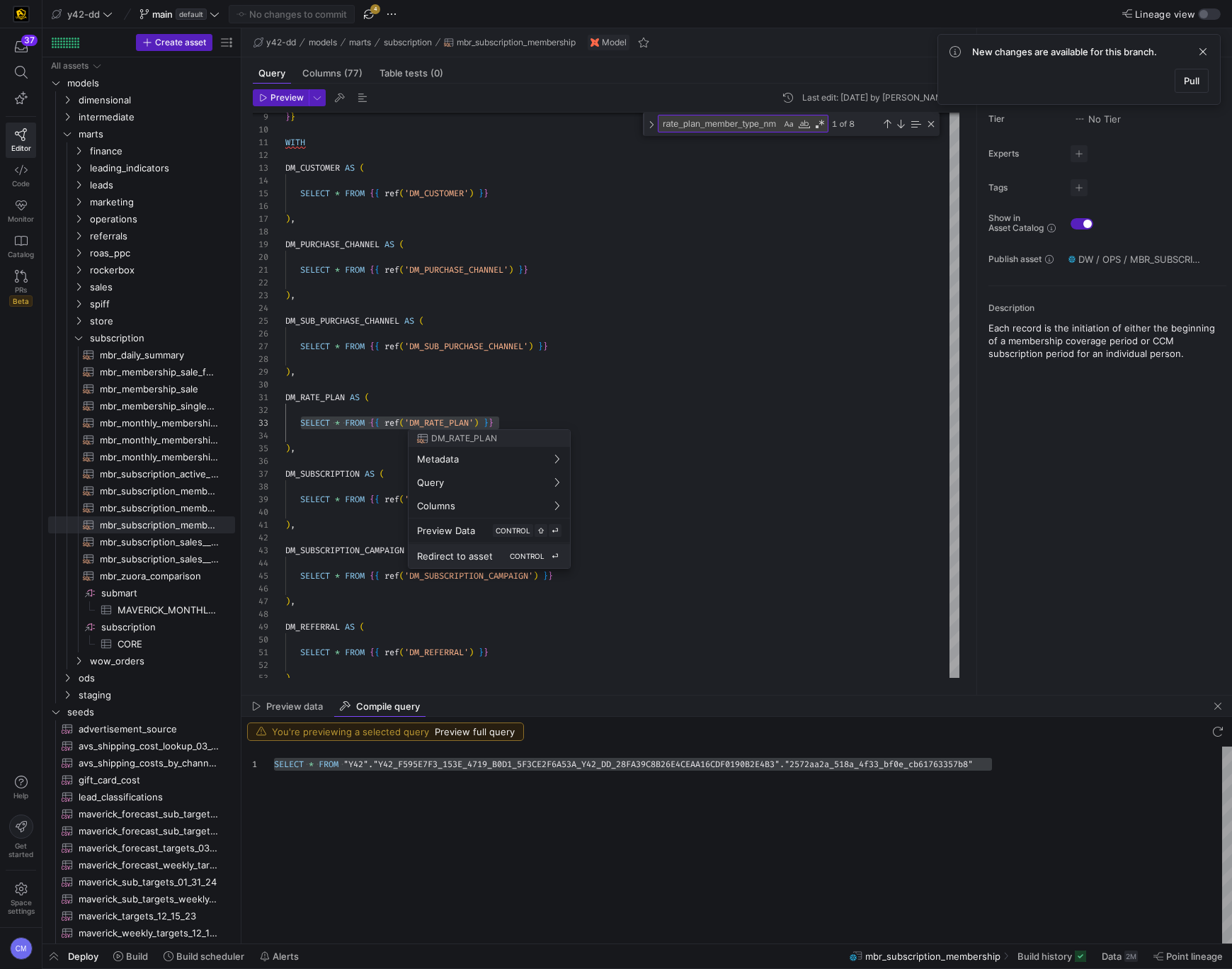 click on "Redirect to asset
CONTROL
⏎" at bounding box center [489, 556] 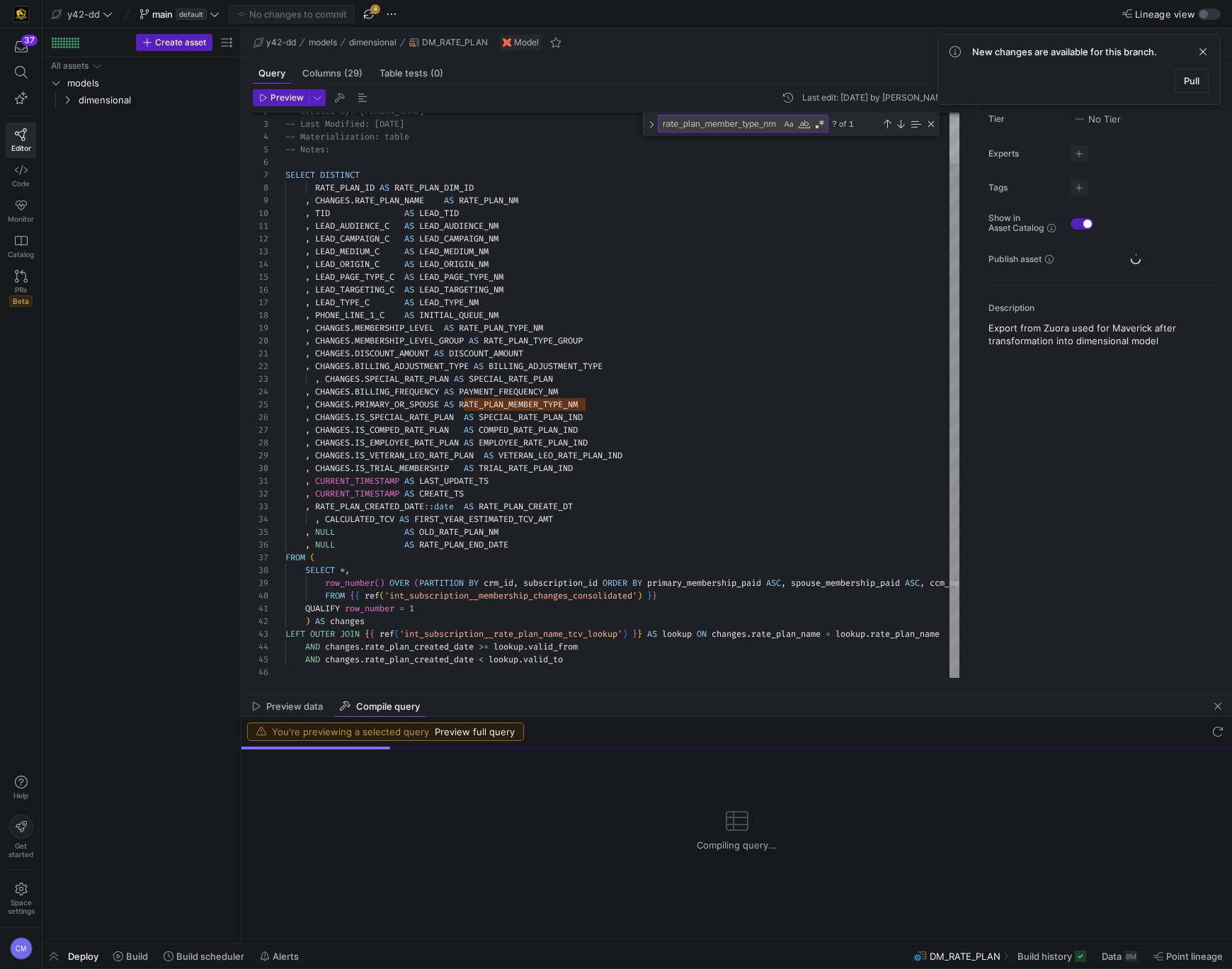 scroll, scrollTop: 6, scrollLeft: 0, axis: vertical 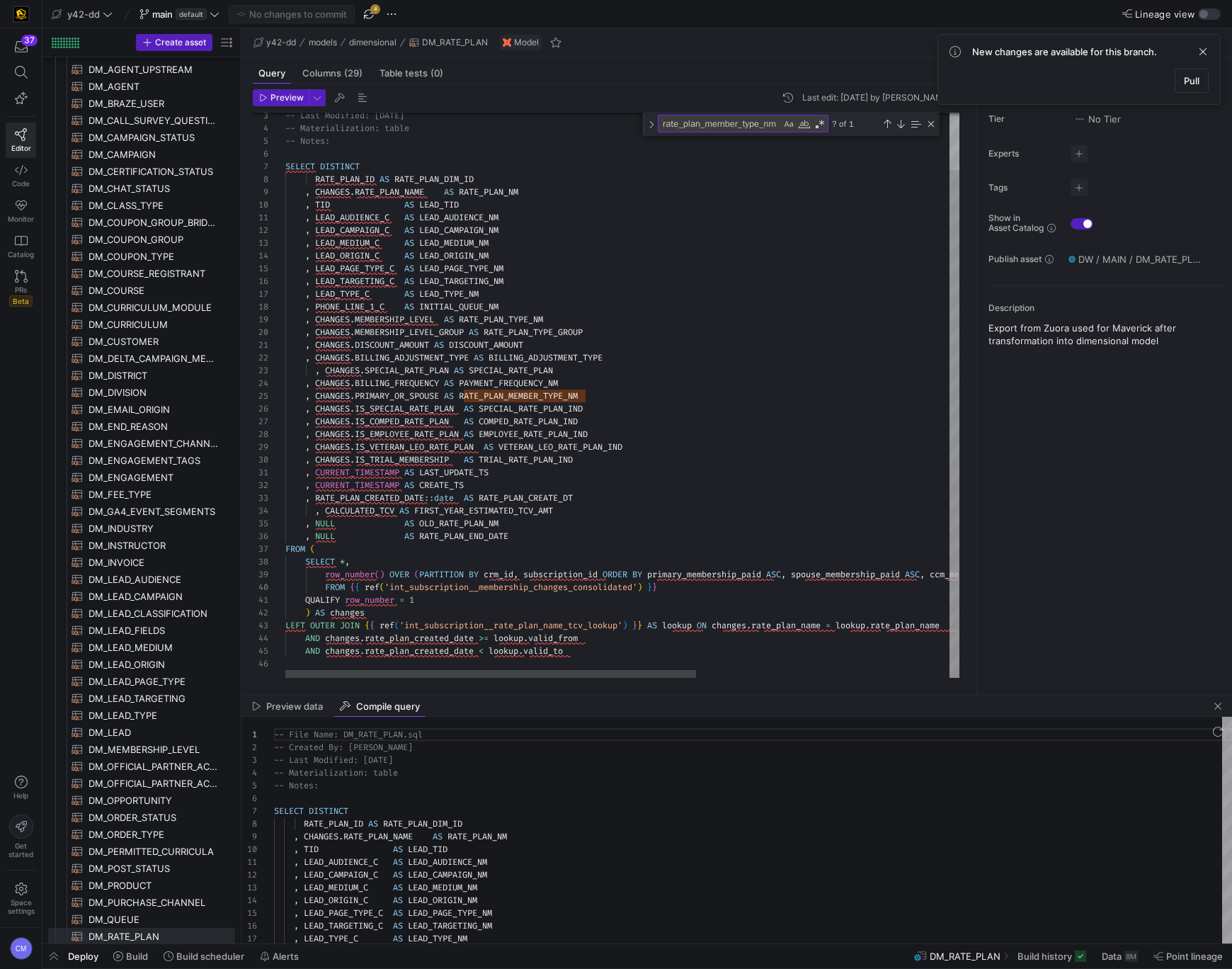 type on ", [DOMAIN_NAME]_AMOUNT AS DISCOUNT_AMOUNT
, CHANGES.BILLING_ADJUSTMENT_TYPE AS BILLING_ADJUSTMENT_TYPE
, CHANGES.SPECIAL_RATE_PLAN AS SPECIAL_RATE_PLAN
, CHANGES.BILLING_FREQUENCY AS PAYMENT_FREQUENCY_NM
, CHANGES.PRIMARY_OR_SPOUSE AS RATE_PLAN_MEMBER_TYPE_NM
, [DOMAIN_NAME]_SPECIAL_RATE_PLAN	AS SPECIAL_RATE_PLAN_IND
, [DOMAIN_NAME]_COMPED_RATE_PLAN	AS COMPED_RATE_PLAN_IND
, [DOMAIN_NAME]_EMPLOYEE_RATE_PLAN	AS EMPLOYEE_RATE_PLAN_IND
, [DOMAIN_NAME]_VETERAN_LEO_RATE_PLAN	AS VETERAN_LEO_RATE_PLAN_IND
, [DOMAIN_NAME]_TRIAL_MEMBERSHIP	AS TRIAL_RATE_PLAN_IND" 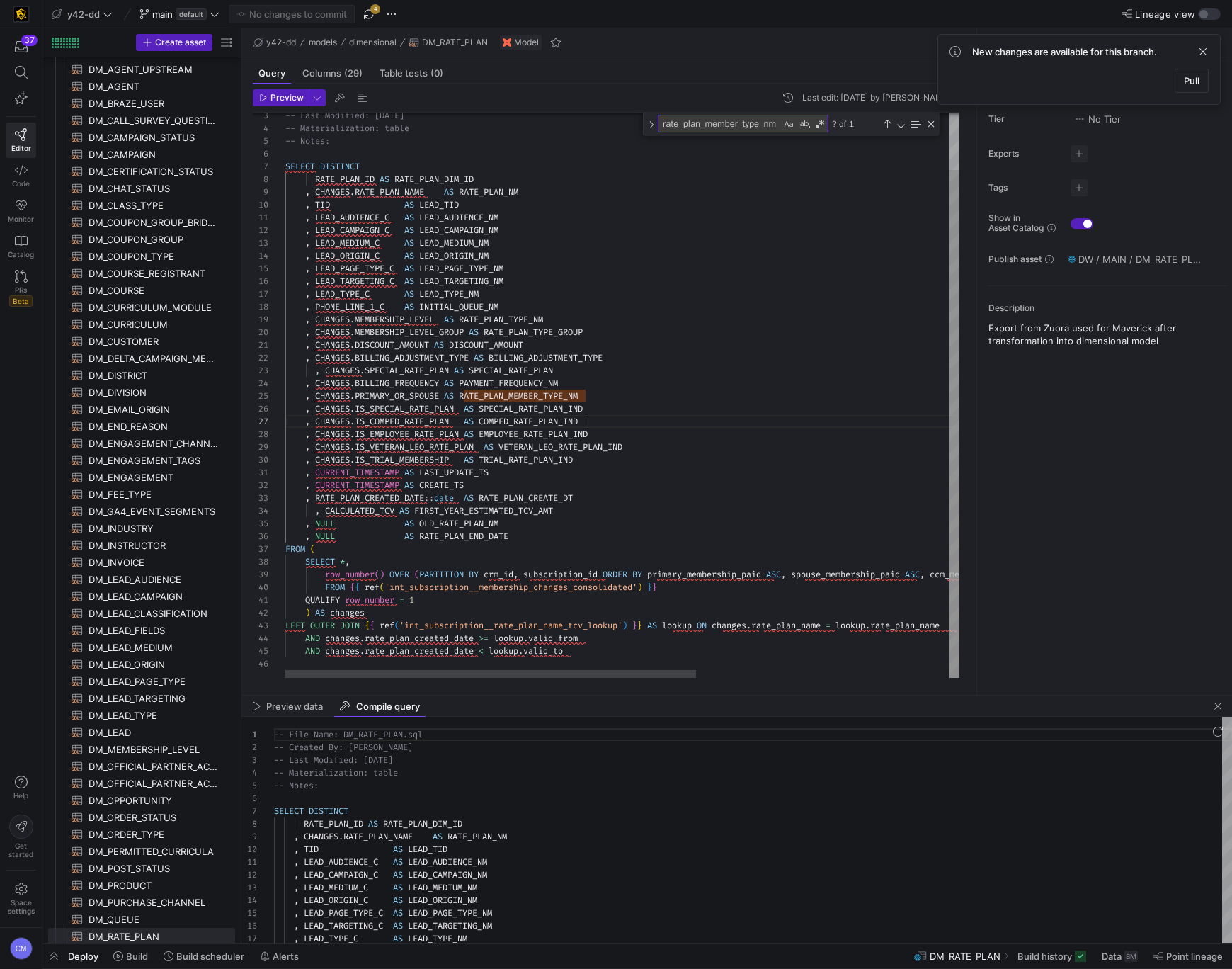 scroll, scrollTop: 76, scrollLeft: 300, axis: both 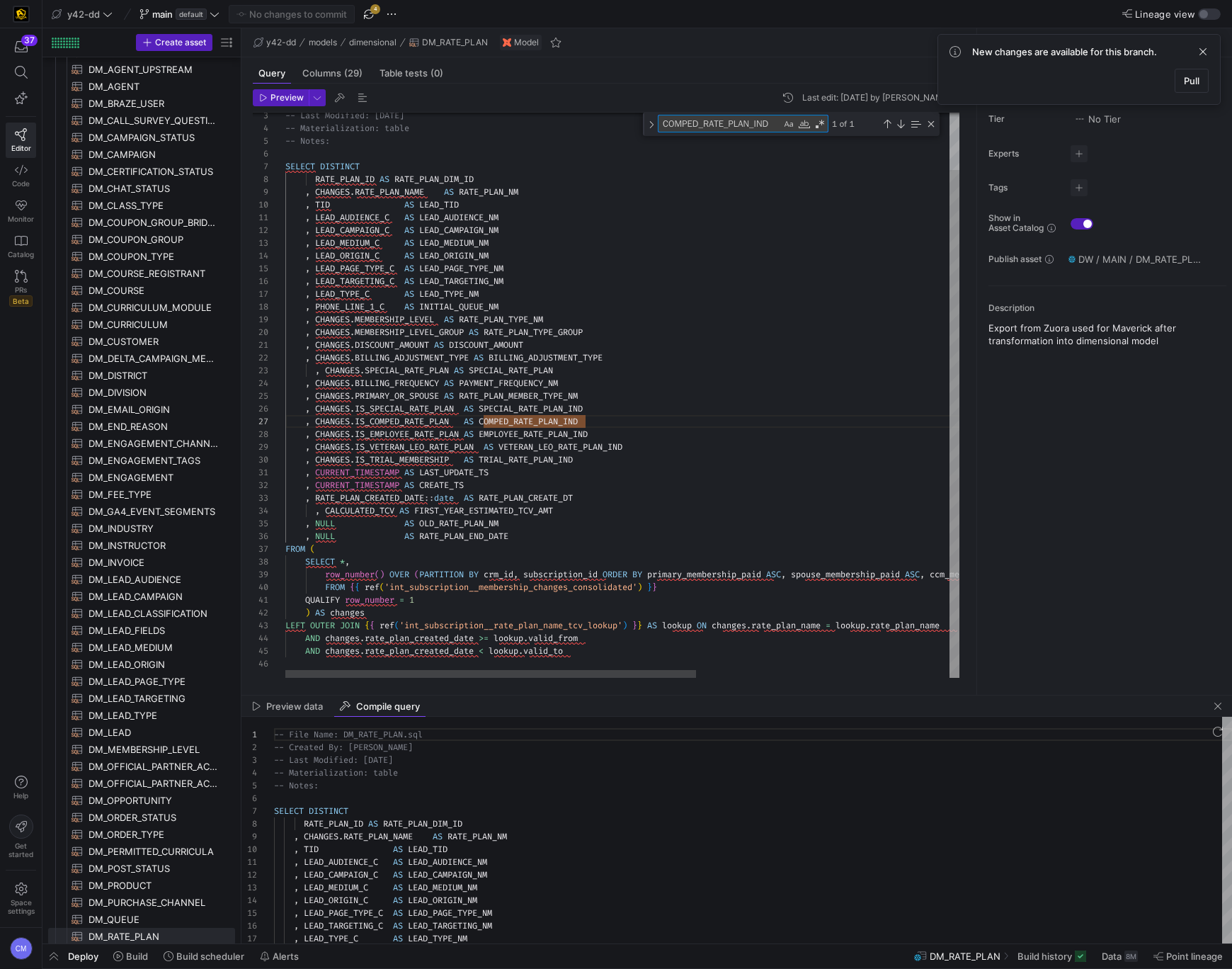 type on "t" 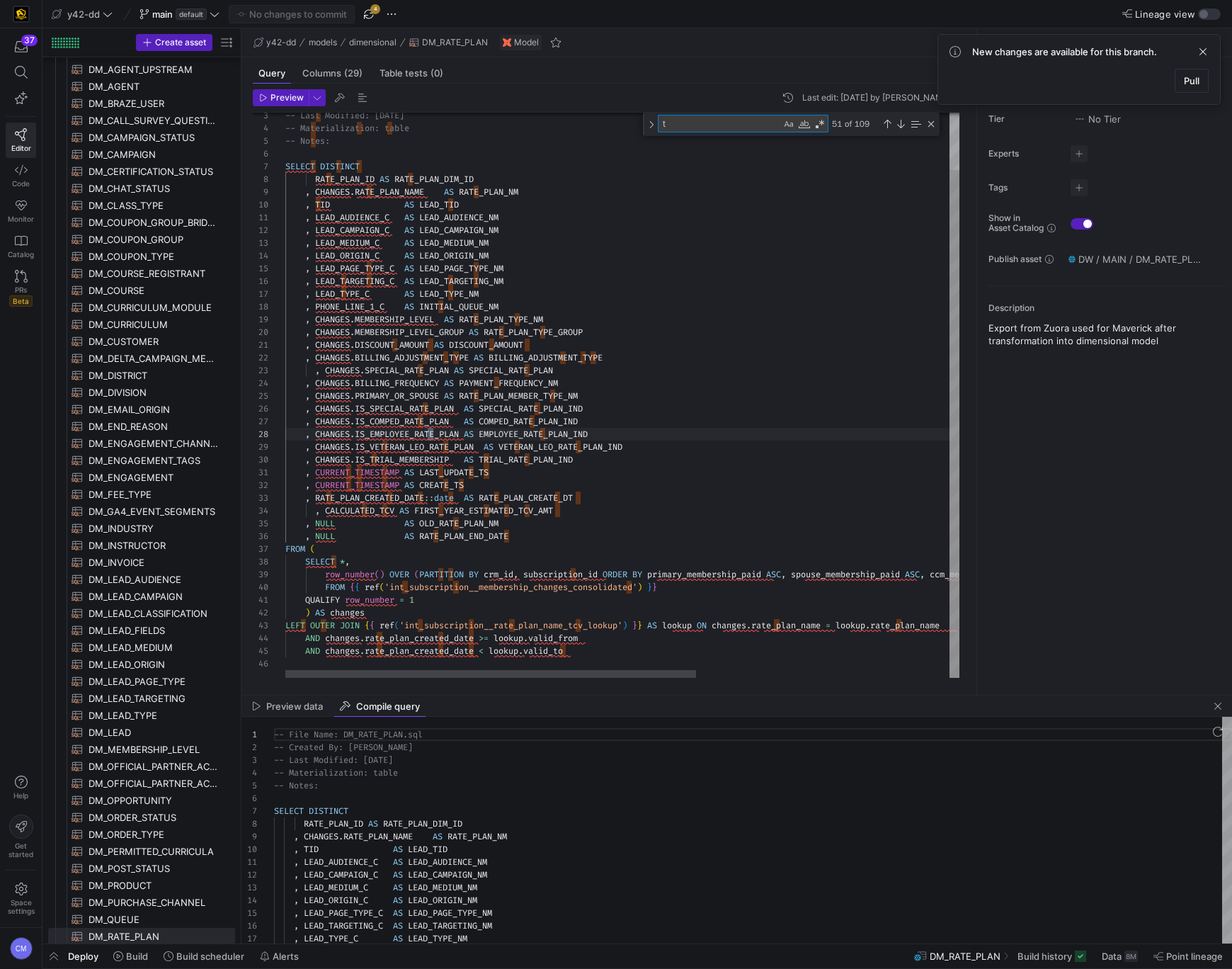 type on ", CURRENT_TIMESTAMP	AS LAST_UPDATE_TS
, CURRENT_TIMESTAMP	AS CREATE_TS
, RATE_PLAN_CREATED_DATE::date	AS RATE_PLAN_CREATE_DT
, CALCULATED_TCV AS FIRST_YEAR_ESTIMATED_TCV_AMT
, NULL				AS OLD_RATE_PLAN_NM
, NULL				AS RATE_PLAN_END_DATE
FROM (
SELECT *,
row_number() OVER (PARTITION BY crm_id, subscription_id ORDER BY primary_membership_paid ASC, spouse_membership_paid ASC, ccm_membership_paid ASC, lead_origin_c ASC, lead_audience_c ASC) AS row_number
FROM {{ ref('int_subscription__membership_changes_consolidated') }}" 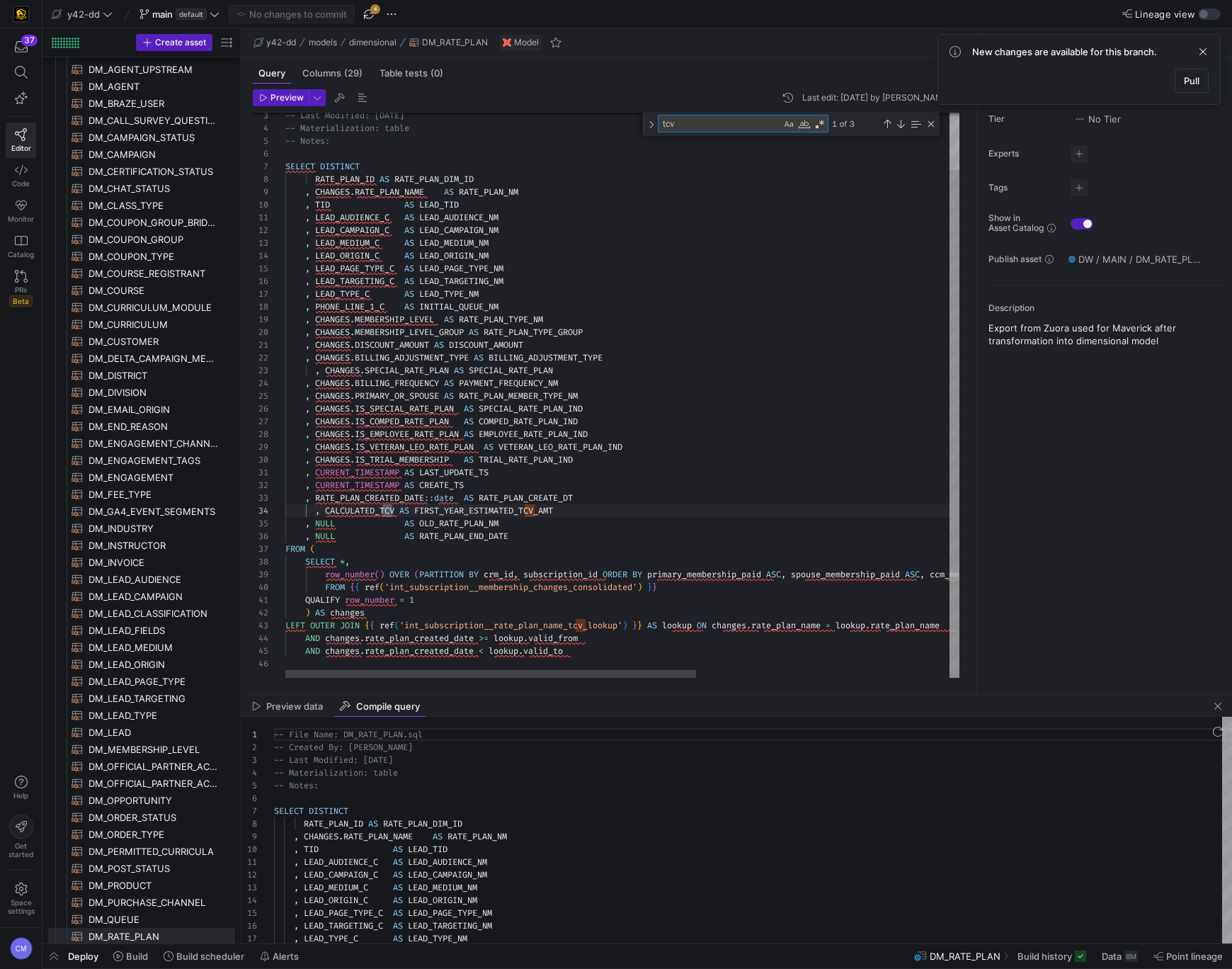 scroll, scrollTop: 128, scrollLeft: 111, axis: both 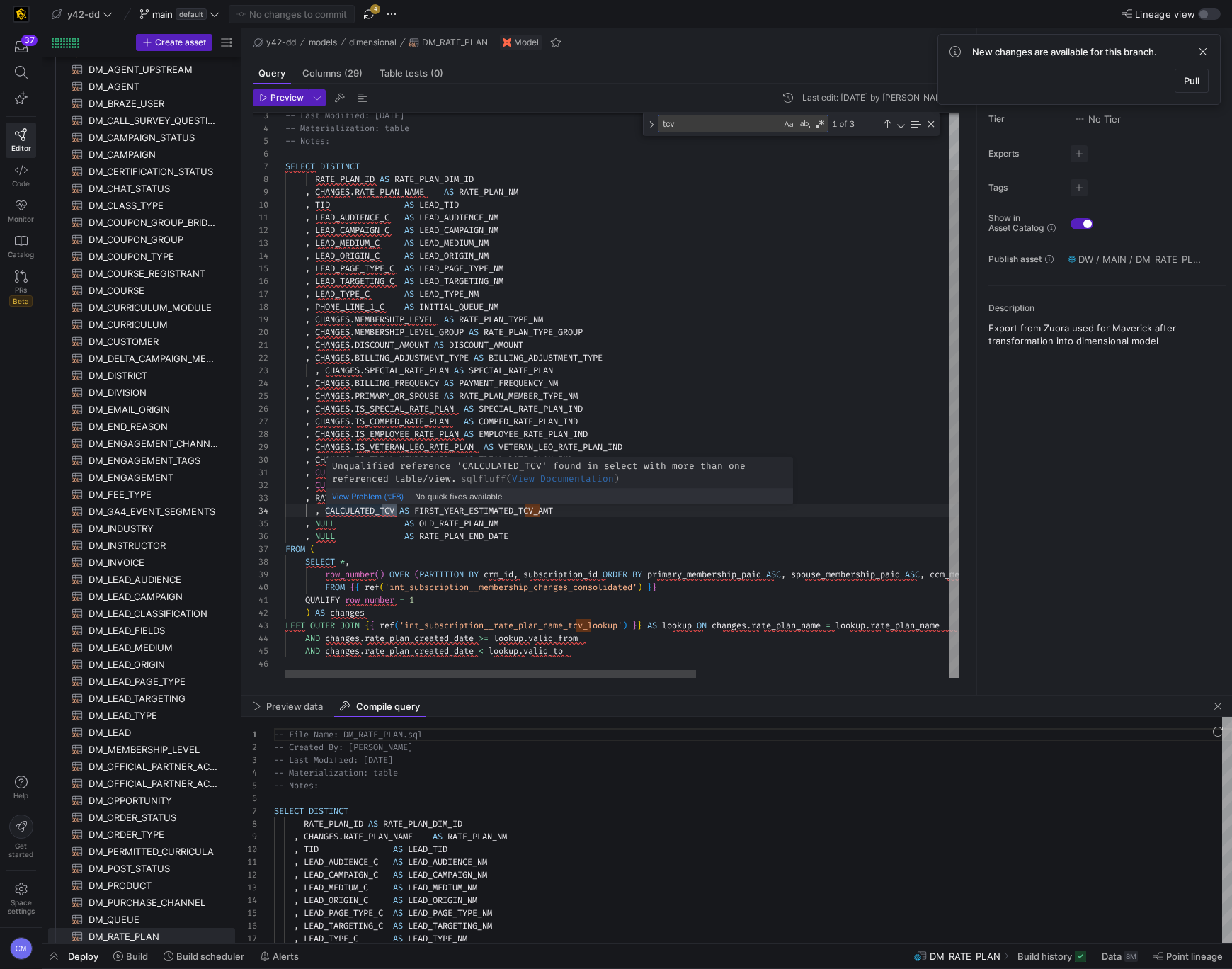 type on "tcv" 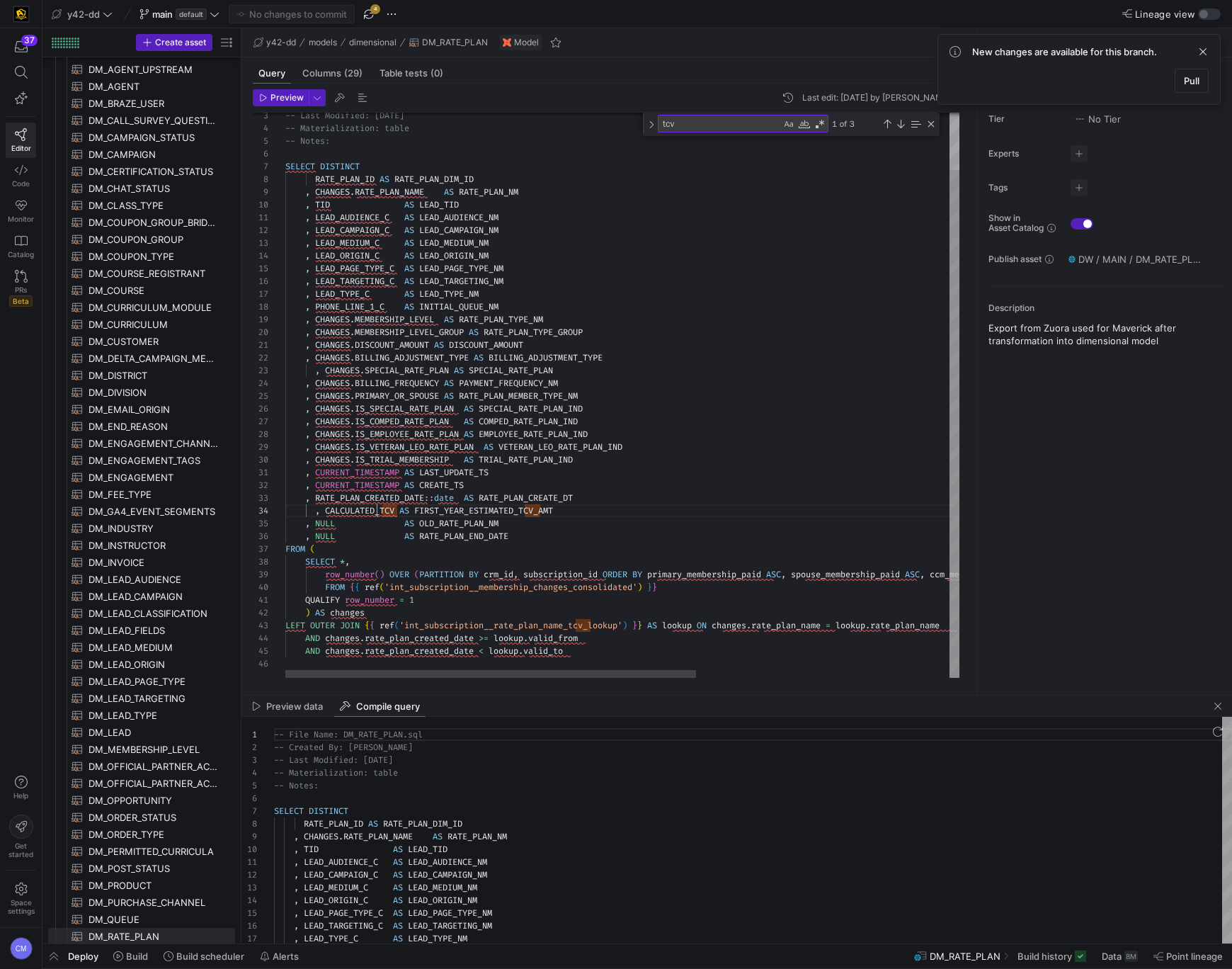 scroll, scrollTop: 38, scrollLeft: 111, axis: both 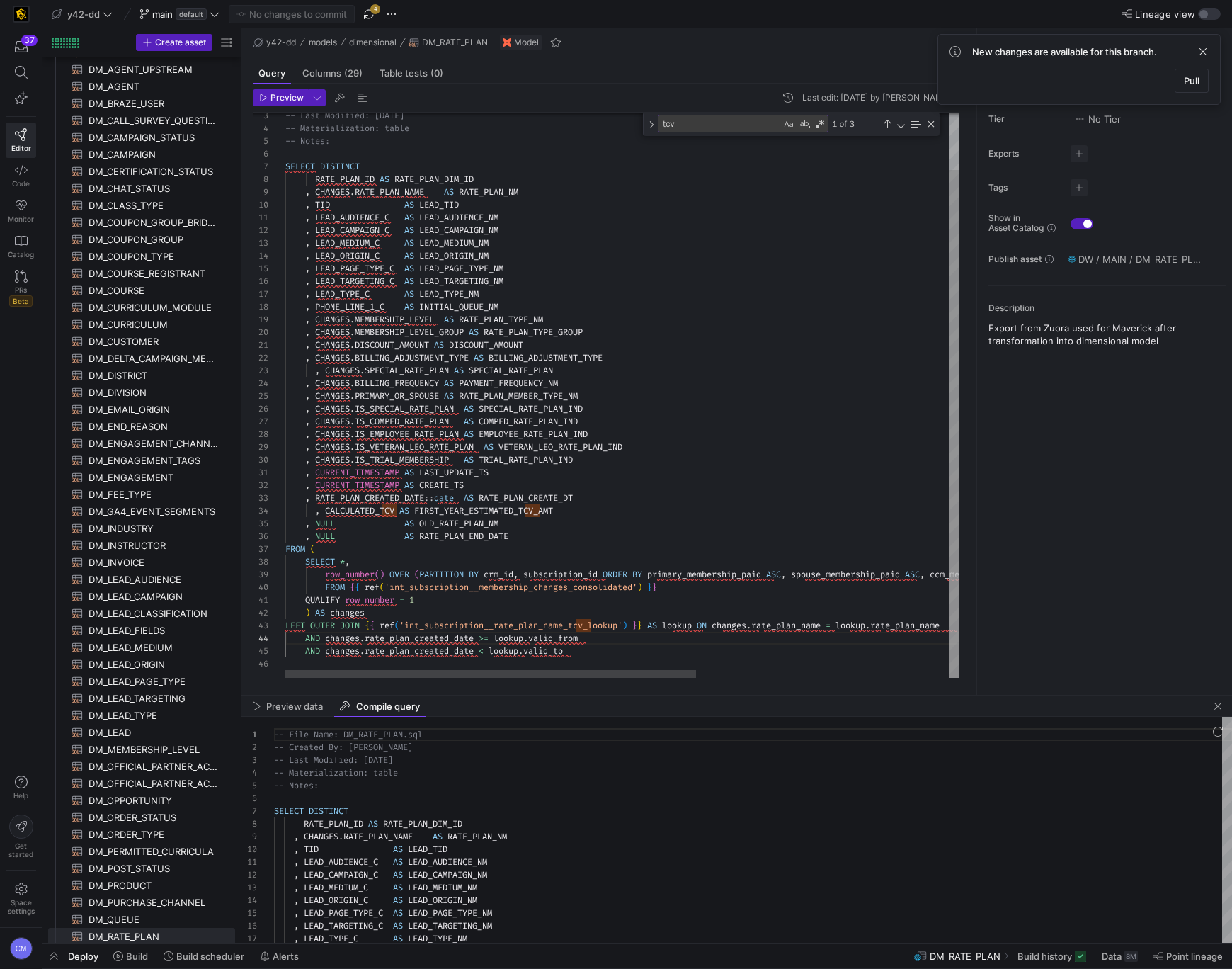 click on "-- Last Modified: [DATE] -- Materialization: table -- Notes: SELECT   DISTINCT        RATE_PLAN_ID   AS   RATE_PLAN_DIM_ID      ,   CHANGES . RATE_PLAN_NAME      AS   RATE_PLAN_NM      ,   TID                 AS   LEAD_TID      ,   LEAD_AUDIENCE_C     AS   LEAD_AUDIENCE_NM      ,   LEAD_CAMPAIGN_C     AS   LEAD_CAMPAIGN_NM      ,   LEAD_MEDIUM_C       AS   LEAD_MEDIUM_NM      ,   LEAD_ORIGIN_C       AS   LEAD_ORIGIN_NM      ,   LEAD_PAGE_TYPE_C    AS   LEAD_PAGE_TYPE_NM      ,   LEAD_TARGETING_C    AS   LEAD_TARGETING_NM      ,   LEAD_TYPE_C         AS   LEAD_TYPE_NM      ,   PHONE_LINE_1_C      AS   INITIAL_QUEUE_NM      ,   CHANGES . MEMBERSHIP_LEVEL    AS   RATE_PLAN_TYPE_NM      ,   CHANGES . MEMBERSHIP_LEVEL_GROUP   AS   RATE_PLAN_TYPE_GROUP      ,   CHANGES . DISCOUNT_AMOUNT   AS   DISCOUNT_AMOUNT      ,   CHANGES . BILLING_ADJUSTMENT_TYPE   AS   ," at bounding box center (830, 363) 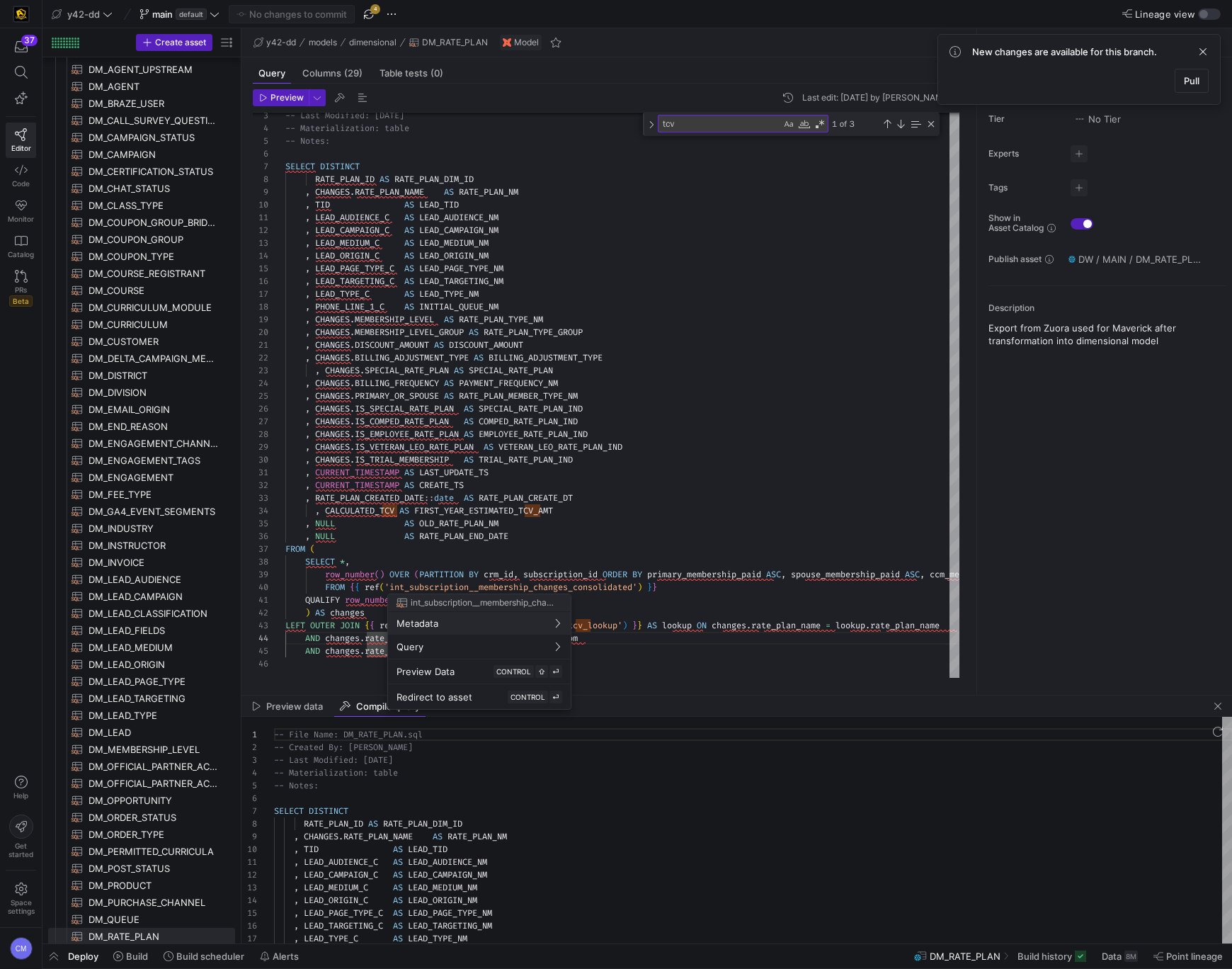 click at bounding box center [616, 484] 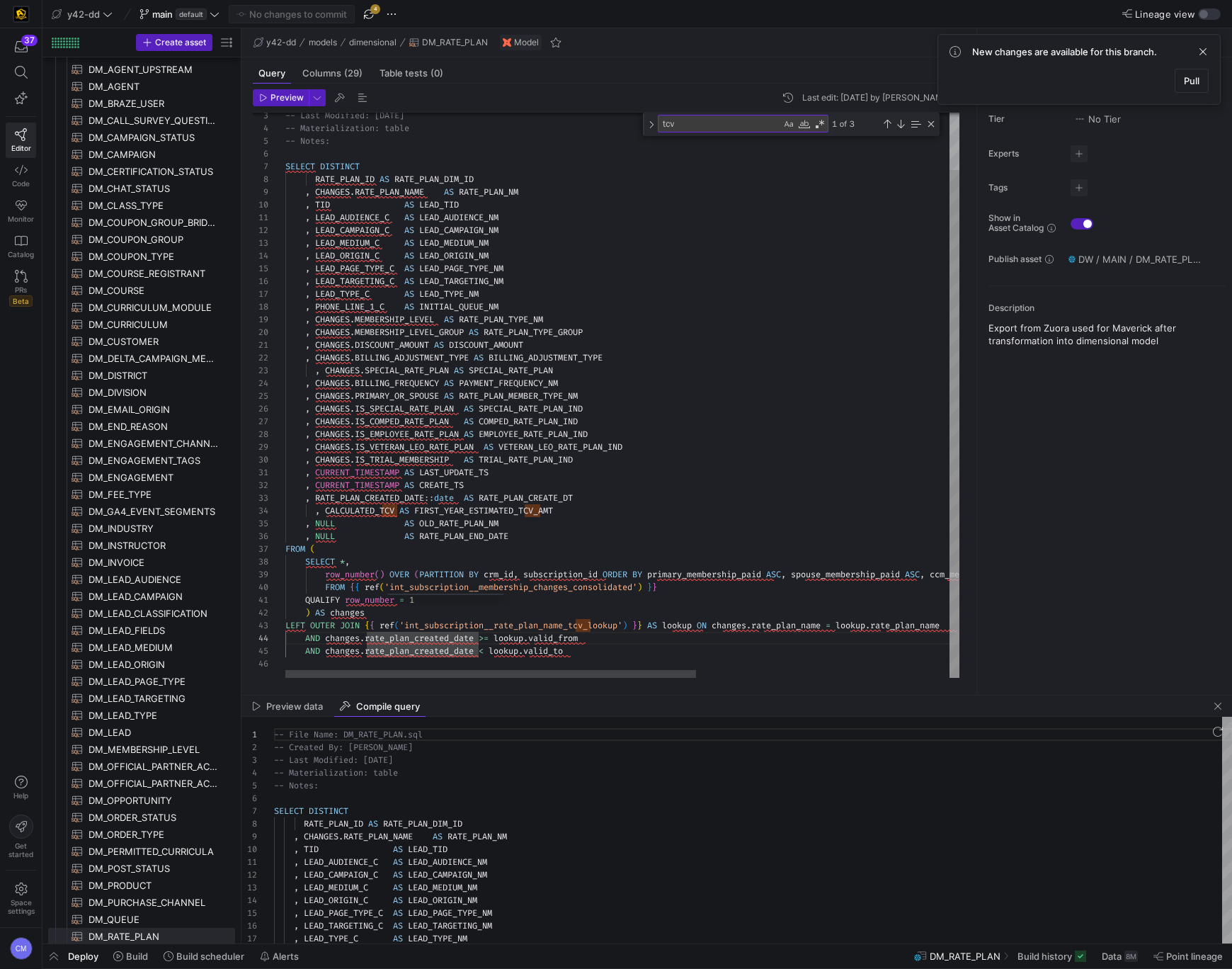 click on "-- Last Modified: [DATE] -- Materialization: table -- Notes: SELECT   DISTINCT        RATE_PLAN_ID   AS   RATE_PLAN_DIM_ID      ,   CHANGES . RATE_PLAN_NAME      AS   RATE_PLAN_NM      ,   TID                 AS   LEAD_TID      ,   LEAD_AUDIENCE_C     AS   LEAD_AUDIENCE_NM      ,   LEAD_CAMPAIGN_C     AS   LEAD_CAMPAIGN_NM      ,   LEAD_MEDIUM_C       AS   LEAD_MEDIUM_NM      ,   LEAD_ORIGIN_C       AS   LEAD_ORIGIN_NM      ,   LEAD_PAGE_TYPE_C    AS   LEAD_PAGE_TYPE_NM      ,   LEAD_TARGETING_C    AS   LEAD_TARGETING_NM      ,   LEAD_TYPE_C         AS   LEAD_TYPE_NM      ,   PHONE_LINE_1_C      AS   INITIAL_QUEUE_NM      ,   CHANGES . MEMBERSHIP_LEVEL    AS   RATE_PLAN_TYPE_NM      ,   CHANGES . MEMBERSHIP_LEVEL_GROUP   AS   RATE_PLAN_TYPE_GROUP      ,   CHANGES . DISCOUNT_AMOUNT   AS   DISCOUNT_AMOUNT      ,   CHANGES . BILLING_ADJUSTMENT_TYPE   AS   ," at bounding box center [830, 363] 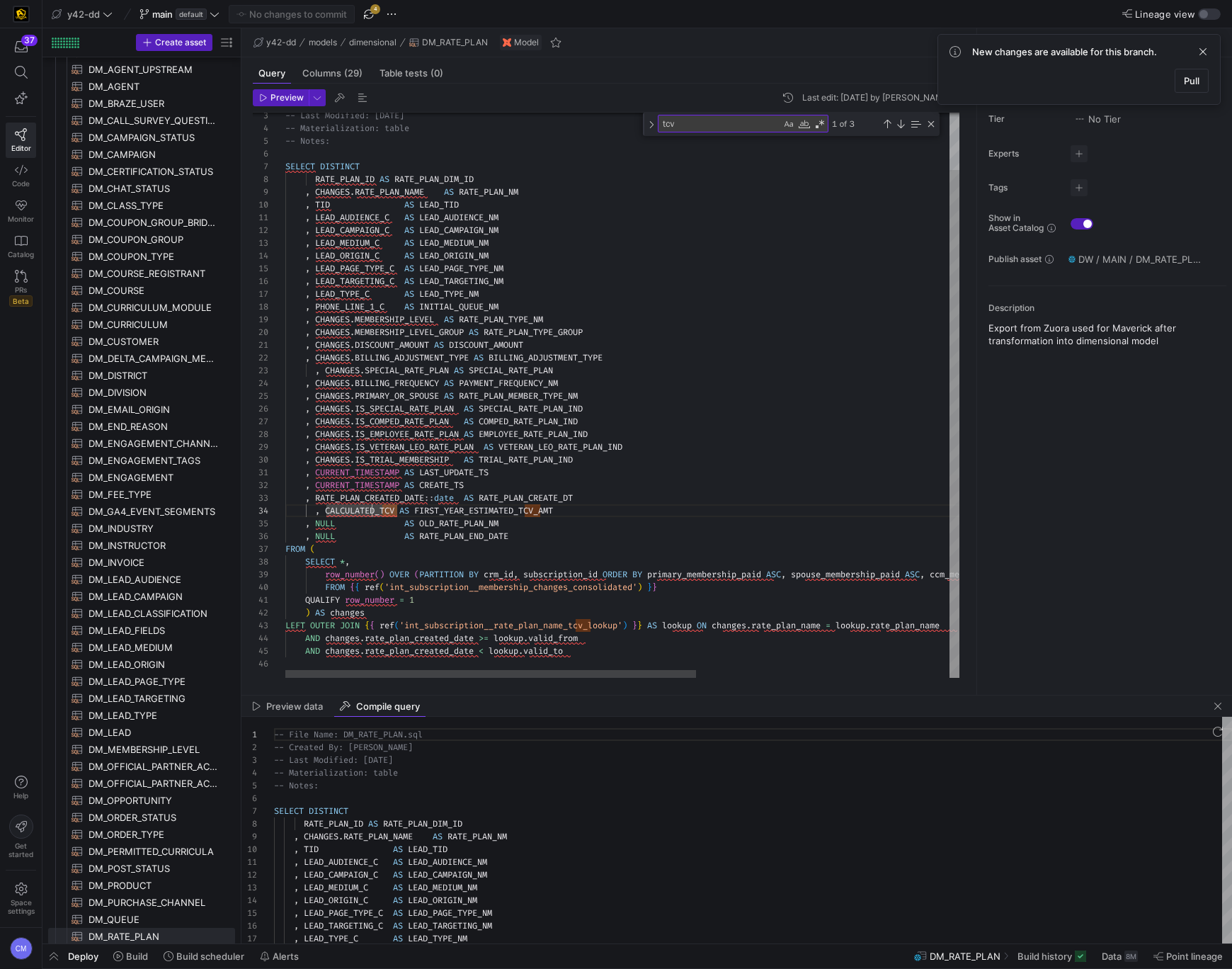 click on "-- Last Modified: [DATE] -- Materialization: table -- Notes: SELECT   DISTINCT        RATE_PLAN_ID   AS   RATE_PLAN_DIM_ID      ,   CHANGES . RATE_PLAN_NAME      AS   RATE_PLAN_NM      ,   TID                 AS   LEAD_TID      ,   LEAD_AUDIENCE_C     AS   LEAD_AUDIENCE_NM      ,   LEAD_CAMPAIGN_C     AS   LEAD_CAMPAIGN_NM      ,   LEAD_MEDIUM_C       AS   LEAD_MEDIUM_NM      ,   LEAD_ORIGIN_C       AS   LEAD_ORIGIN_NM      ,   LEAD_PAGE_TYPE_C    AS   LEAD_PAGE_TYPE_NM      ,   LEAD_TARGETING_C    AS   LEAD_TARGETING_NM      ,   LEAD_TYPE_C         AS   LEAD_TYPE_NM      ,   PHONE_LINE_1_C      AS   INITIAL_QUEUE_NM      ,   CHANGES . MEMBERSHIP_LEVEL    AS   RATE_PLAN_TYPE_NM      ,   CHANGES . MEMBERSHIP_LEVEL_GROUP   AS   RATE_PLAN_TYPE_GROUP      ,   CHANGES . DISCOUNT_AMOUNT   AS   DISCOUNT_AMOUNT      ,   CHANGES . BILLING_ADJUSTMENT_TYPE   AS   ," at bounding box center [830, 363] 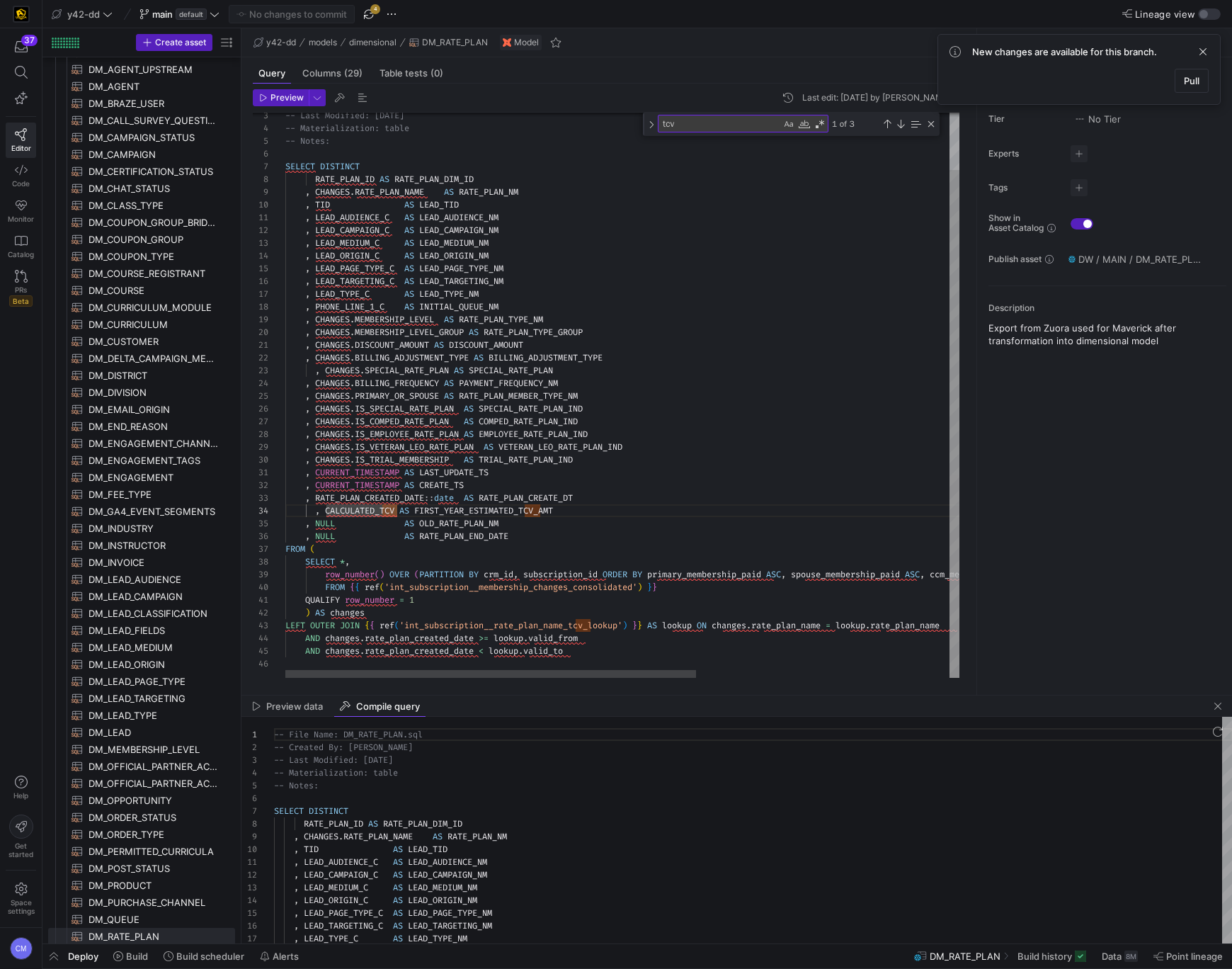 click on "-- Last Modified: [DATE] -- Materialization: table -- Notes: SELECT   DISTINCT        RATE_PLAN_ID   AS   RATE_PLAN_DIM_ID      ,   CHANGES . RATE_PLAN_NAME      AS   RATE_PLAN_NM      ,   TID                 AS   LEAD_TID      ,   LEAD_AUDIENCE_C     AS   LEAD_AUDIENCE_NM      ,   LEAD_CAMPAIGN_C     AS   LEAD_CAMPAIGN_NM      ,   LEAD_MEDIUM_C       AS   LEAD_MEDIUM_NM      ,   LEAD_ORIGIN_C       AS   LEAD_ORIGIN_NM      ,   LEAD_PAGE_TYPE_C    AS   LEAD_PAGE_TYPE_NM      ,   LEAD_TARGETING_C    AS   LEAD_TARGETING_NM      ,   LEAD_TYPE_C         AS   LEAD_TYPE_NM      ,   PHONE_LINE_1_C      AS   INITIAL_QUEUE_NM      ,   CHANGES . MEMBERSHIP_LEVEL    AS   RATE_PLAN_TYPE_NM      ,   CHANGES . MEMBERSHIP_LEVEL_GROUP   AS   RATE_PLAN_TYPE_GROUP      ,   CHANGES . DISCOUNT_AMOUNT   AS   DISCOUNT_AMOUNT      ,   CHANGES . BILLING_ADJUSTMENT_TYPE   AS   ," at bounding box center (830, 363) 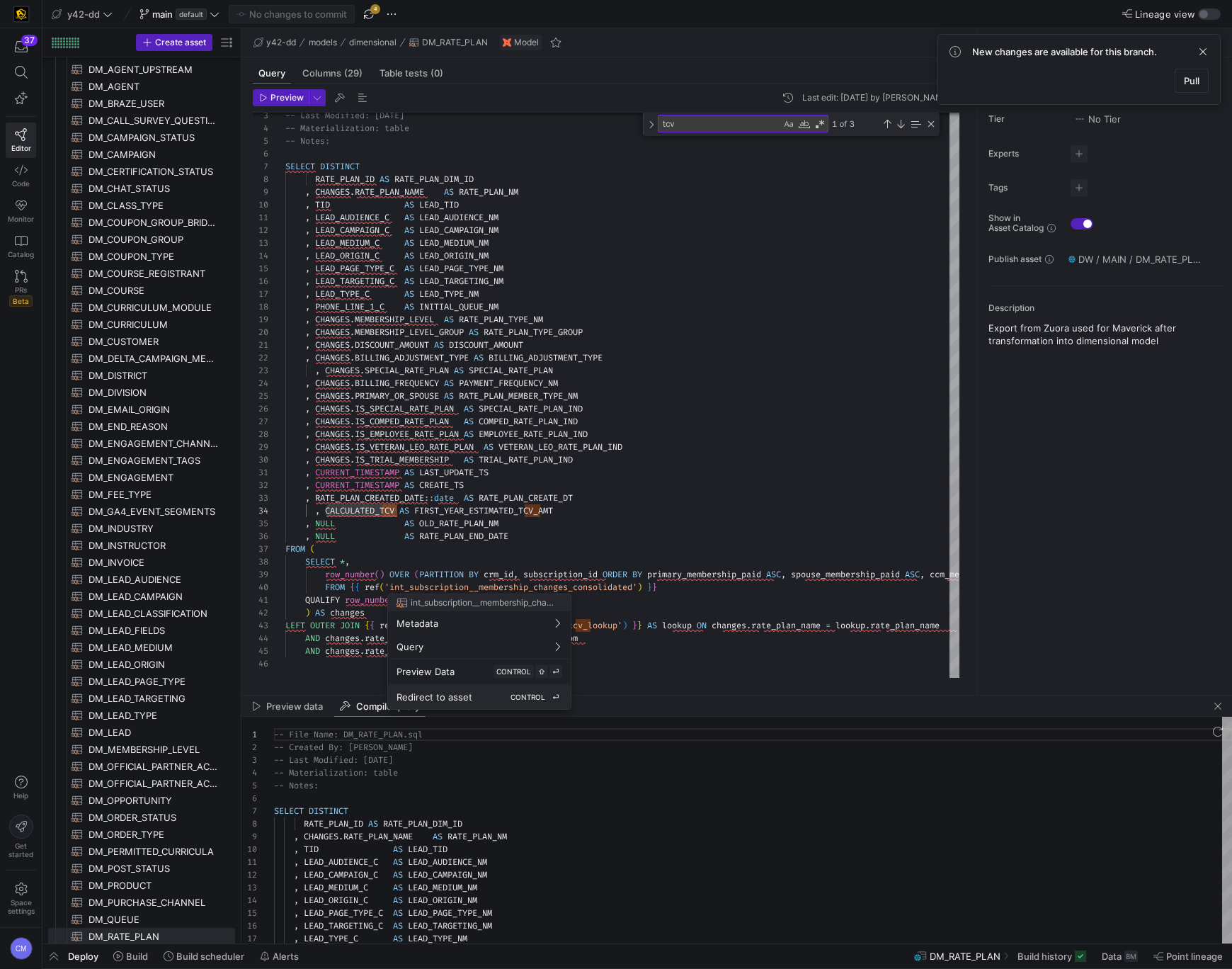 click on "Redirect to asset
CONTROL
⏎" at bounding box center (479, 697) 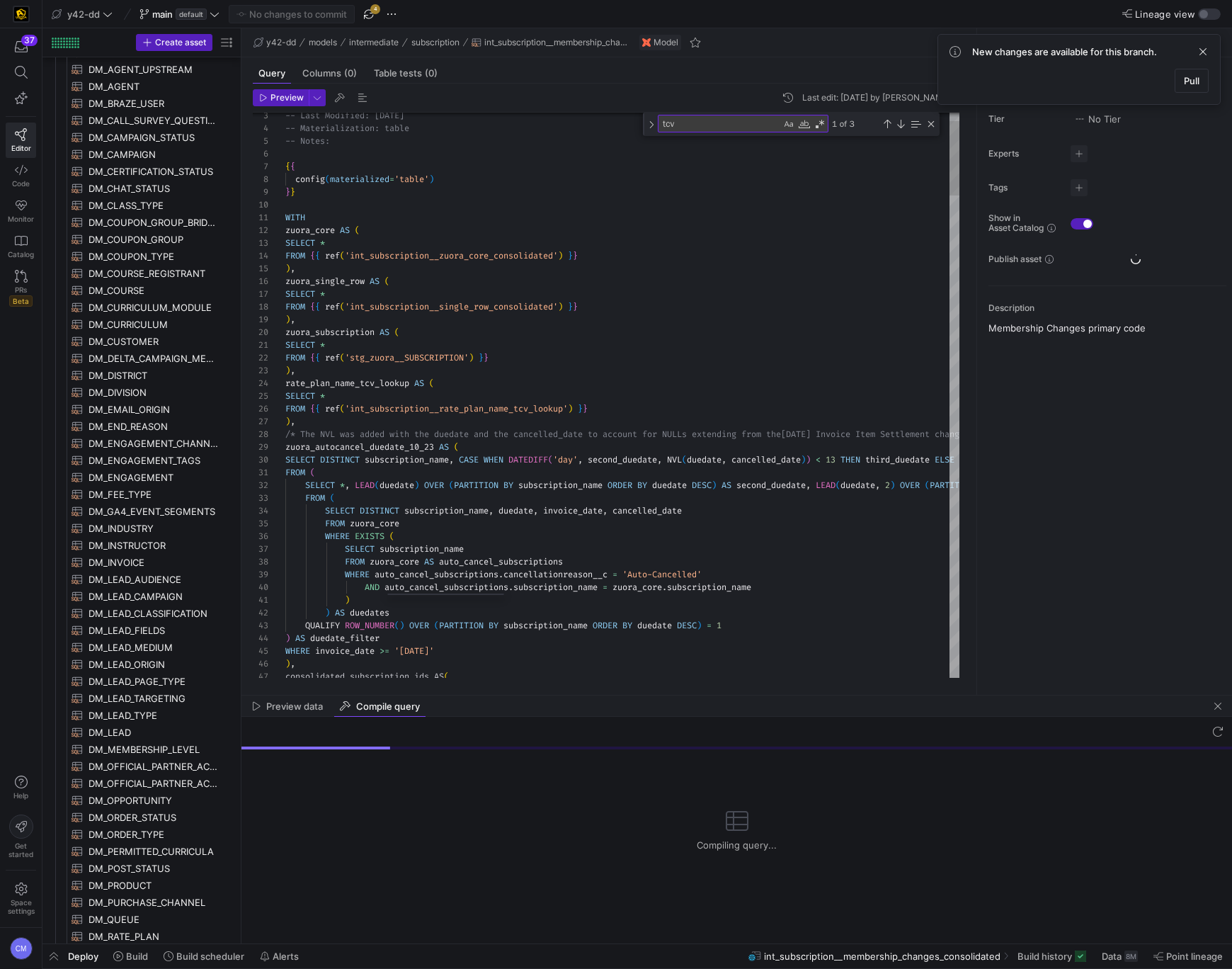 scroll, scrollTop: 6, scrollLeft: 0, axis: vertical 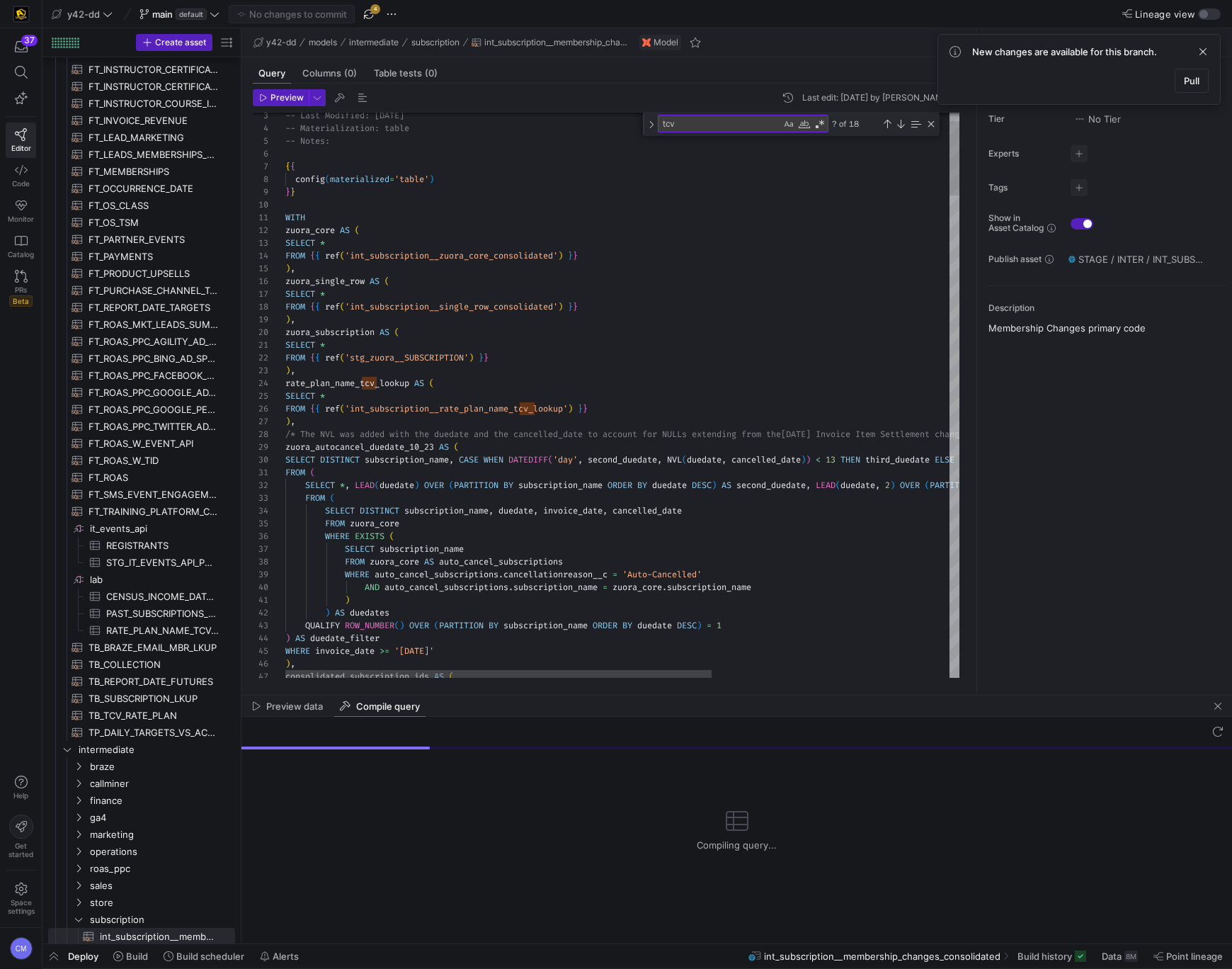 type on "e DESC) AS second_duedate, LEAD(duedate, 2) OVER (PARTITION BY subscription_name ORDER BY duedate DESC) AS third_duedate
FROM (
SELECT DISTINCT subscription_name, duedate, invoice_date, cancelled_date
FROM zuora_core
WHERE EXISTS (
SELECT subscription_name
FROM zuora_core AS auto_cancel_subscriptions
WHERE auto_cancel_subscriptions.cancellationreason__c = 'Auto-Cancelled'
AND auto_cancel_subscriptions.subscription_name = zuora_core.subscription_name" 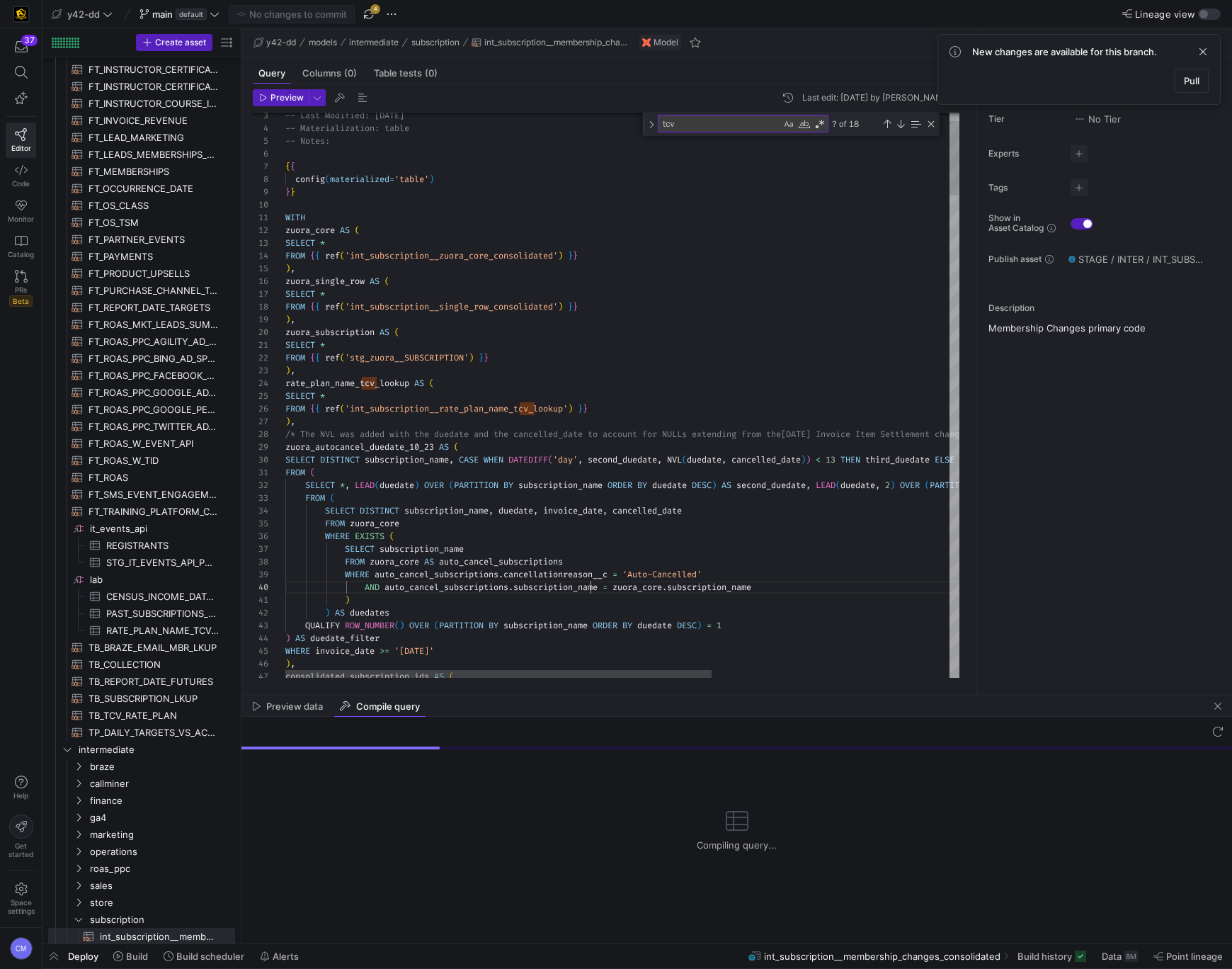 scroll, scrollTop: 102, scrollLeft: 305, axis: both 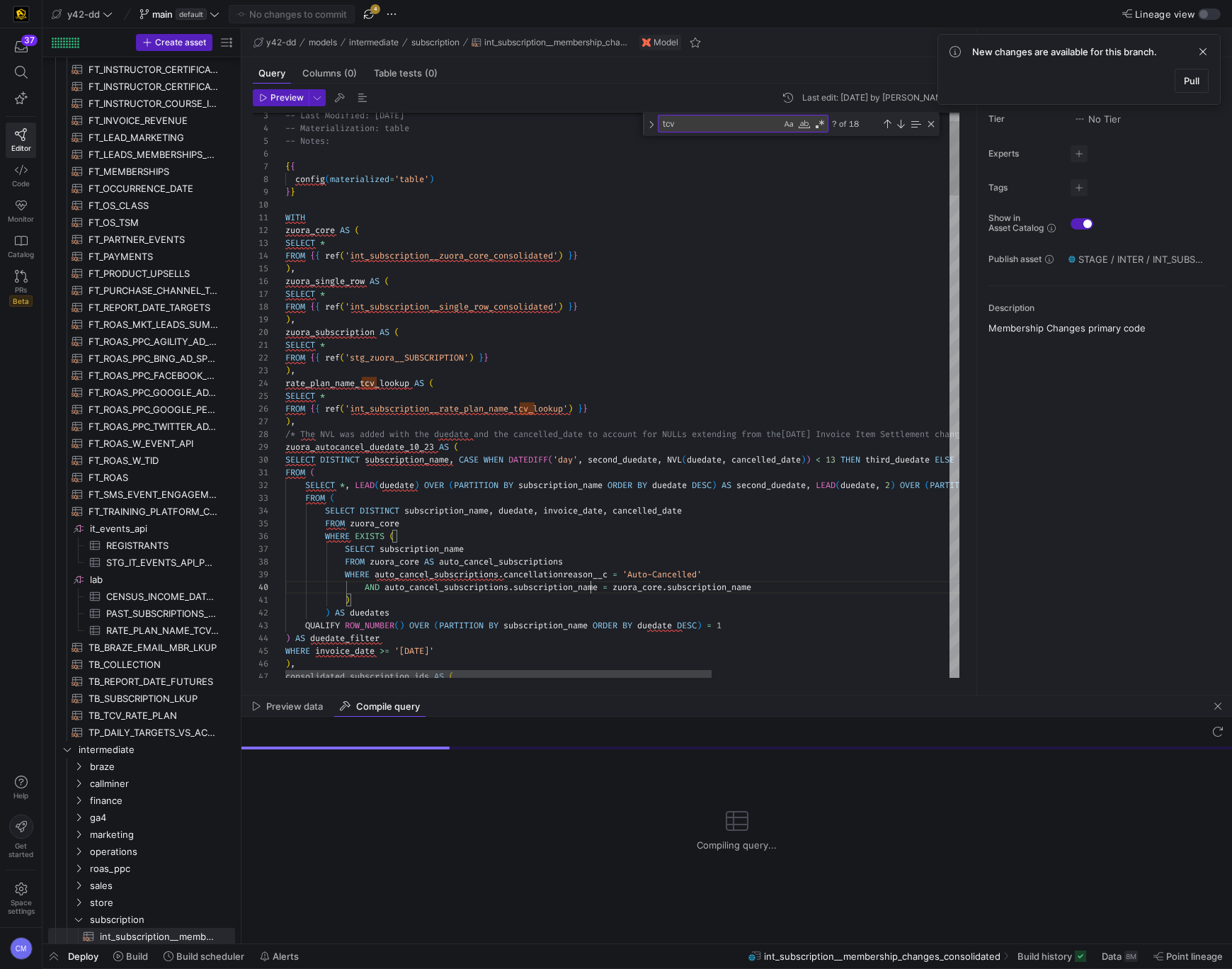 type on "subscription_name" 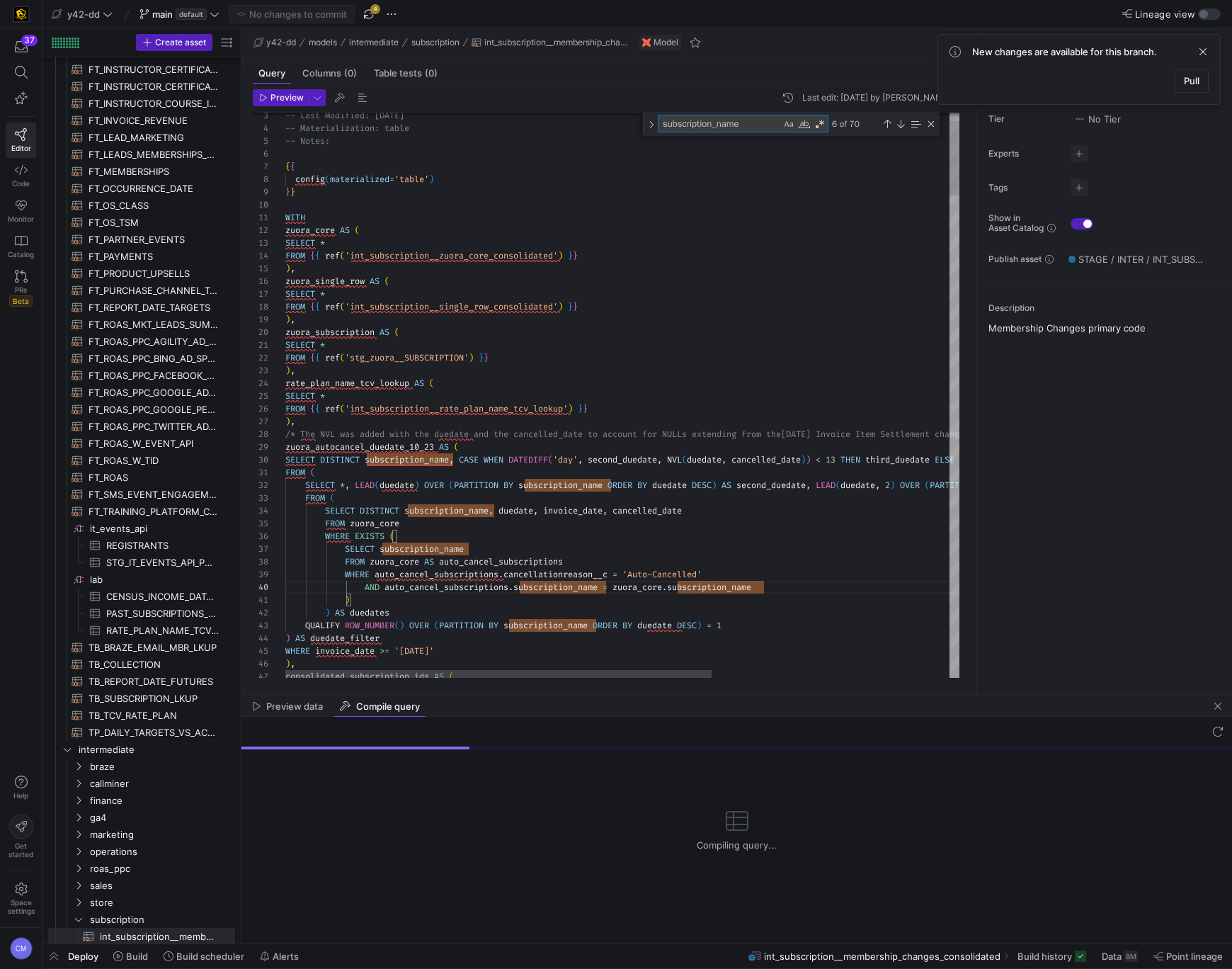 paste on "CALCULATED_TCV" 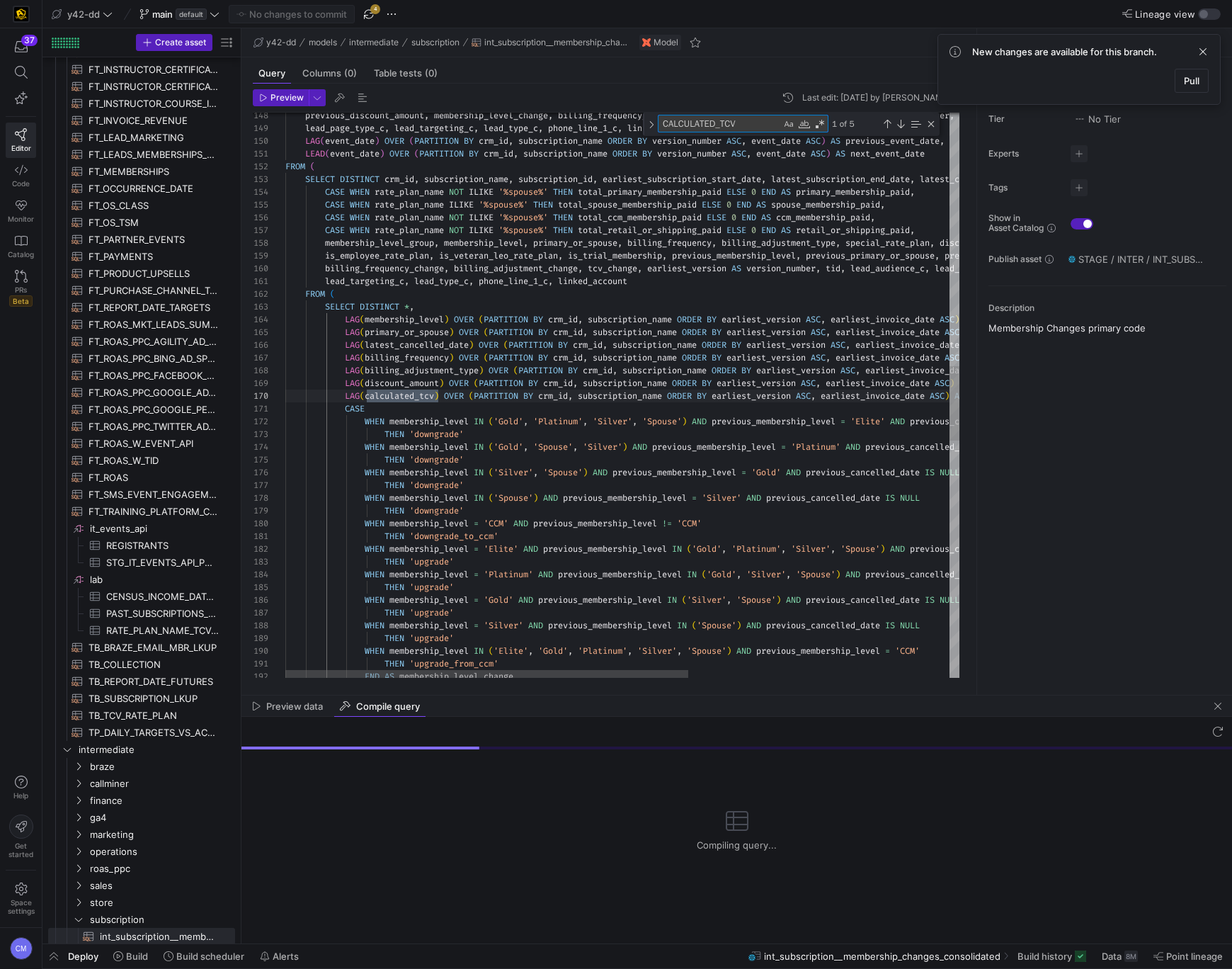 scroll, scrollTop: 64, scrollLeft: 152, axis: both 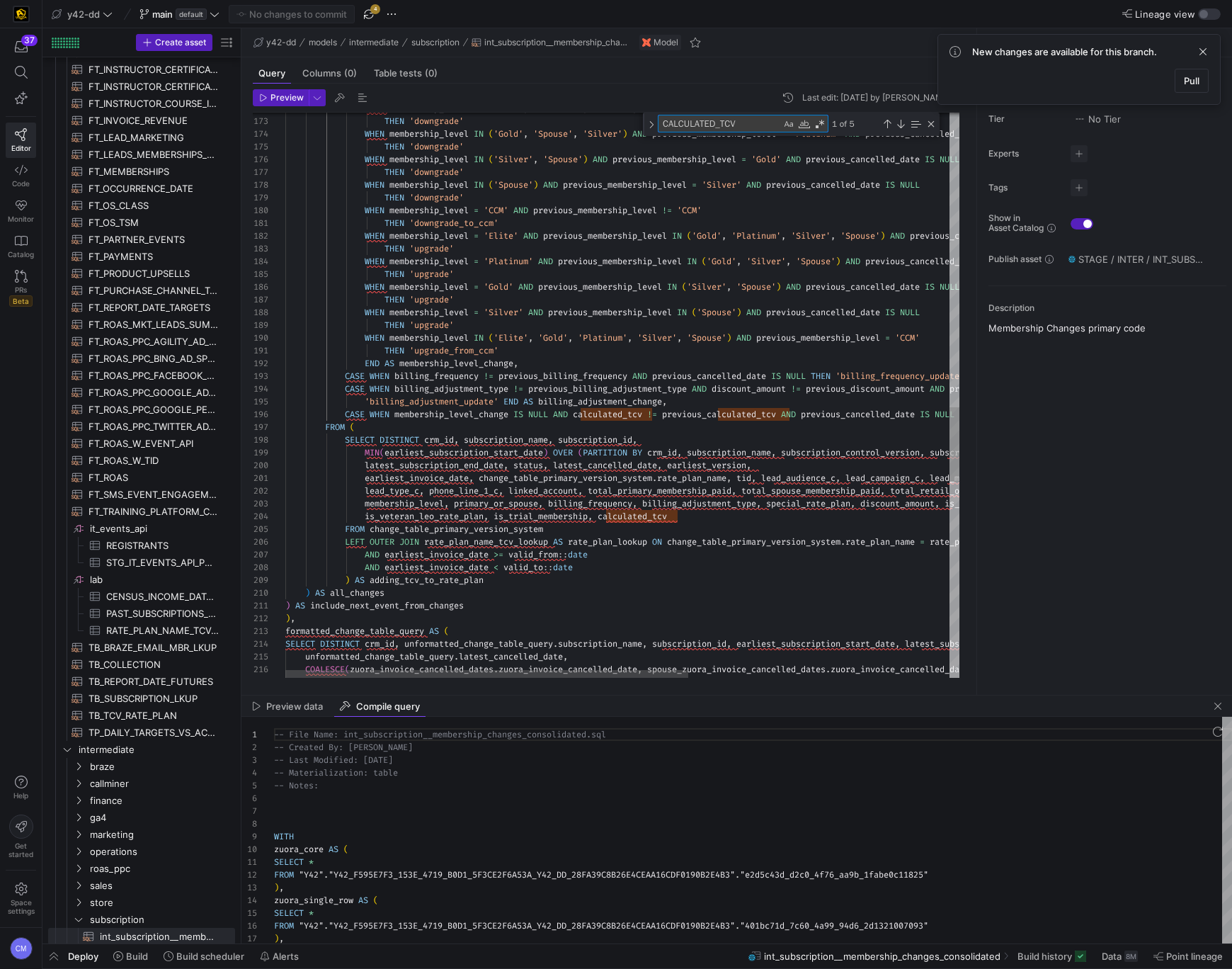 type on "CALCULATED_TCV" 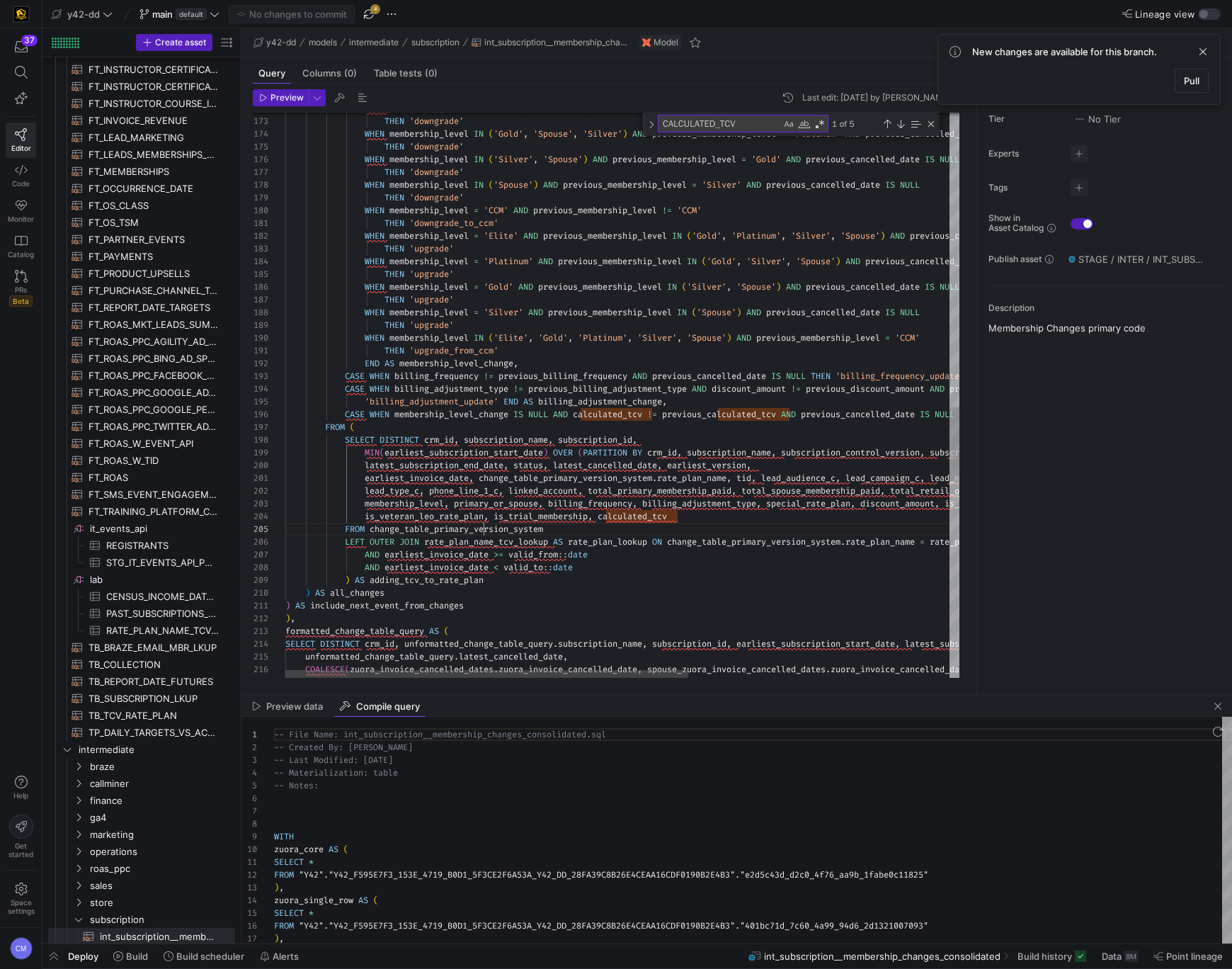 click on "WHEN   membership_level   =   'Gold'   AND   previous_membership_level   IN   ( 'Silver' ,   'Spouse' )   AND   previous_cancelled_date   IS   NULL                      THEN   'upgrade'                  WHEN   membership_level   =   'Silver'   AND   previous_membership_level   IN   ( 'Spouse' )   AND   previous_cancelled_date   IS   NULL                      THEN   'upgrade'                  WHEN   membership_level   IN   ( 'Elite' ,   'Gold' ,   'Platinum' ,   'Silver' ,   'Spouse' )   AND   previous_membership_level   =   'CCM'                      THEN   'upgrade_from_ccm'                  END   AS   membership_level_change ,              CASE   WHEN   billing_frequency   !=   previous_billing_frequency   AND   previous_cancelled_date   IS   NULL   THEN   'billing_frequency_update'   END   AS   , CASE" at bounding box center (840, 25) 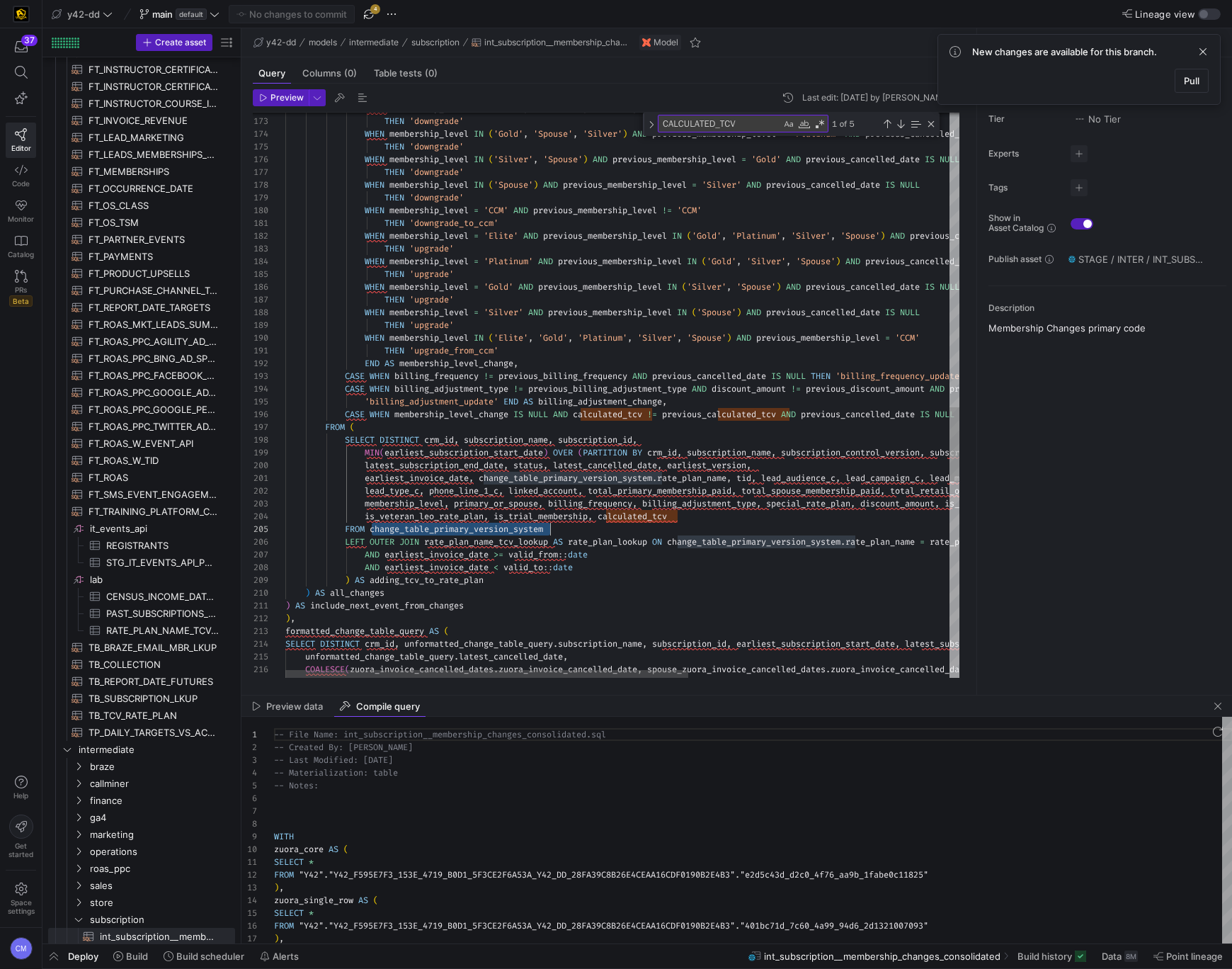 click on "WHEN   membership_level   =   'Gold'   AND   previous_membership_level   IN   ( 'Silver' ,   'Spouse' )   AND   previous_cancelled_date   IS   NULL                      THEN   'upgrade'                  WHEN   membership_level   =   'Silver'   AND   previous_membership_level   IN   ( 'Spouse' )   AND   previous_cancelled_date   IS   NULL                      THEN   'upgrade'                  WHEN   membership_level   IN   ( 'Elite' ,   'Gold' ,   'Platinum' ,   'Silver' ,   'Spouse' )   AND   previous_membership_level   =   'CCM'                      THEN   'upgrade_from_ccm'                  END   AS   membership_level_change ,              CASE   WHEN   billing_frequency   !=   previous_billing_frequency   AND   previous_cancelled_date   IS   NULL   THEN   'billing_frequency_update'   END   AS   , CASE" at bounding box center [840, 25] 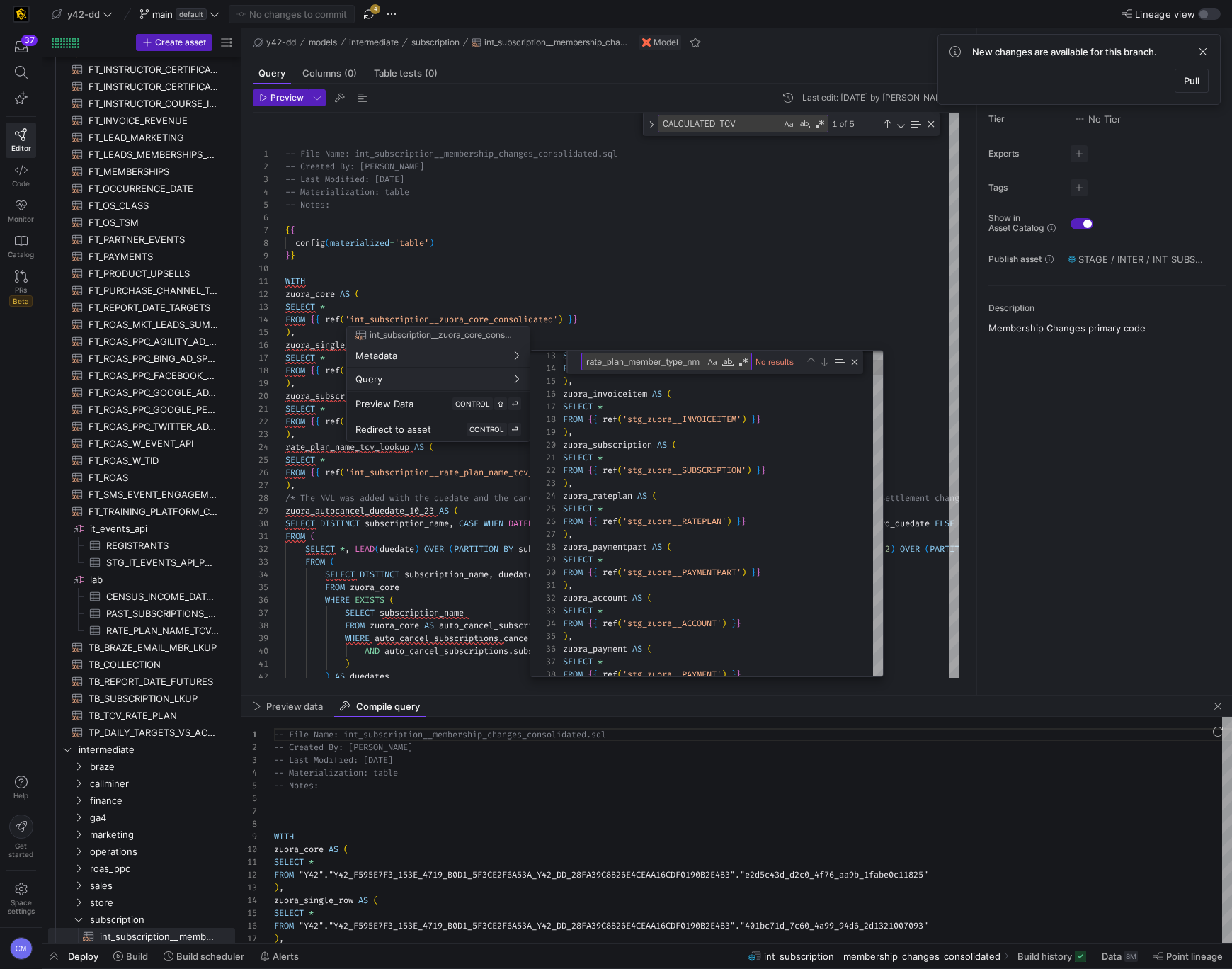 click on "rate_plan_member_type_nm" at bounding box center (643, 361) 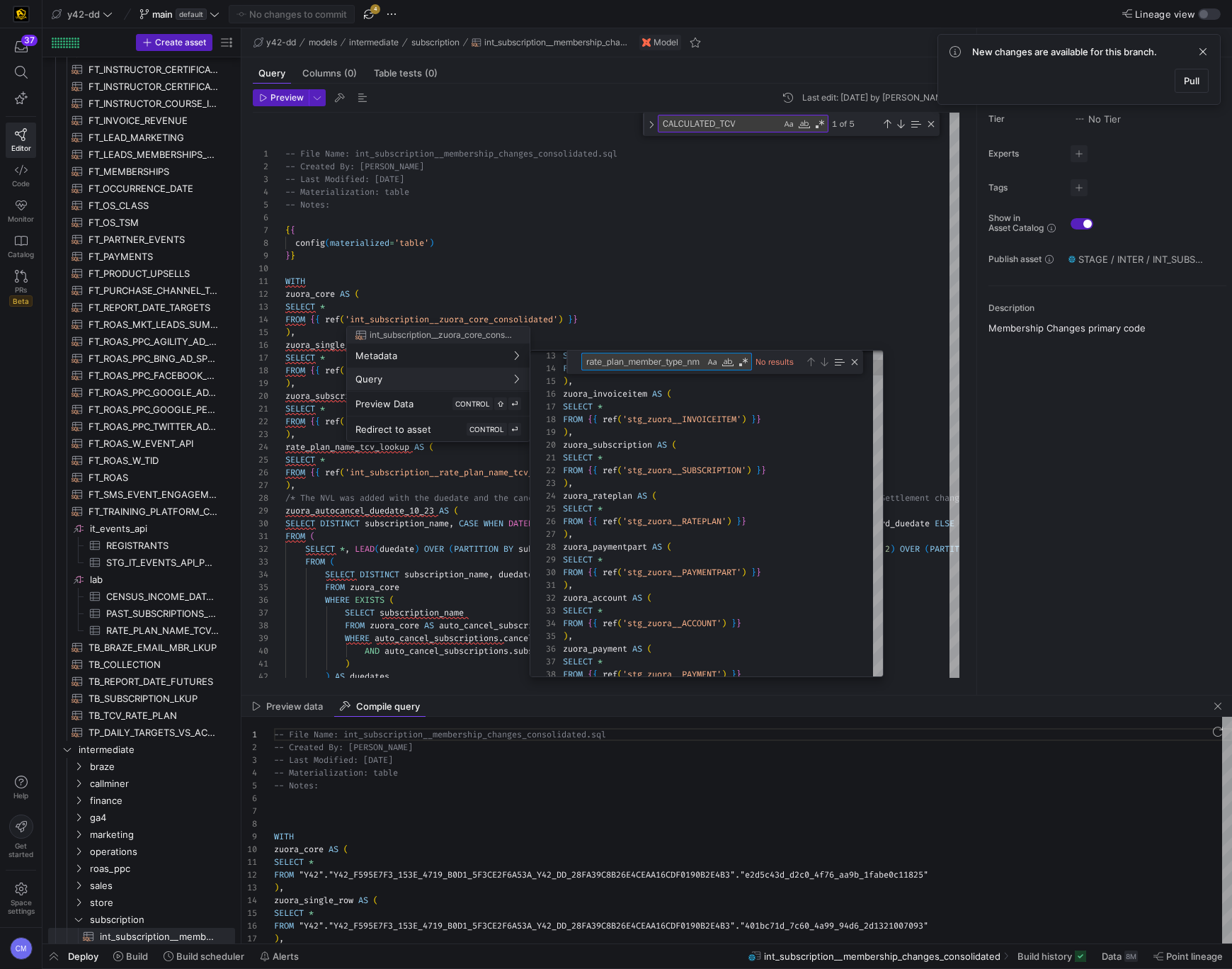 click on "rate_plan_member_type_nm" at bounding box center [643, 361] 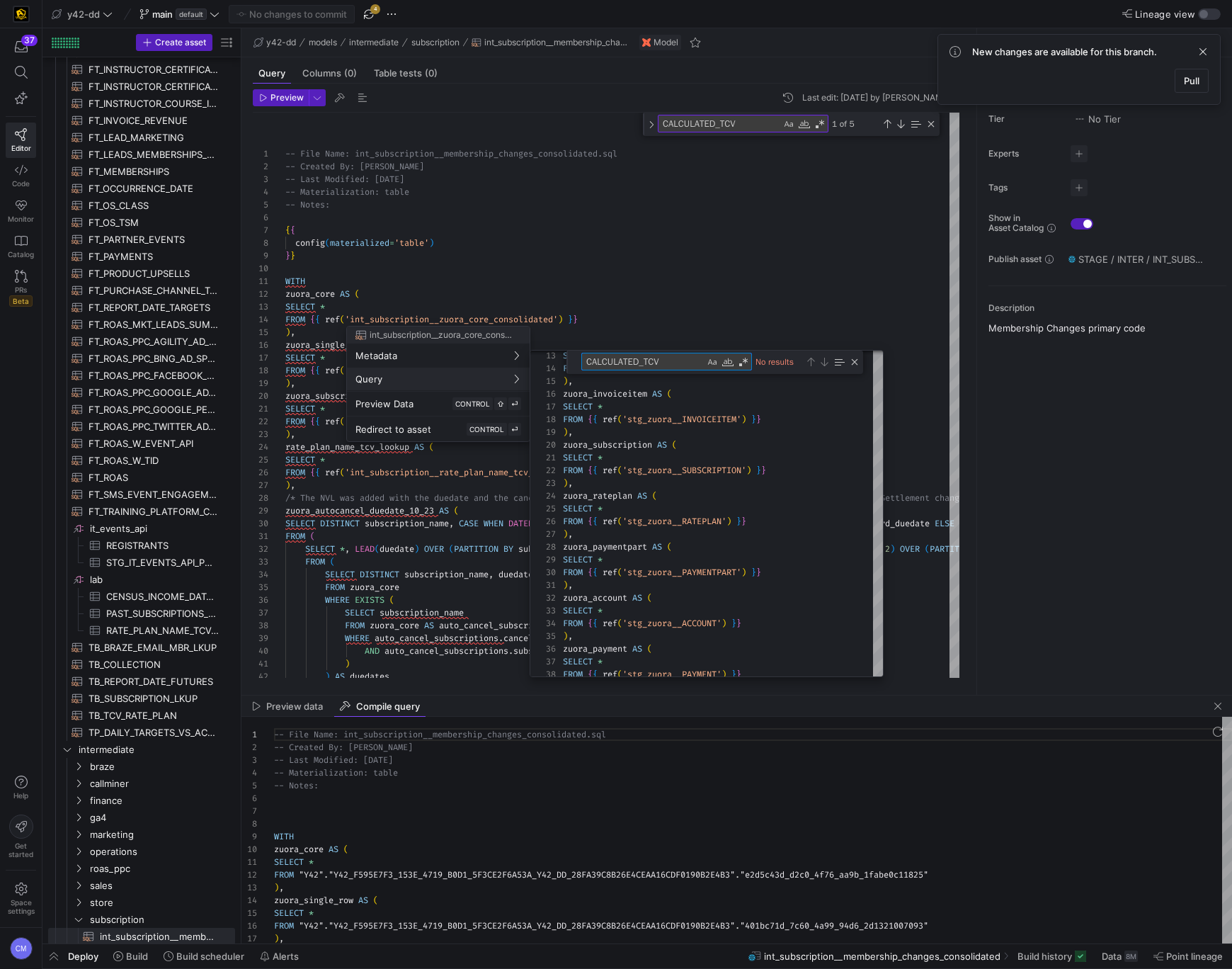 type on "CALCULATED_TCV" 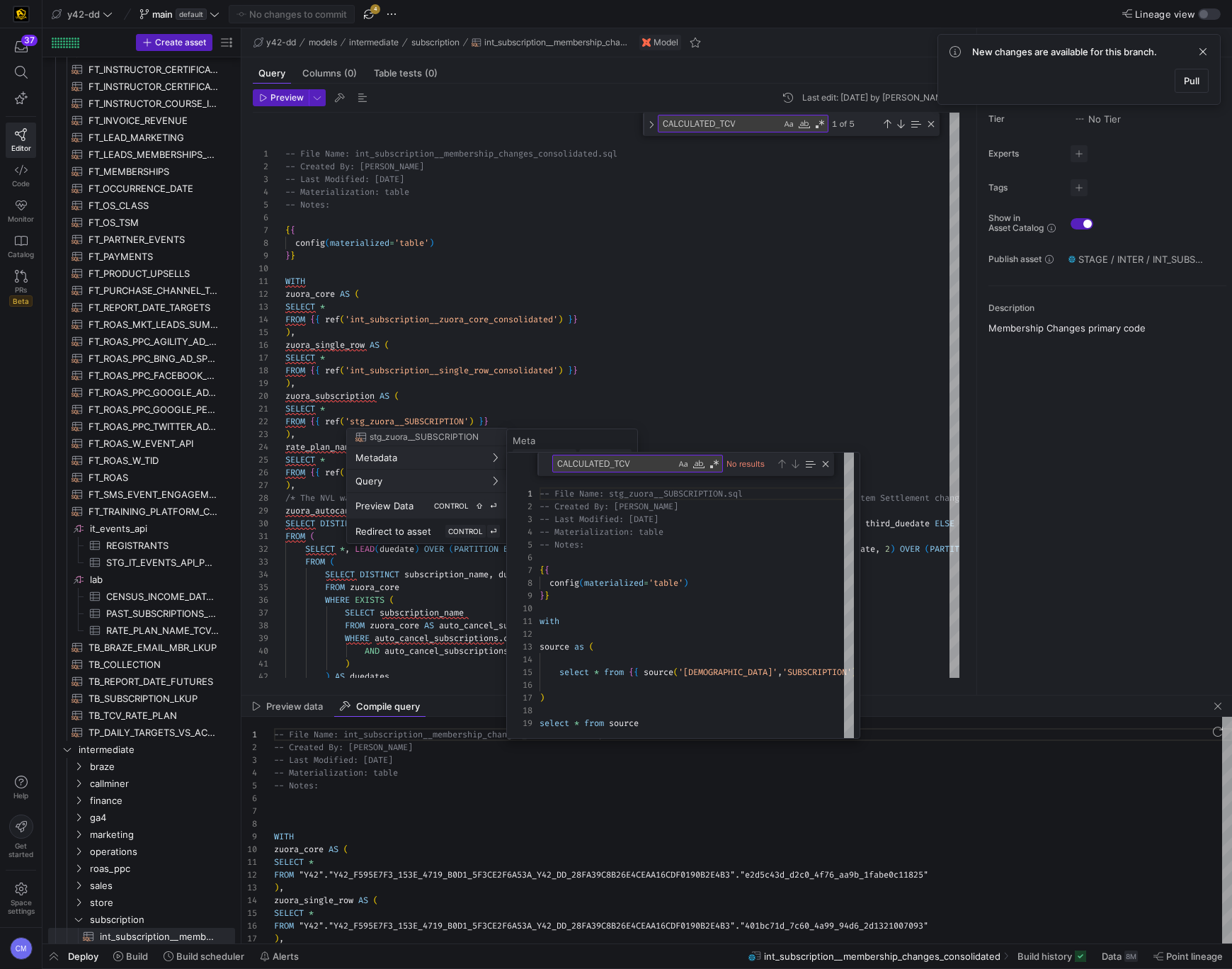 scroll, scrollTop: 128, scrollLeft: 0, axis: vertical 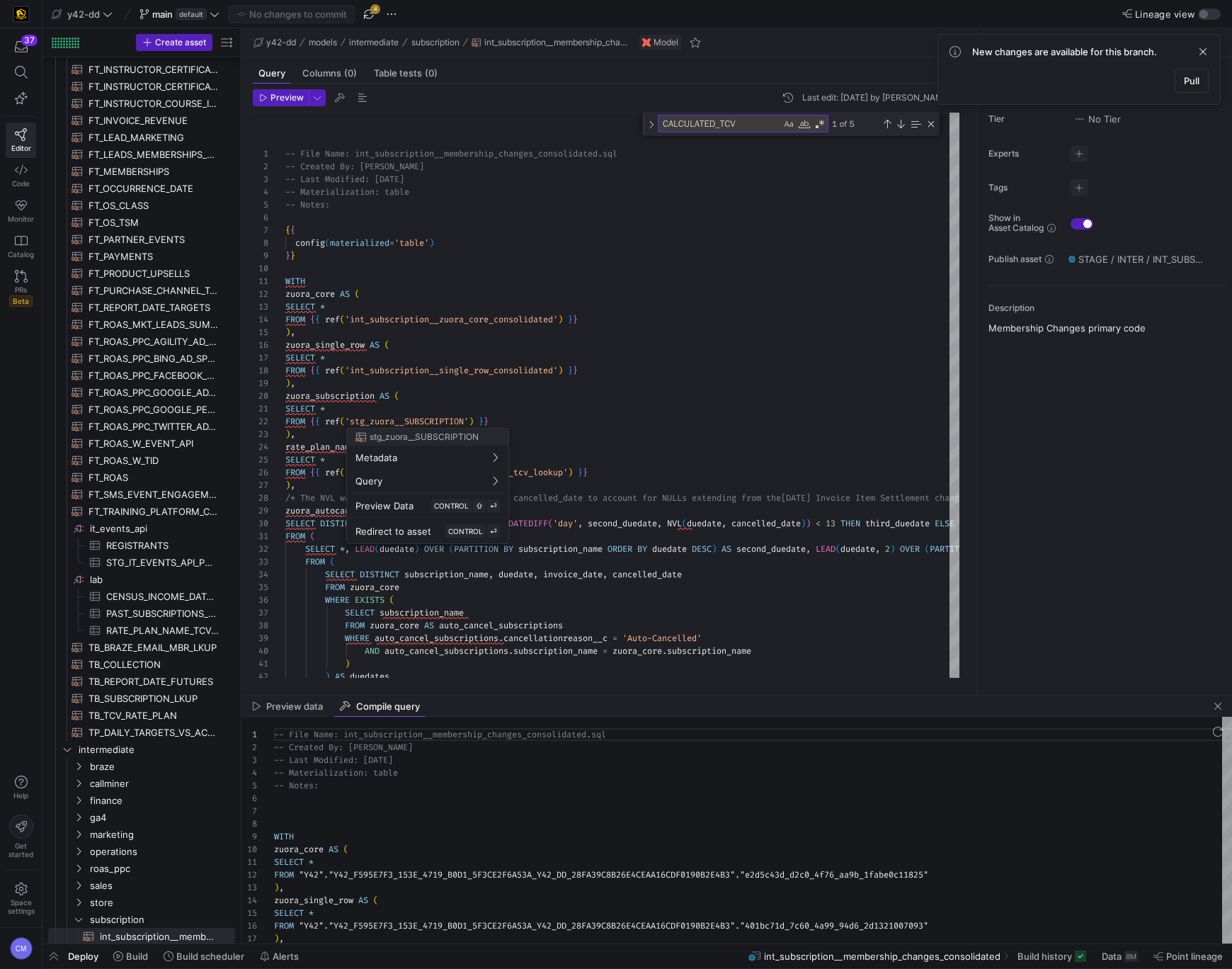 click at bounding box center [616, 484] 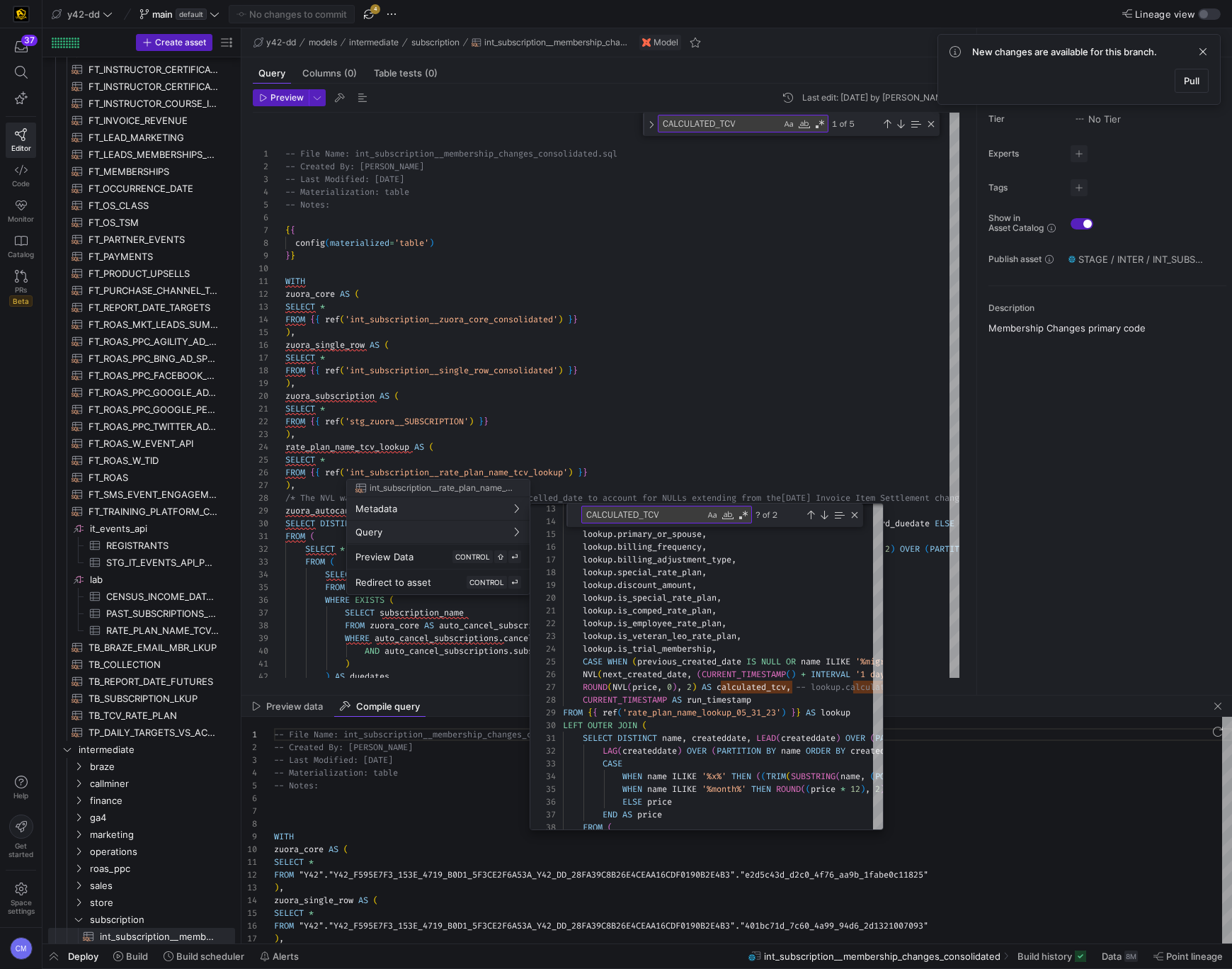 click on "Query" at bounding box center (438, 532) 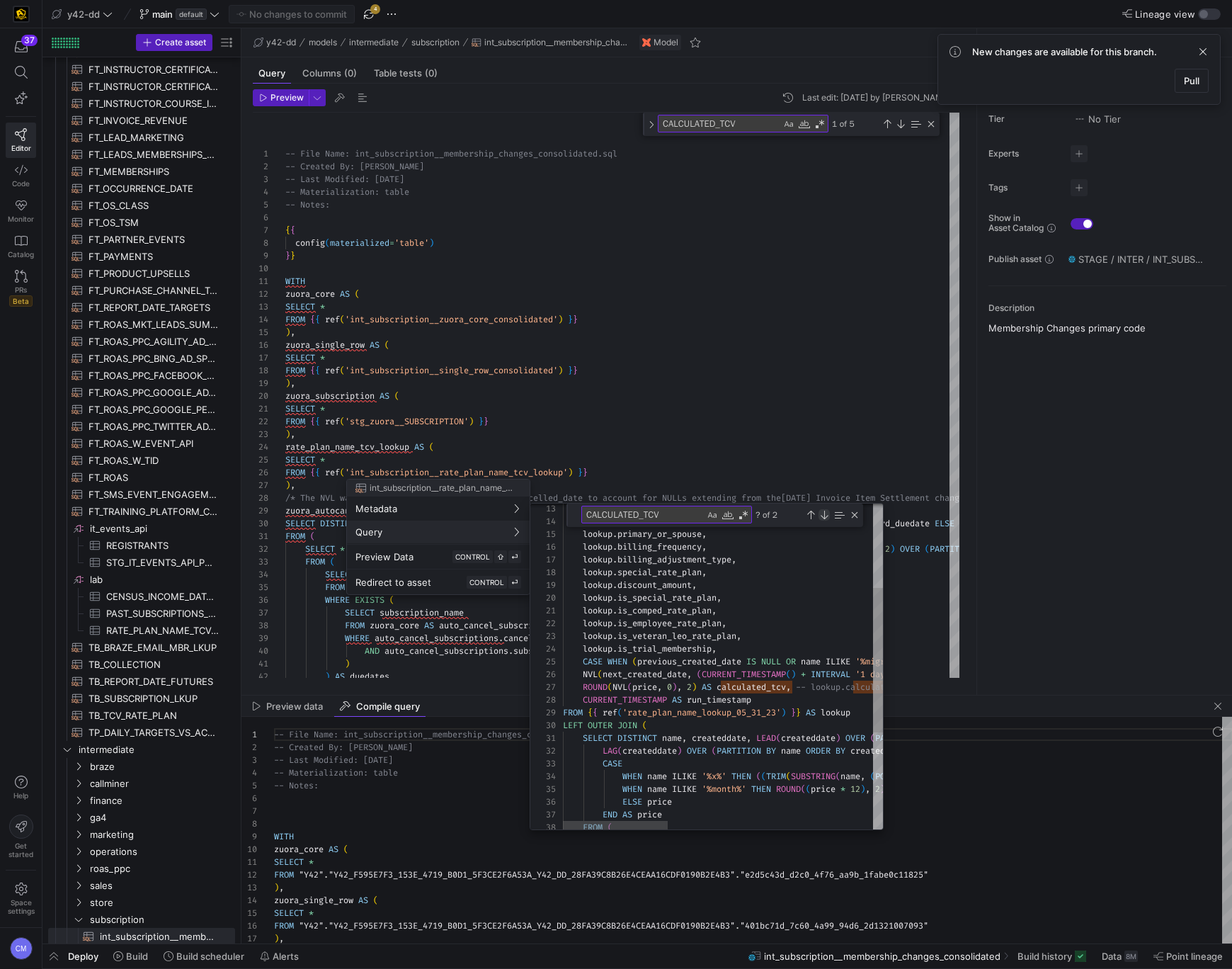 click at bounding box center (824, 515) 